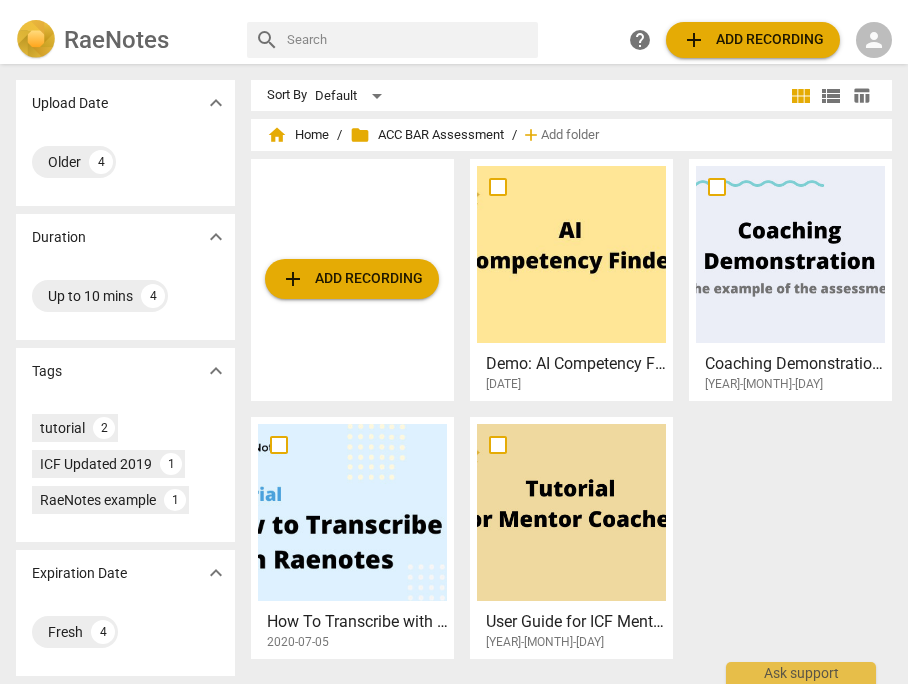 scroll, scrollTop: 0, scrollLeft: 0, axis: both 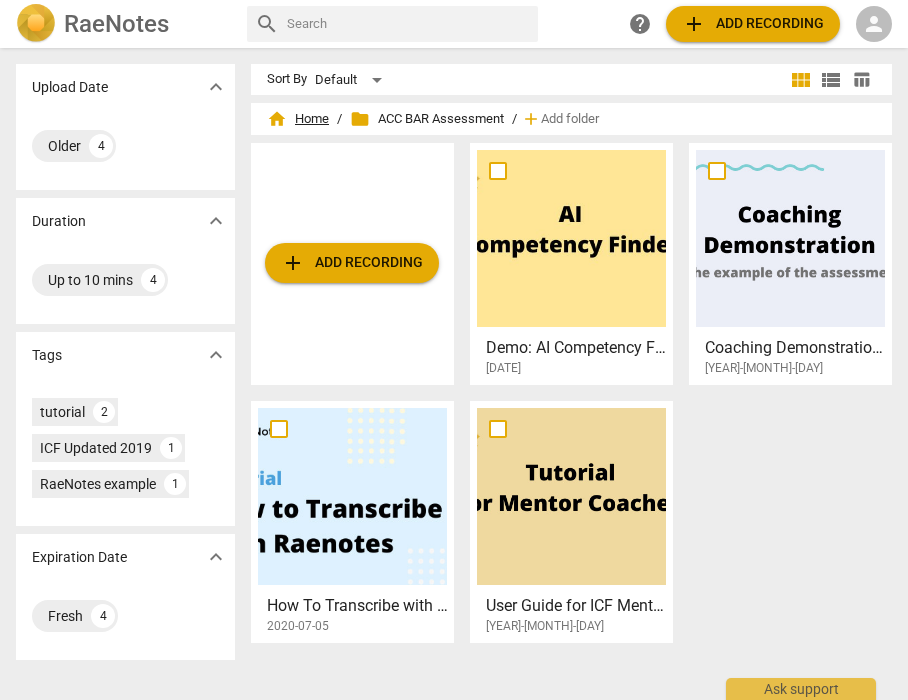 click on "home Home" at bounding box center (298, 119) 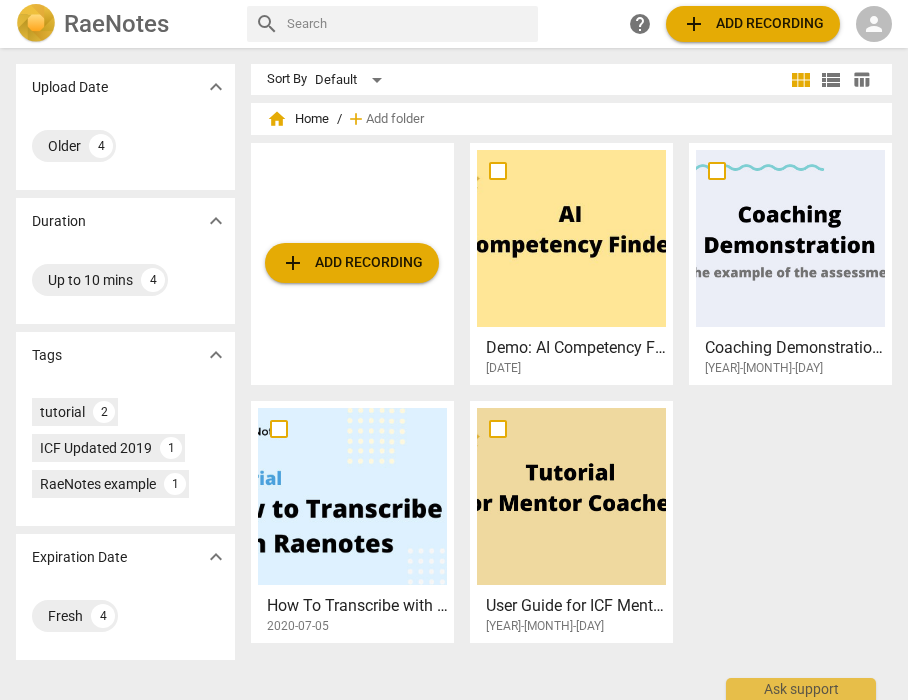click on "person" at bounding box center (874, 24) 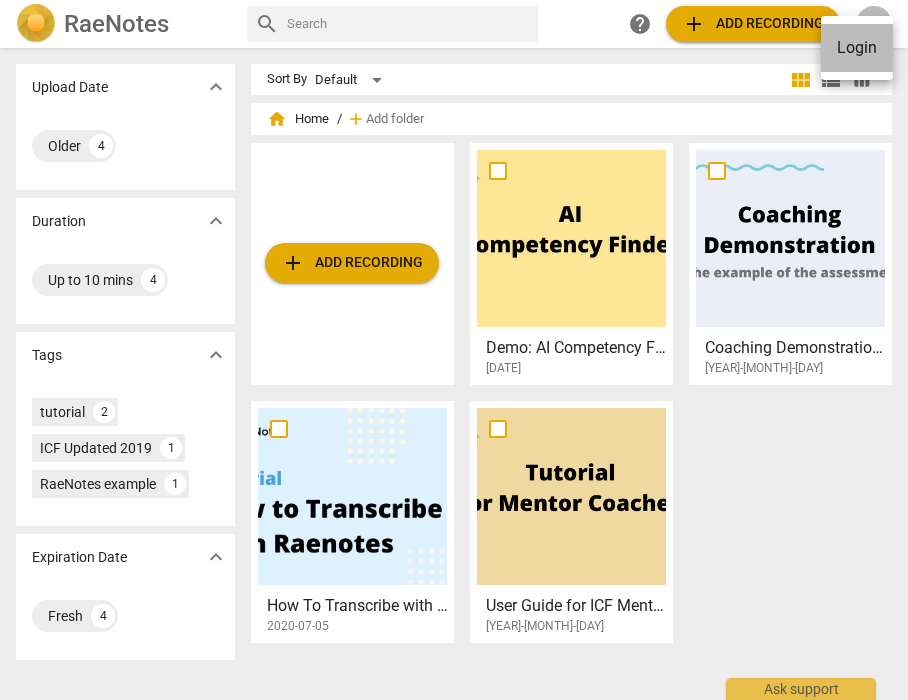 click on "Login" at bounding box center [857, 48] 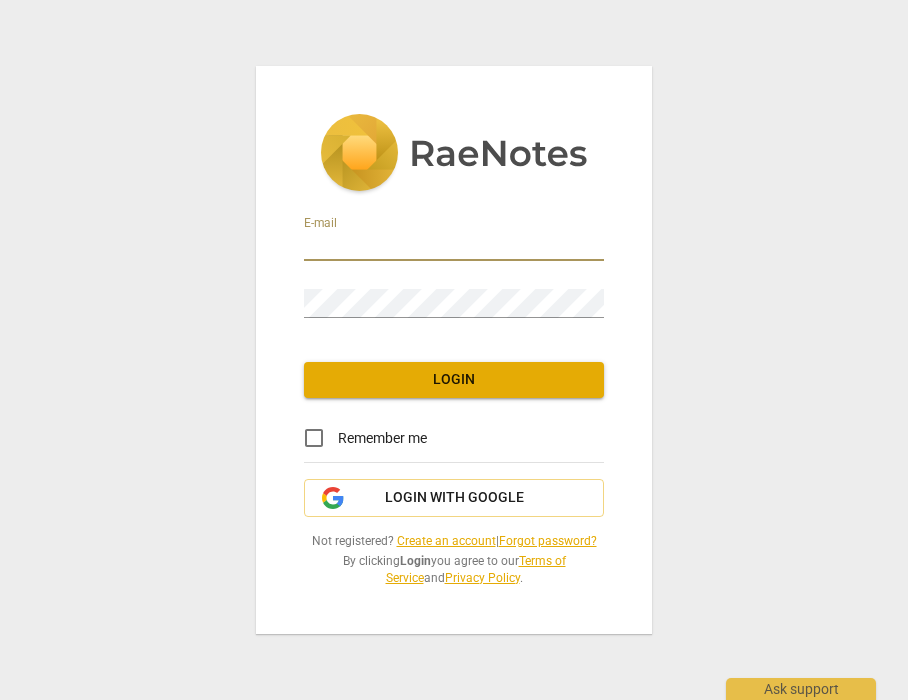 click at bounding box center (454, 246) 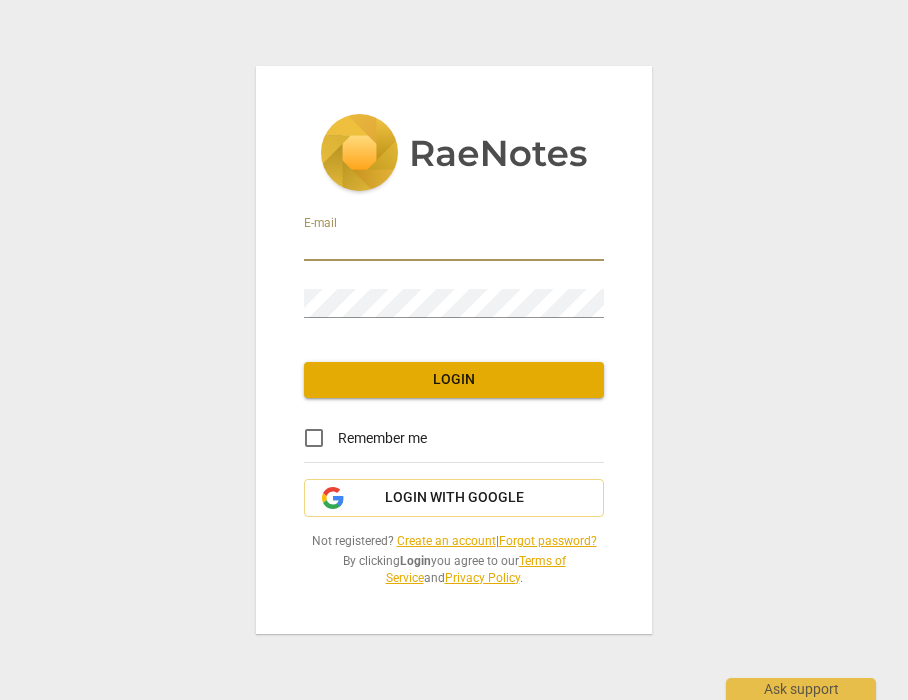 type on "[EMAIL]" 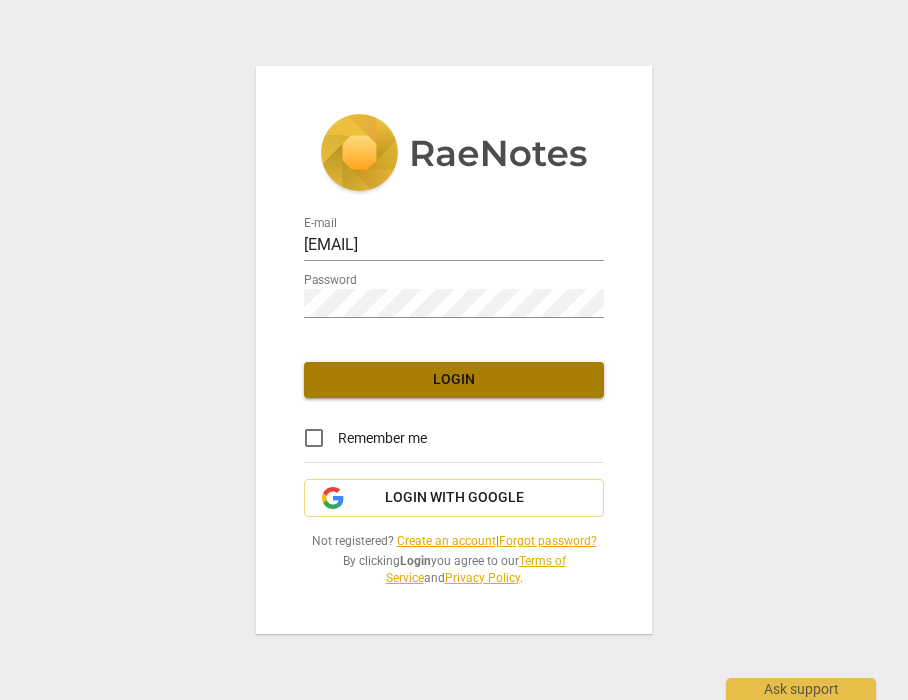 click on "Login" at bounding box center [454, 380] 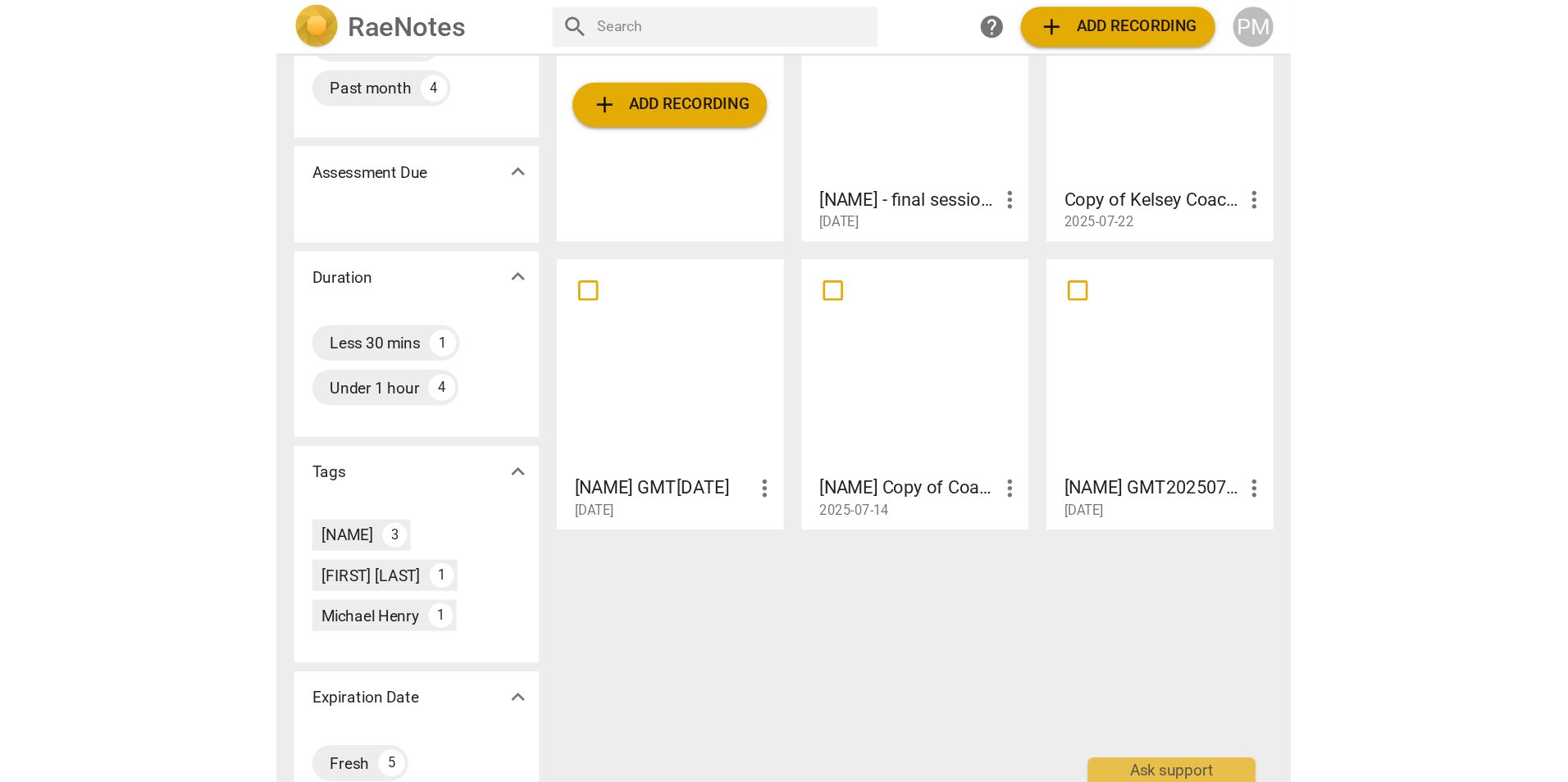scroll, scrollTop: 259, scrollLeft: 0, axis: vertical 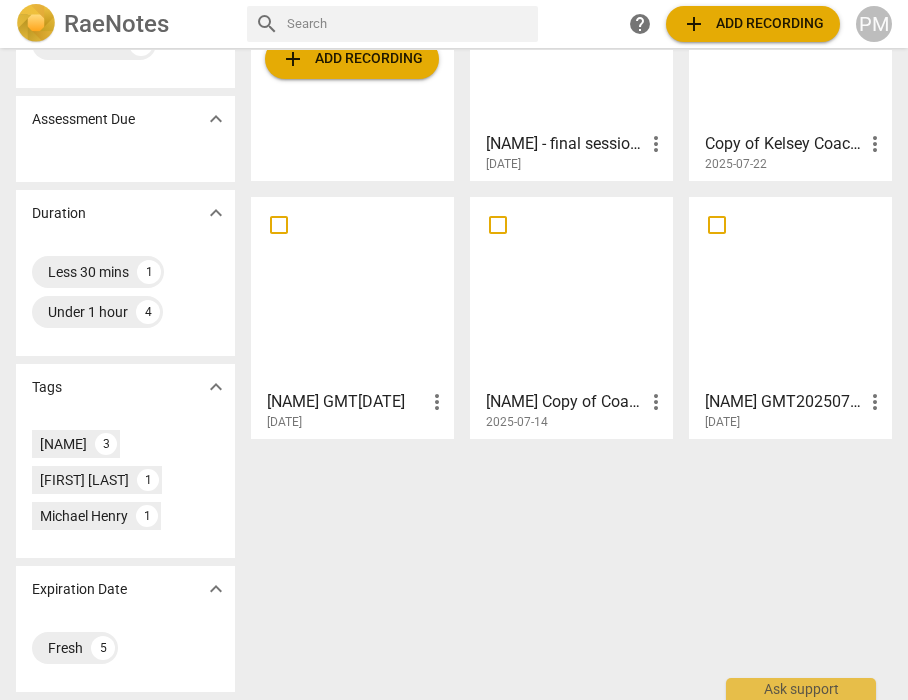 click at bounding box center [790, 292] 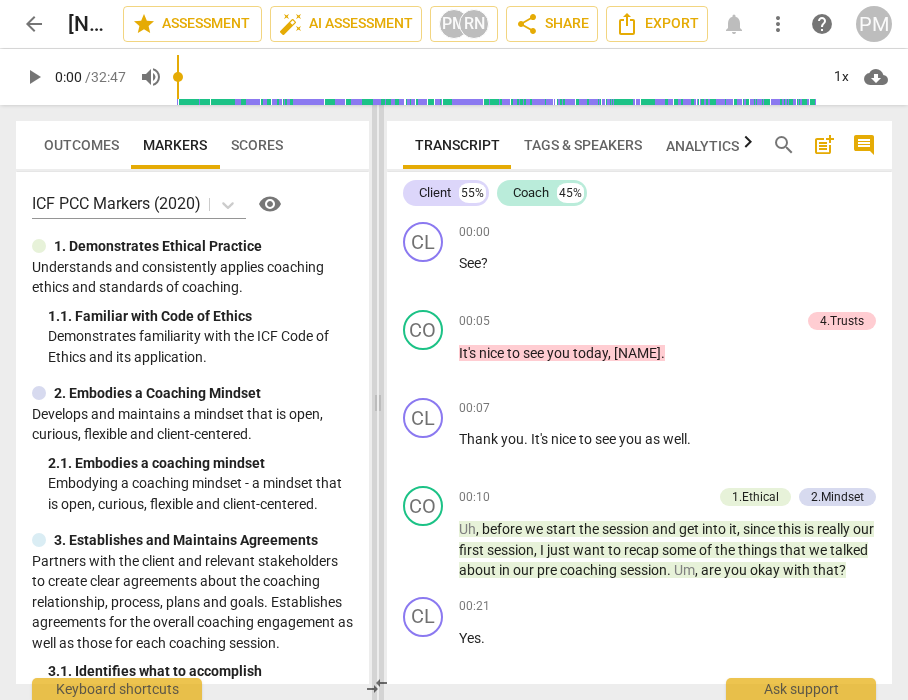 drag, startPoint x: 454, startPoint y: 402, endPoint x: 377, endPoint y: 395, distance: 77.31753 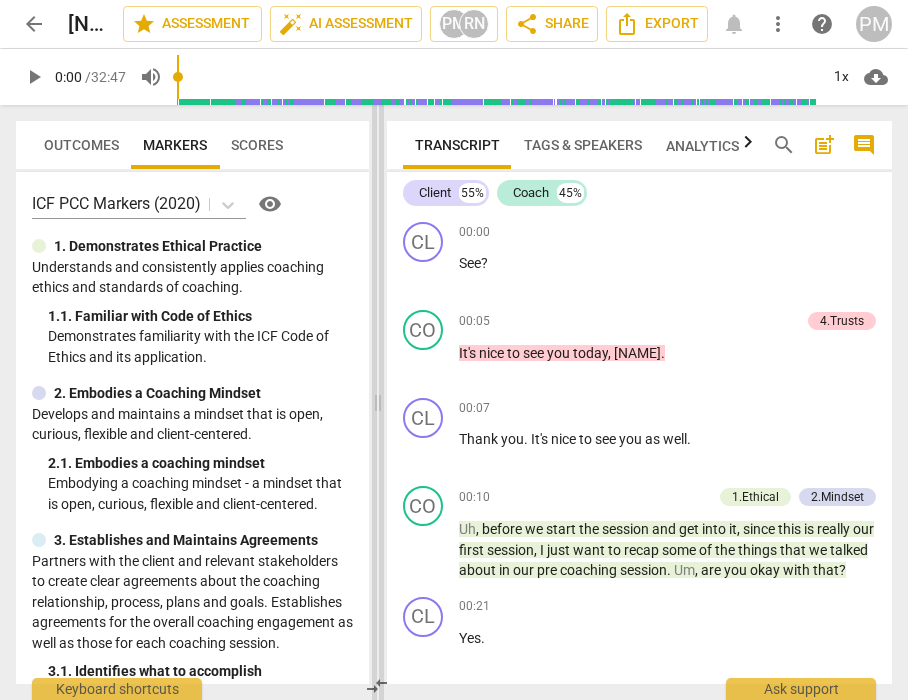 click at bounding box center (378, 402) 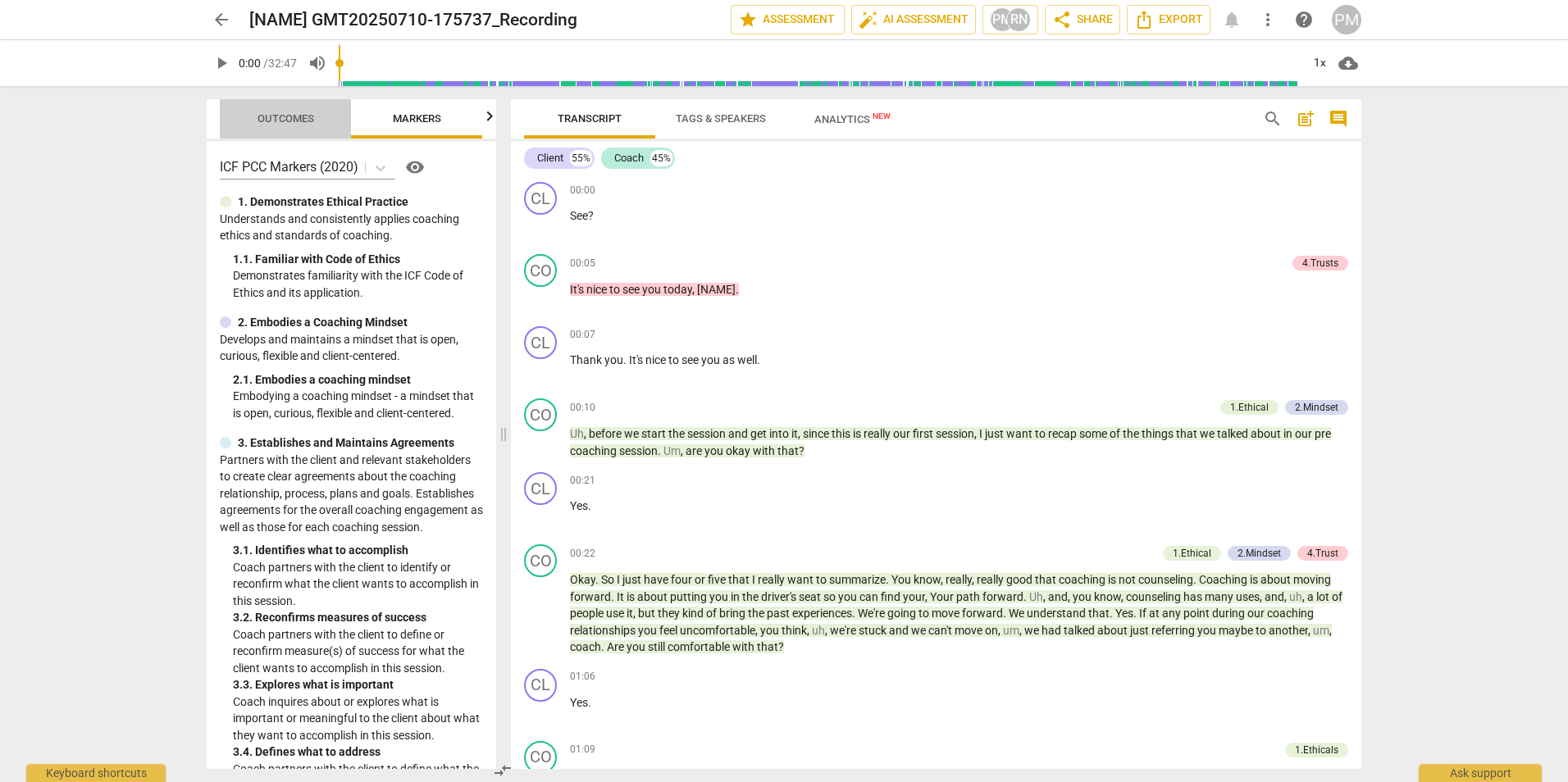 click on "Outcomes" at bounding box center (285, 118) 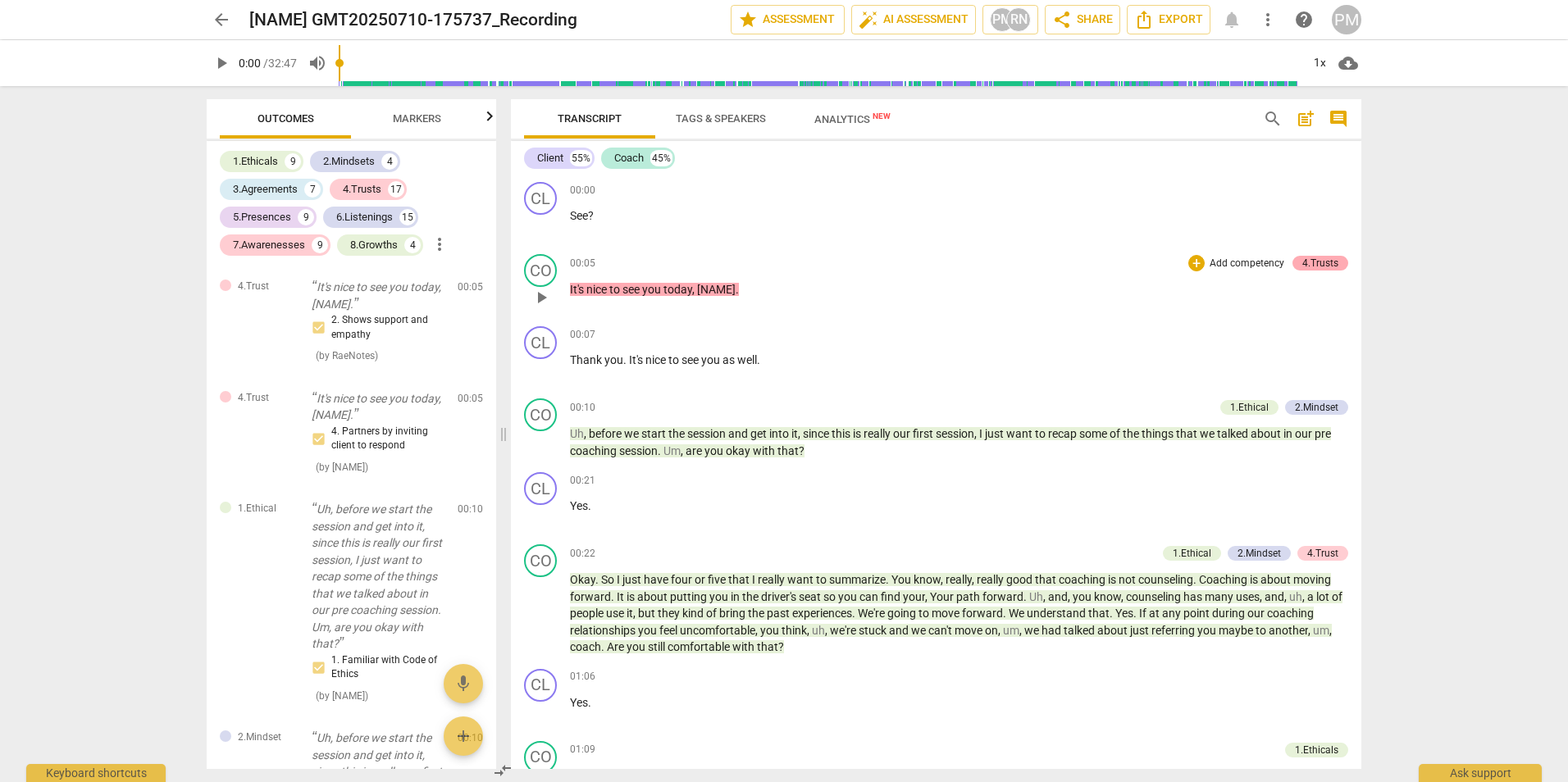 click on "4.Trusts" at bounding box center [1320, 263] 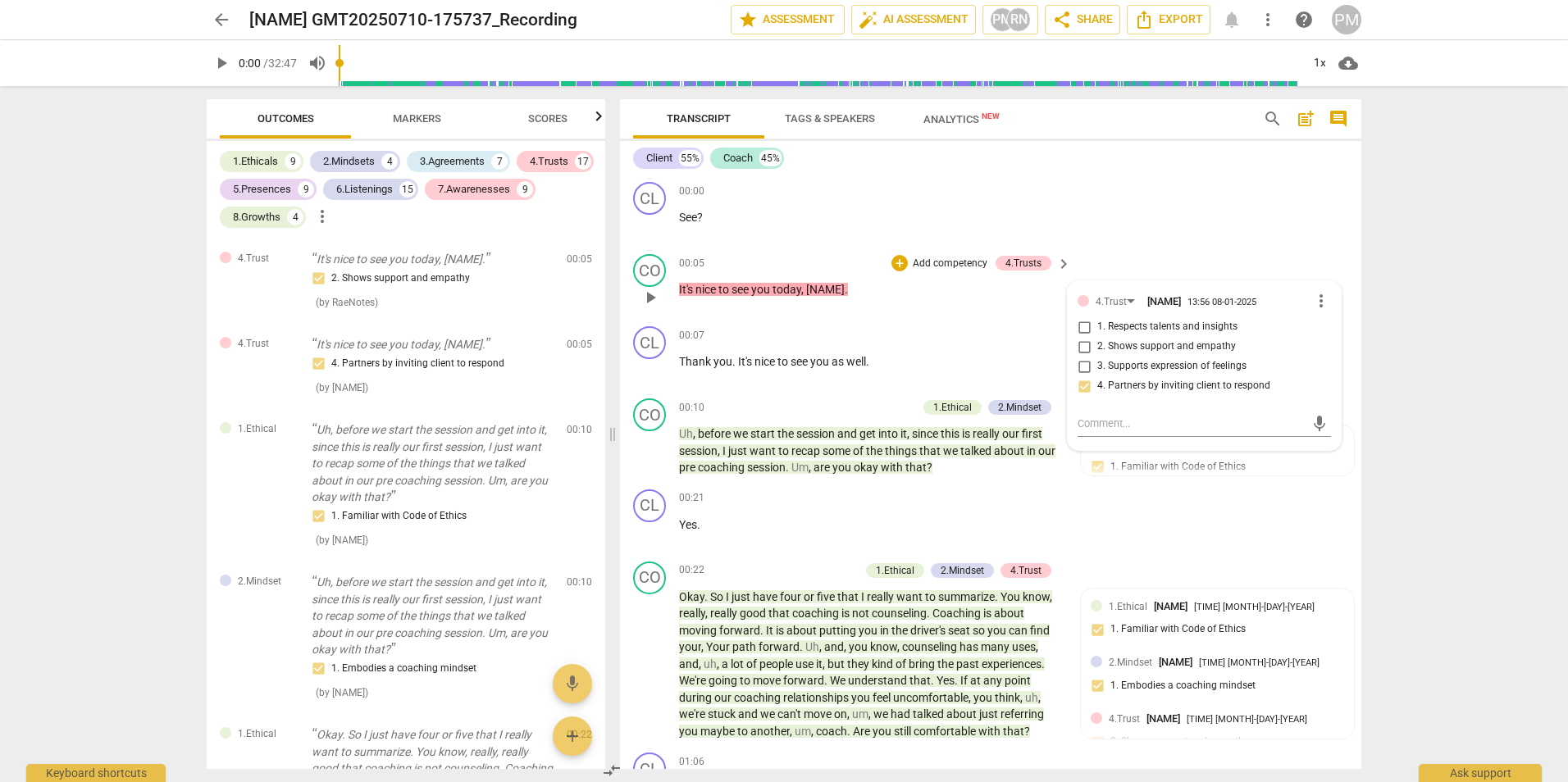 click on "[NAME]" at bounding box center (1164, 301) 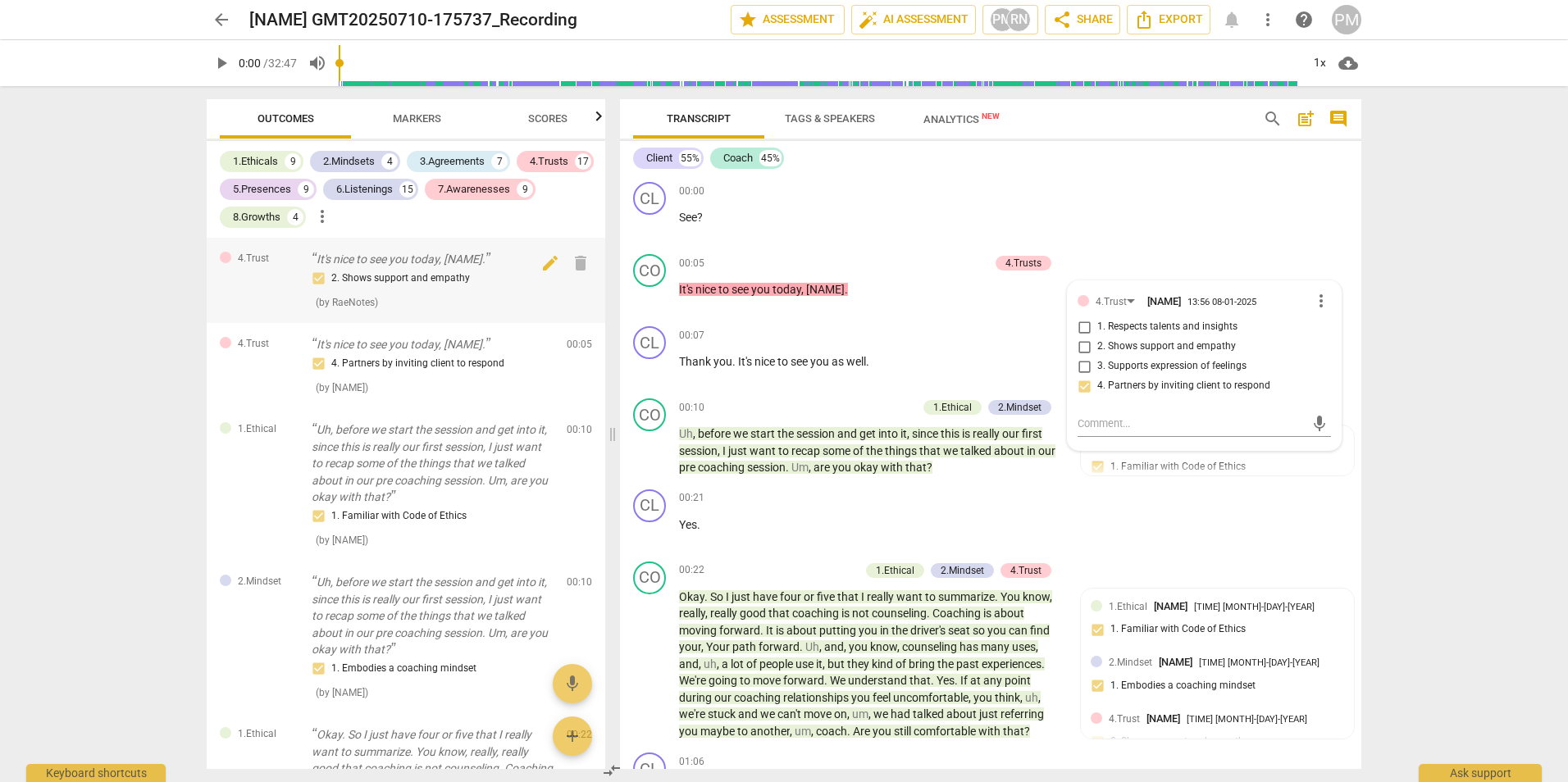 click on "It's nice to see you today, [NAME]." at bounding box center (432, 259) 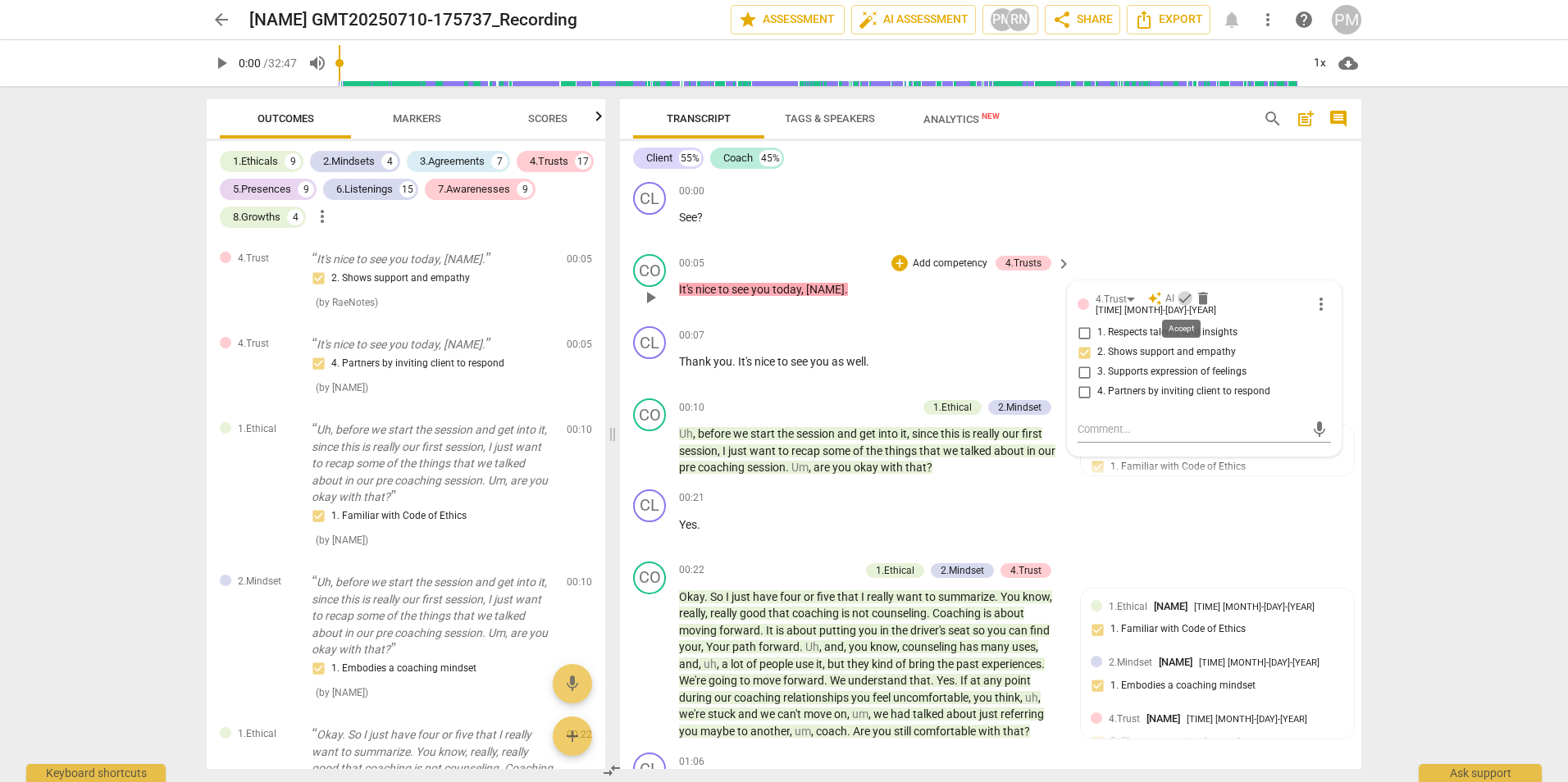 click on "check" at bounding box center (1185, 298) 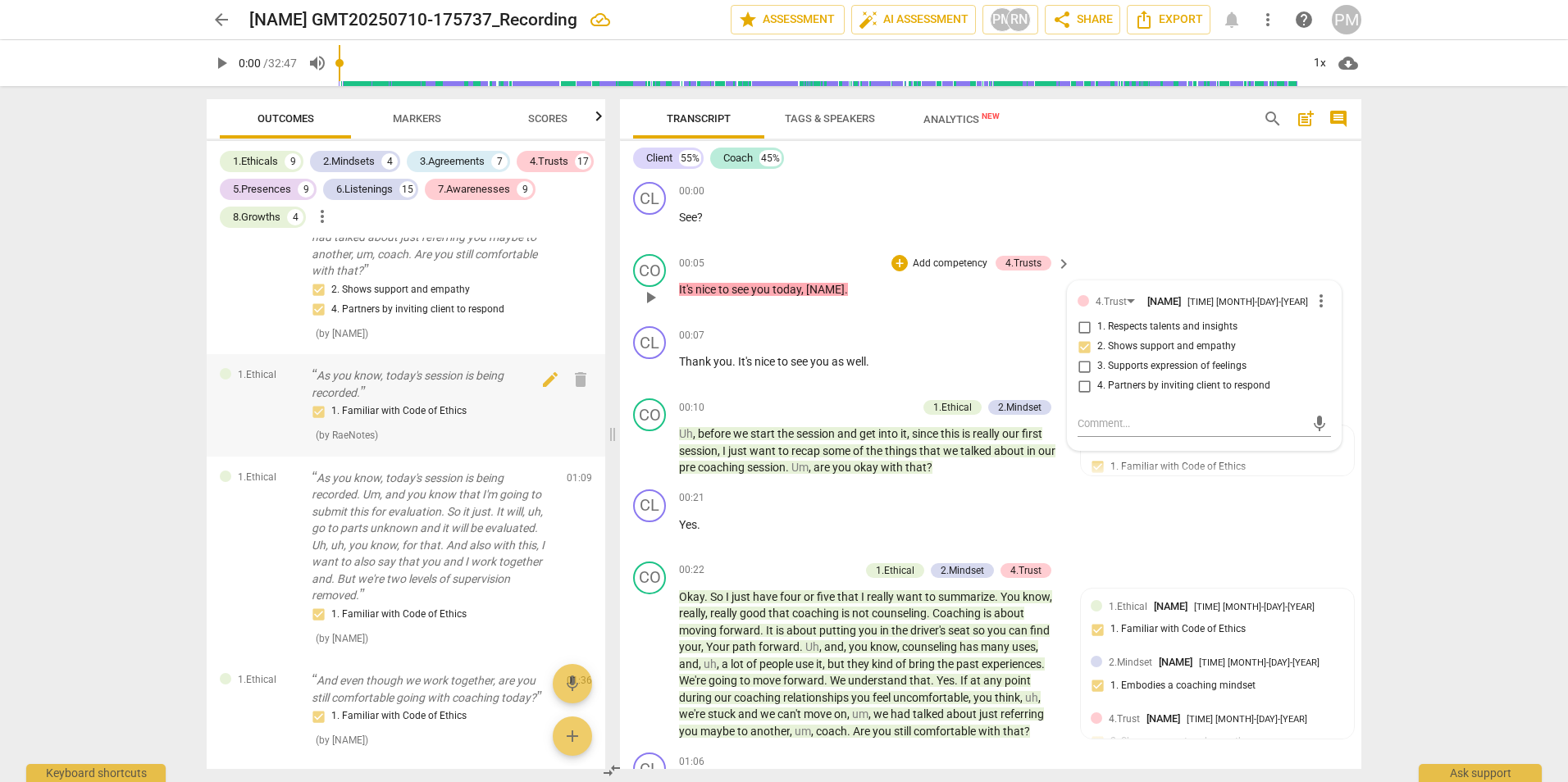 scroll, scrollTop: 1312, scrollLeft: 0, axis: vertical 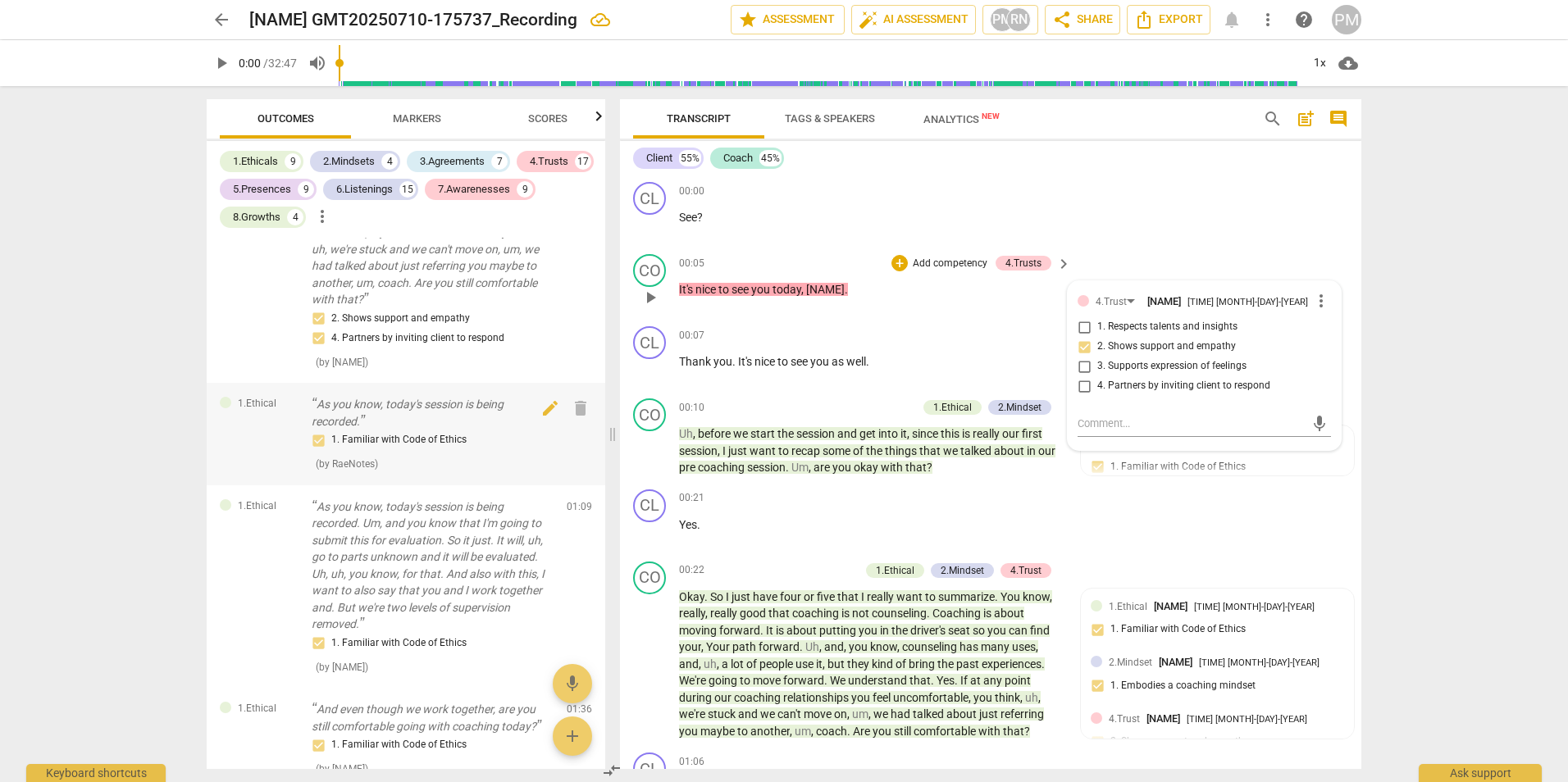 click on "As you know, today's session is being recorded." at bounding box center (432, 412) 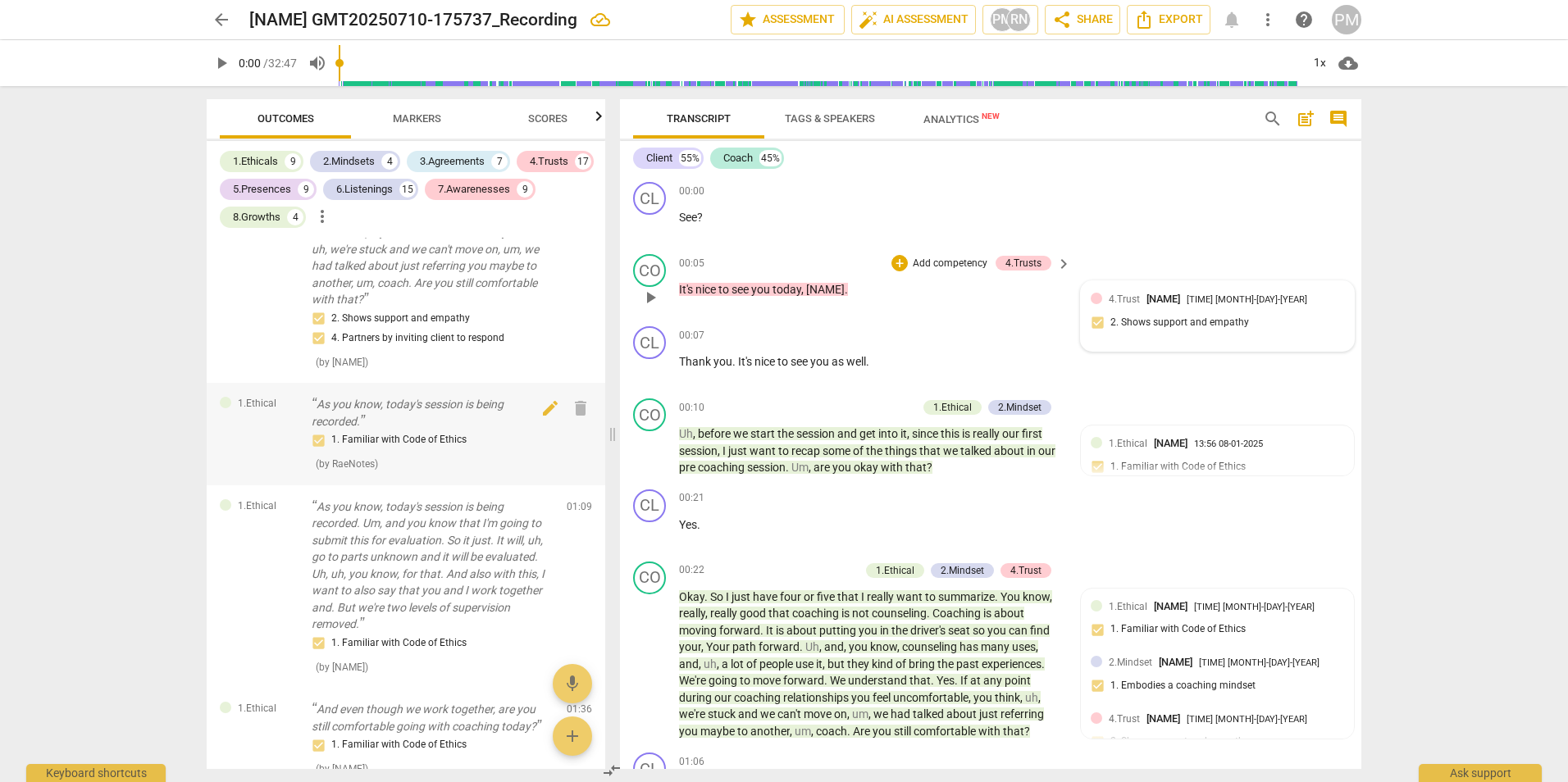 scroll, scrollTop: 463, scrollLeft: 0, axis: vertical 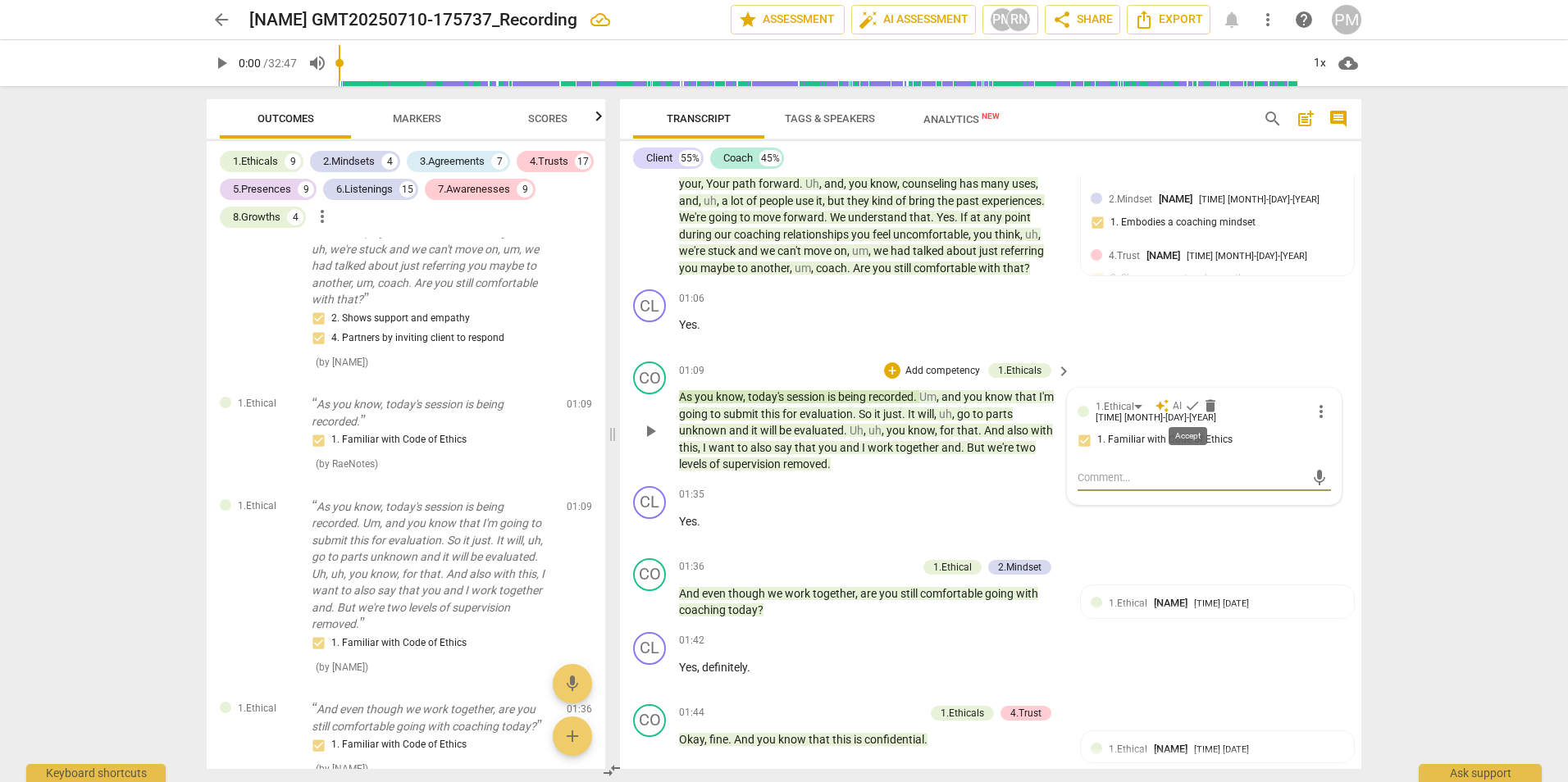 click on "check" at bounding box center [1192, 406] 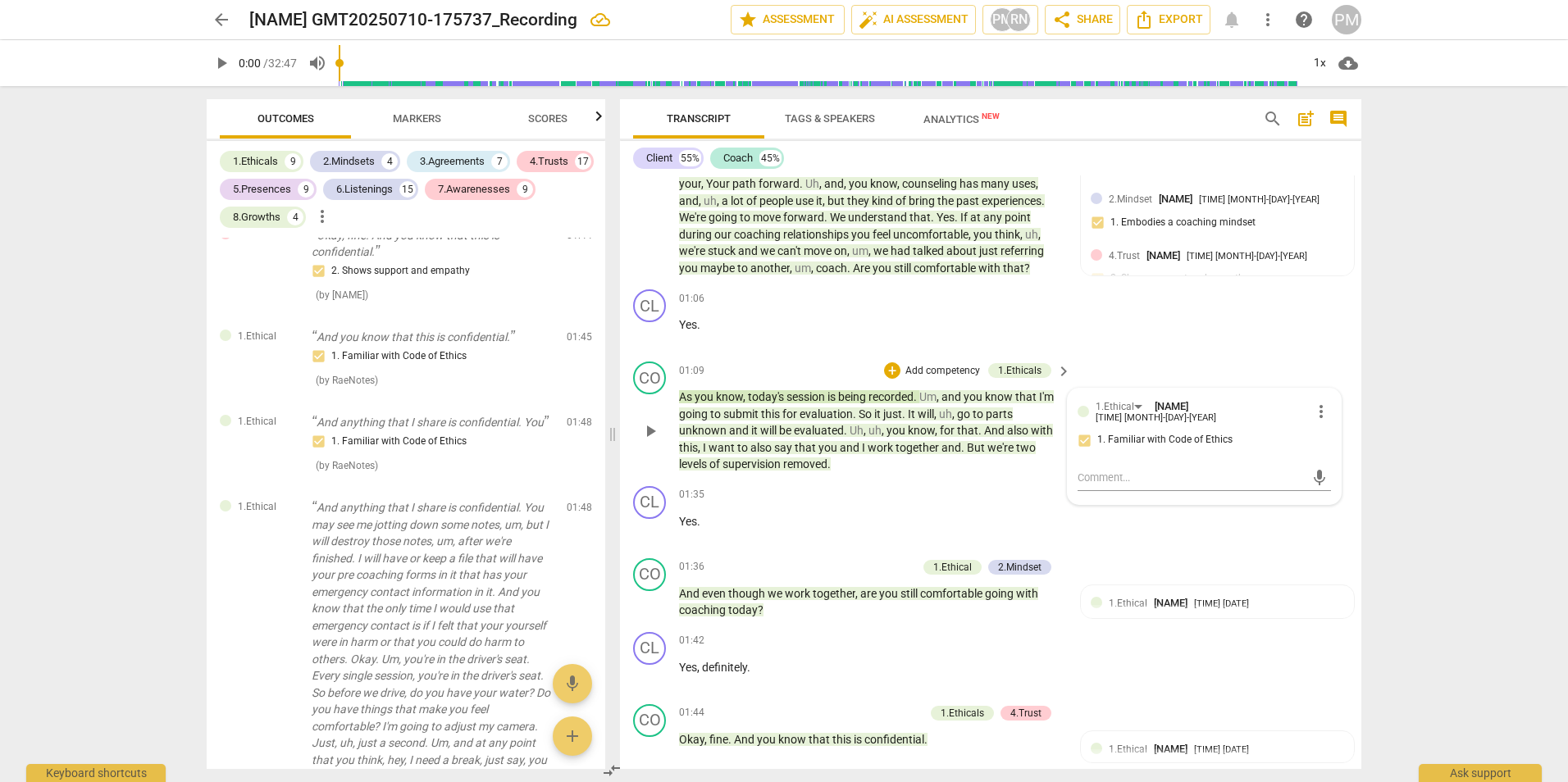scroll, scrollTop: 2131, scrollLeft: 0, axis: vertical 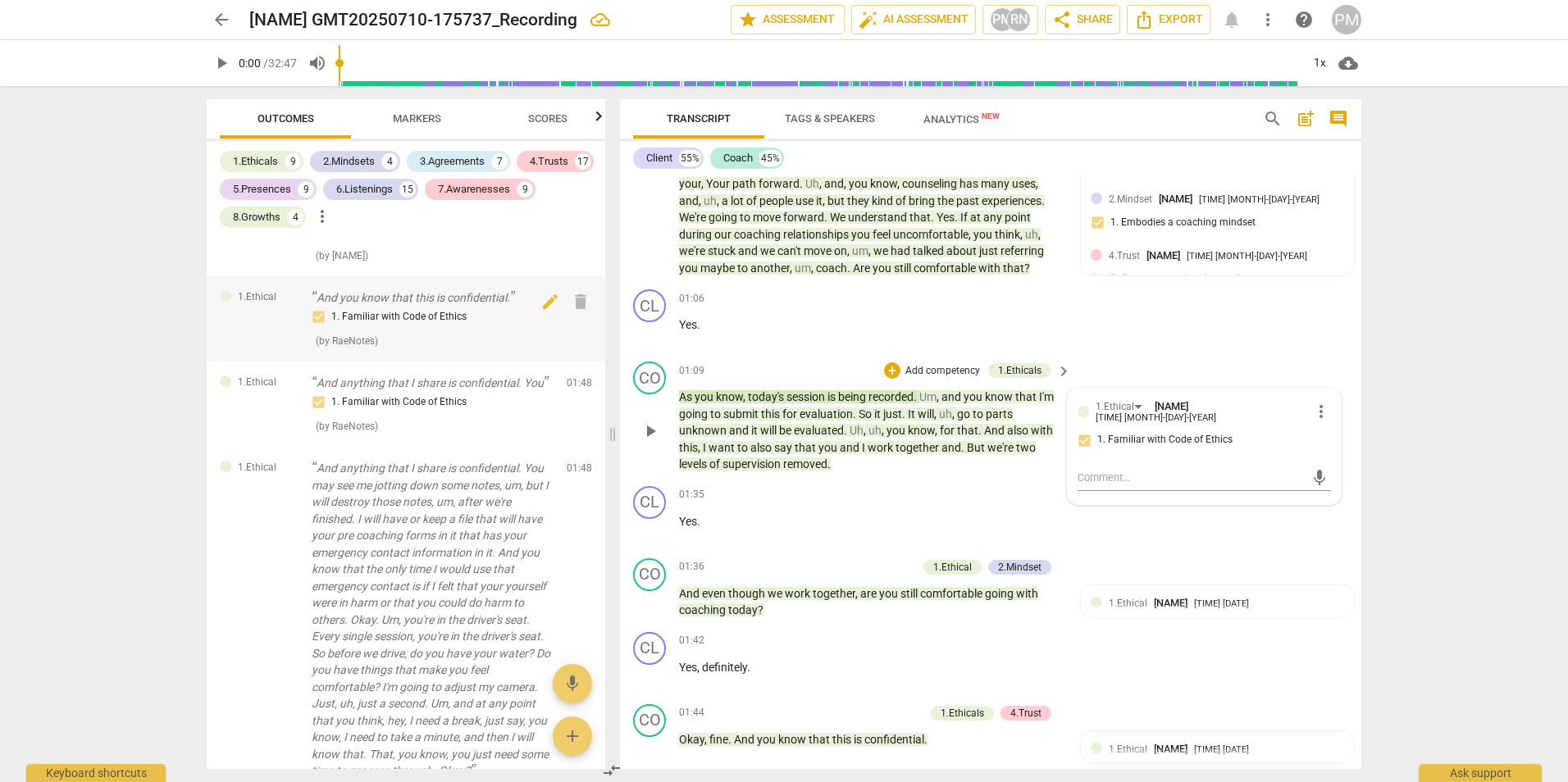 click on "And you know that this is confidential." at bounding box center [432, 298] 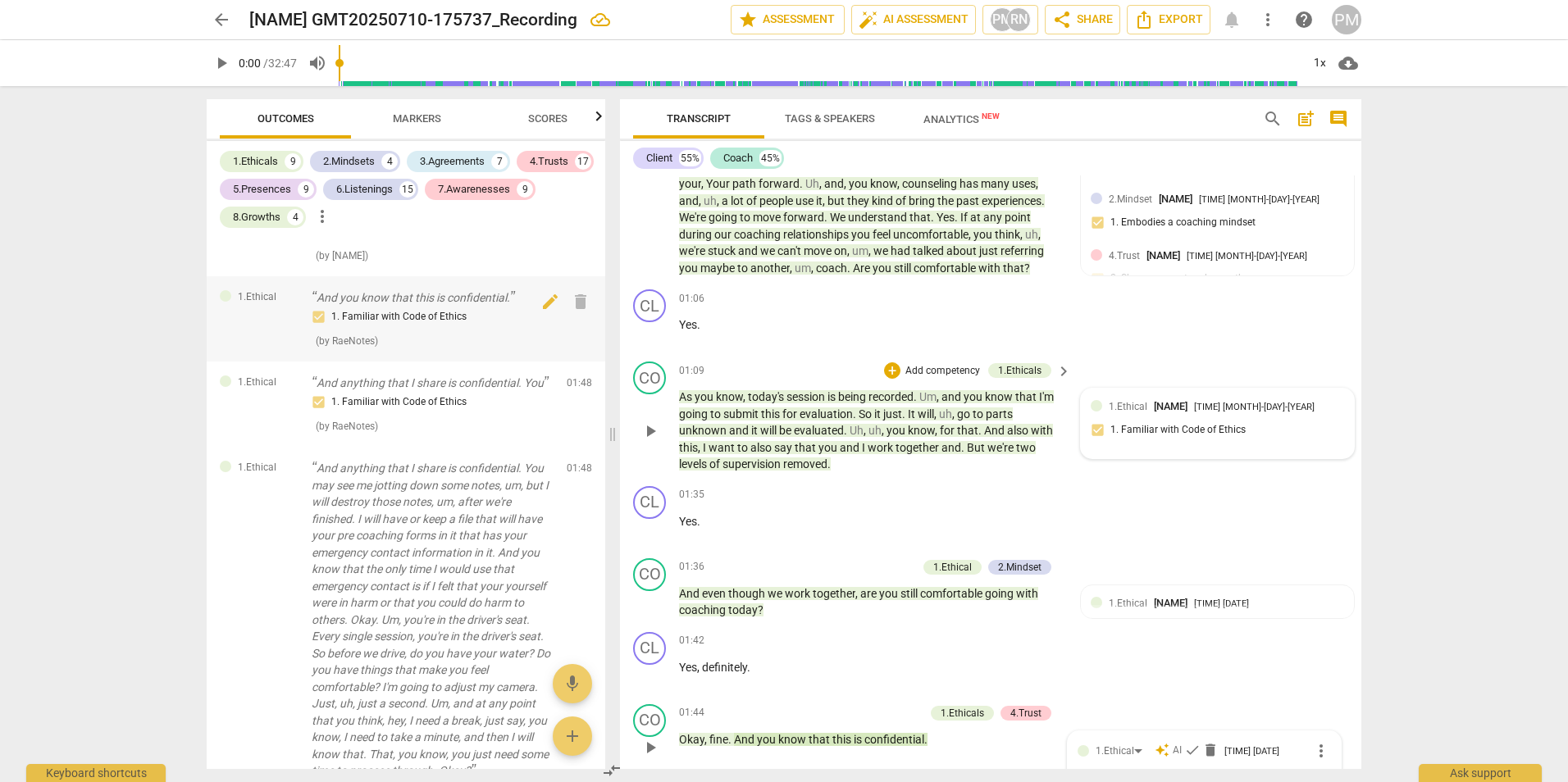 scroll, scrollTop: 805, scrollLeft: 0, axis: vertical 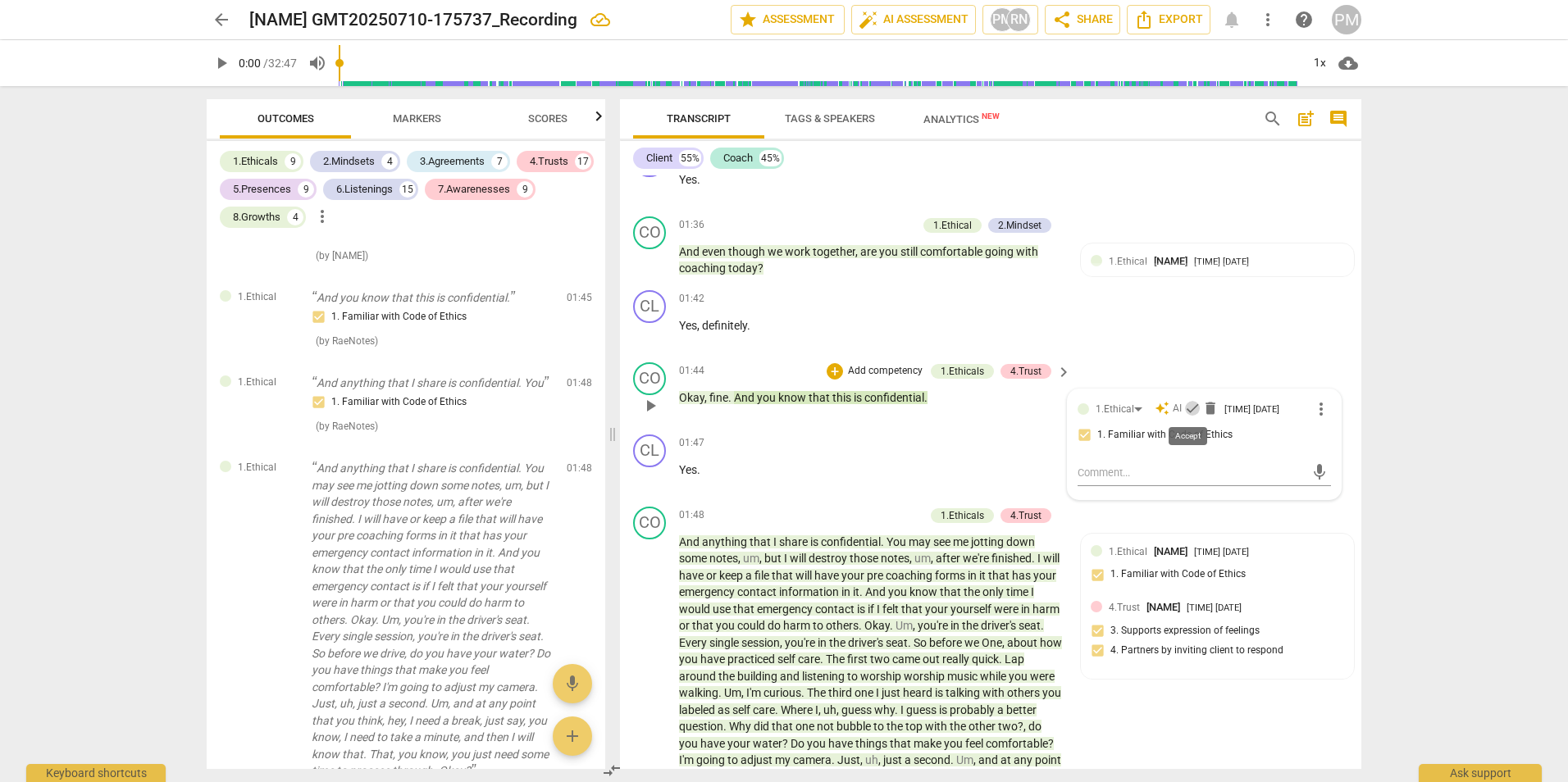 click on "check" at bounding box center [1192, 408] 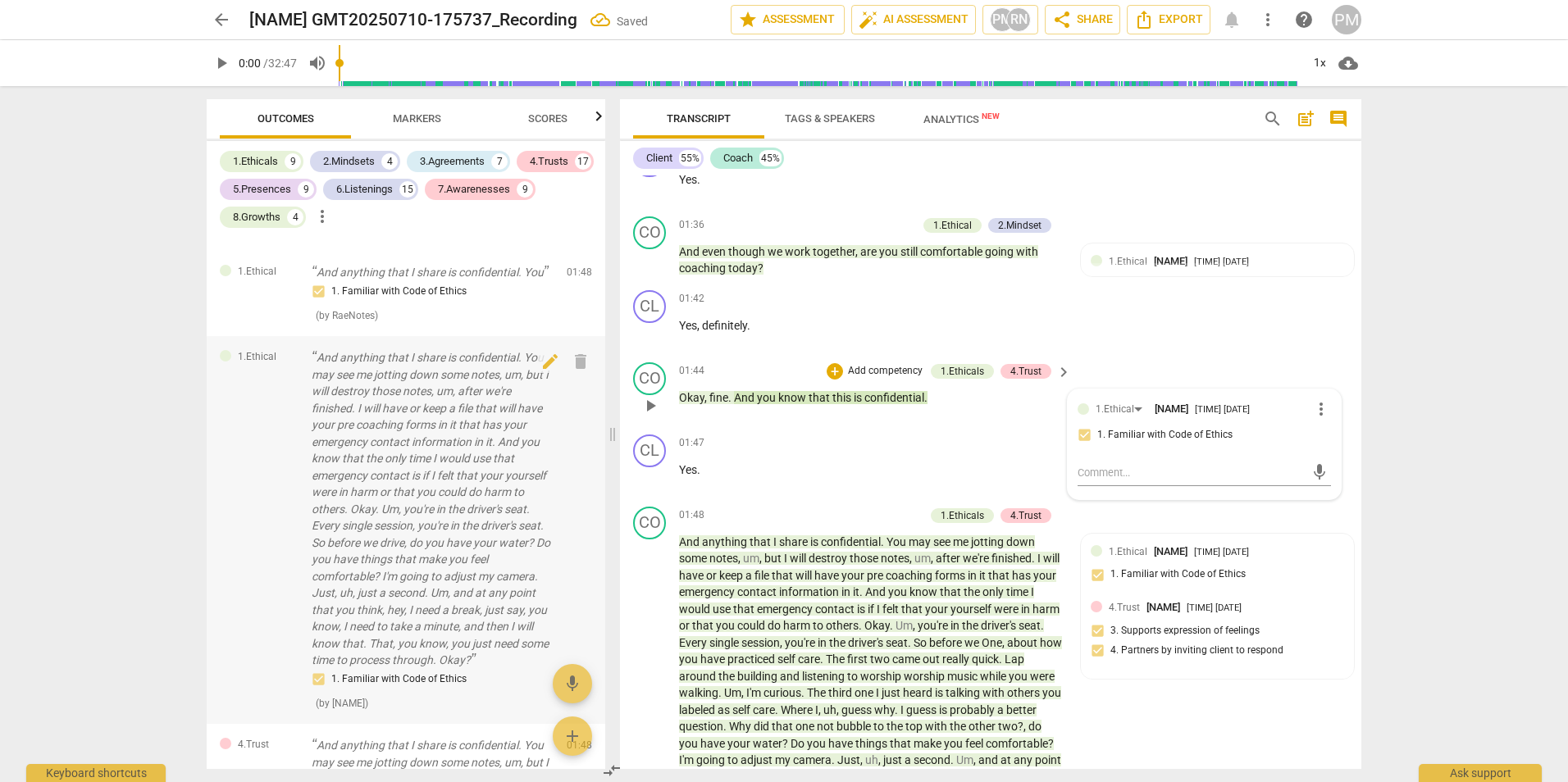 scroll, scrollTop: 2213, scrollLeft: 0, axis: vertical 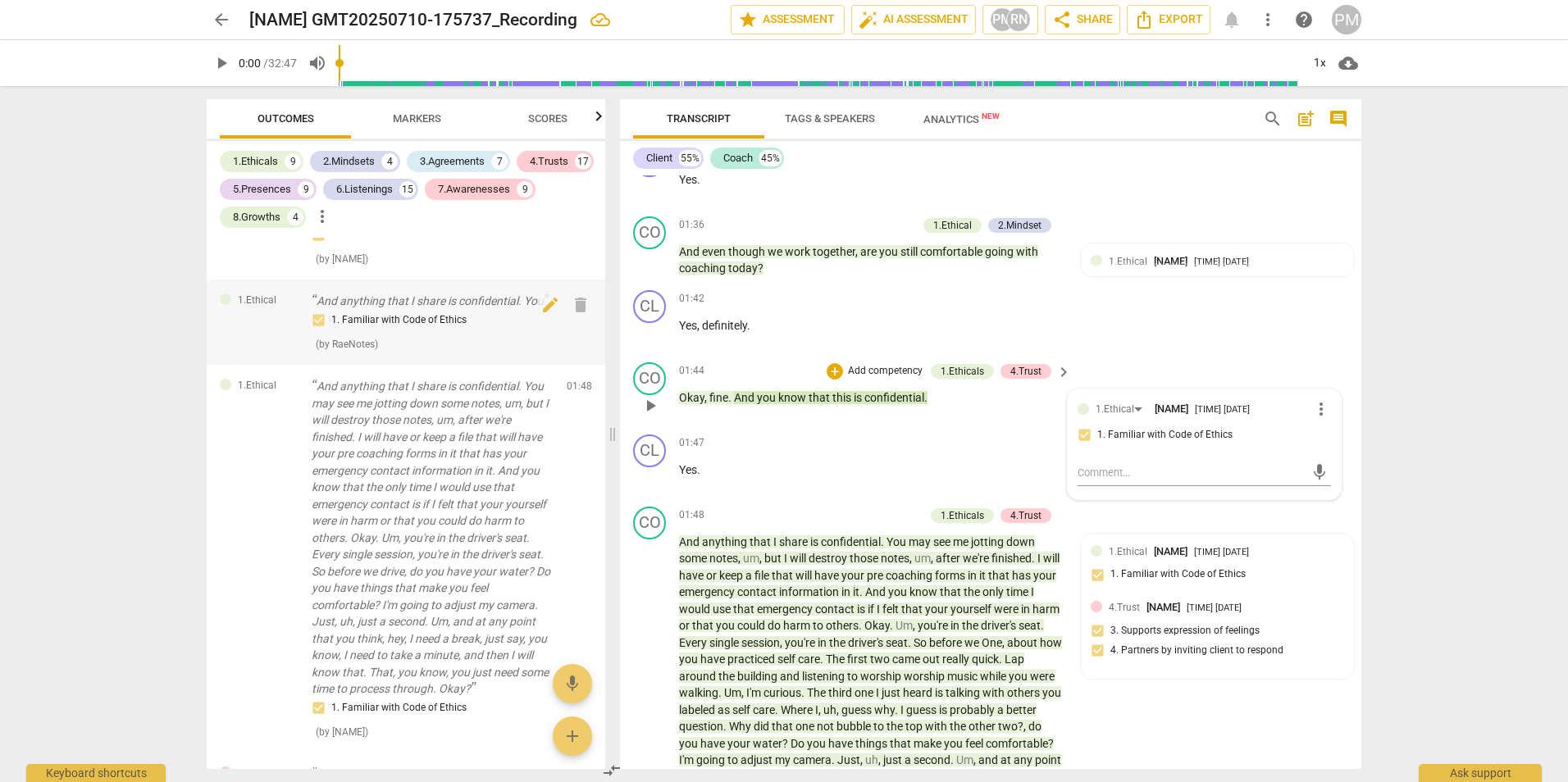 click on "And anything that I share is confidential. You" at bounding box center [432, 301] 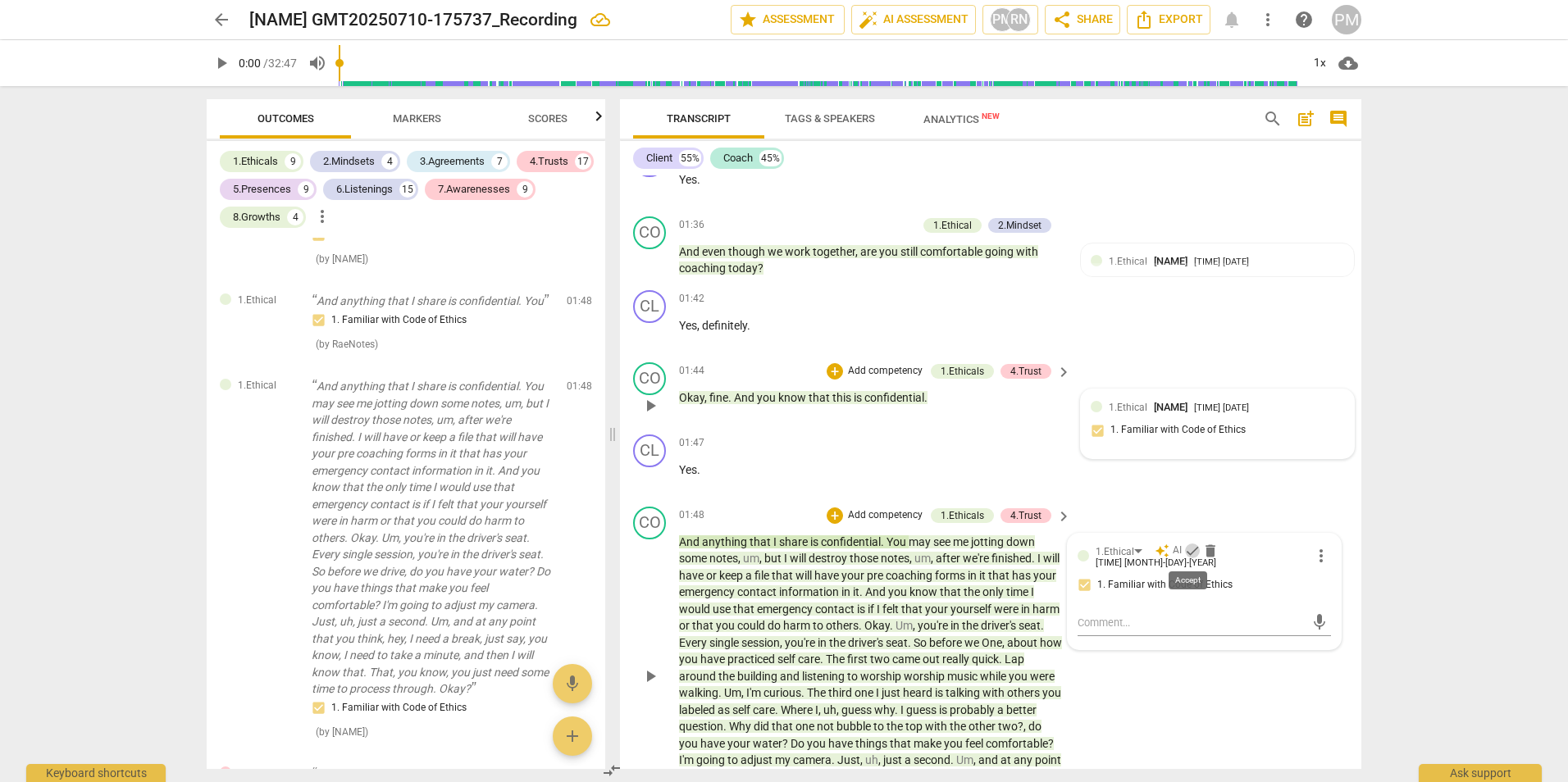 click on "check" at bounding box center (1192, 551) 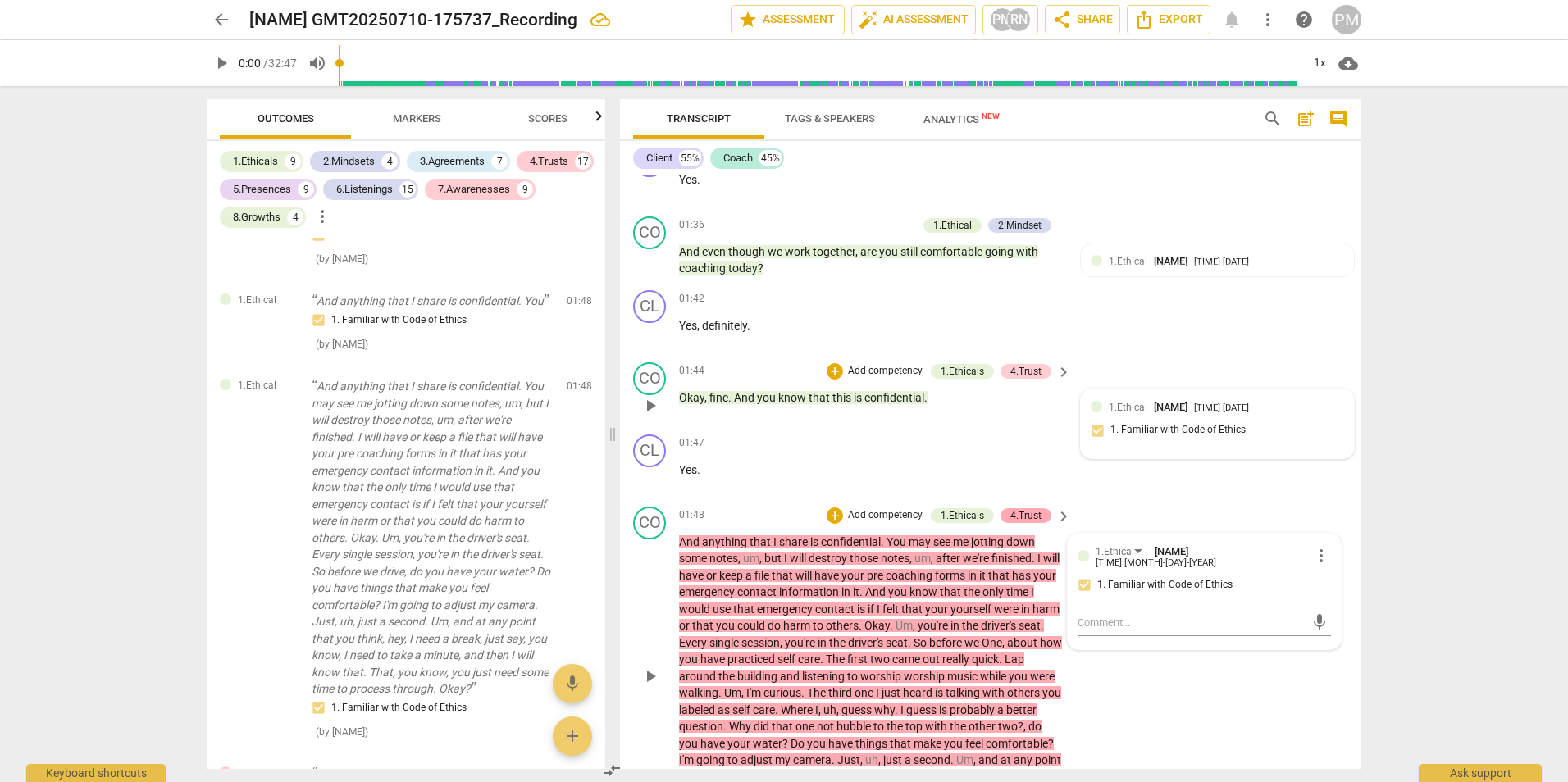 click on "4.Trust" at bounding box center (1026, 516) 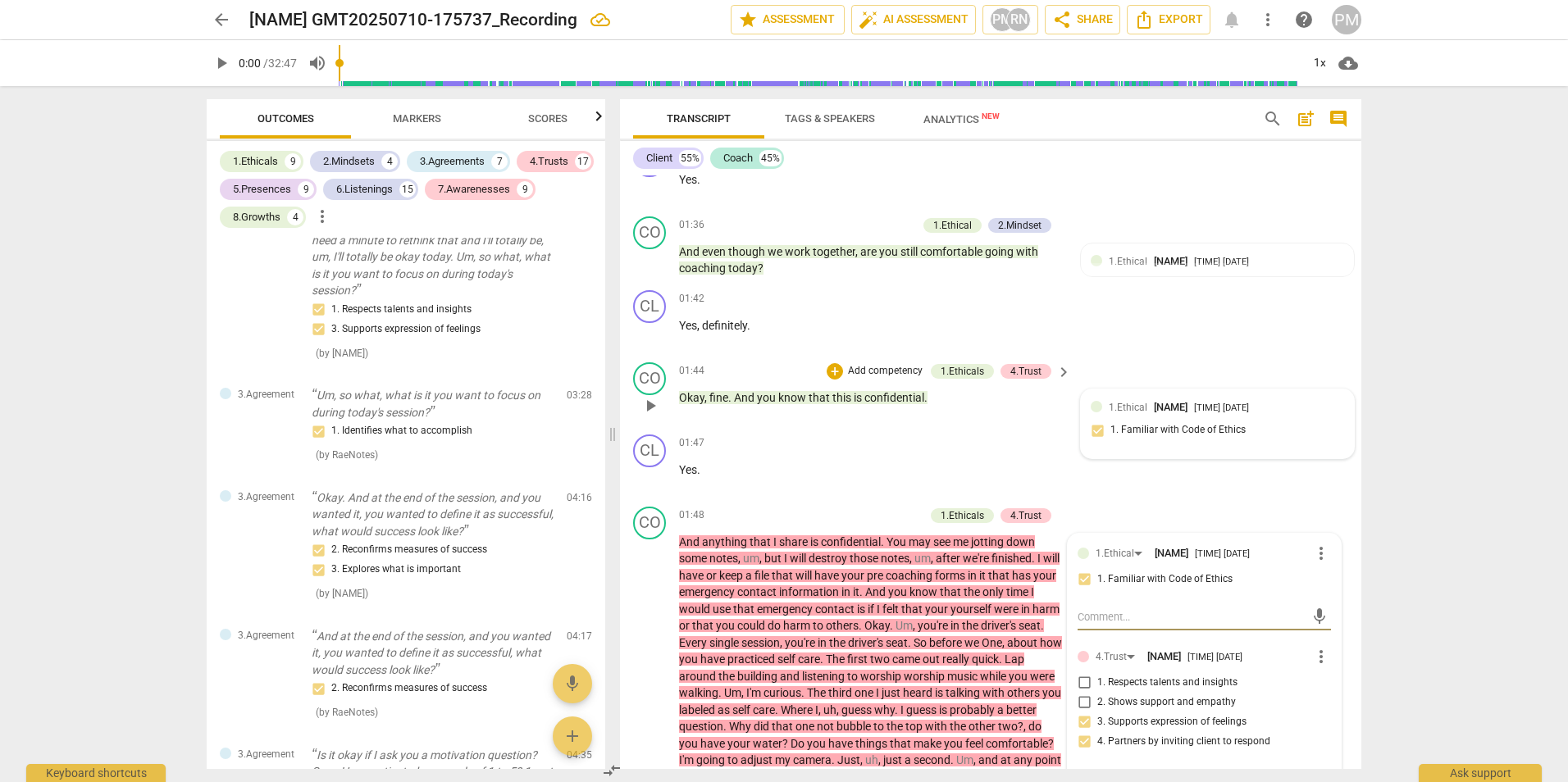scroll, scrollTop: 3404, scrollLeft: 0, axis: vertical 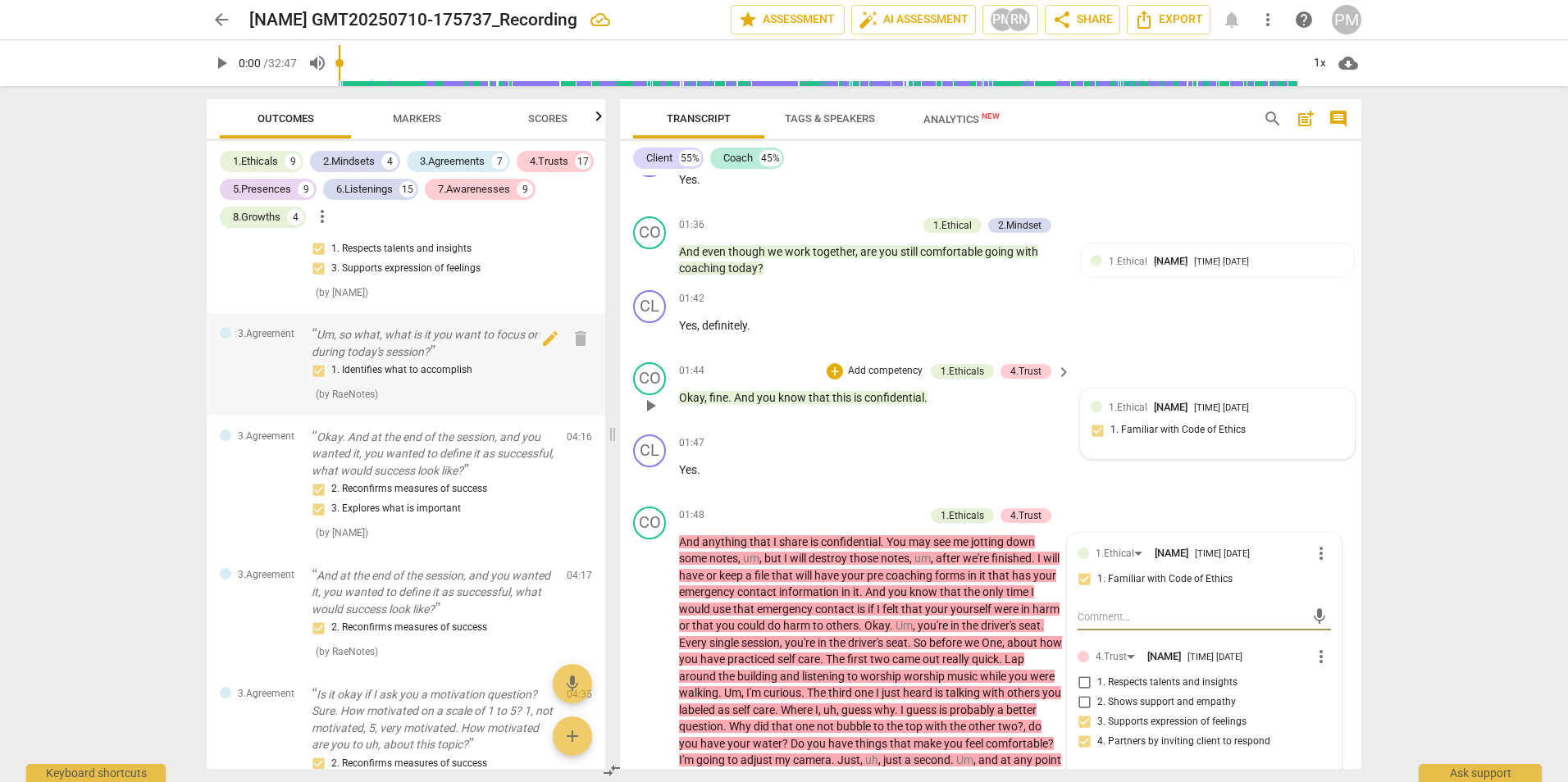 click on "Um, so what, what is it you want to focus on during today's session?" at bounding box center (432, 343) 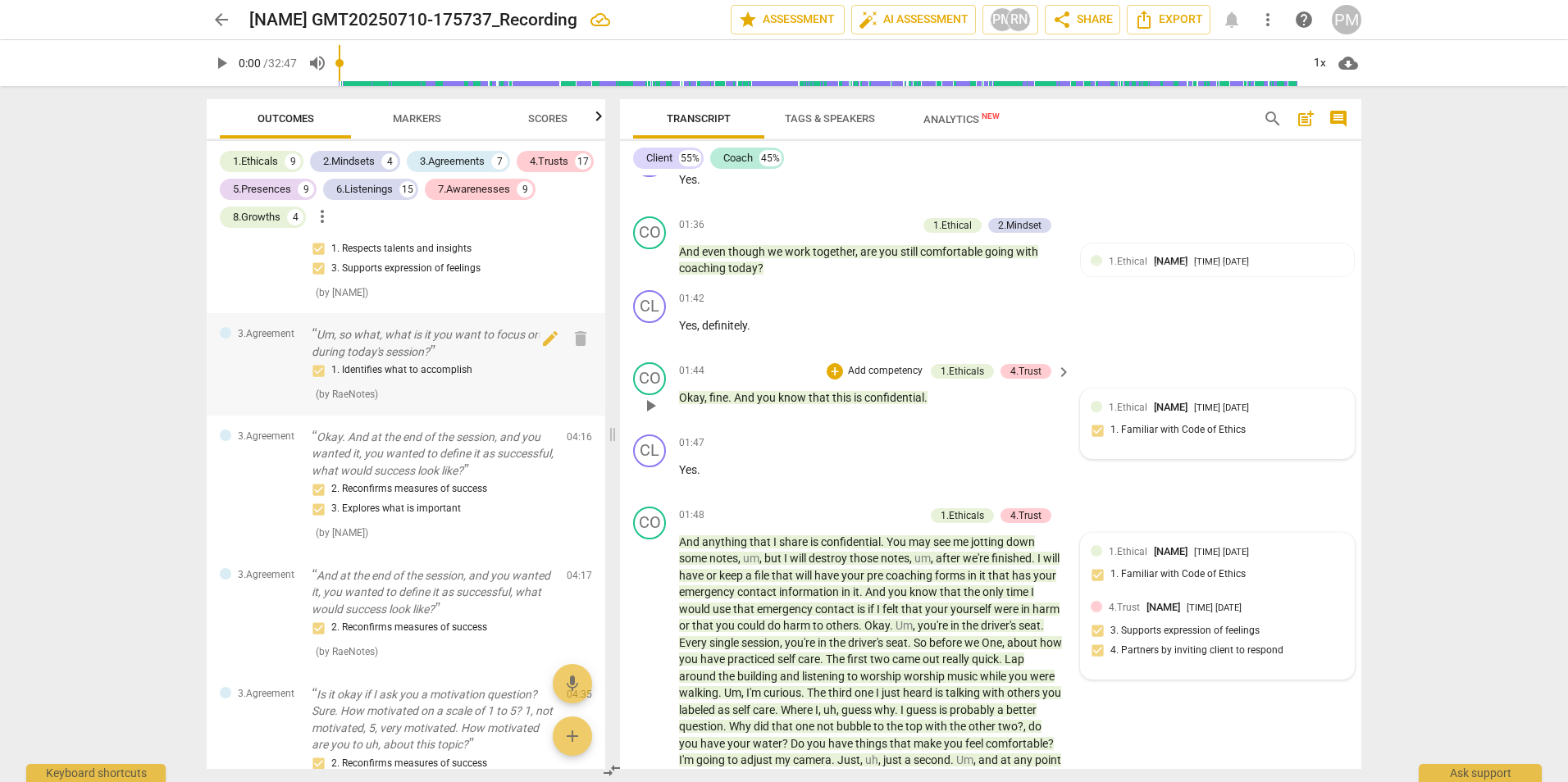 scroll, scrollTop: 1543, scrollLeft: 0, axis: vertical 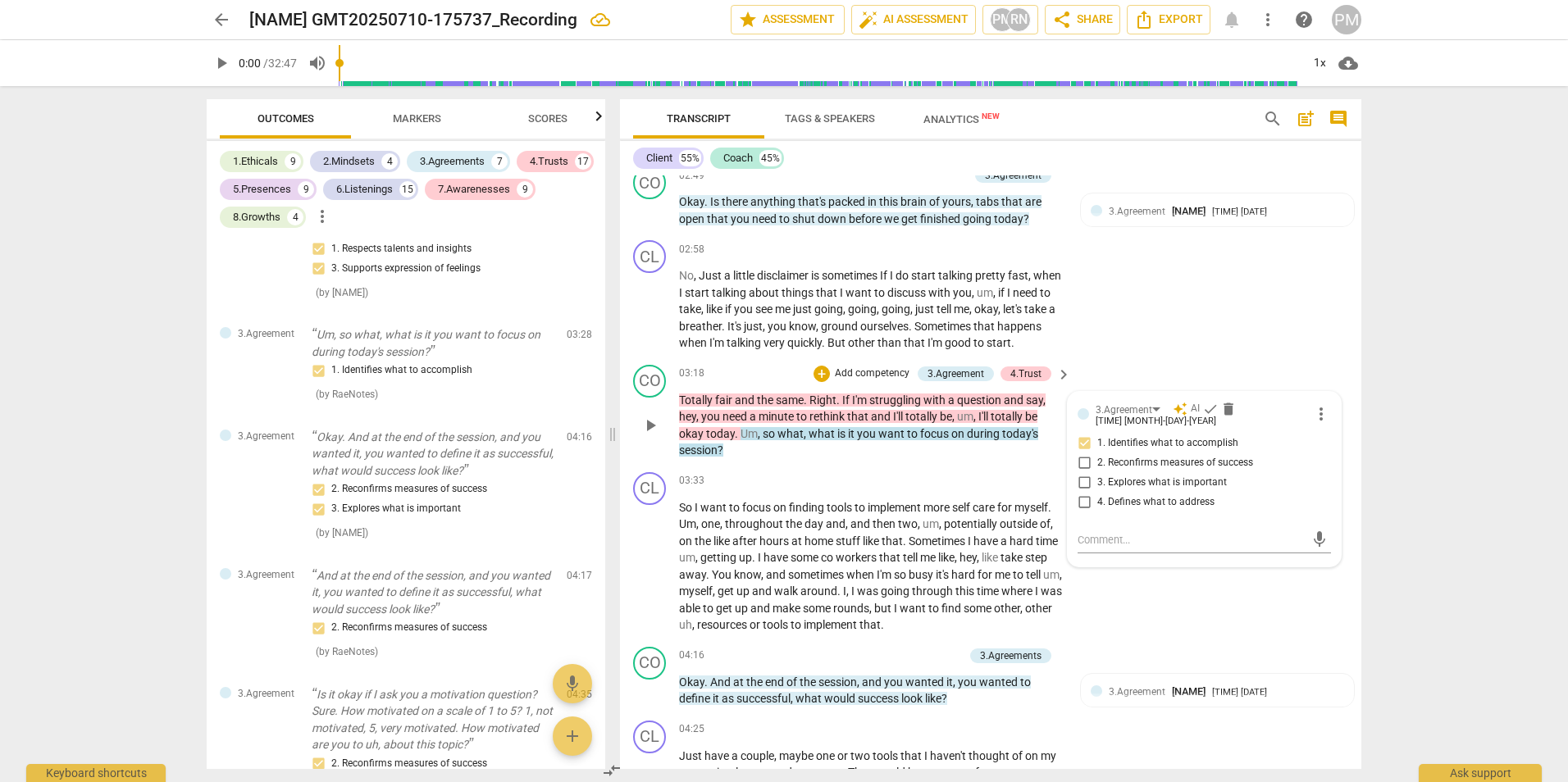 click on "3. Explores what is important" at bounding box center [1162, 483] 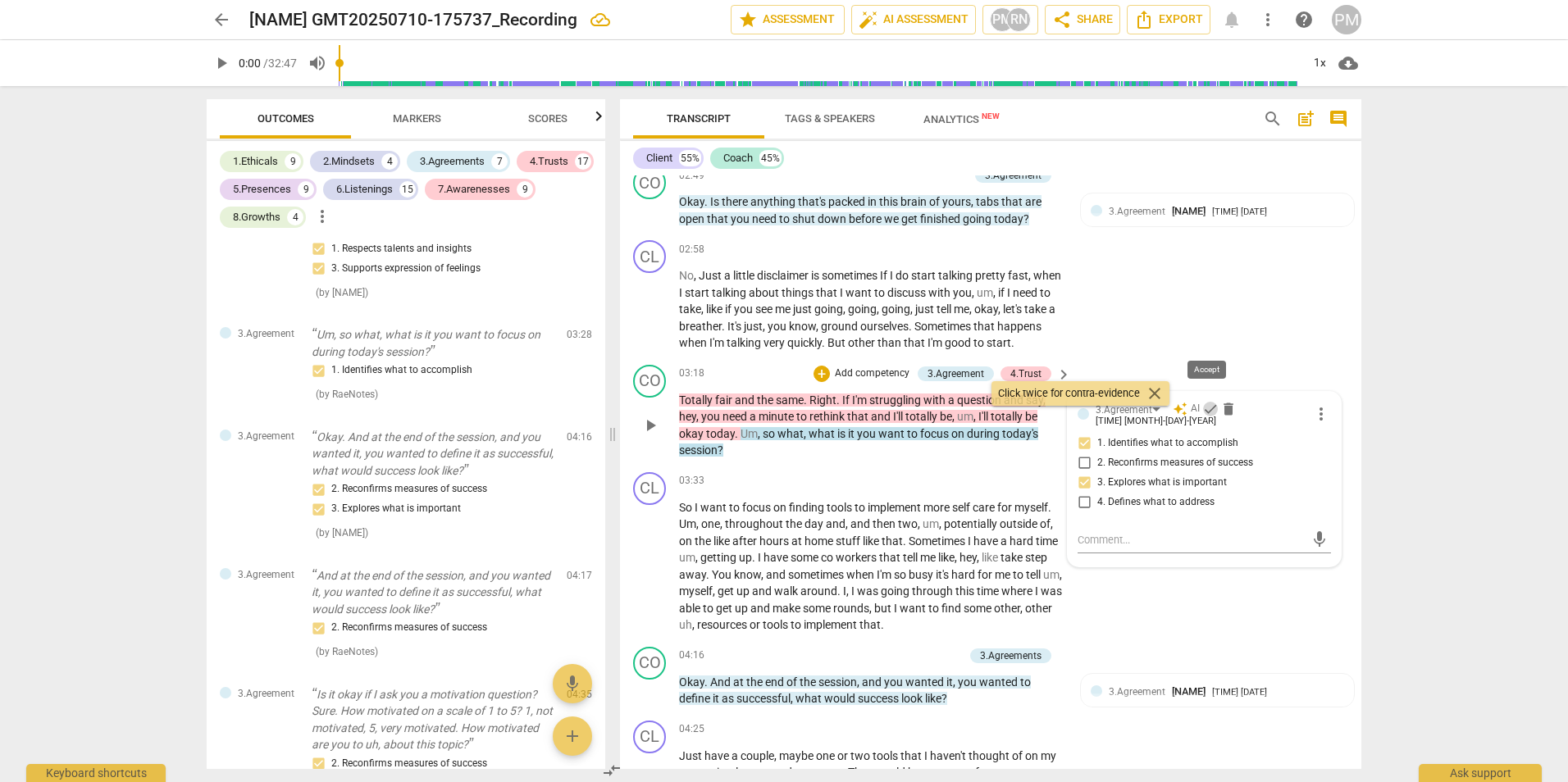 click on "check" at bounding box center (1210, 409) 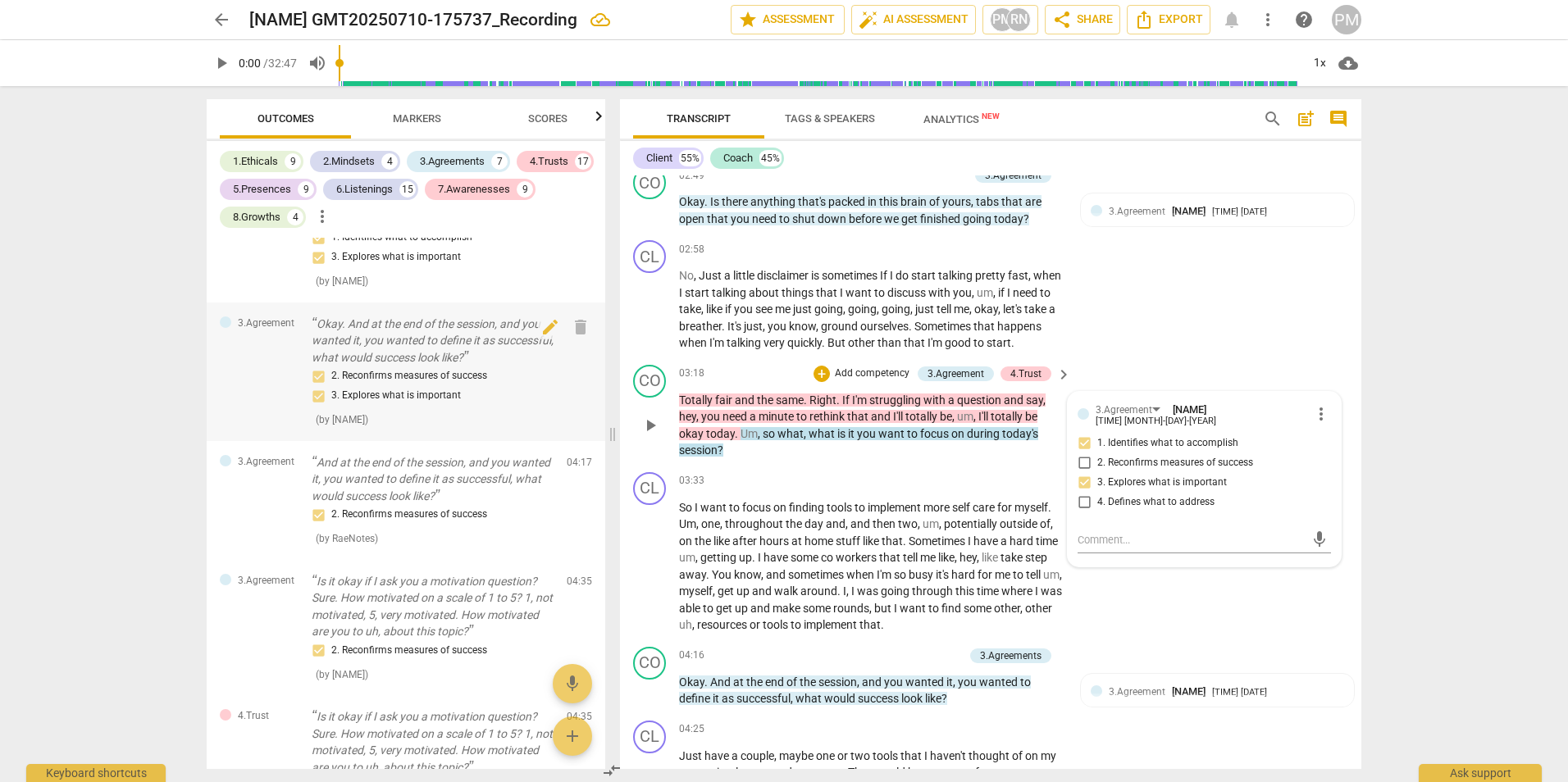 scroll, scrollTop: 3568, scrollLeft: 0, axis: vertical 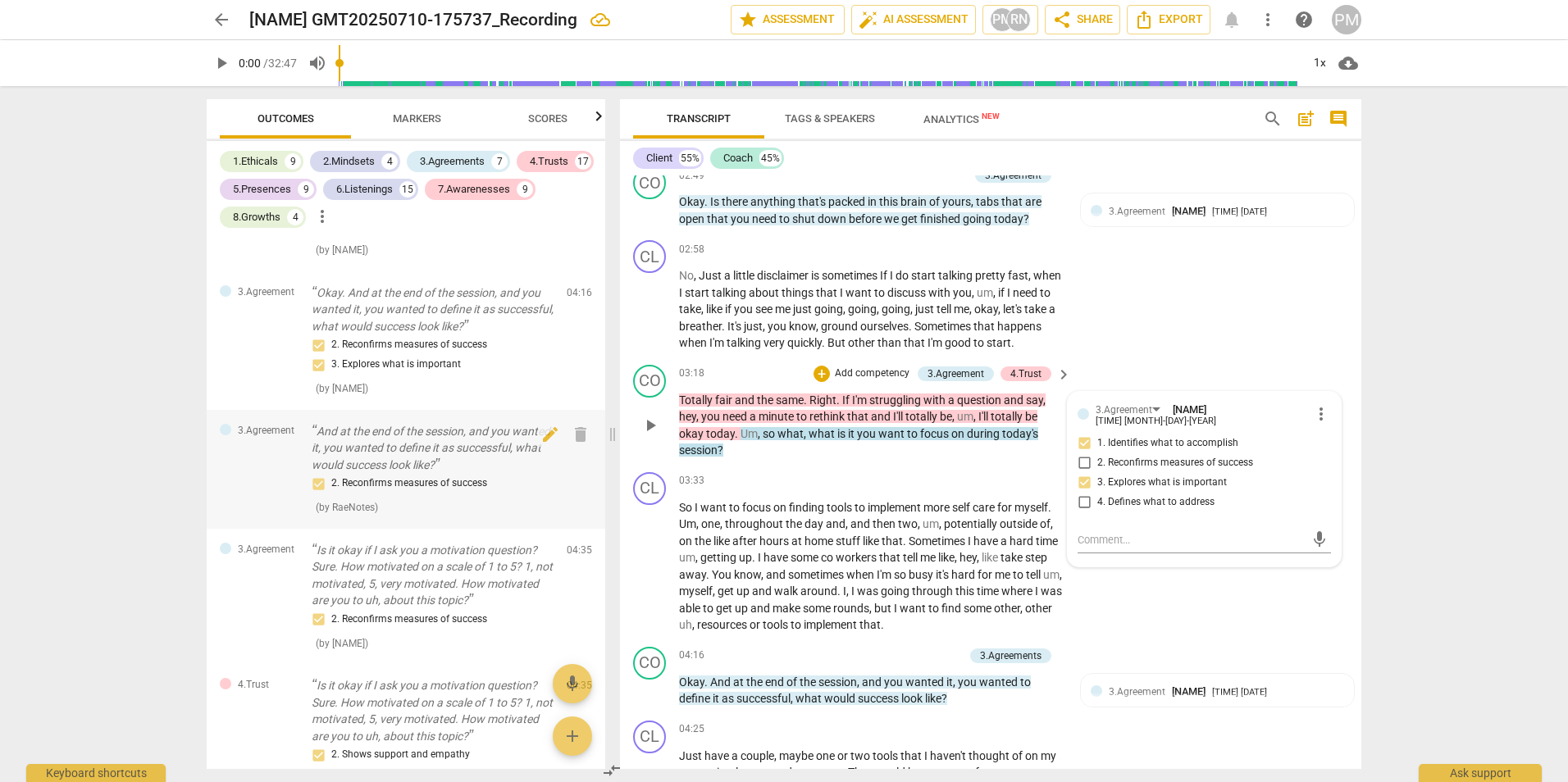 click on "And at the end of the session, and you wanted it, you wanted to define it as successful, what would success look like?" at bounding box center [432, 448] 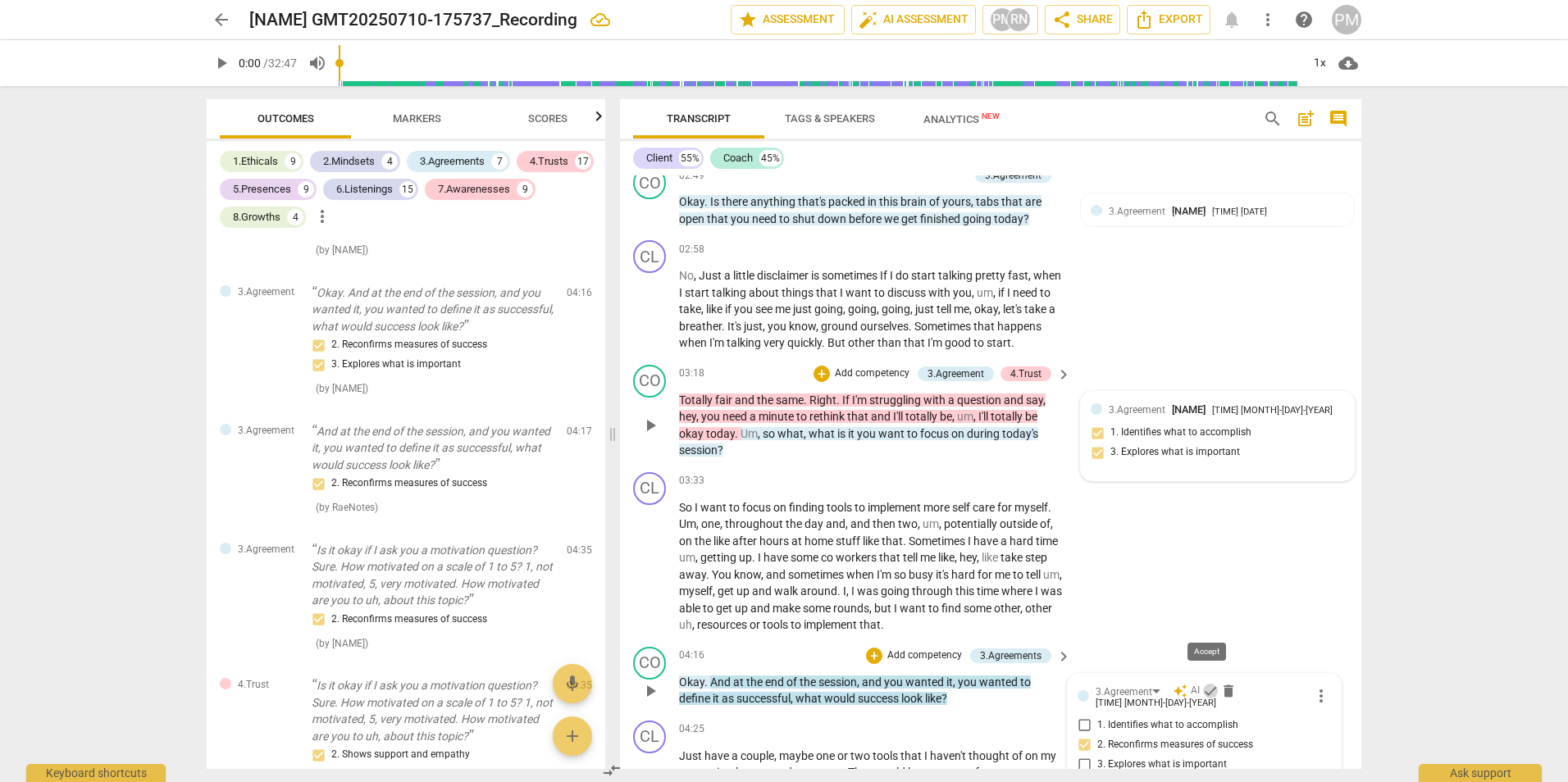 click on "check" at bounding box center [1210, 691] 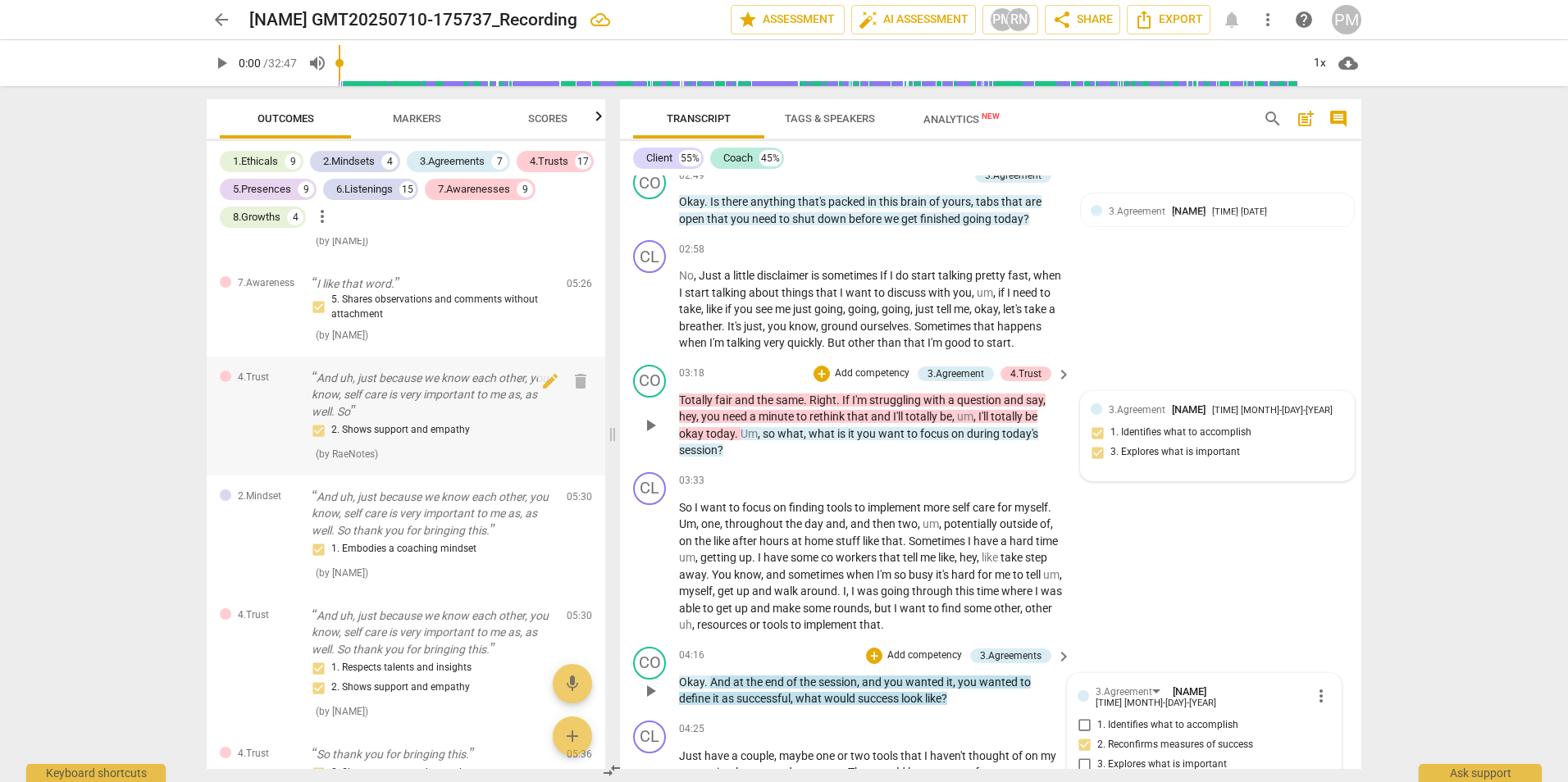 scroll, scrollTop: 4552, scrollLeft: 0, axis: vertical 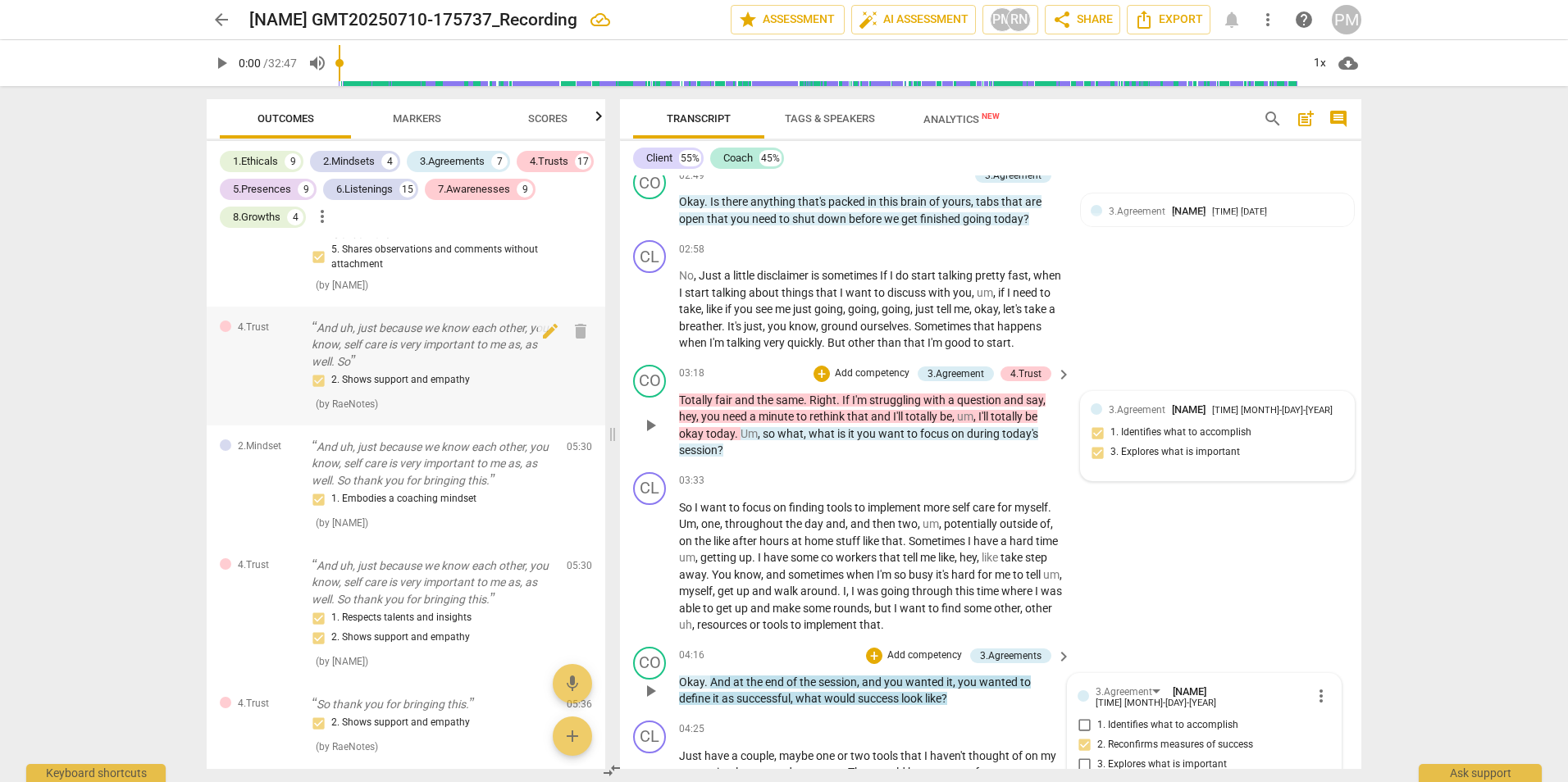 click on "And uh, just because we know each other, you know, self care is very important to me as, as well. So" at bounding box center (432, 345) 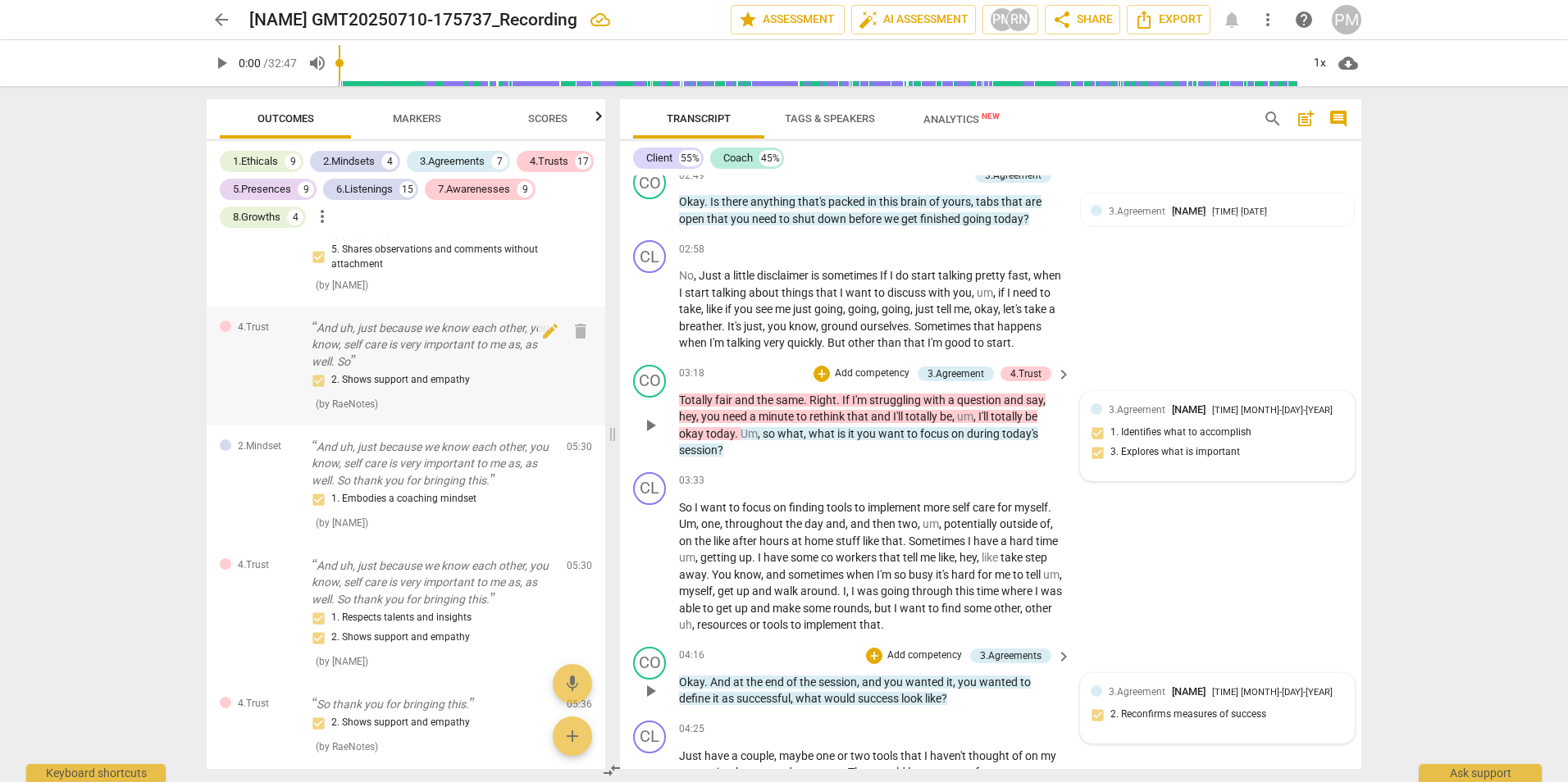 scroll, scrollTop: 2439, scrollLeft: 0, axis: vertical 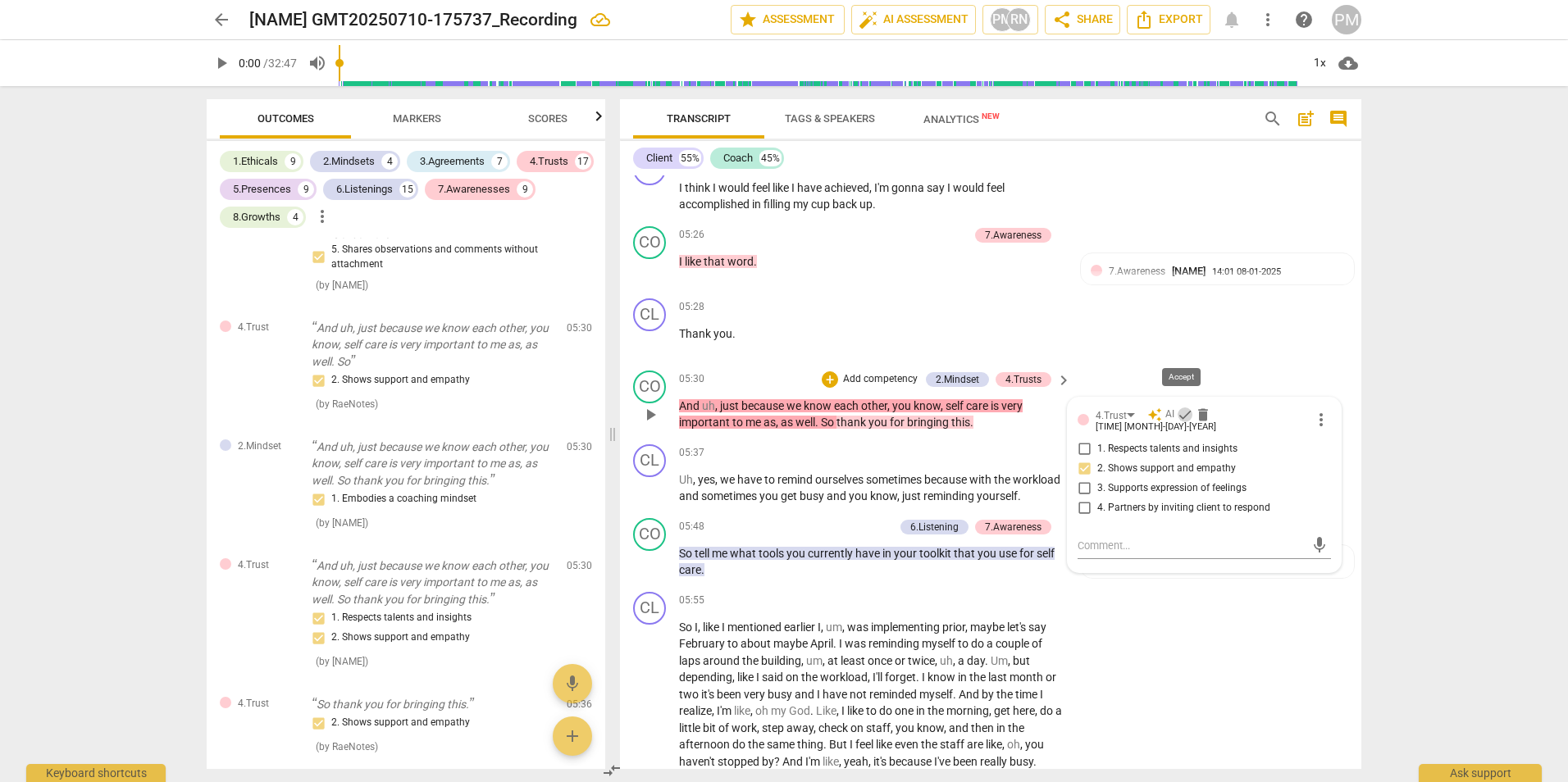 click on "check" at bounding box center [1185, 415] 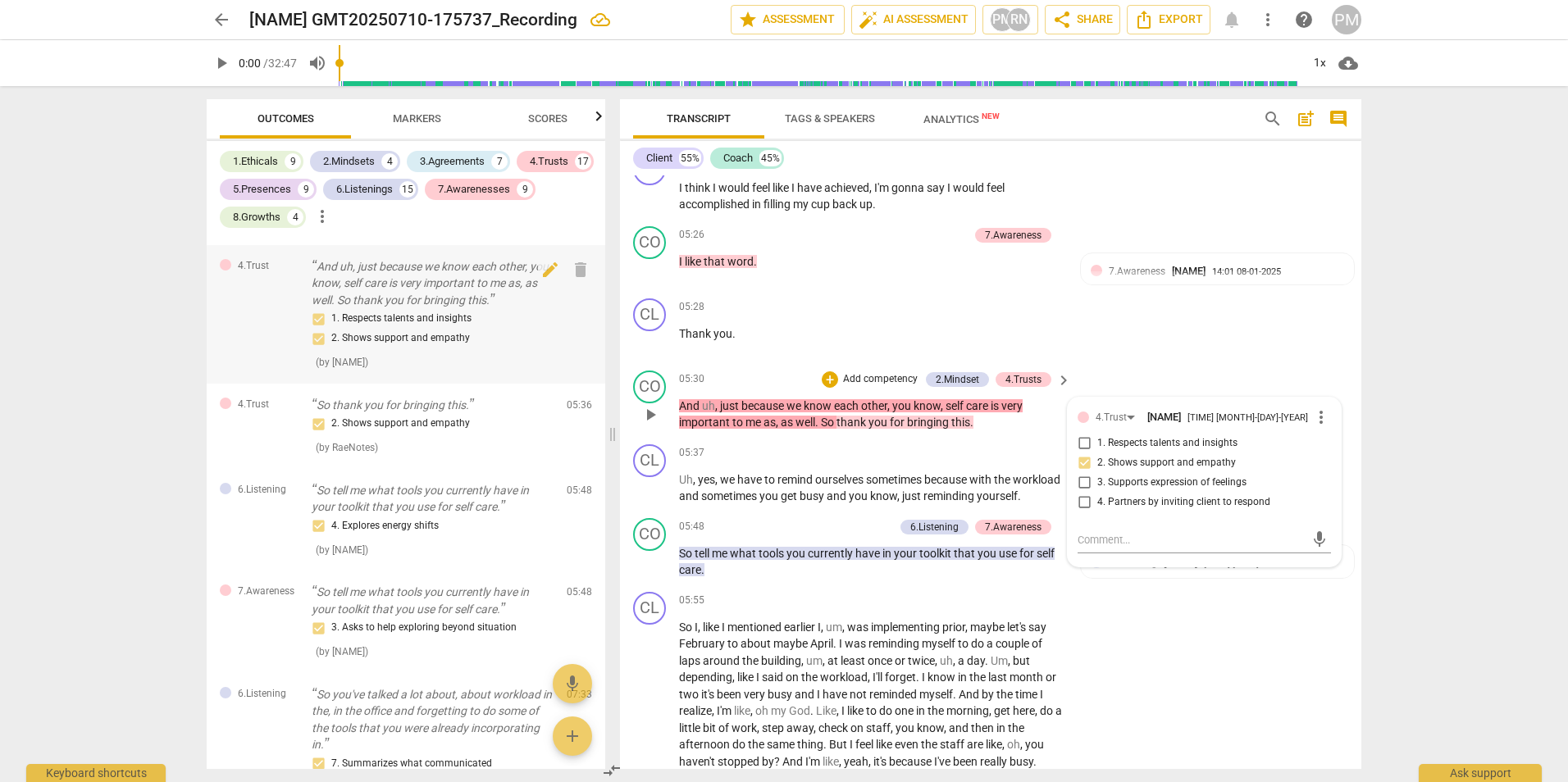 scroll, scrollTop: 4880, scrollLeft: 0, axis: vertical 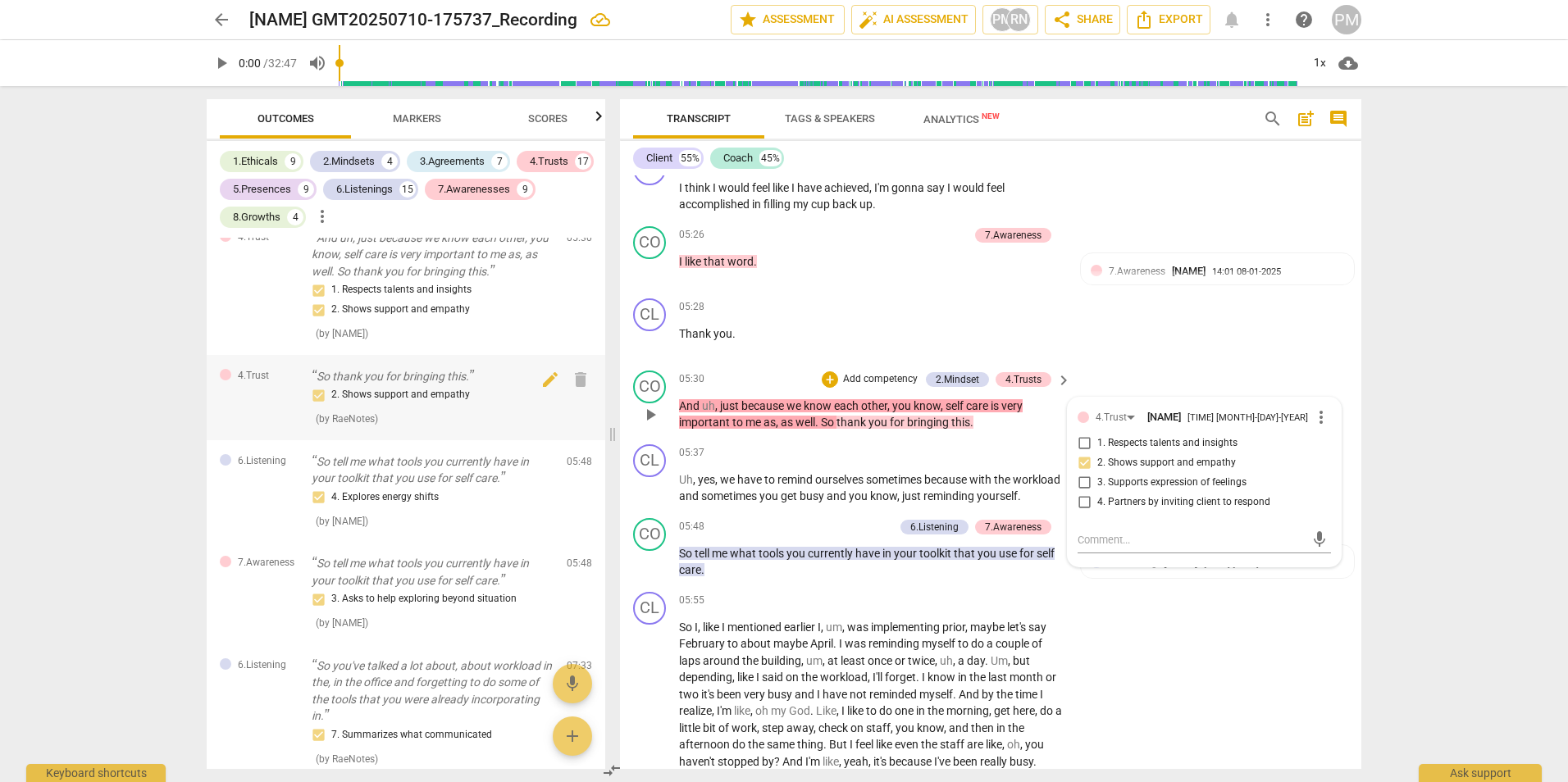 click on "4.Trust So thank you for bringing this. 2. Shows support and empathy ( by [NAME] ) [TIME] edit delete" at bounding box center [406, 398] 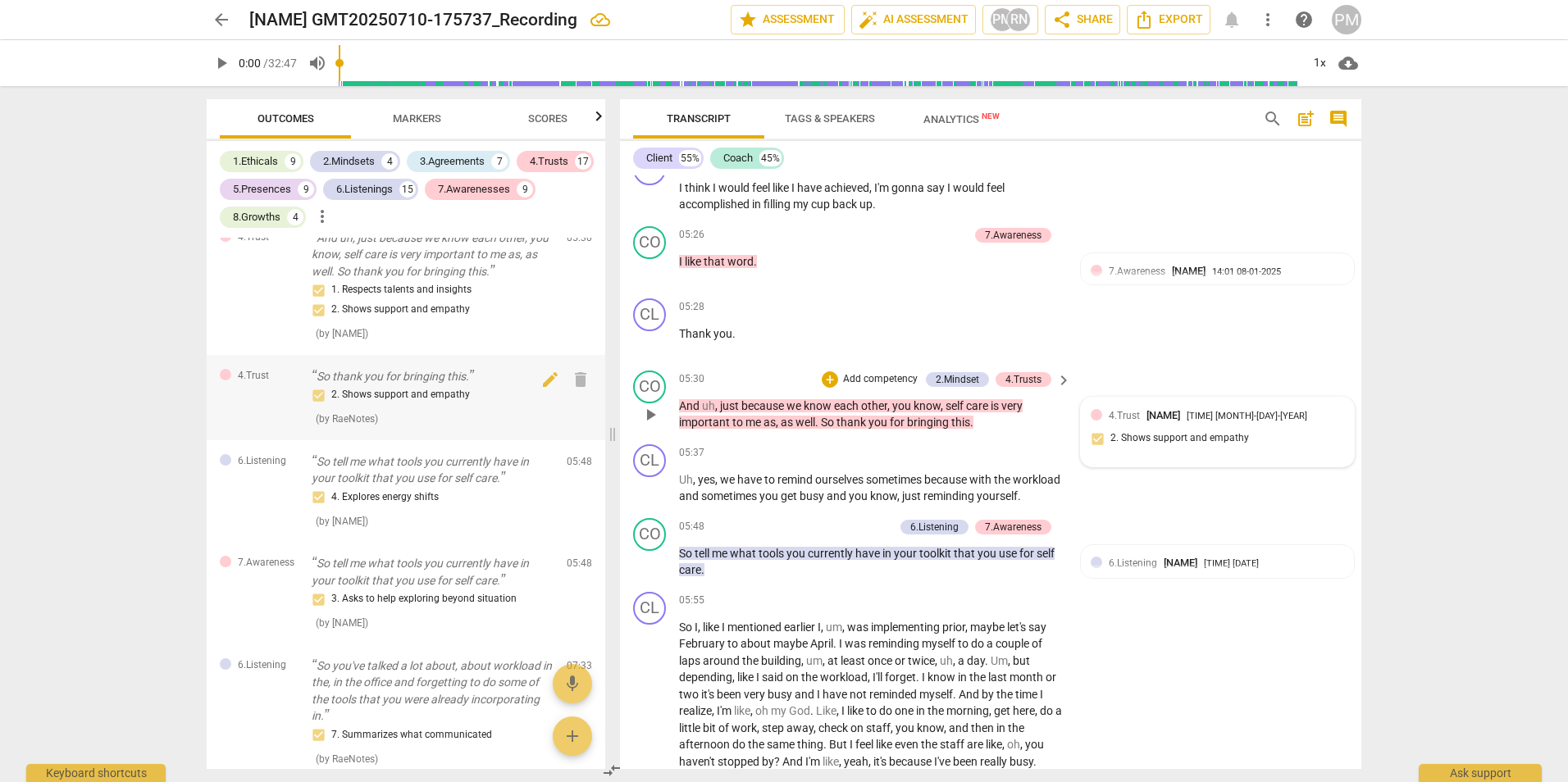 click on "So thank you for bringing this." at bounding box center (432, 376) 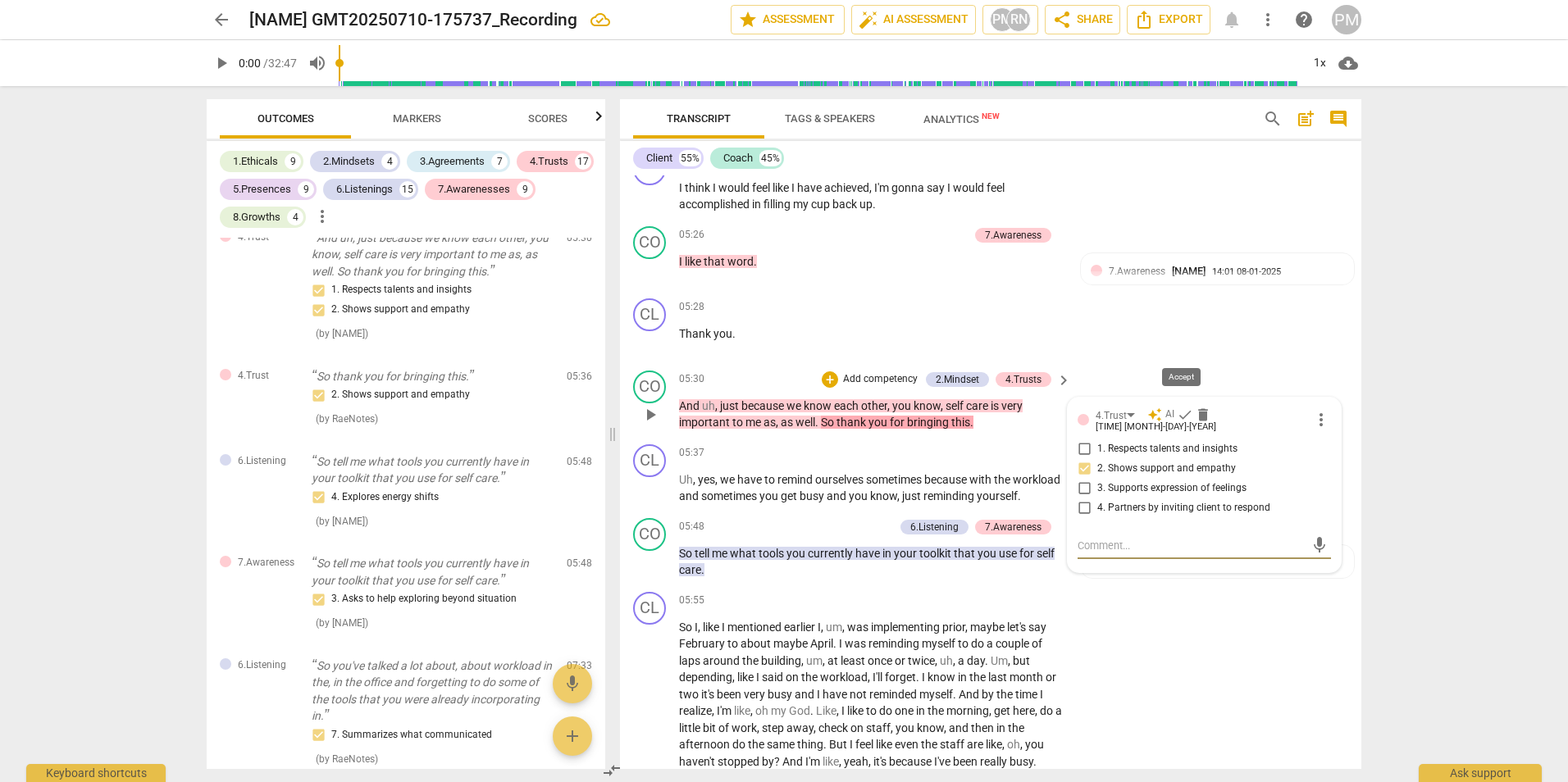 click on "check" at bounding box center [1185, 415] 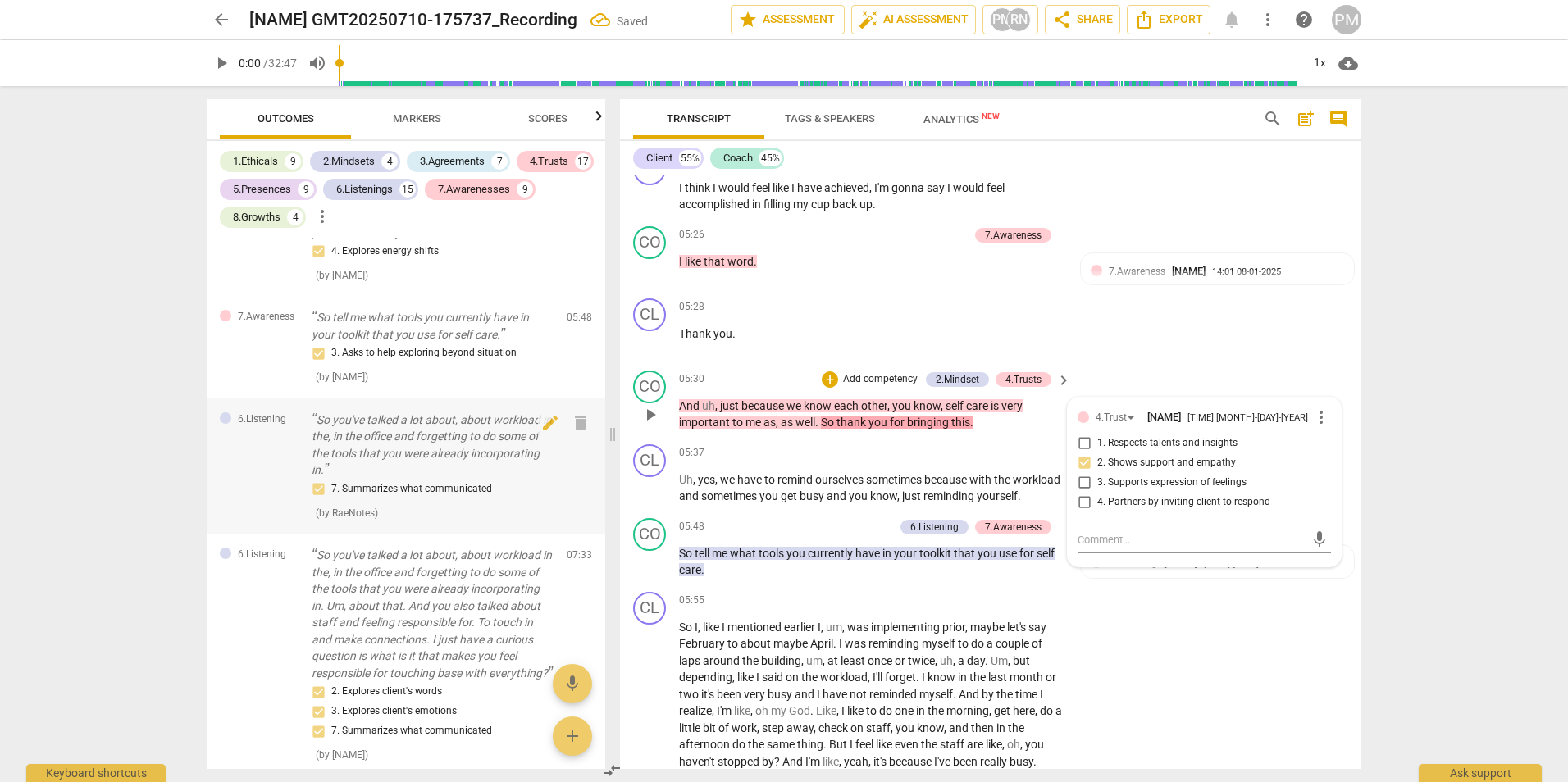 scroll, scrollTop: 5208, scrollLeft: 0, axis: vertical 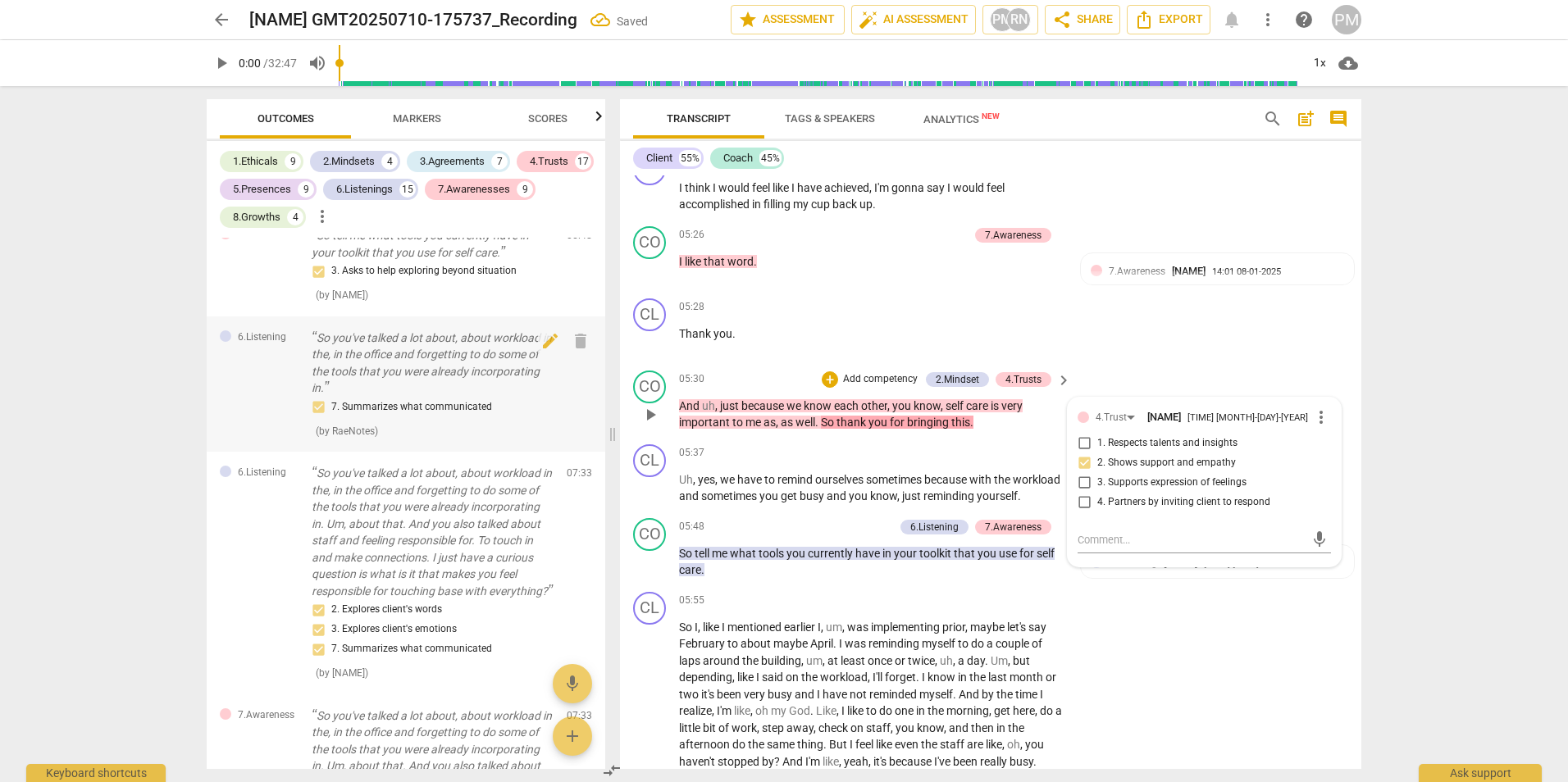 click on "So you've talked a lot about, about workload in the, in the office and forgetting to do some of the tools that you were already incorporating in." at bounding box center (432, 363) 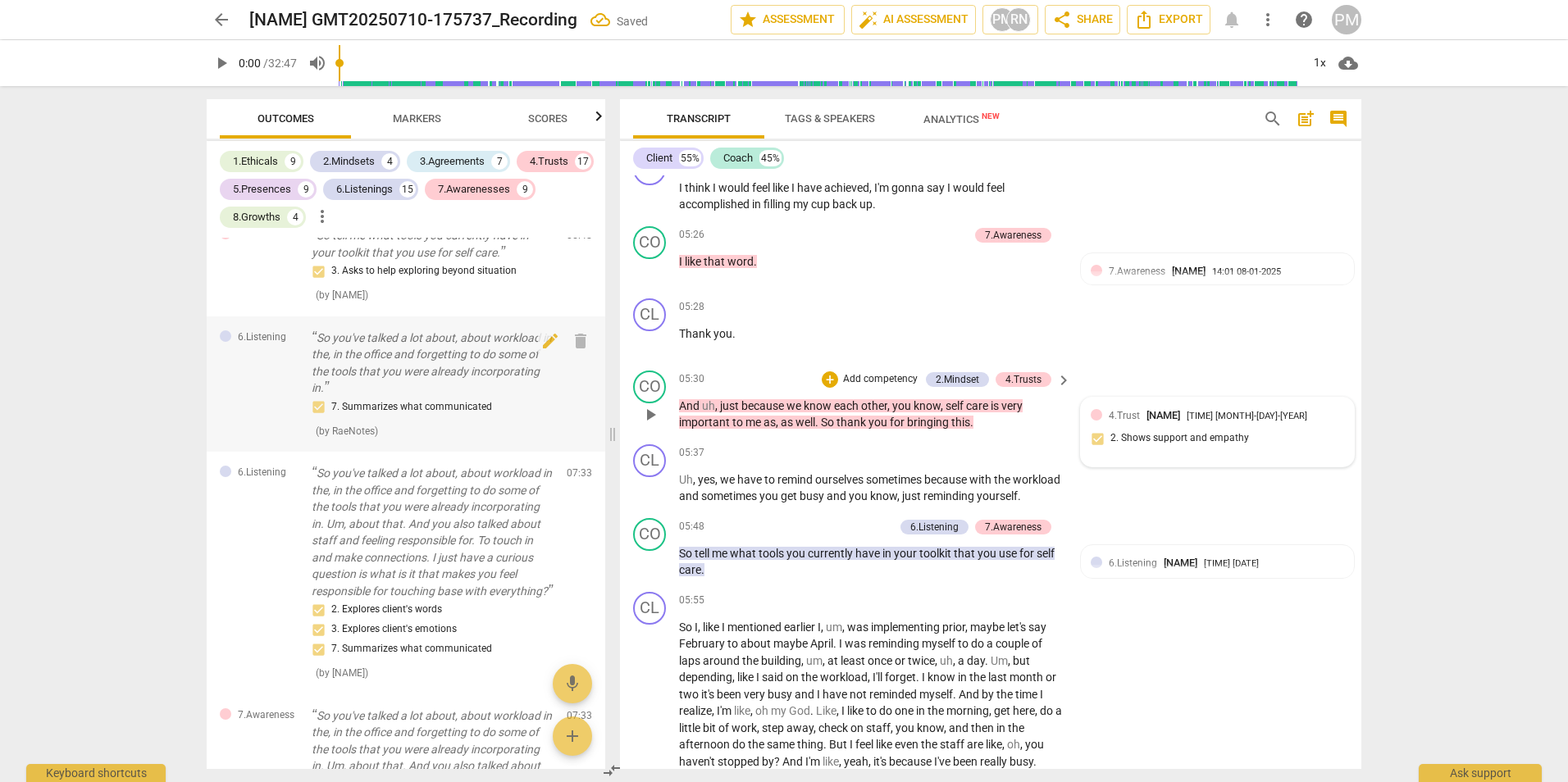 scroll, scrollTop: 3130, scrollLeft: 0, axis: vertical 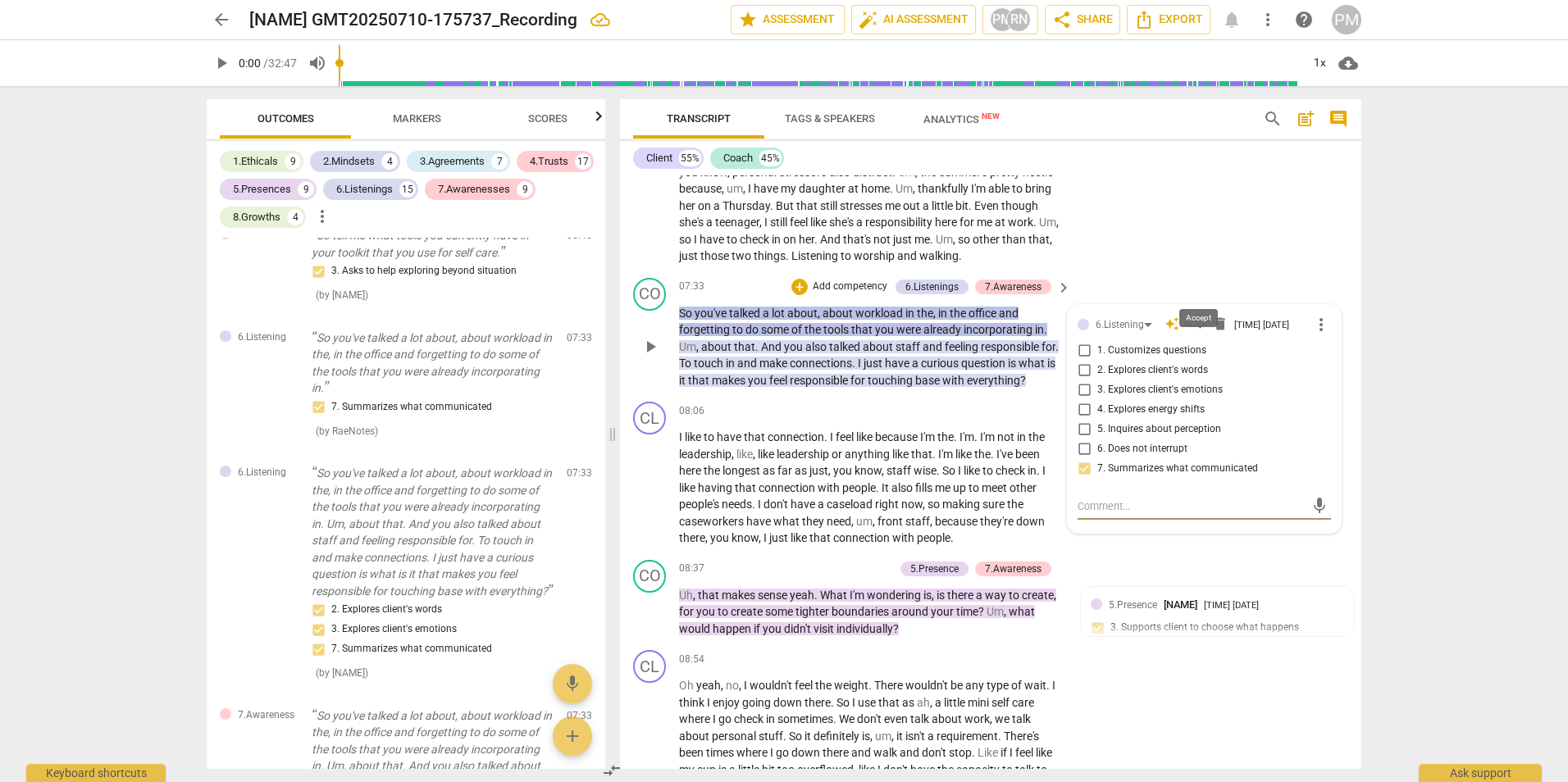 click on "check" at bounding box center [1202, 324] 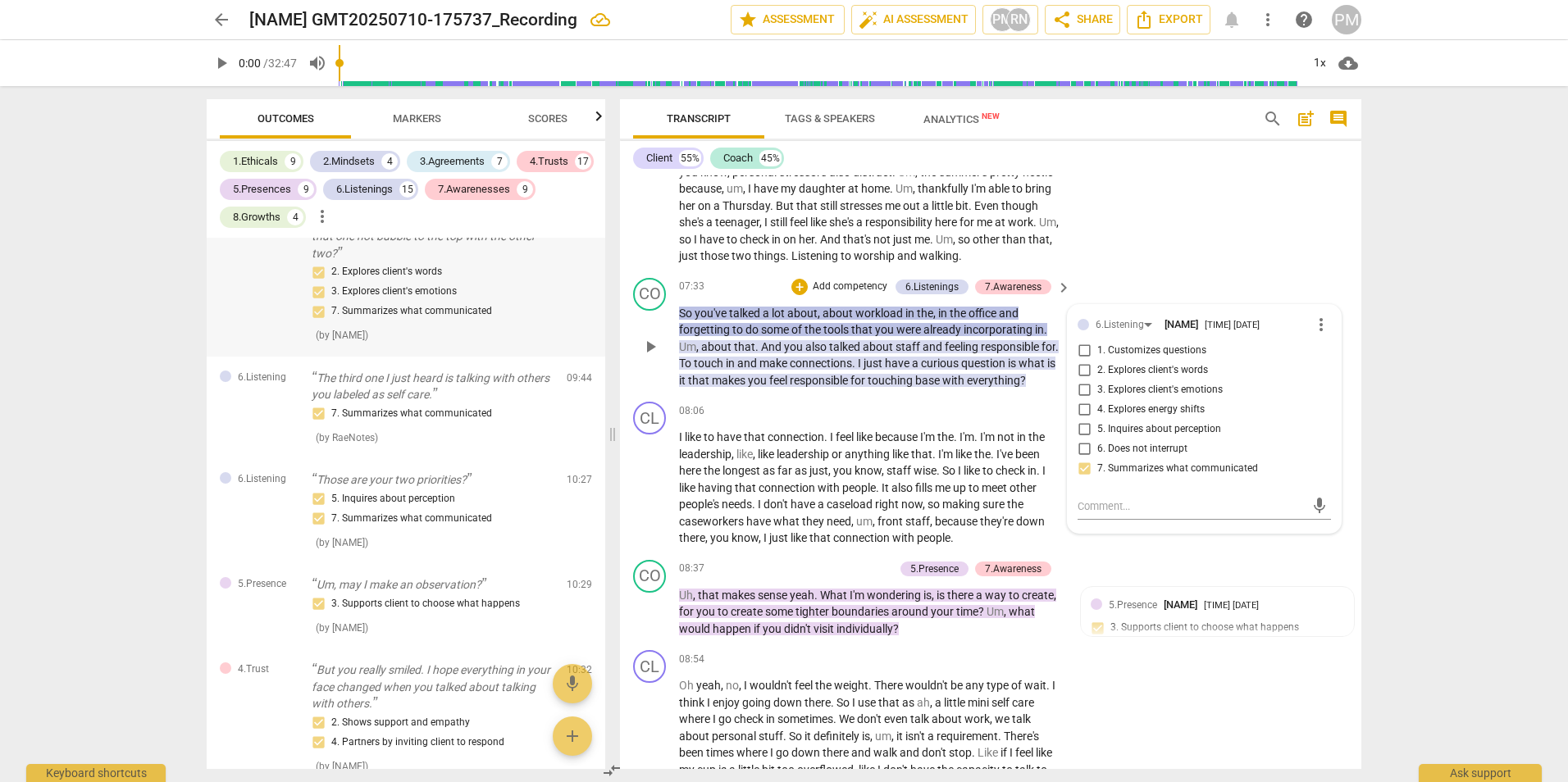 scroll, scrollTop: 6765, scrollLeft: 0, axis: vertical 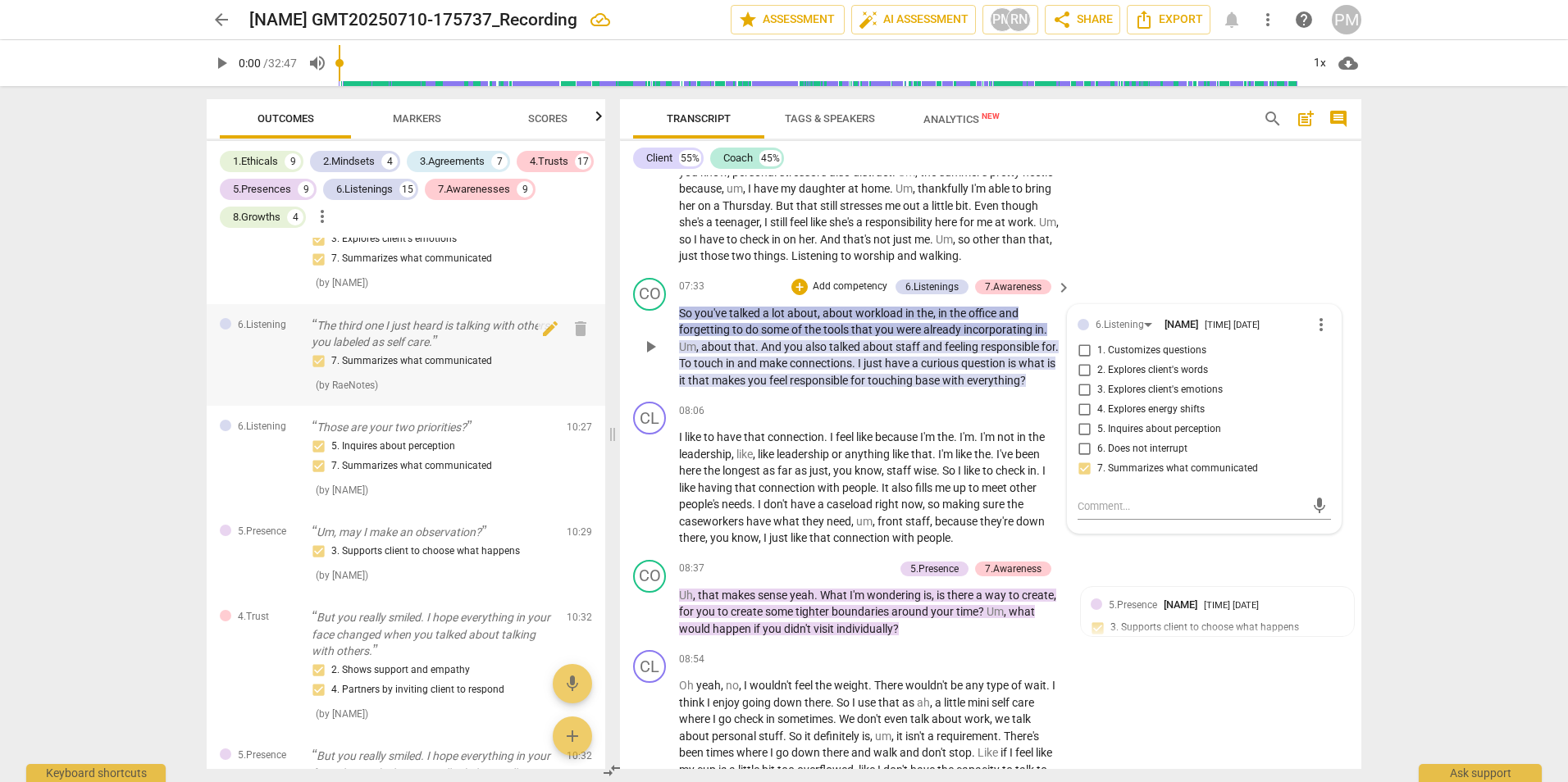 click on "The third one I just heard is talking with others you labeled as self care." at bounding box center (432, 334) 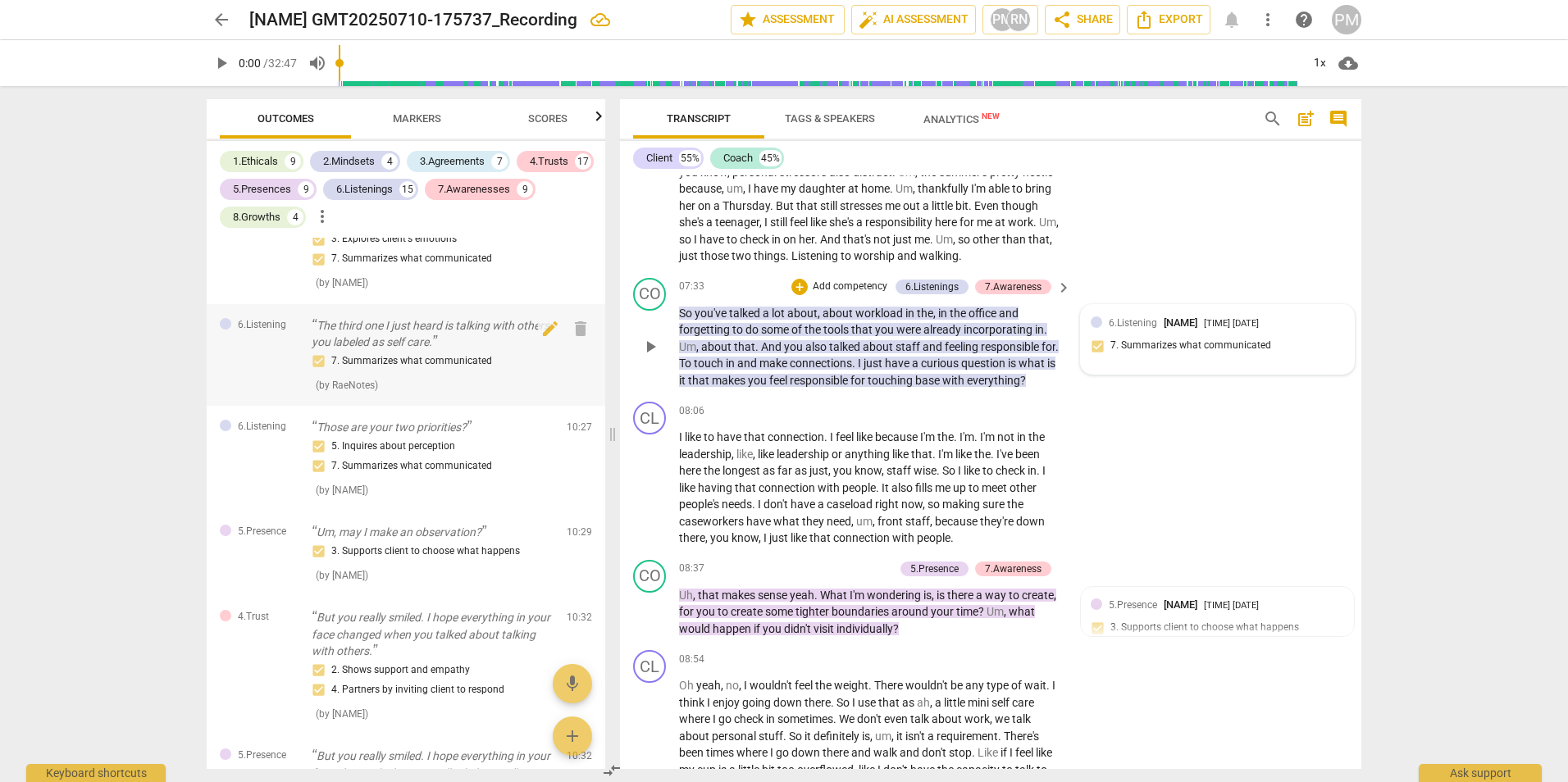 scroll, scrollTop: 3838, scrollLeft: 0, axis: vertical 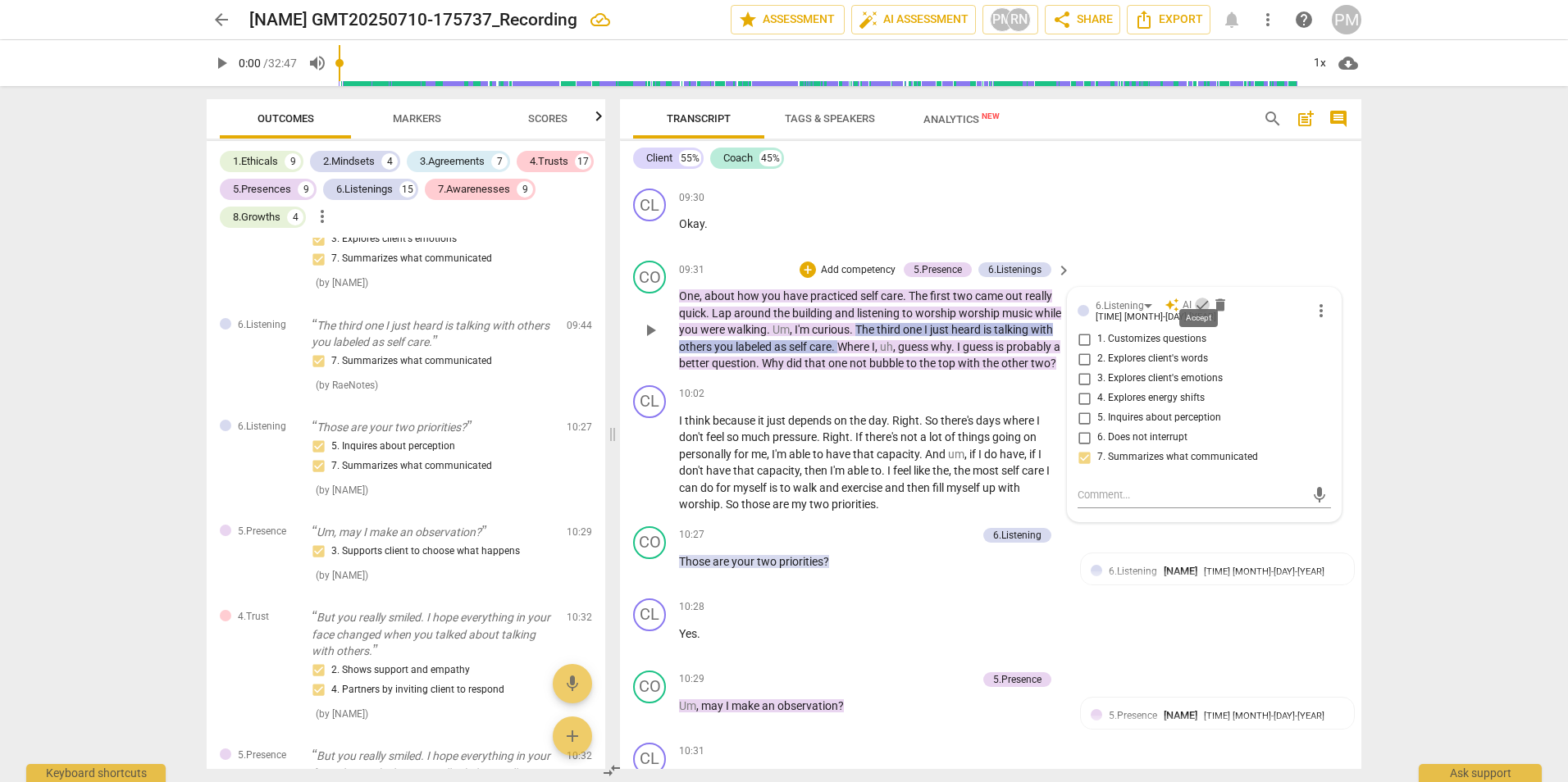 click on "check" at bounding box center (1202, 305) 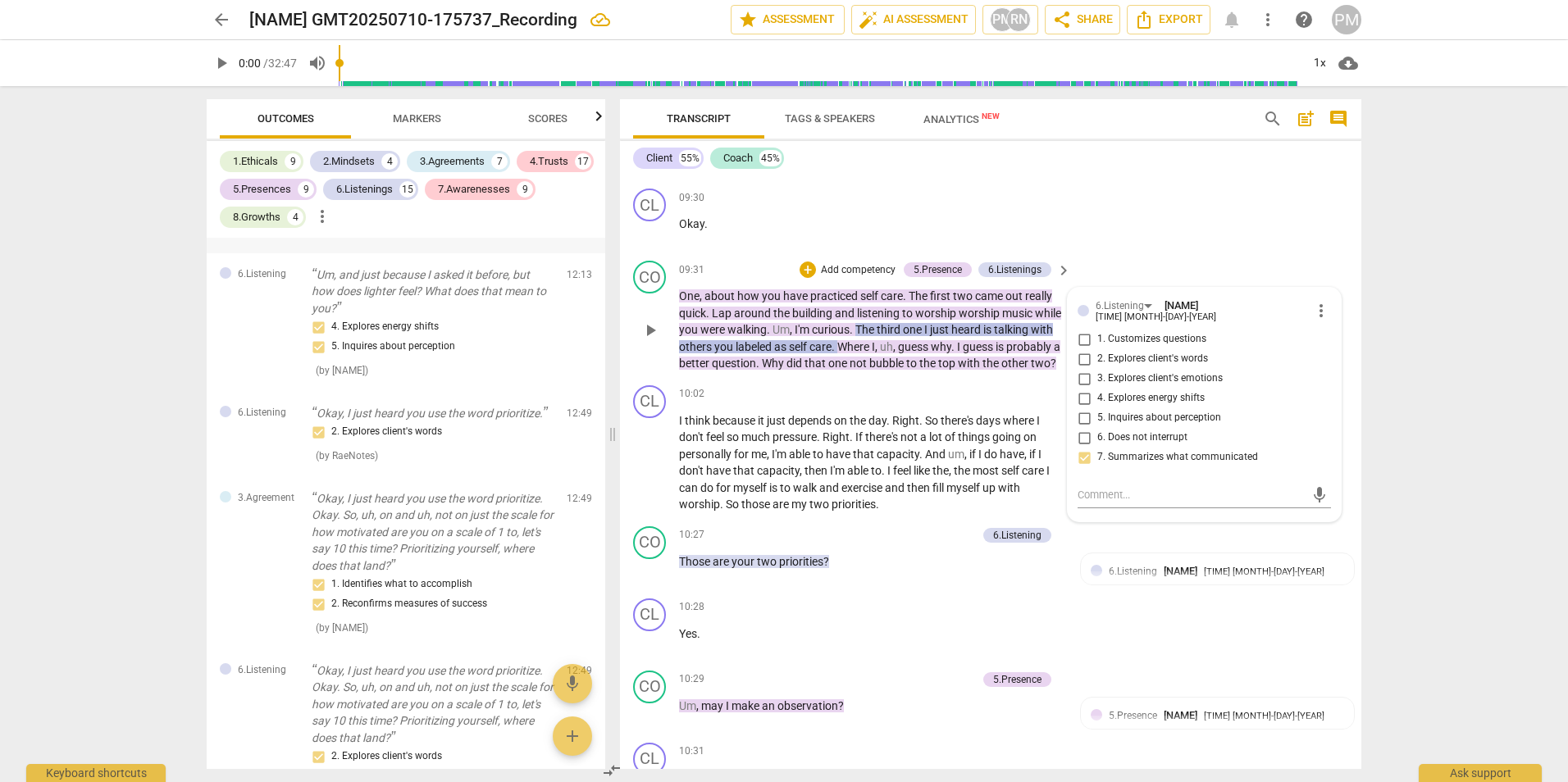 scroll, scrollTop: 8814, scrollLeft: 0, axis: vertical 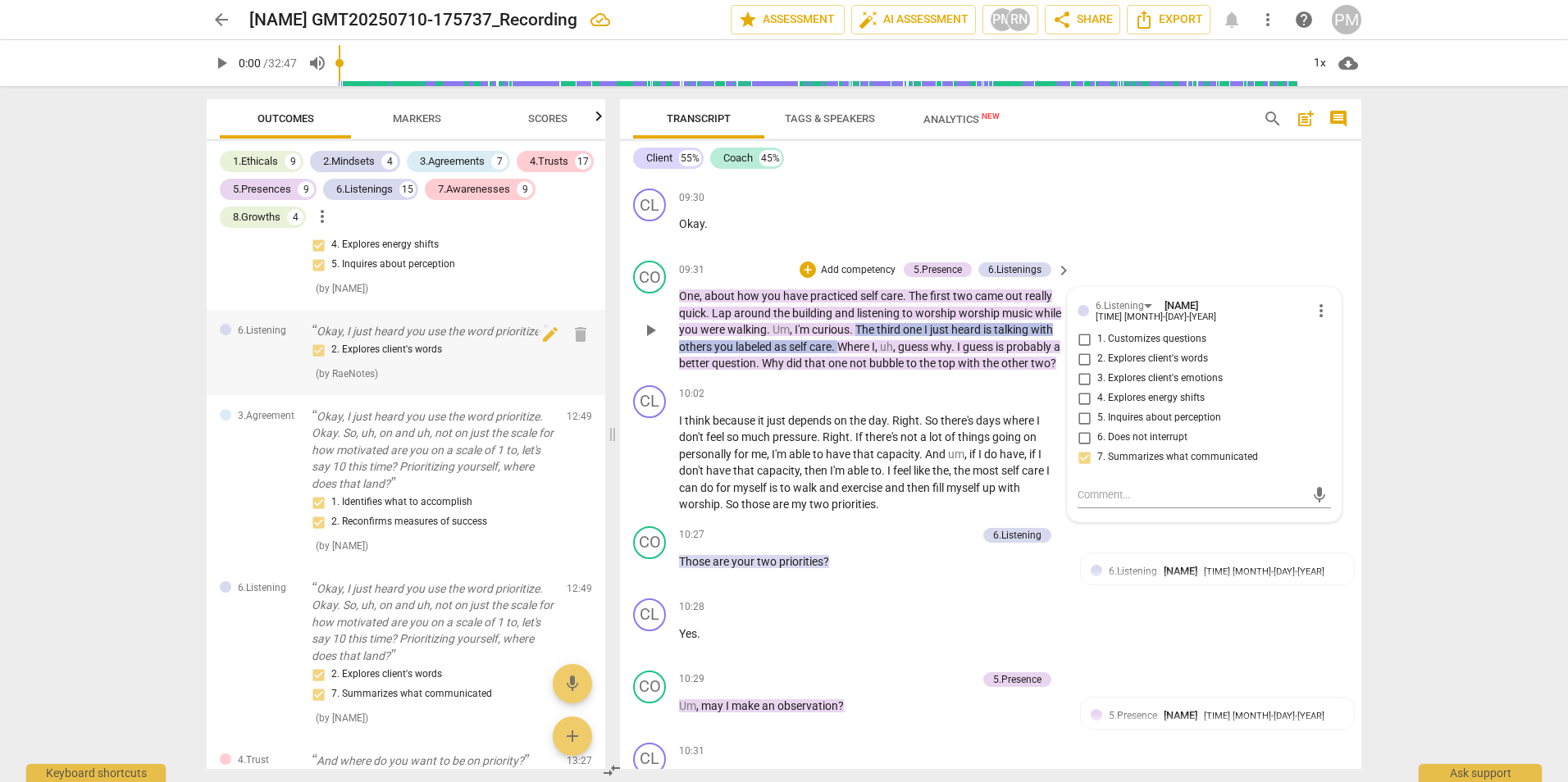 click on "Okay, I just heard you use the word prioritize." at bounding box center [432, 331] 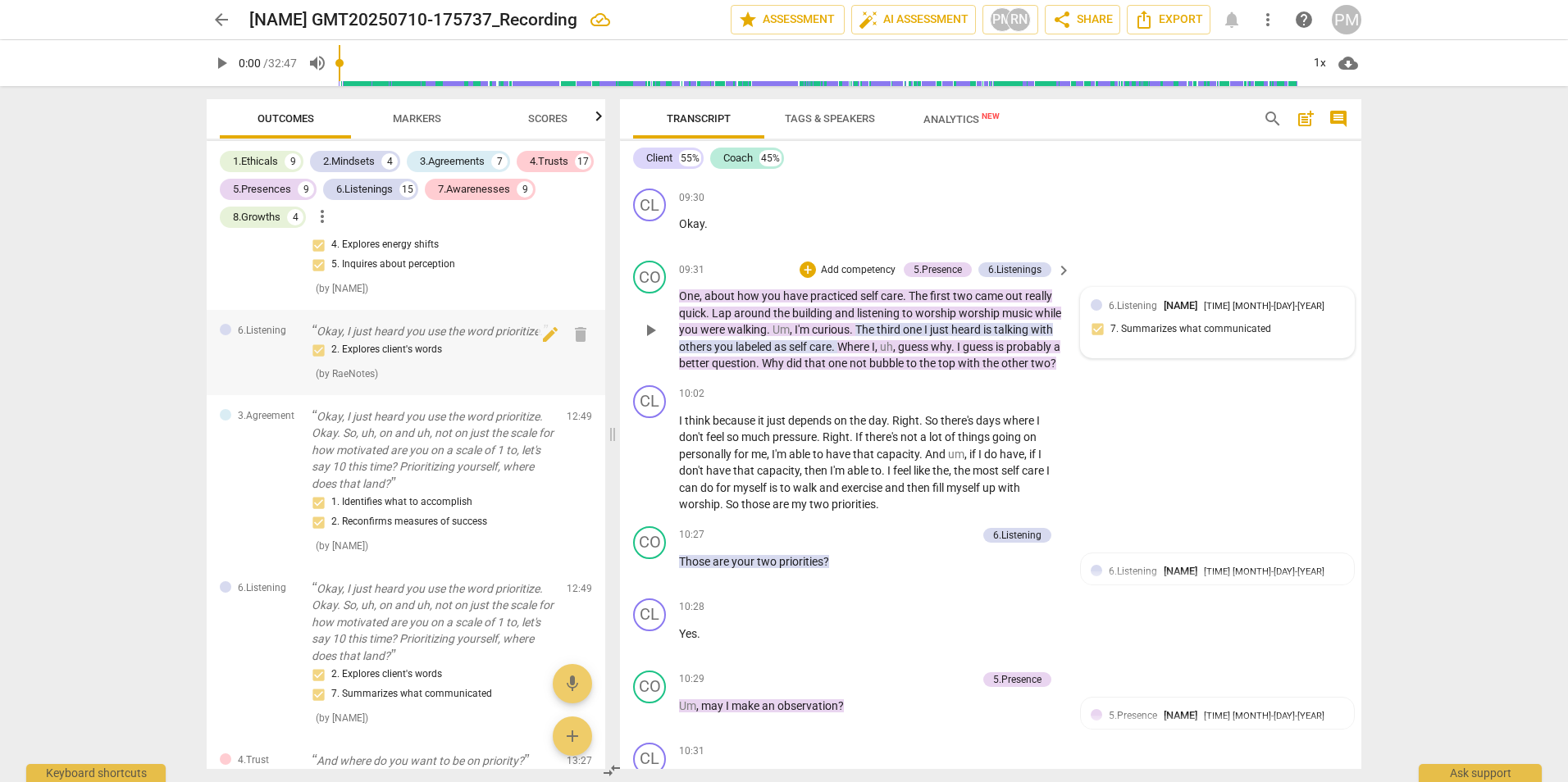 scroll, scrollTop: 5680, scrollLeft: 0, axis: vertical 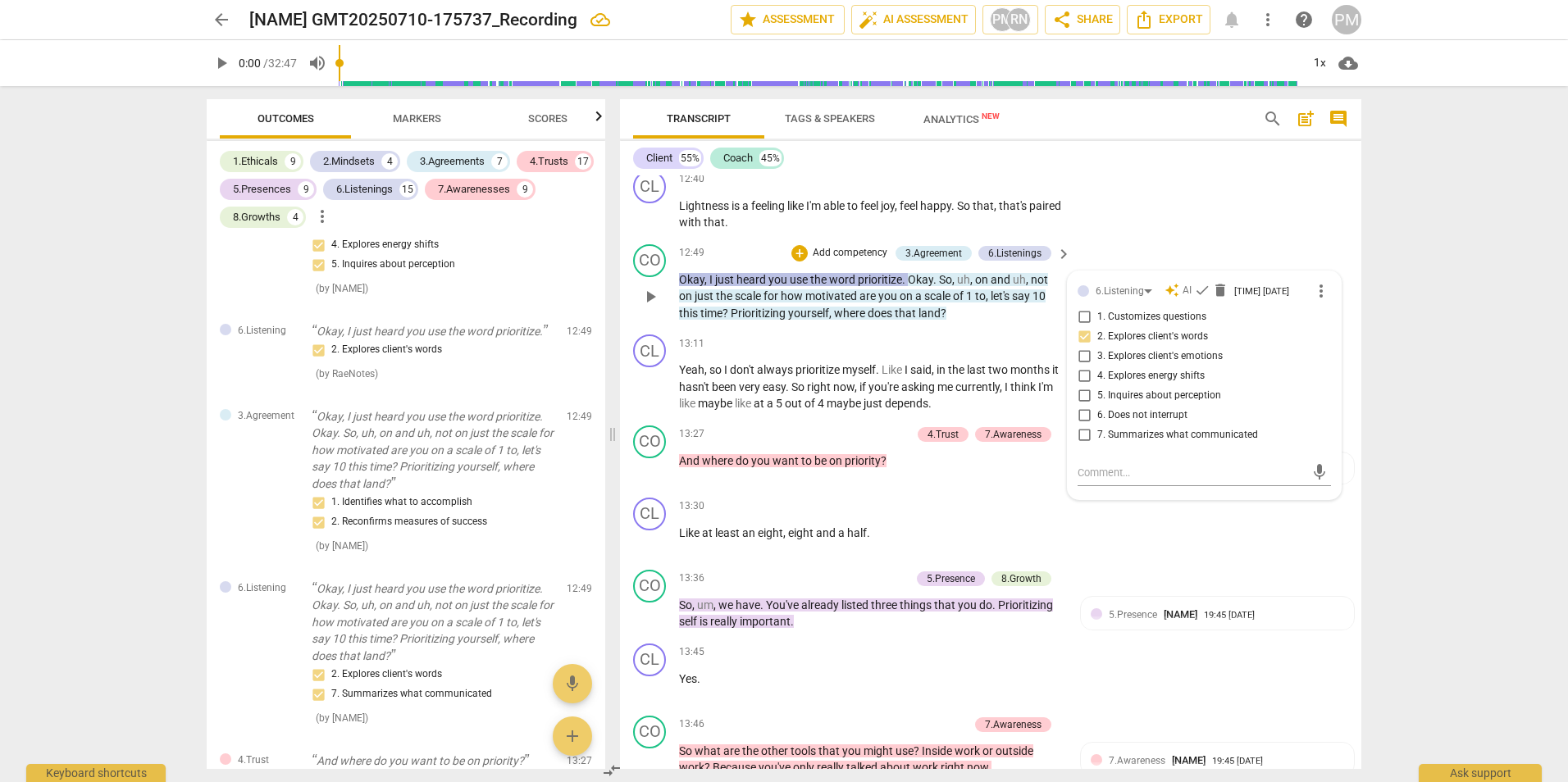 click on "7. Summarizes what communicated" at bounding box center (1178, 435) 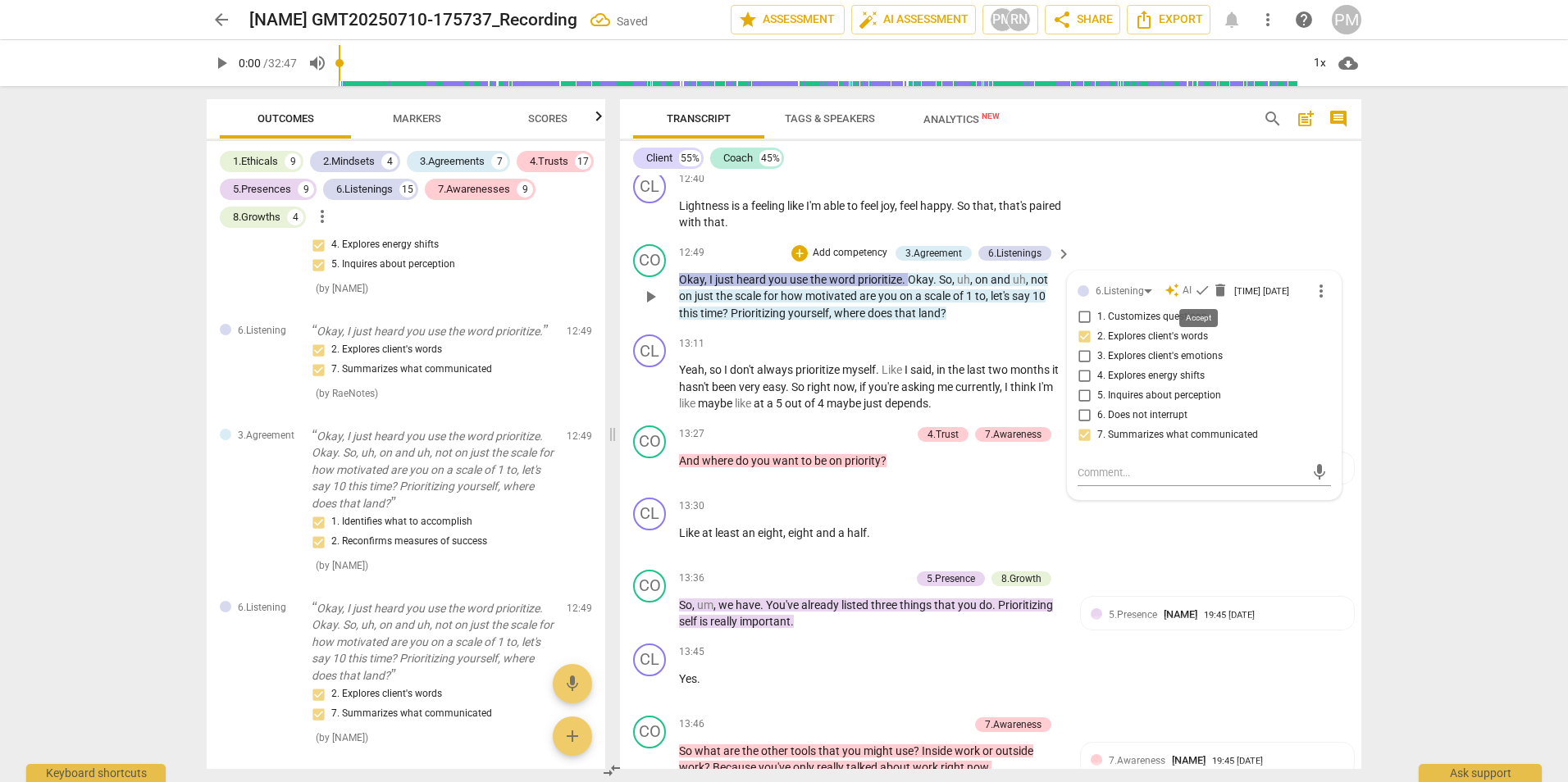 click on "check" at bounding box center [1202, 290] 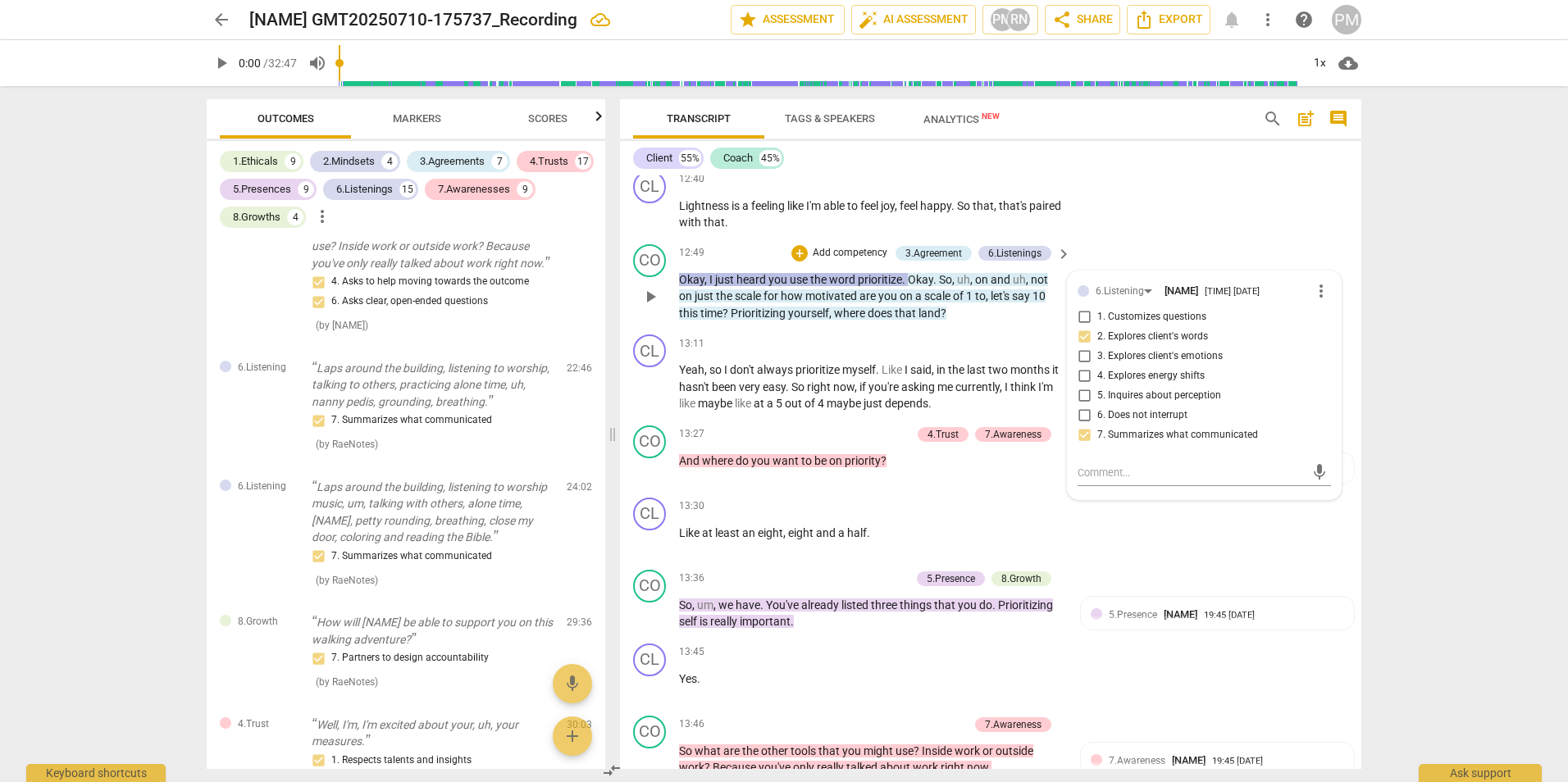 scroll, scrollTop: 9880, scrollLeft: 0, axis: vertical 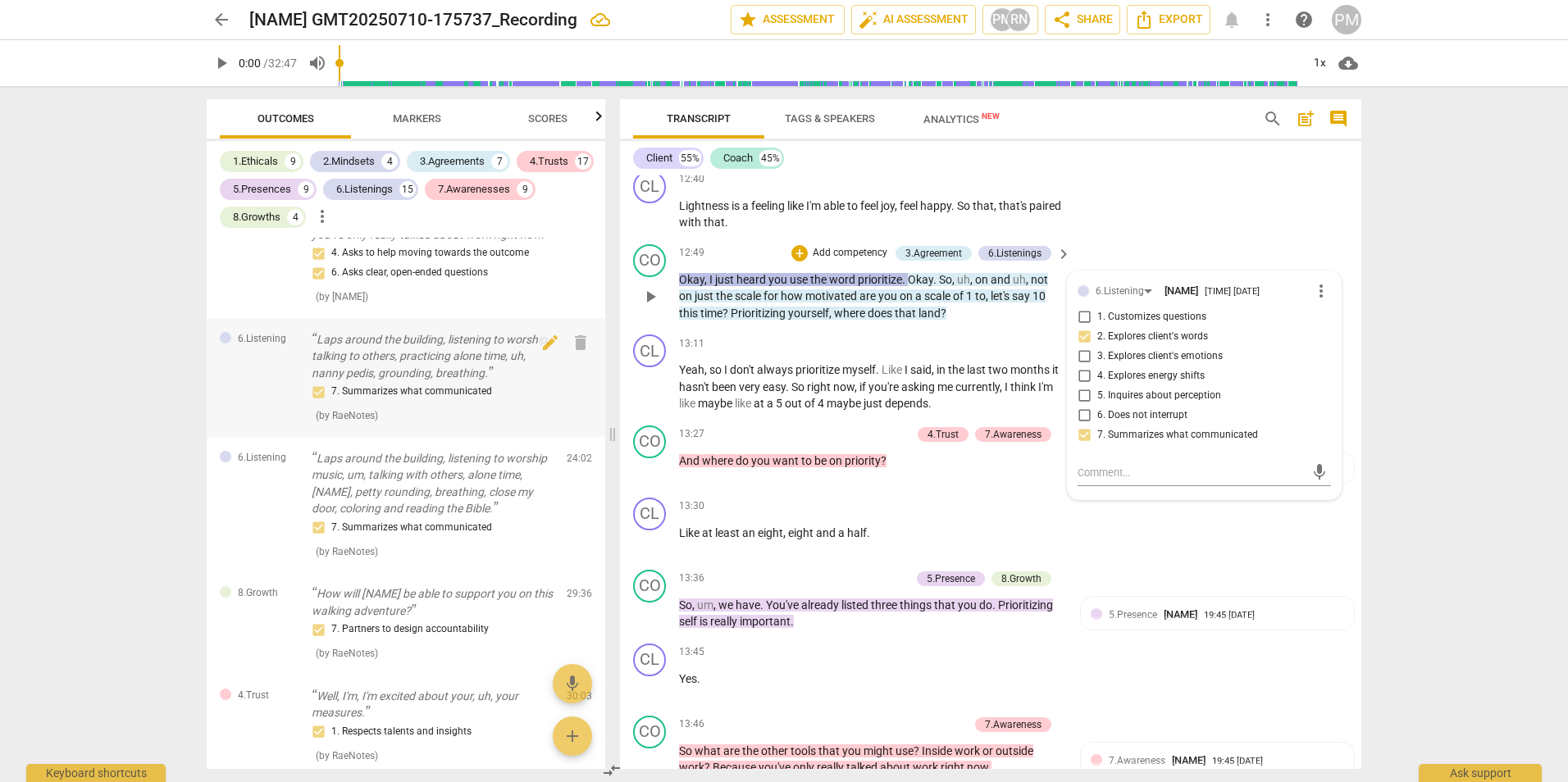 click on "Laps around the building, listening to worship, talking to others, practicing alone time, uh, nanny pedis, grounding, breathing." at bounding box center (432, 357) 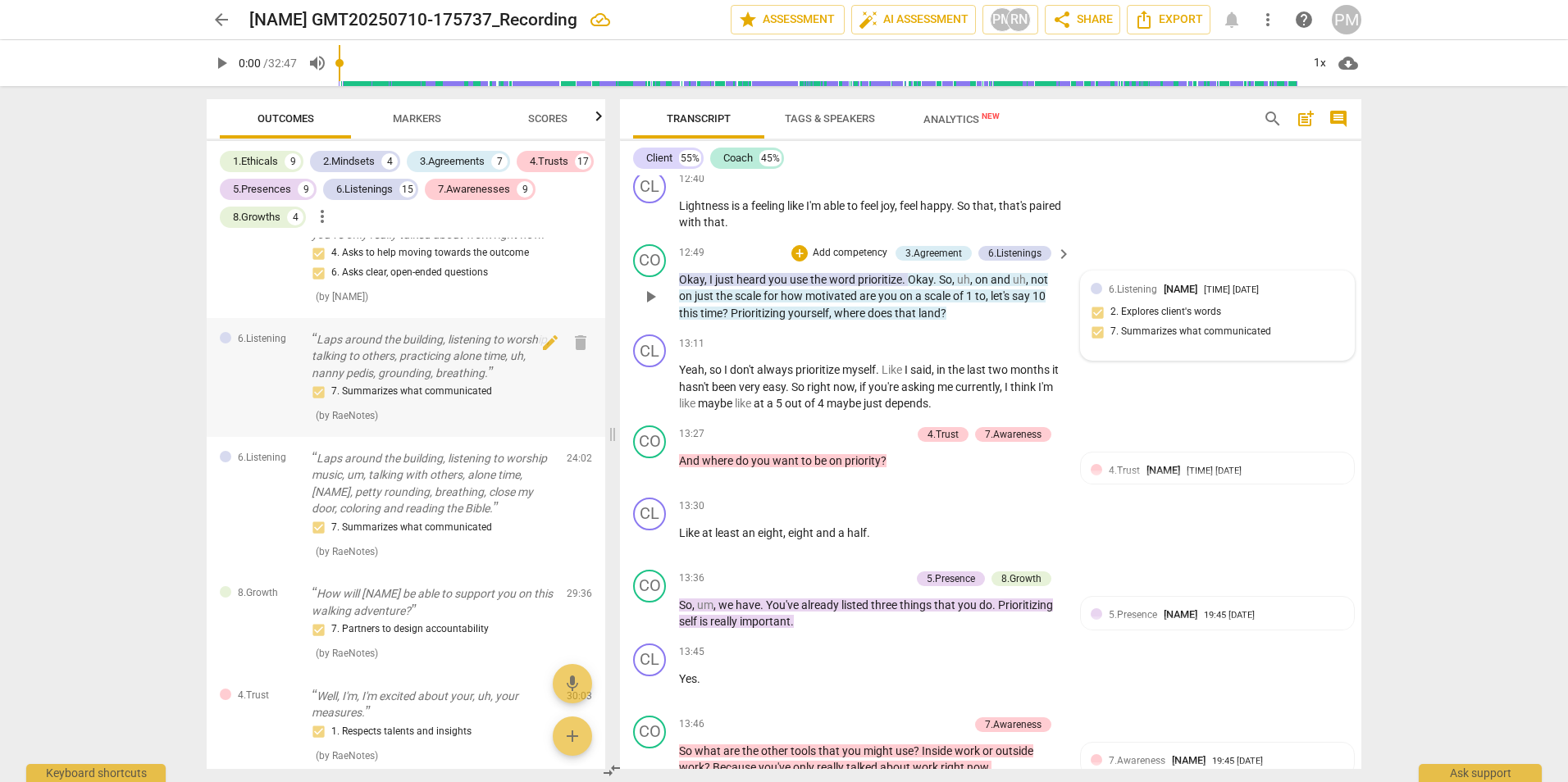 scroll, scrollTop: 11218, scrollLeft: 0, axis: vertical 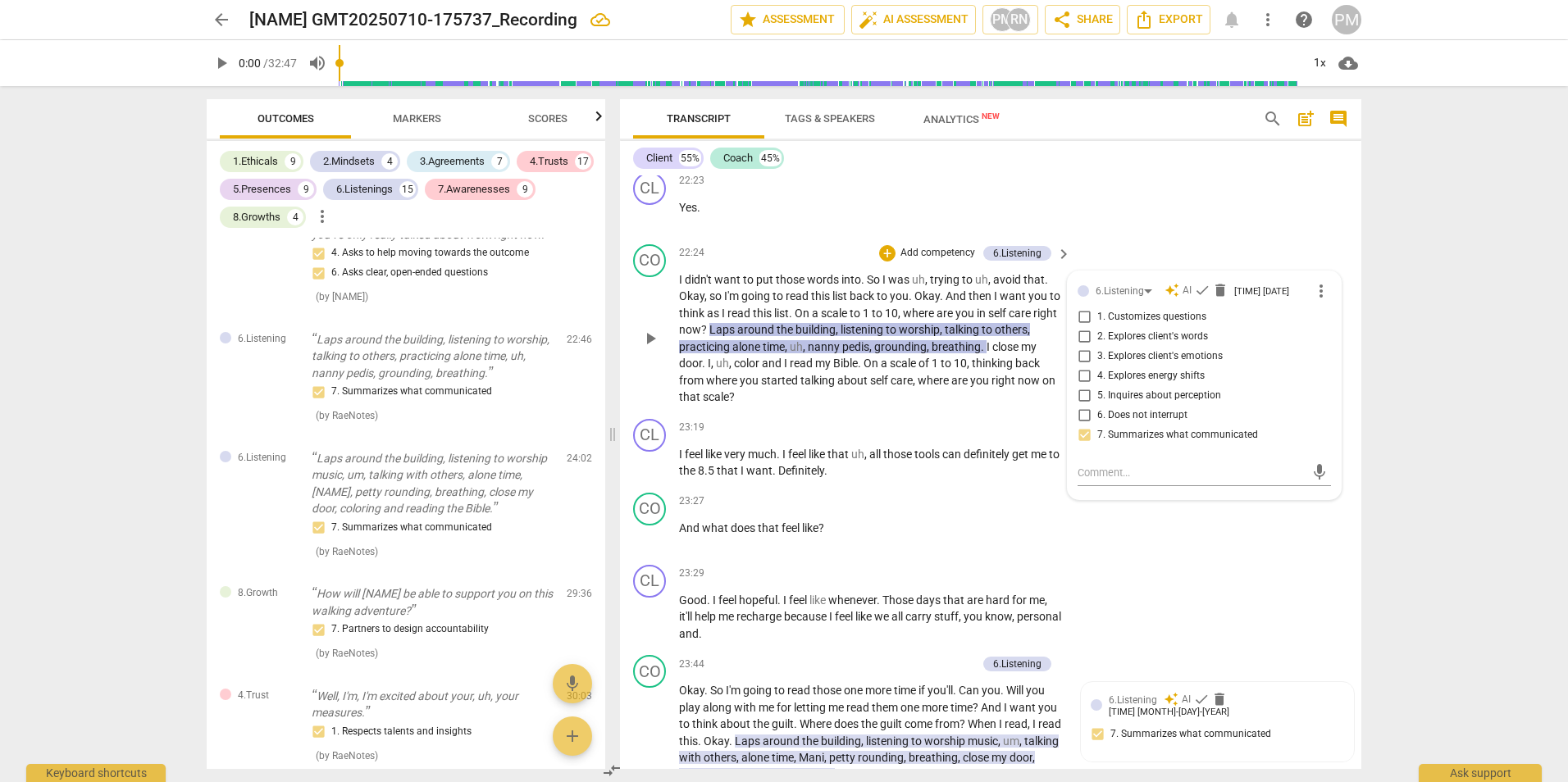 click on "5. Inquires about perception" at bounding box center (1159, 396) 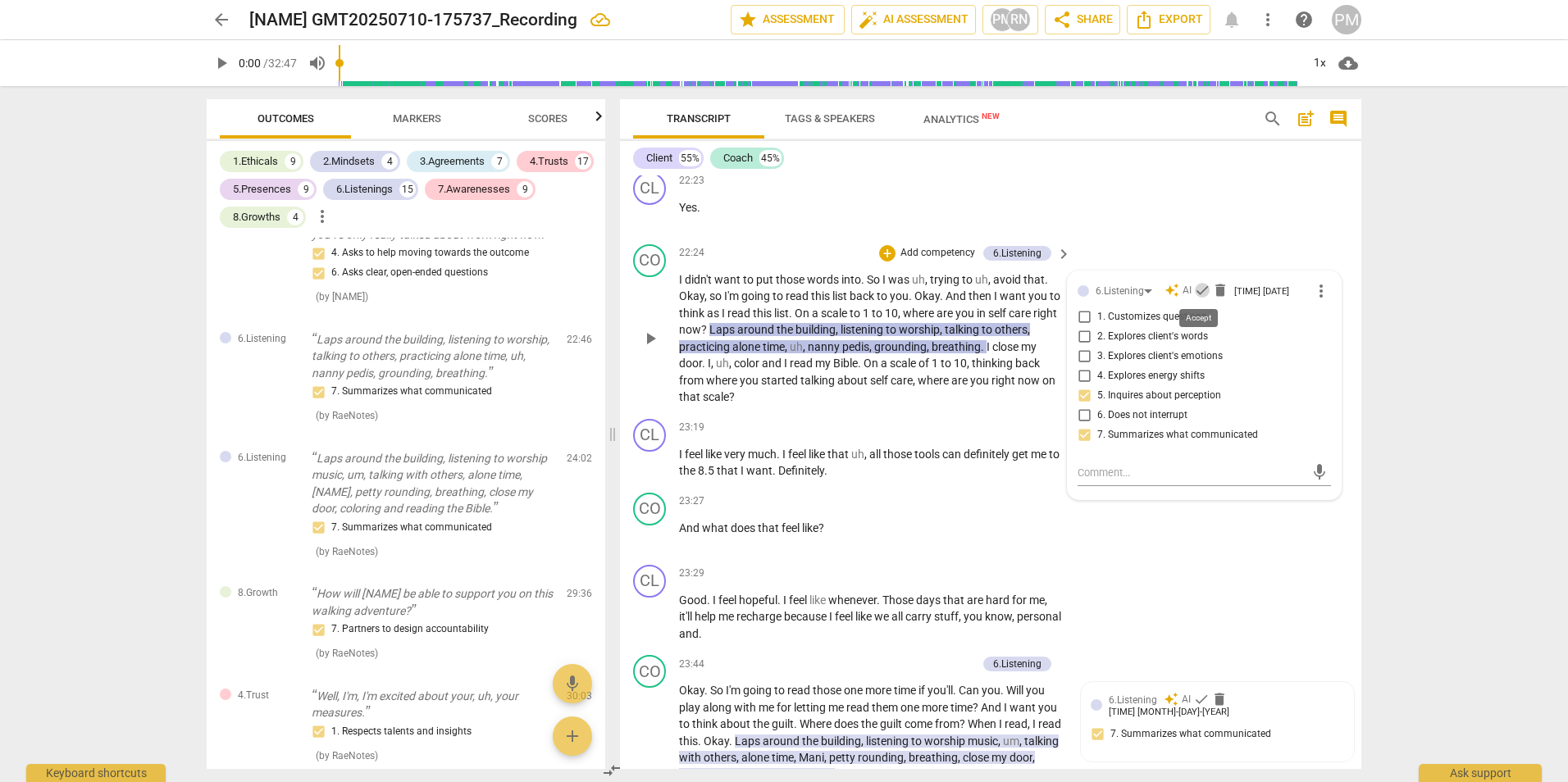 click on "check" at bounding box center [1202, 290] 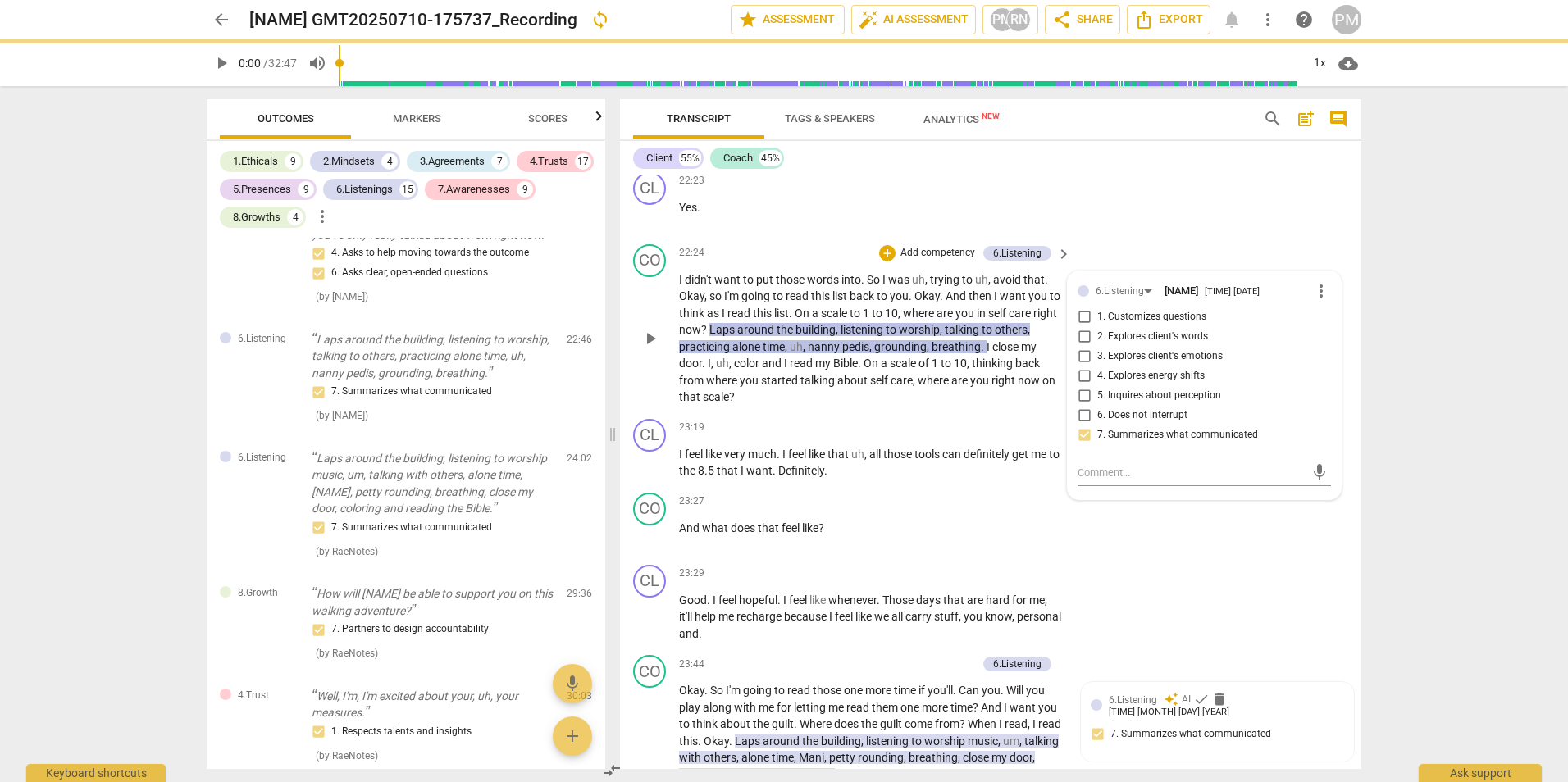 checkbox on "true" 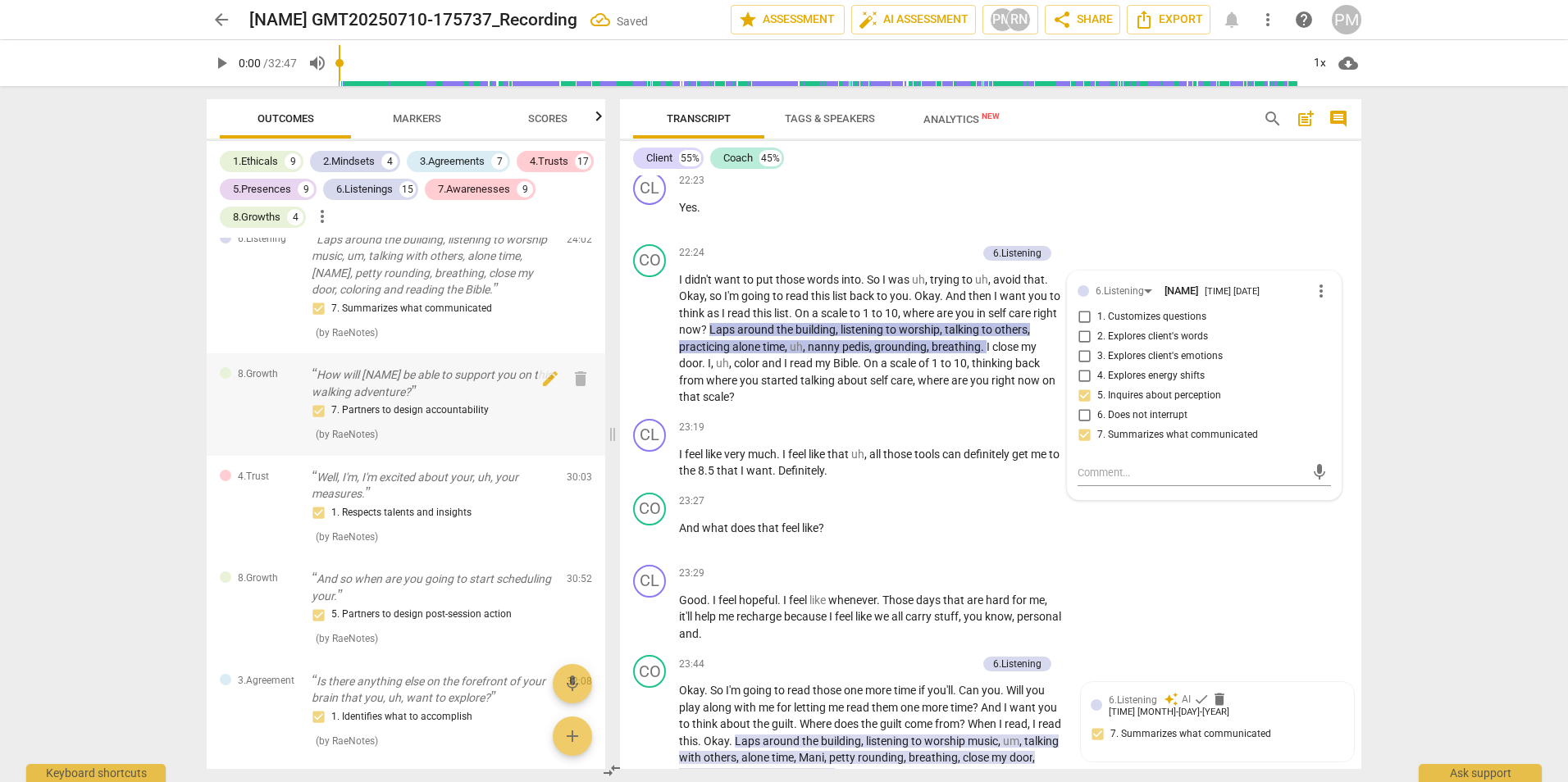 scroll, scrollTop: 10126, scrollLeft: 0, axis: vertical 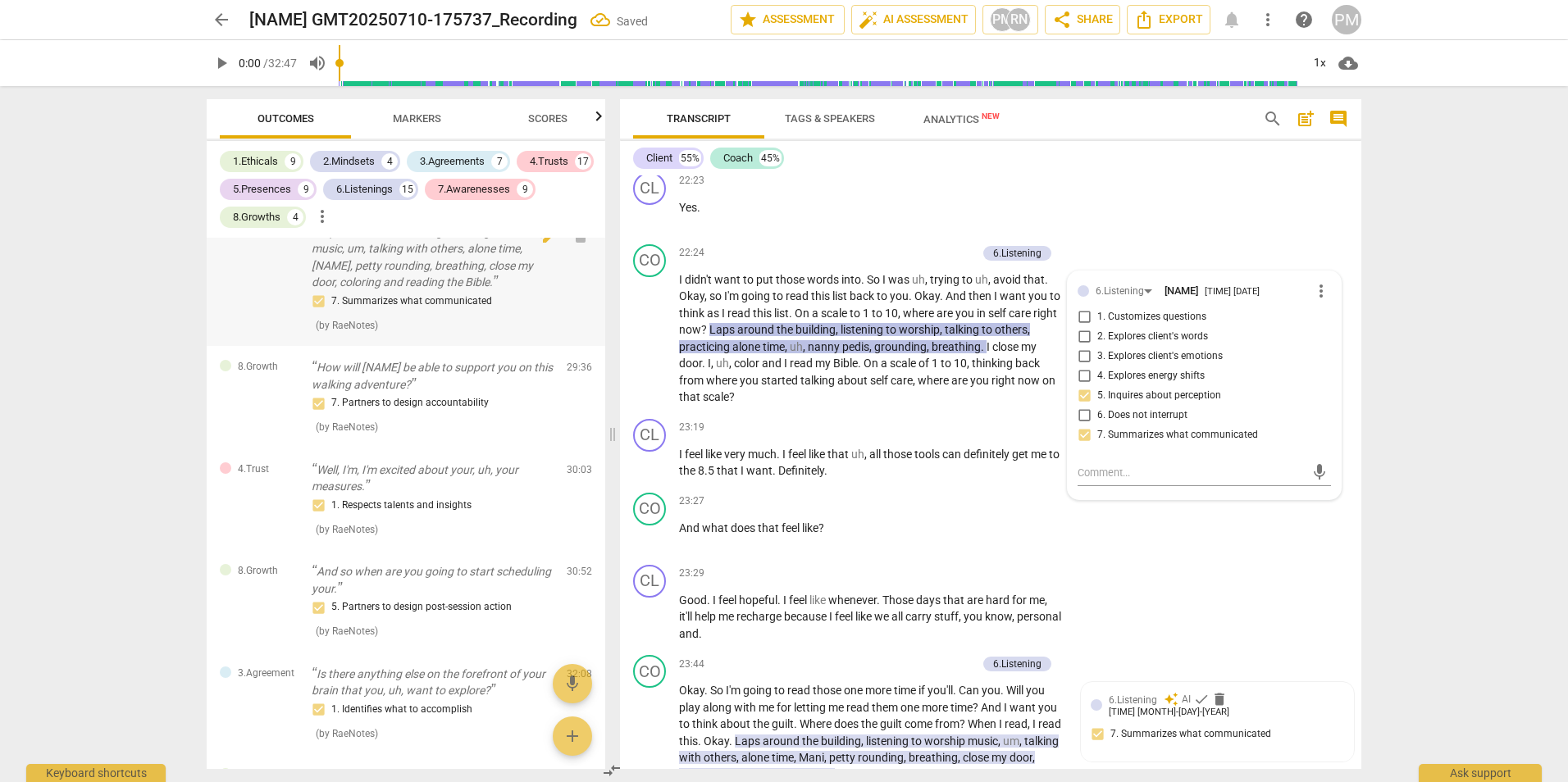 click on "Laps around the building, listening to worship music, um, talking with others, alone time, [NAME], petty rounding, breathing, close my door, coloring and reading the Bible." at bounding box center (432, 257) 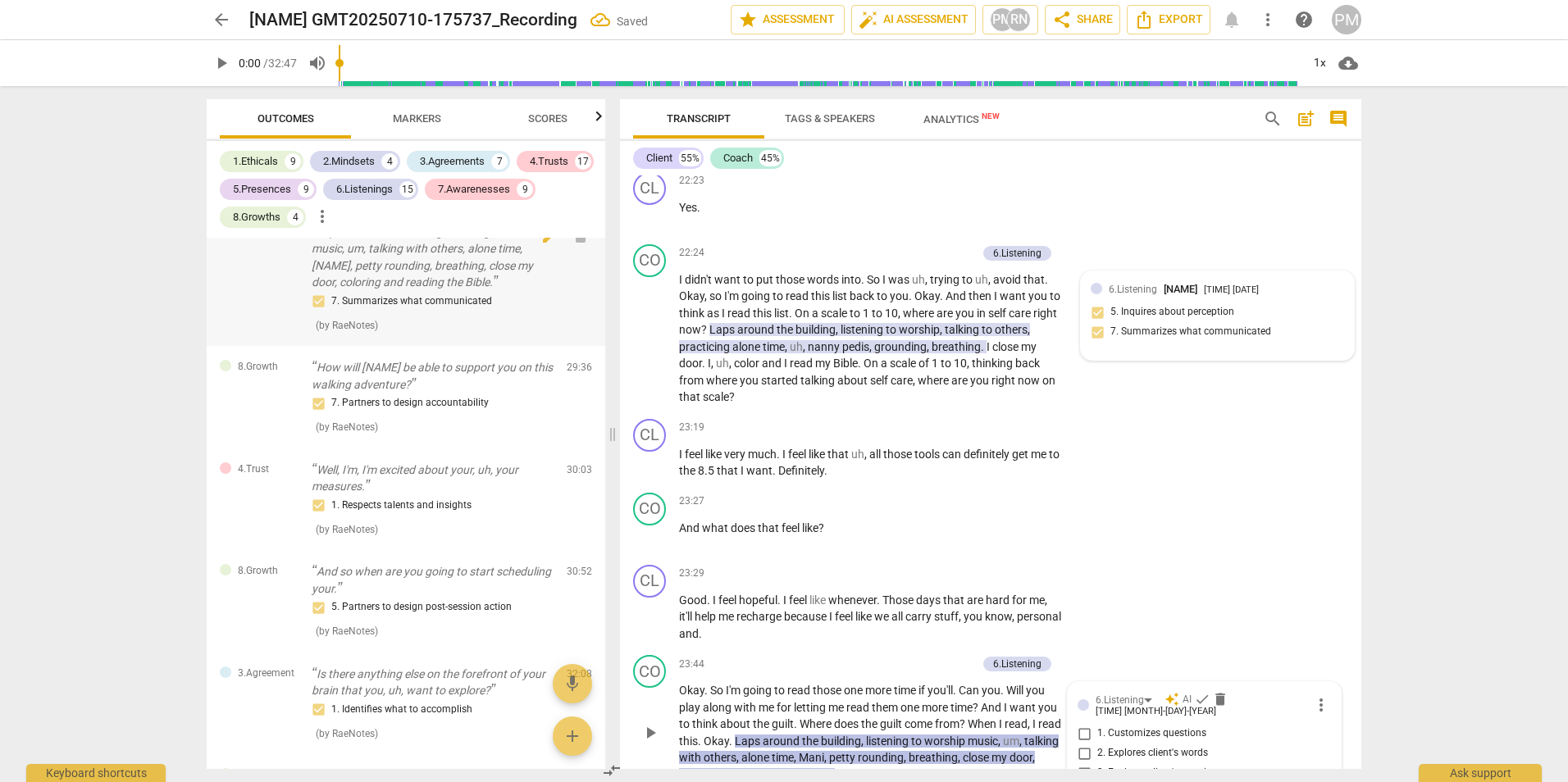 scroll, scrollTop: 11629, scrollLeft: 0, axis: vertical 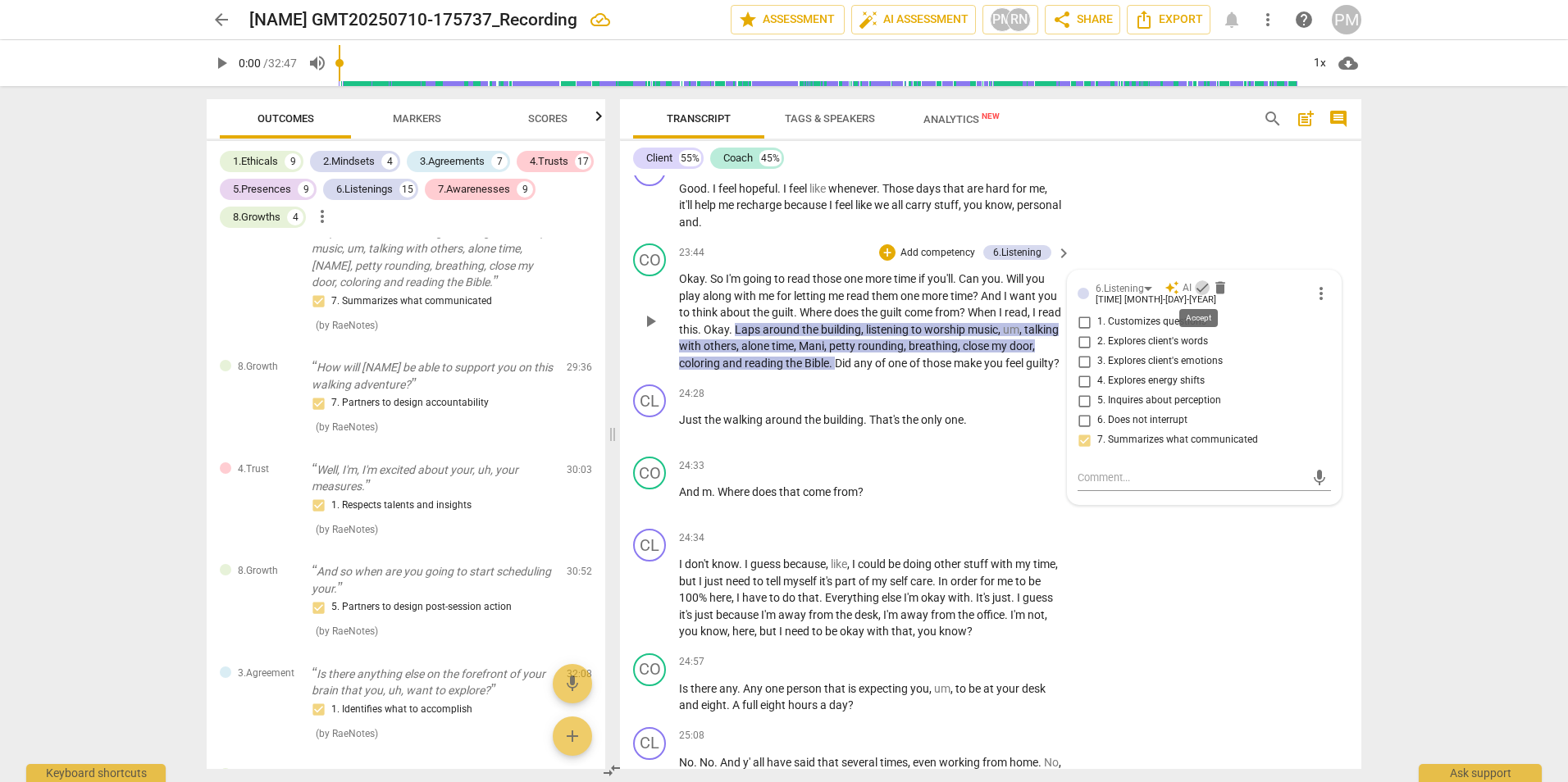 click on "check" at bounding box center [1202, 288] 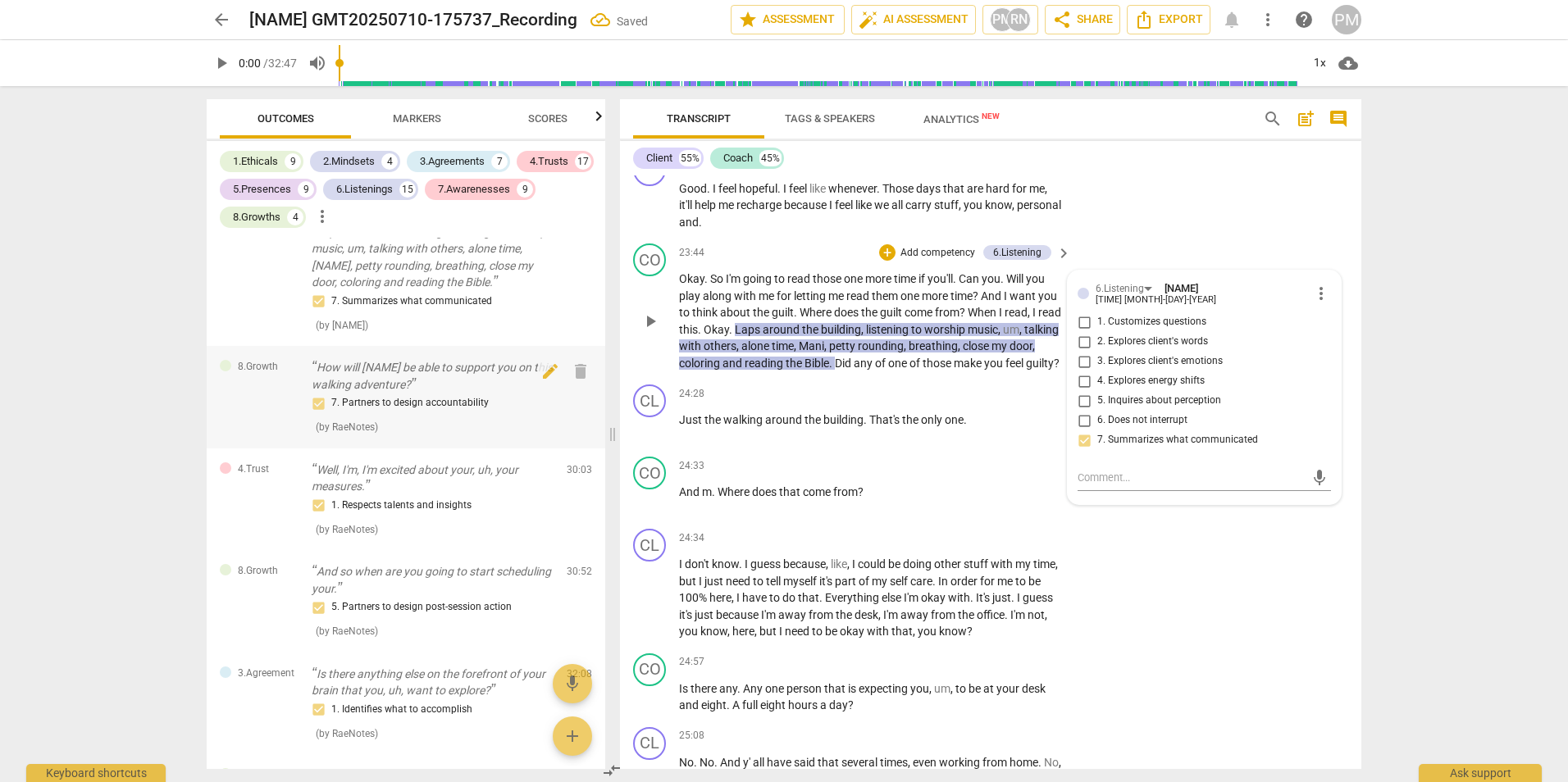 scroll, scrollTop: 10208, scrollLeft: 0, axis: vertical 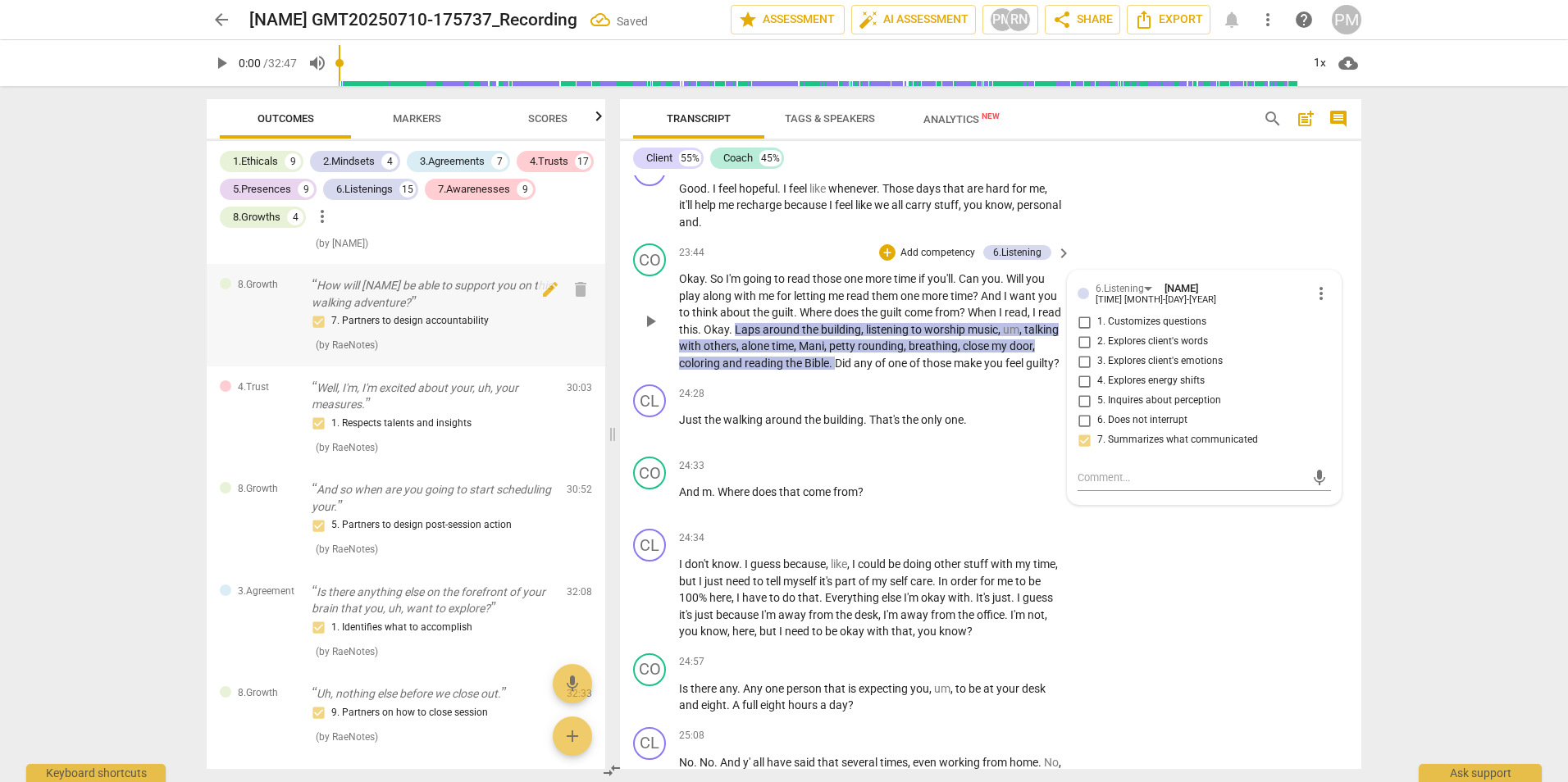 click on "How will [NAME] be able to support you on this walking adventure?" at bounding box center [432, 293] 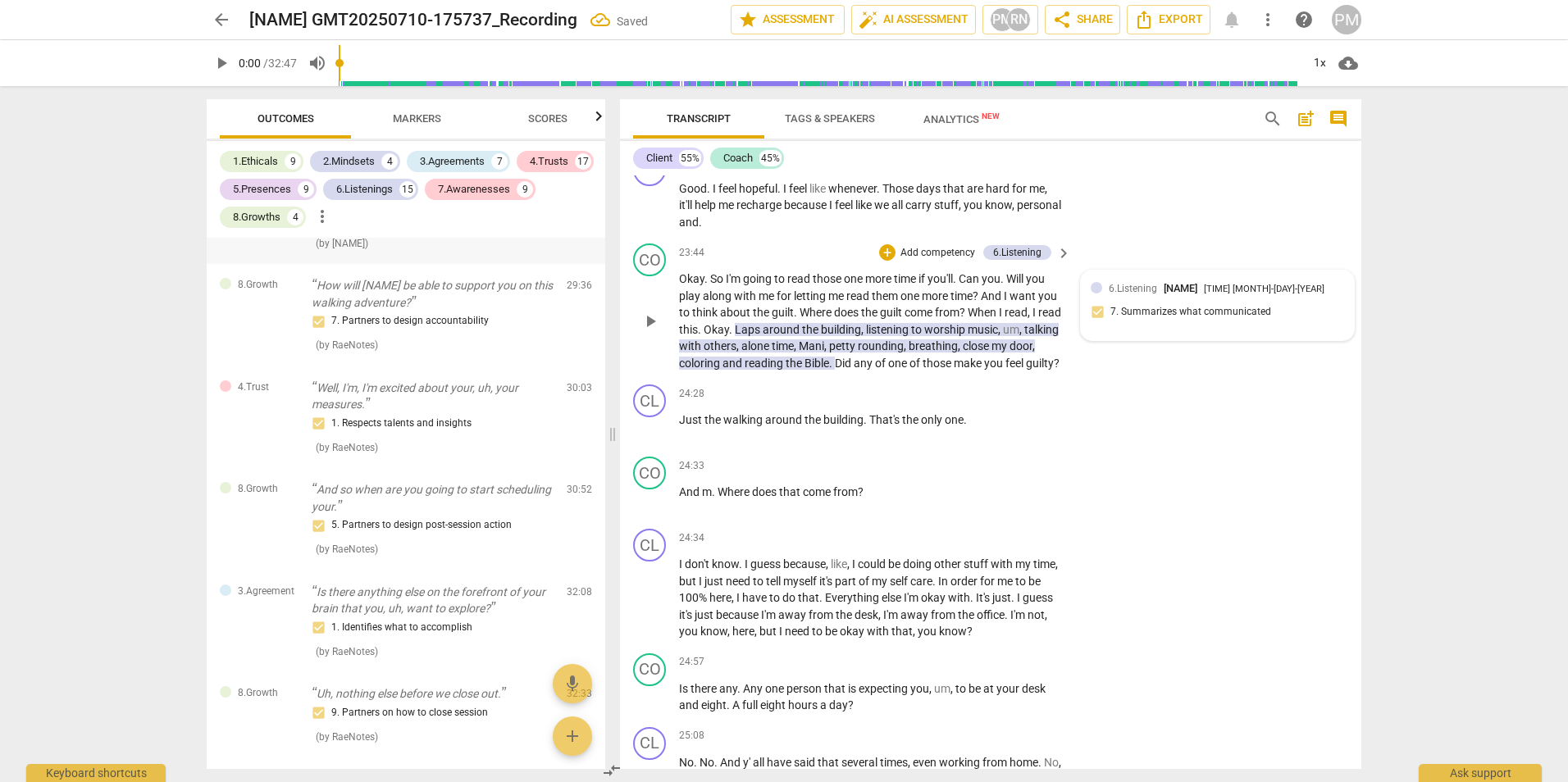scroll, scrollTop: 14992, scrollLeft: 0, axis: vertical 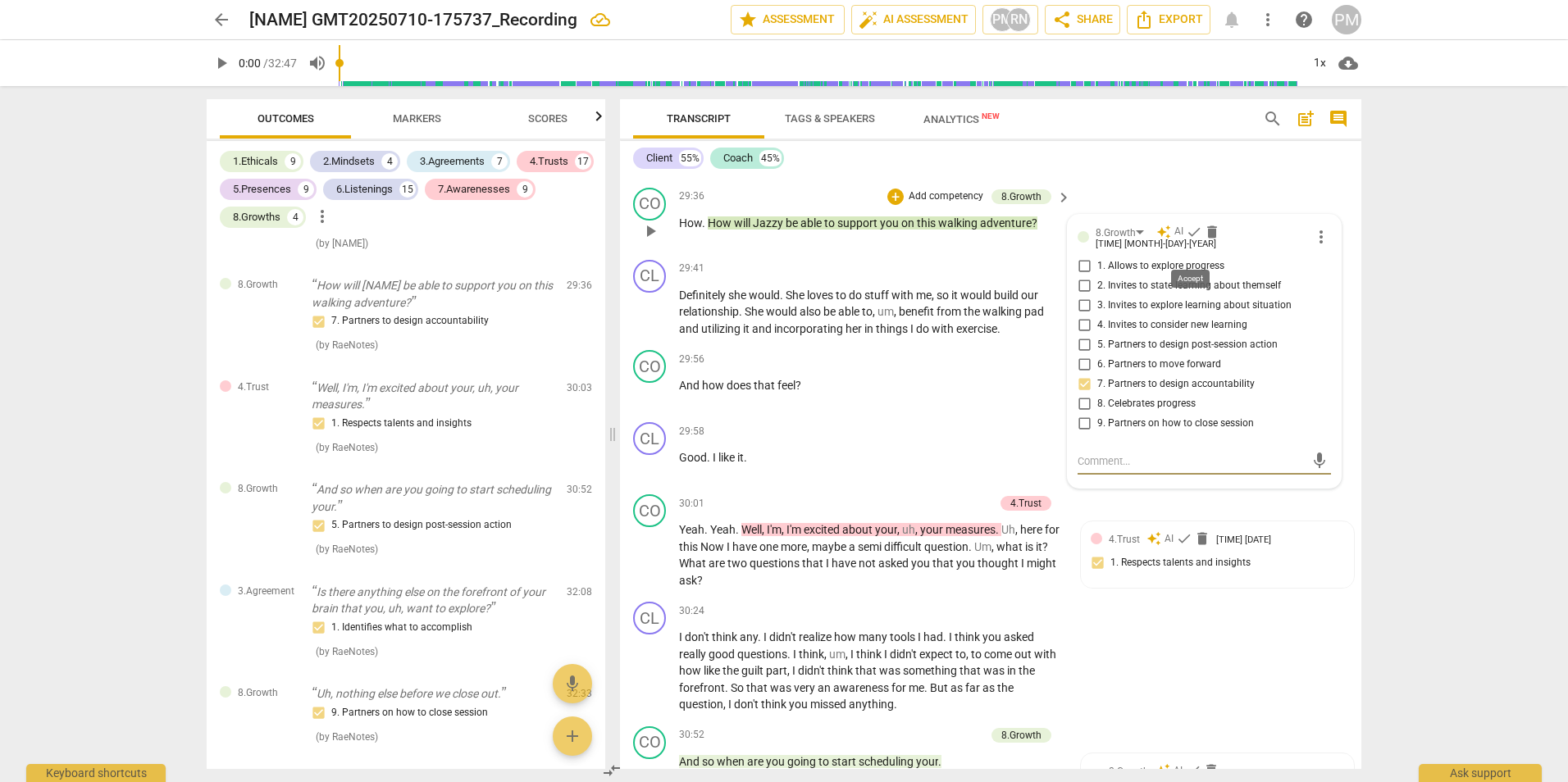 click on "check" at bounding box center (1194, 232) 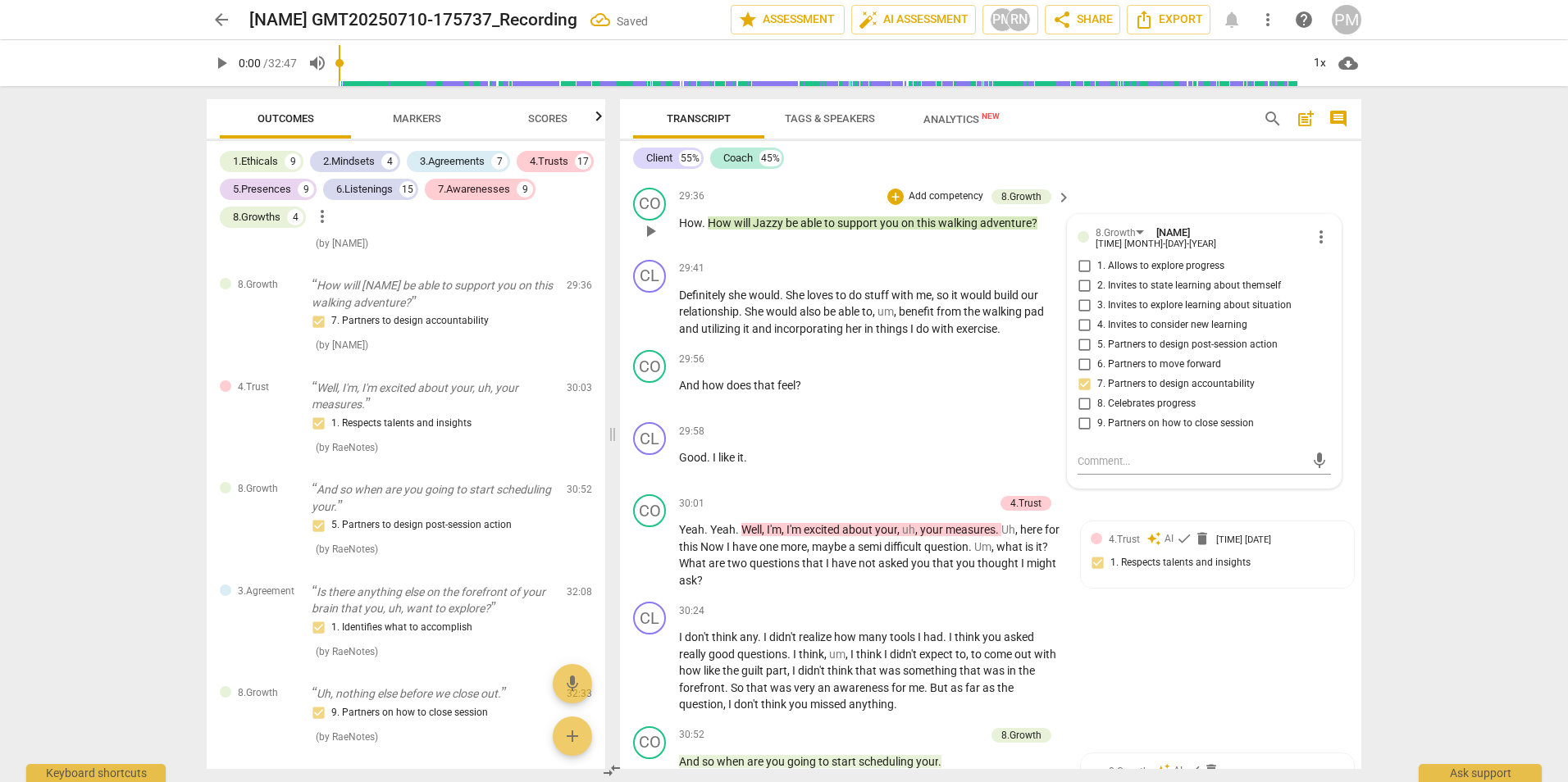 click on "6. Partners to move forward" at bounding box center (1159, 365) 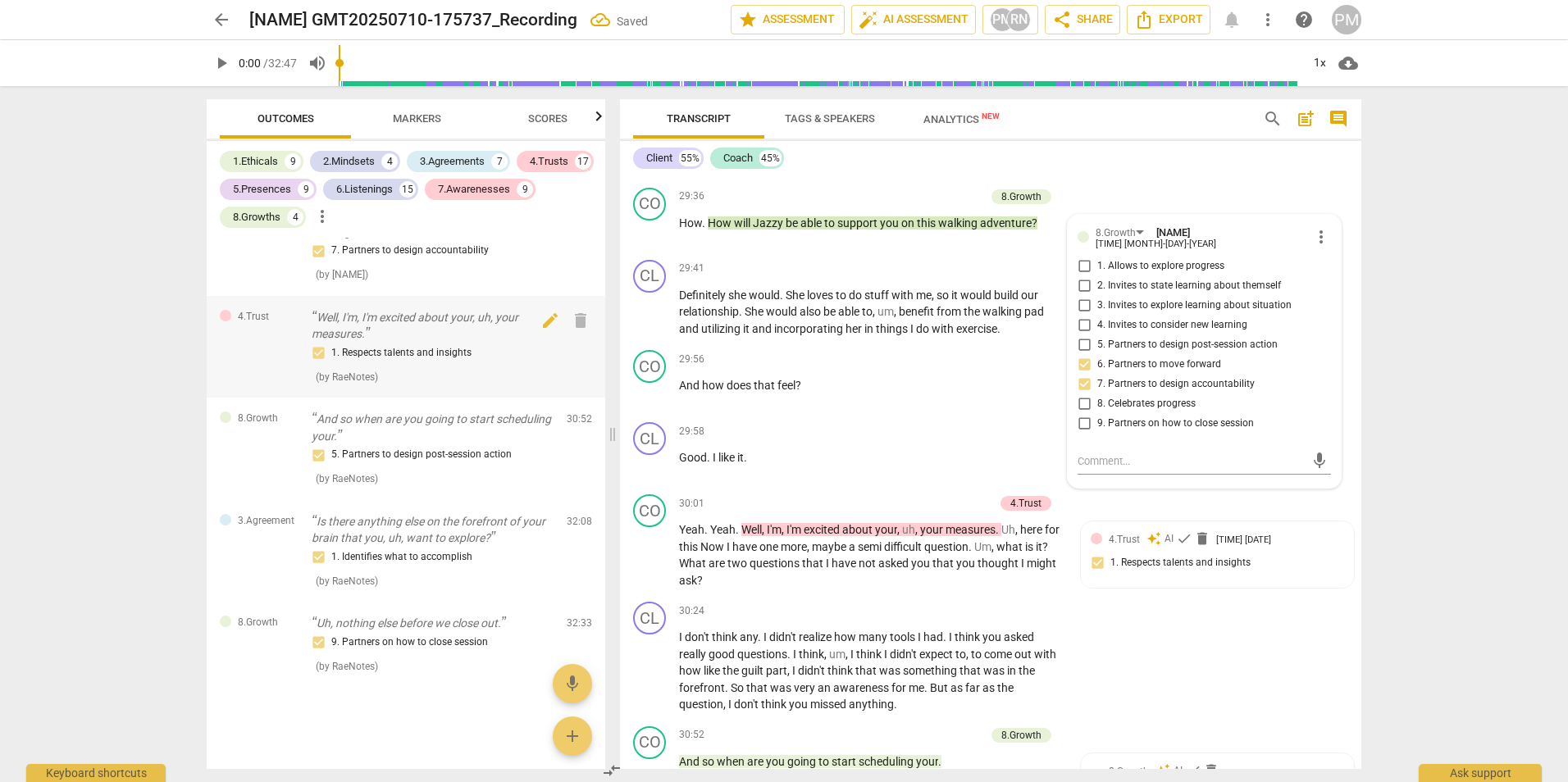 scroll, scrollTop: 10329, scrollLeft: 0, axis: vertical 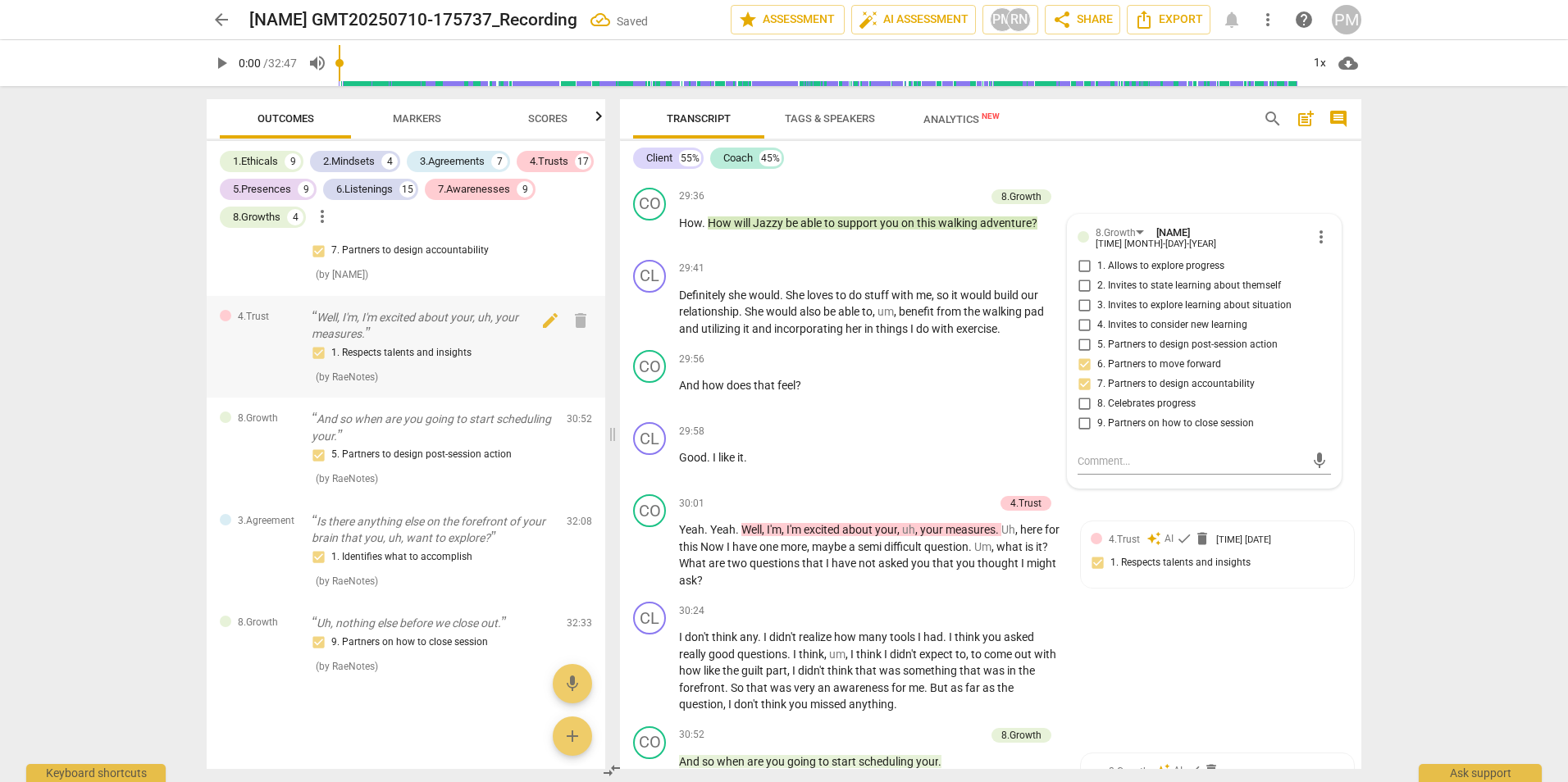 click on "4.Trust Well, I'm, I'm excited about your, uh, your measures. 1. Respects talents and insights ( by [NAME] ) 30:03 edit delete" at bounding box center (406, 347) 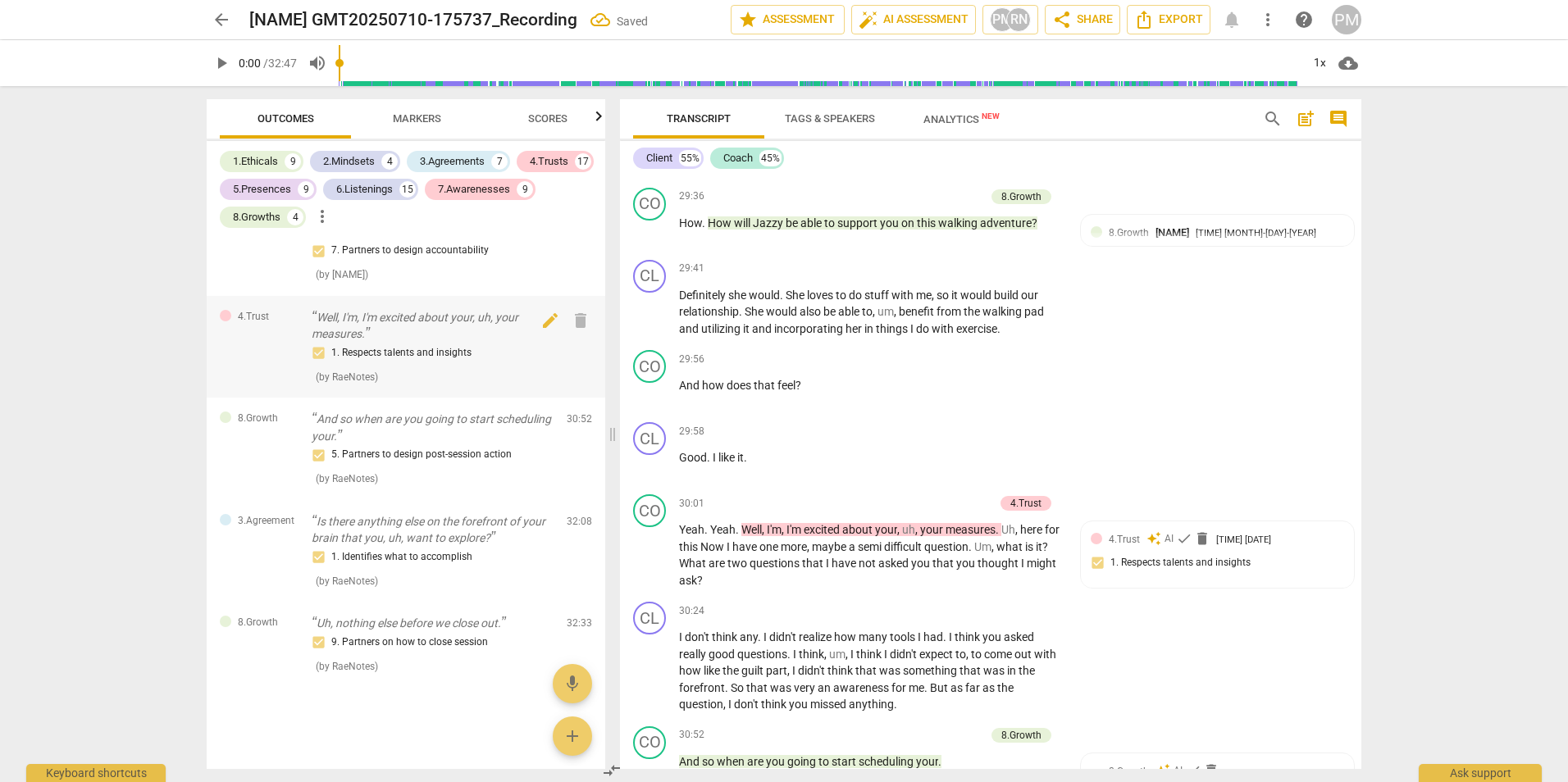 click on "Well, I'm, I'm excited about your, uh, your measures." at bounding box center [432, 325] 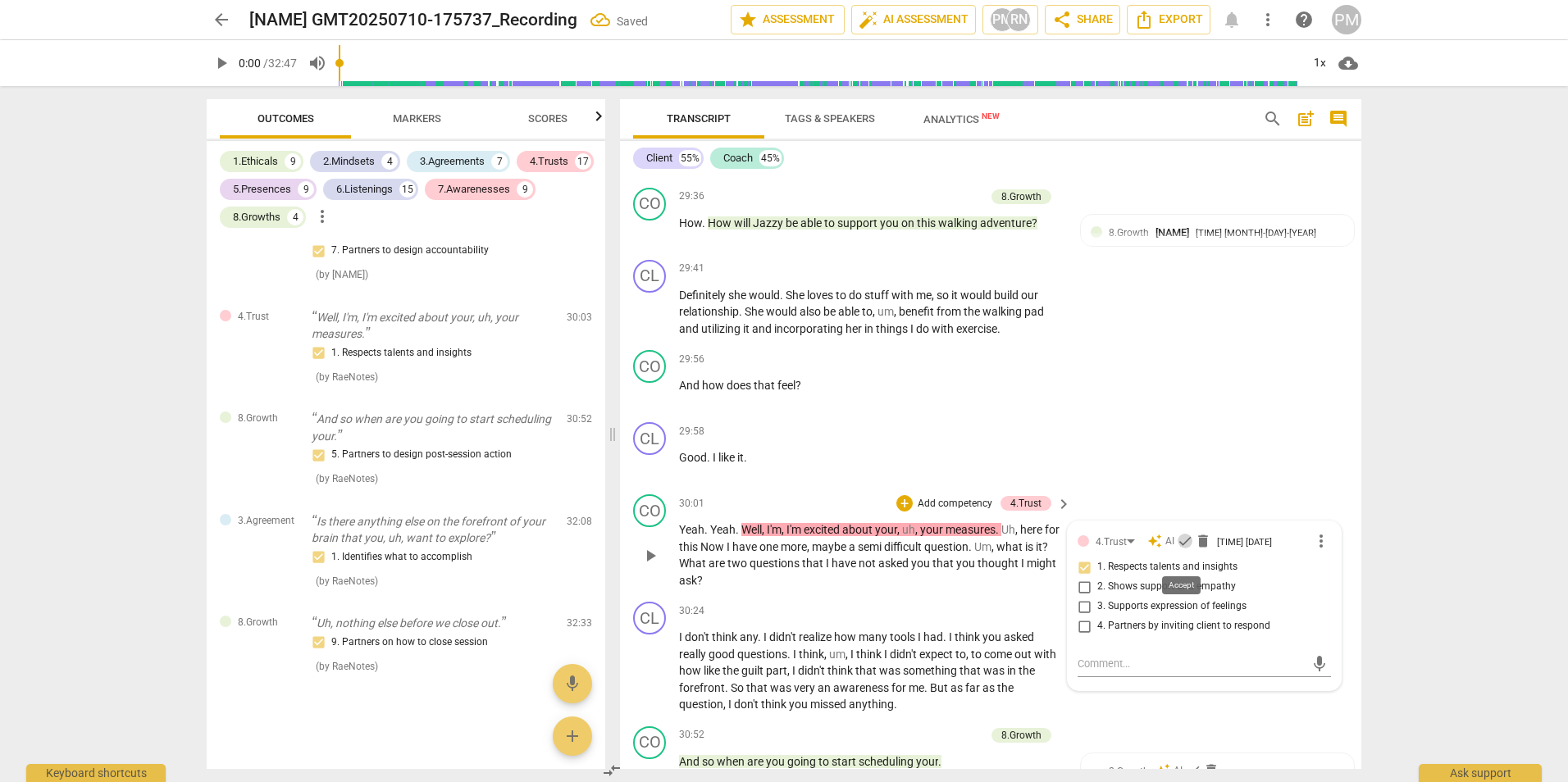 click on "check" at bounding box center (1185, 541) 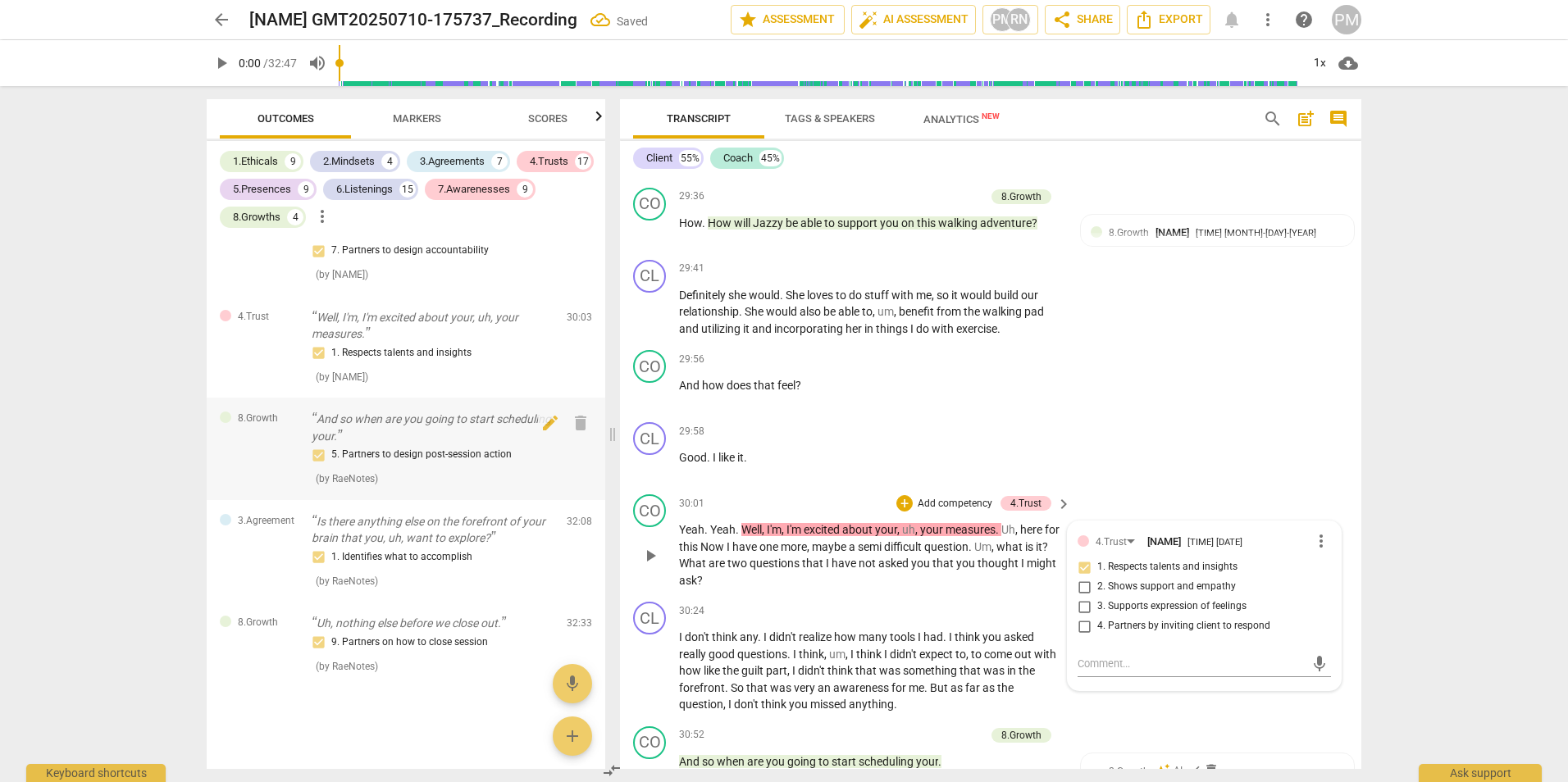 click on "And so when are you going to start scheduling your." at bounding box center (432, 427) 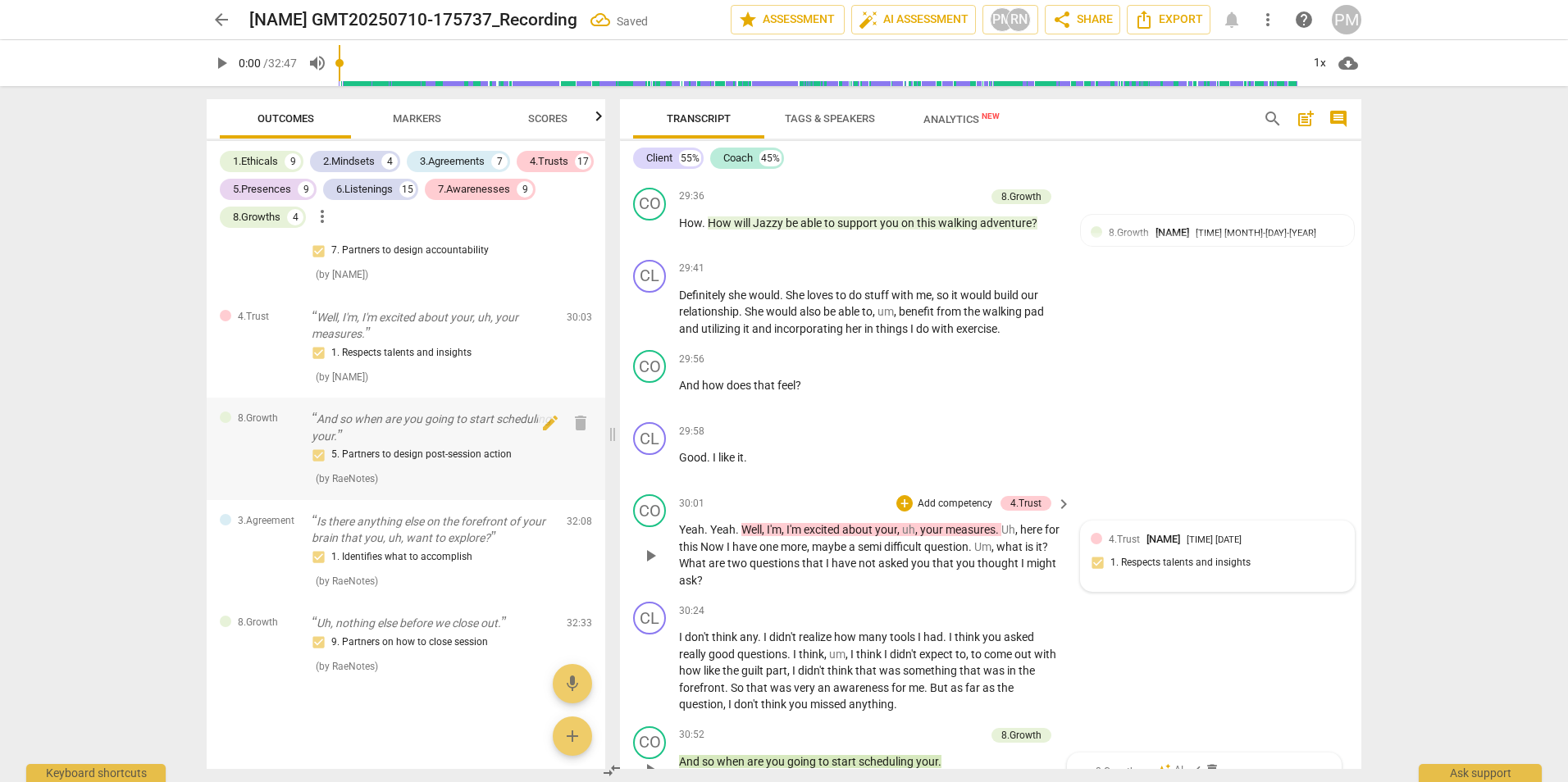 scroll, scrollTop: 15530, scrollLeft: 0, axis: vertical 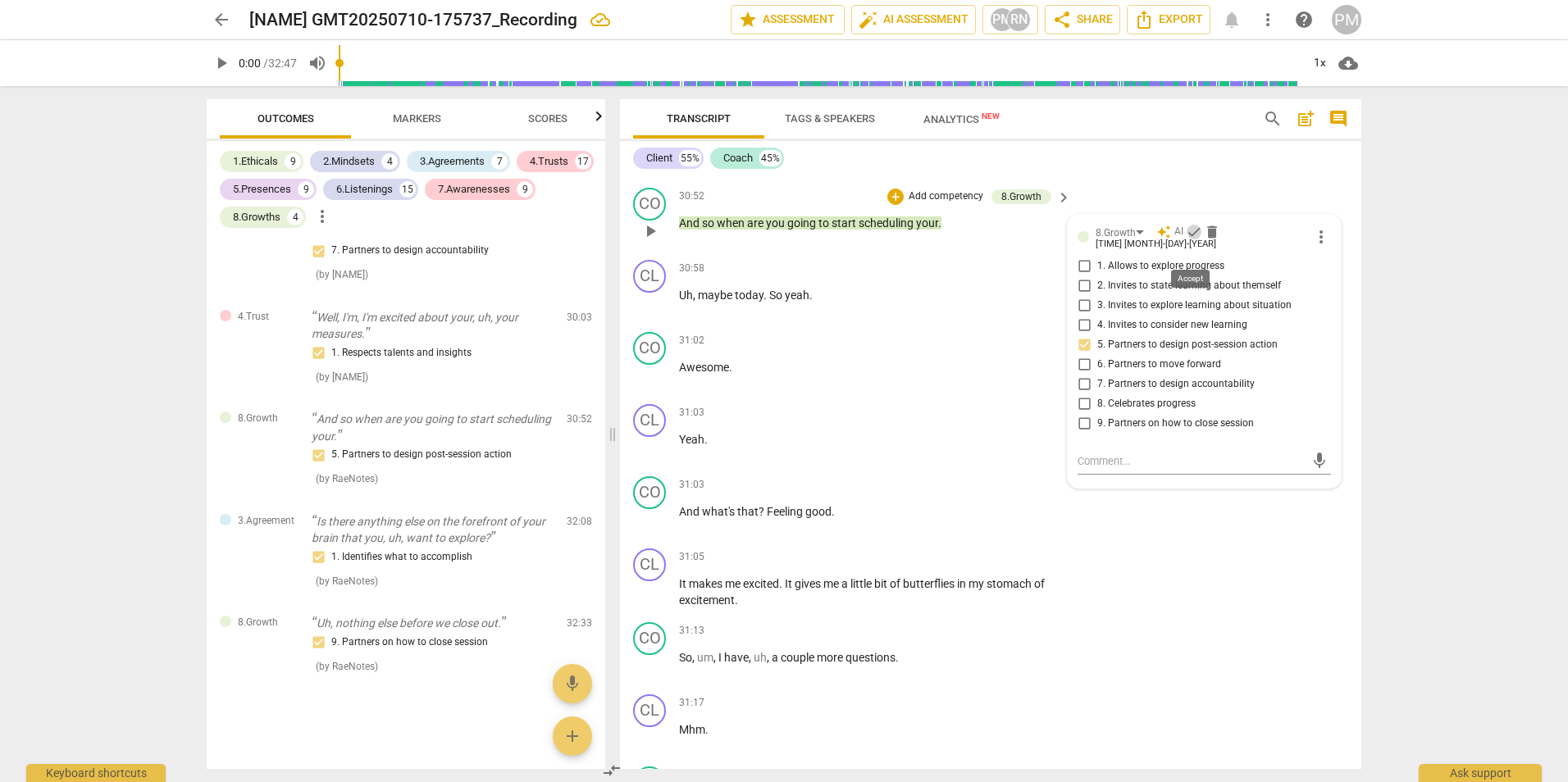 click on "check" at bounding box center [1194, 232] 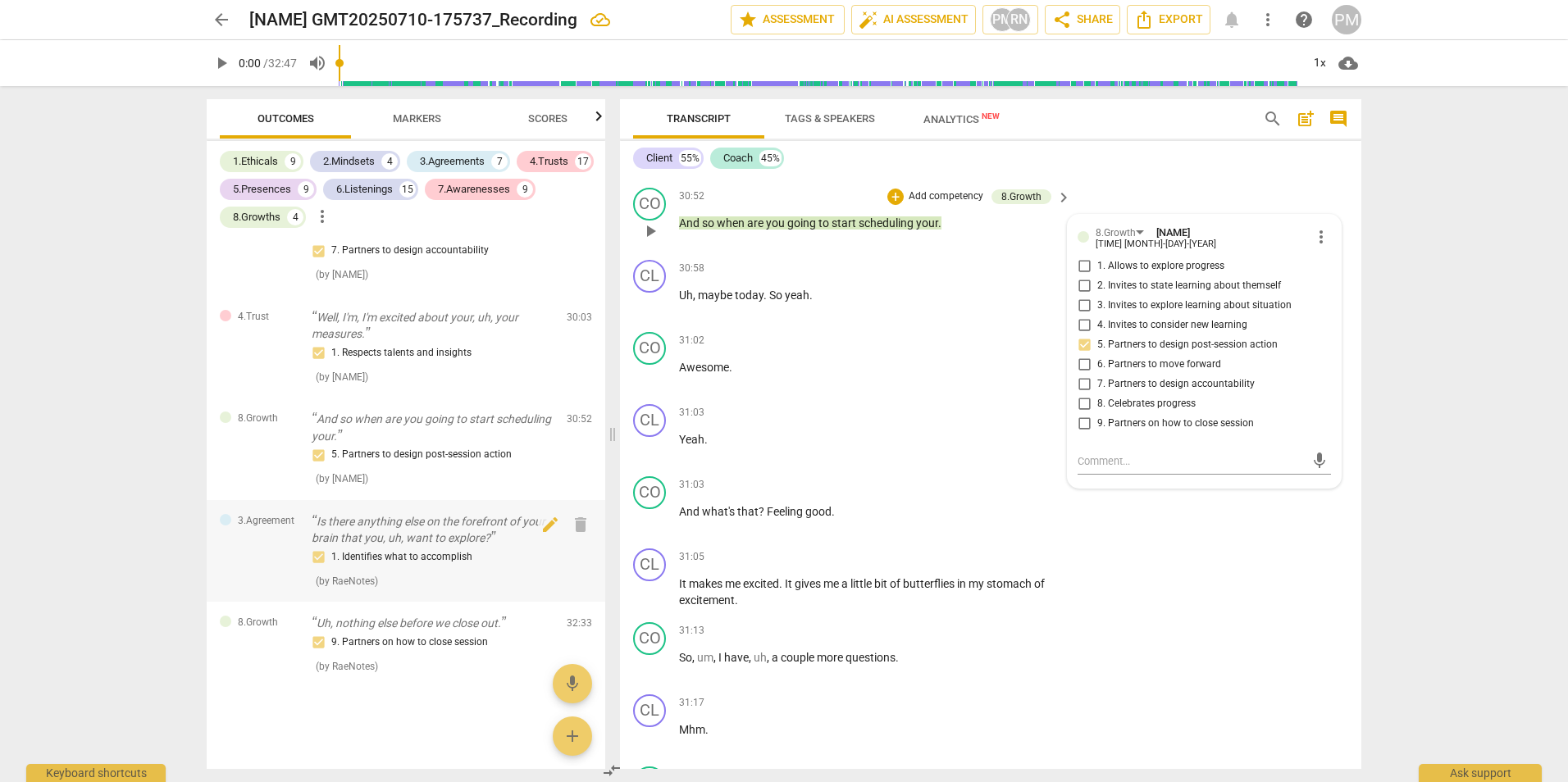 click on "Is there anything else on the forefront of your brain that you, uh, want to explore?" at bounding box center (432, 530) 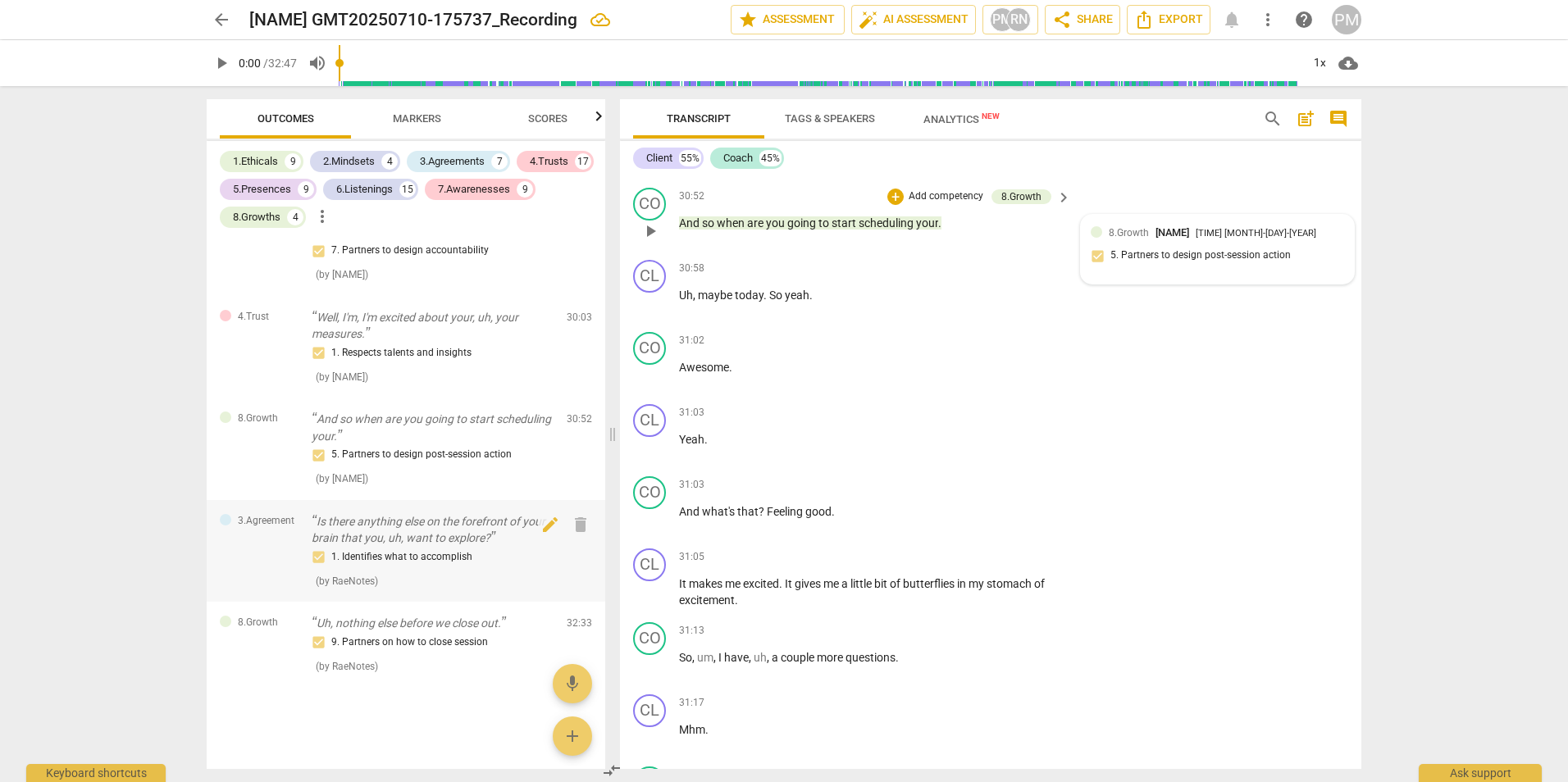 scroll, scrollTop: 16395, scrollLeft: 0, axis: vertical 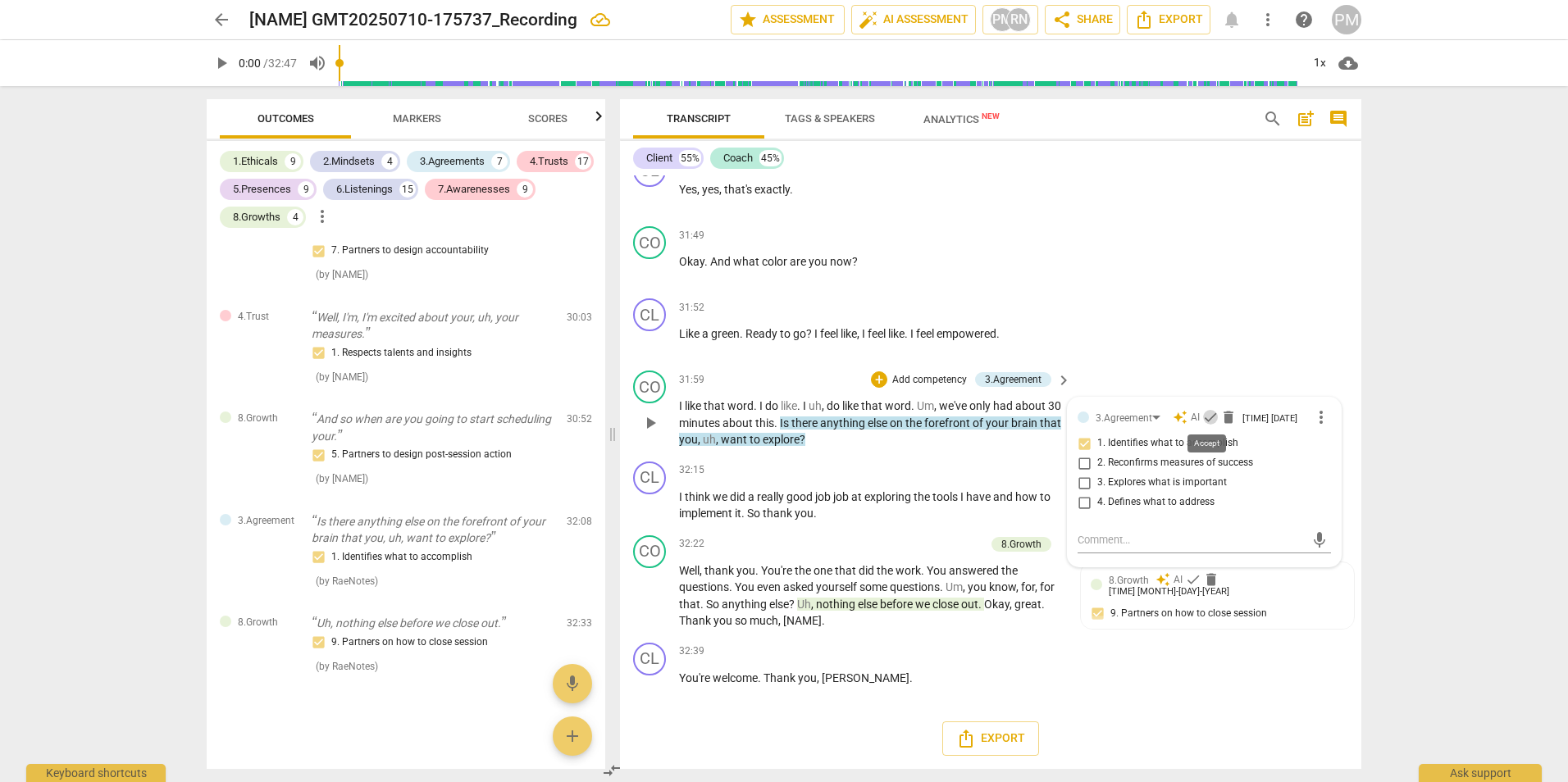 click on "check" at bounding box center (1210, 417) 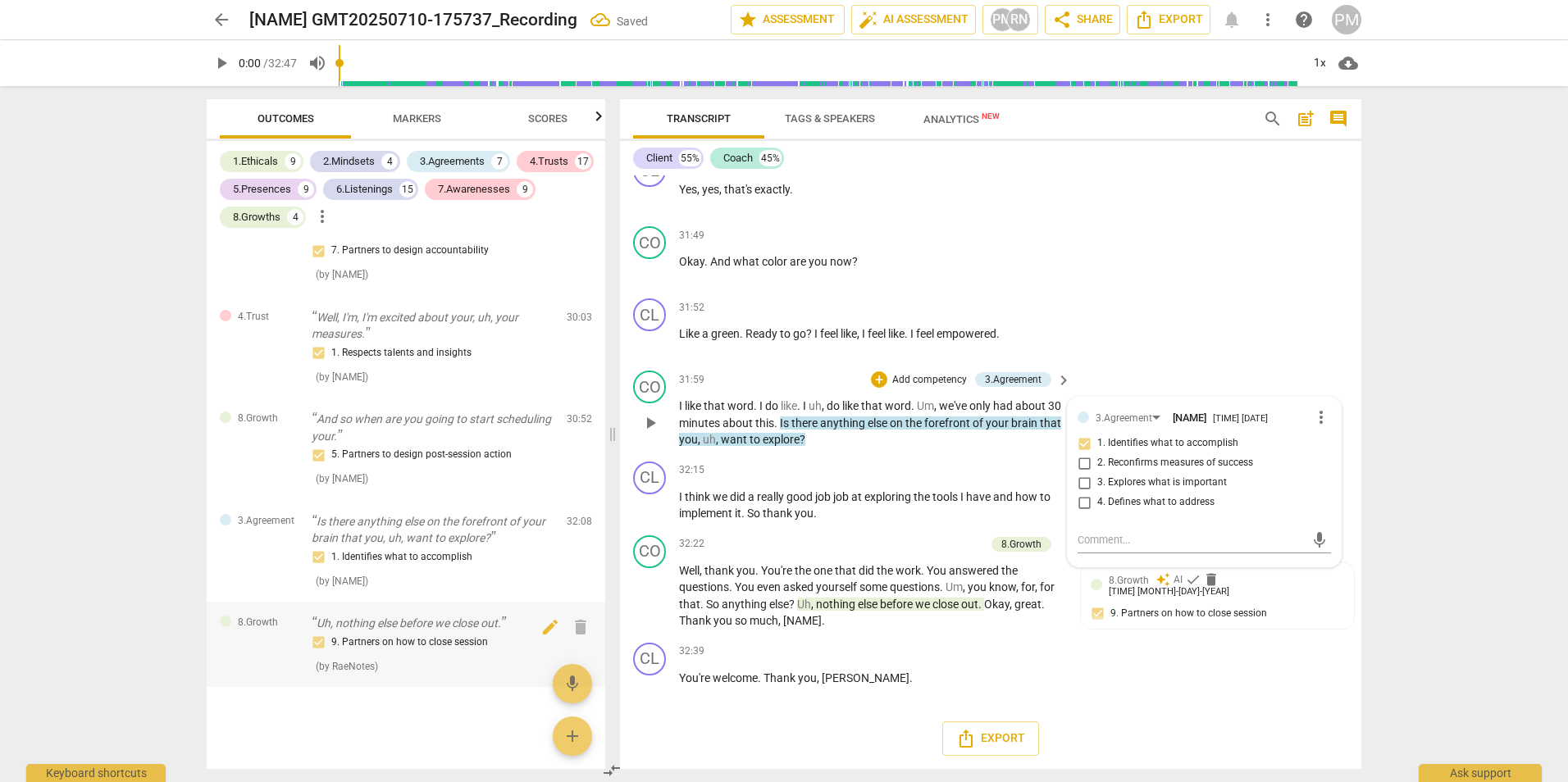 click on "Uh, nothing else before we close out." at bounding box center (432, 623) 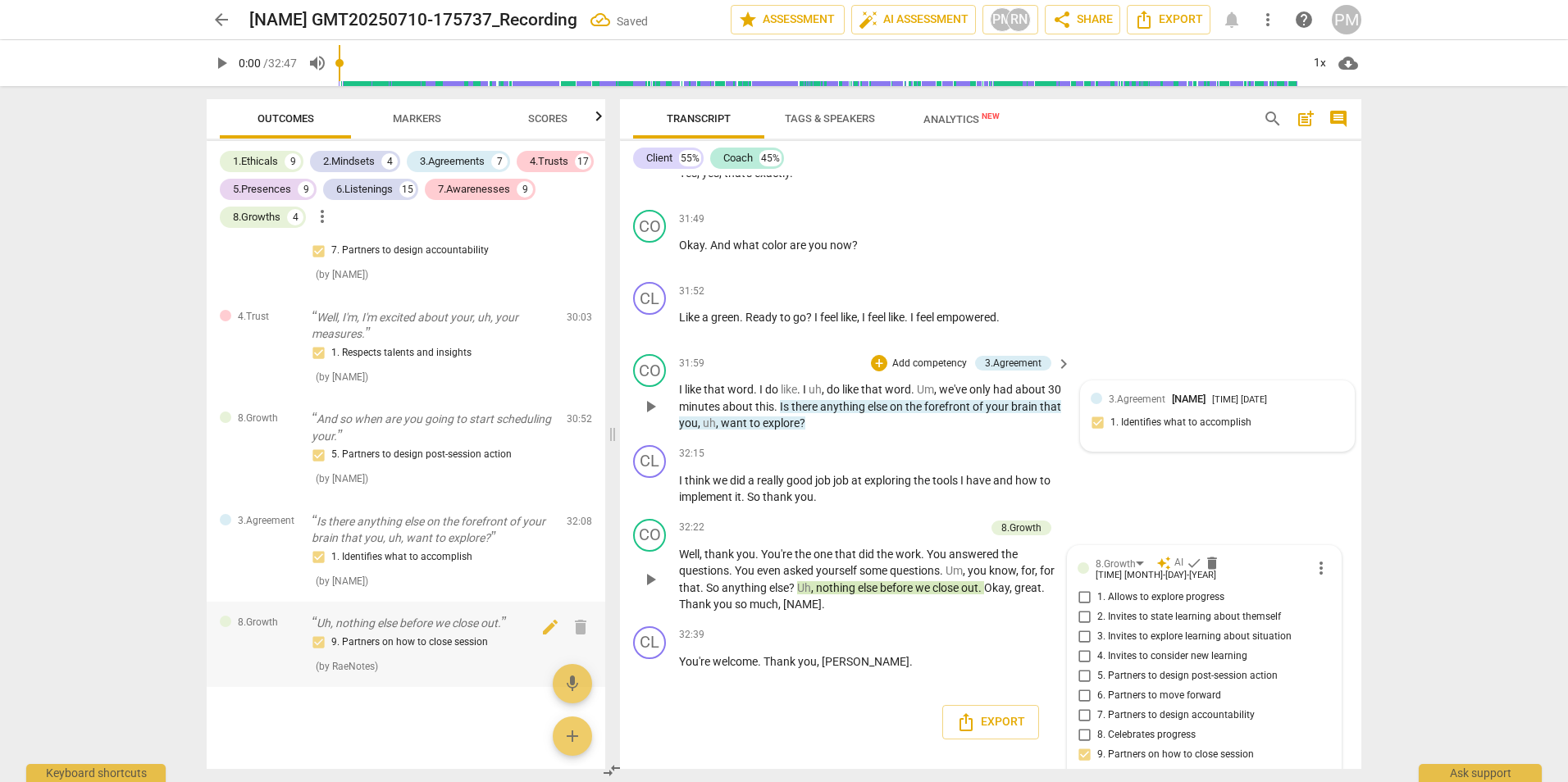 scroll, scrollTop: 16456, scrollLeft: 0, axis: vertical 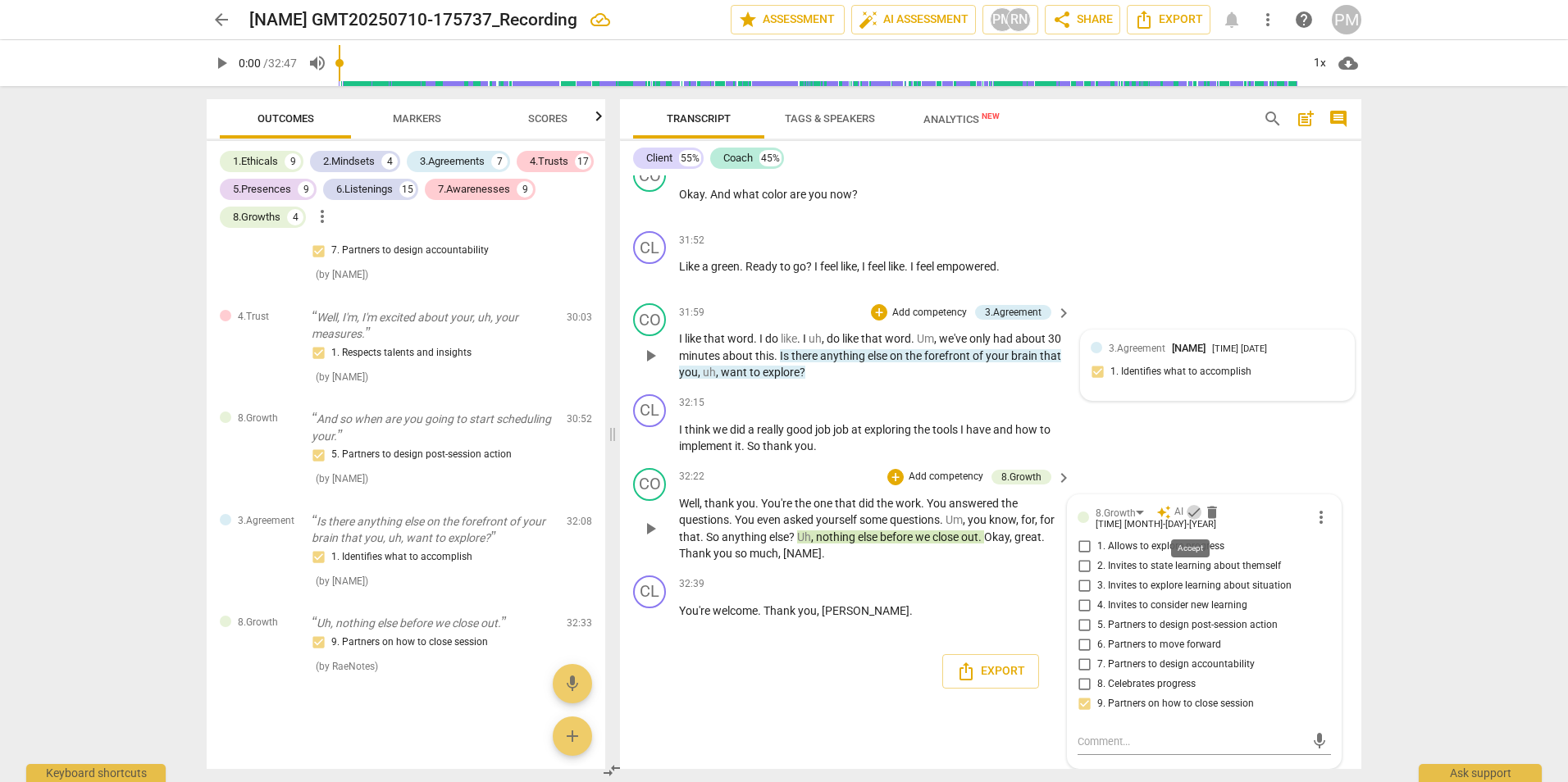 click on "check" at bounding box center (1194, 512) 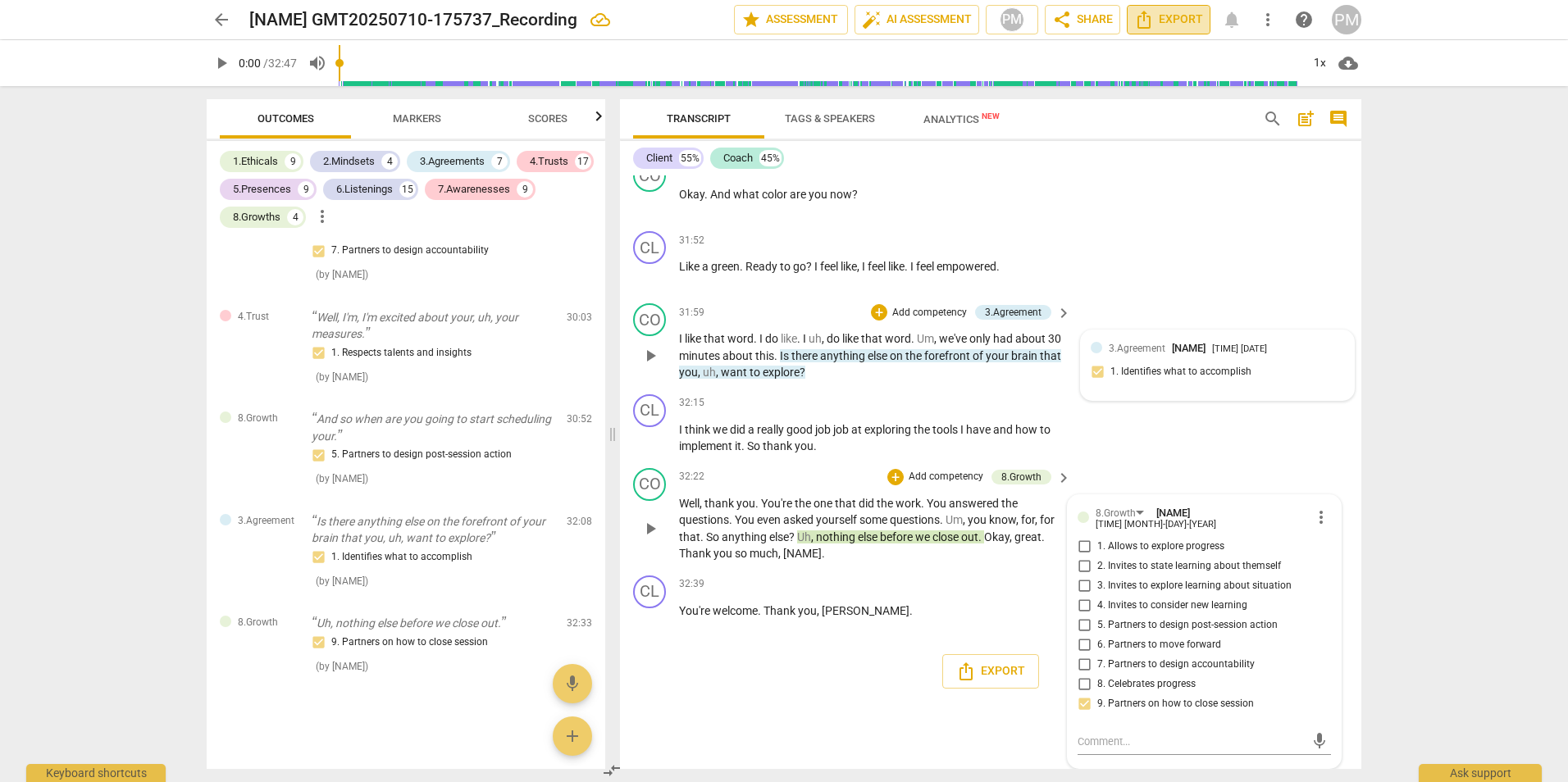 click on "Export" at bounding box center [1169, 20] 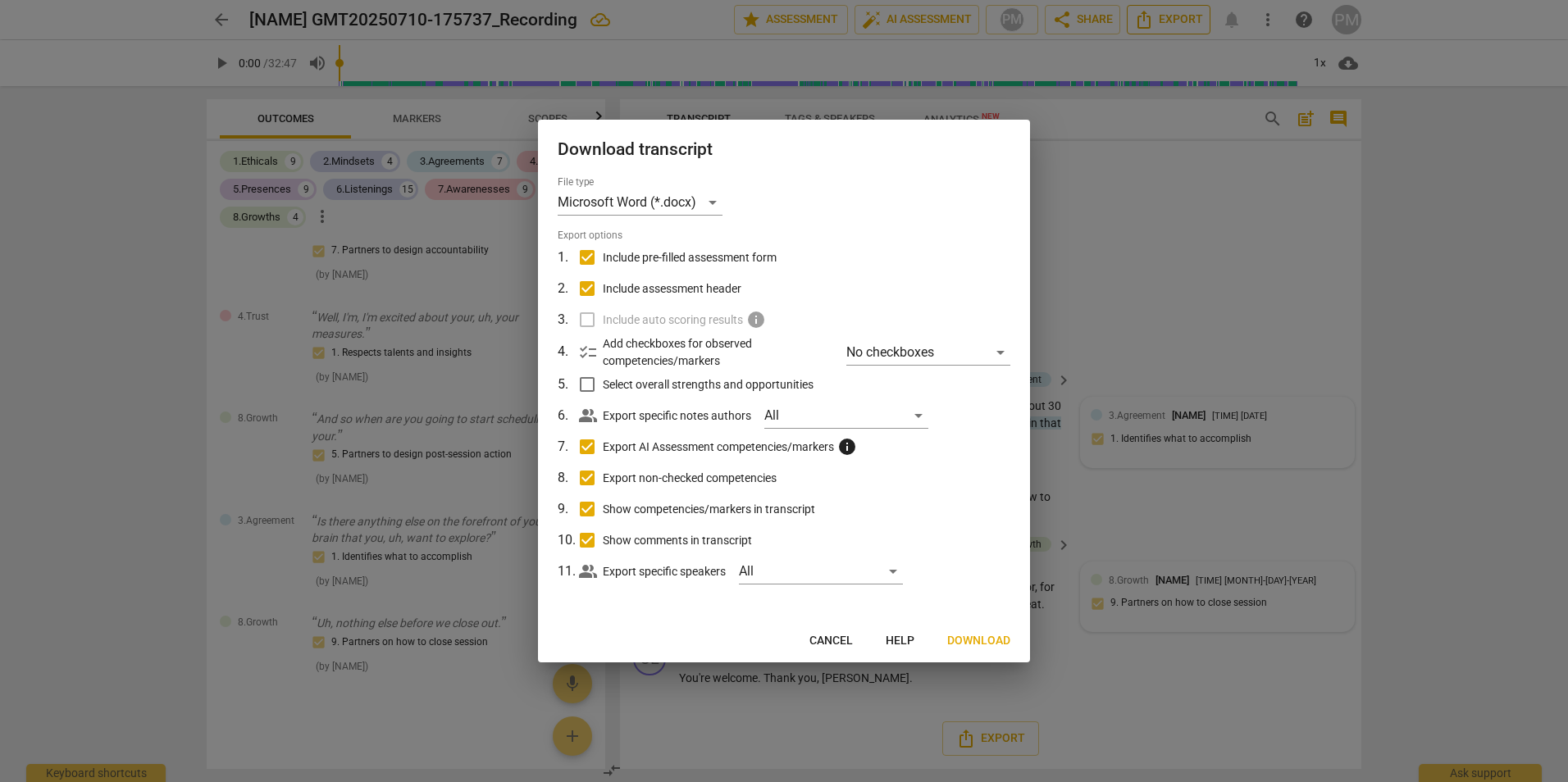 scroll, scrollTop: 16395, scrollLeft: 0, axis: vertical 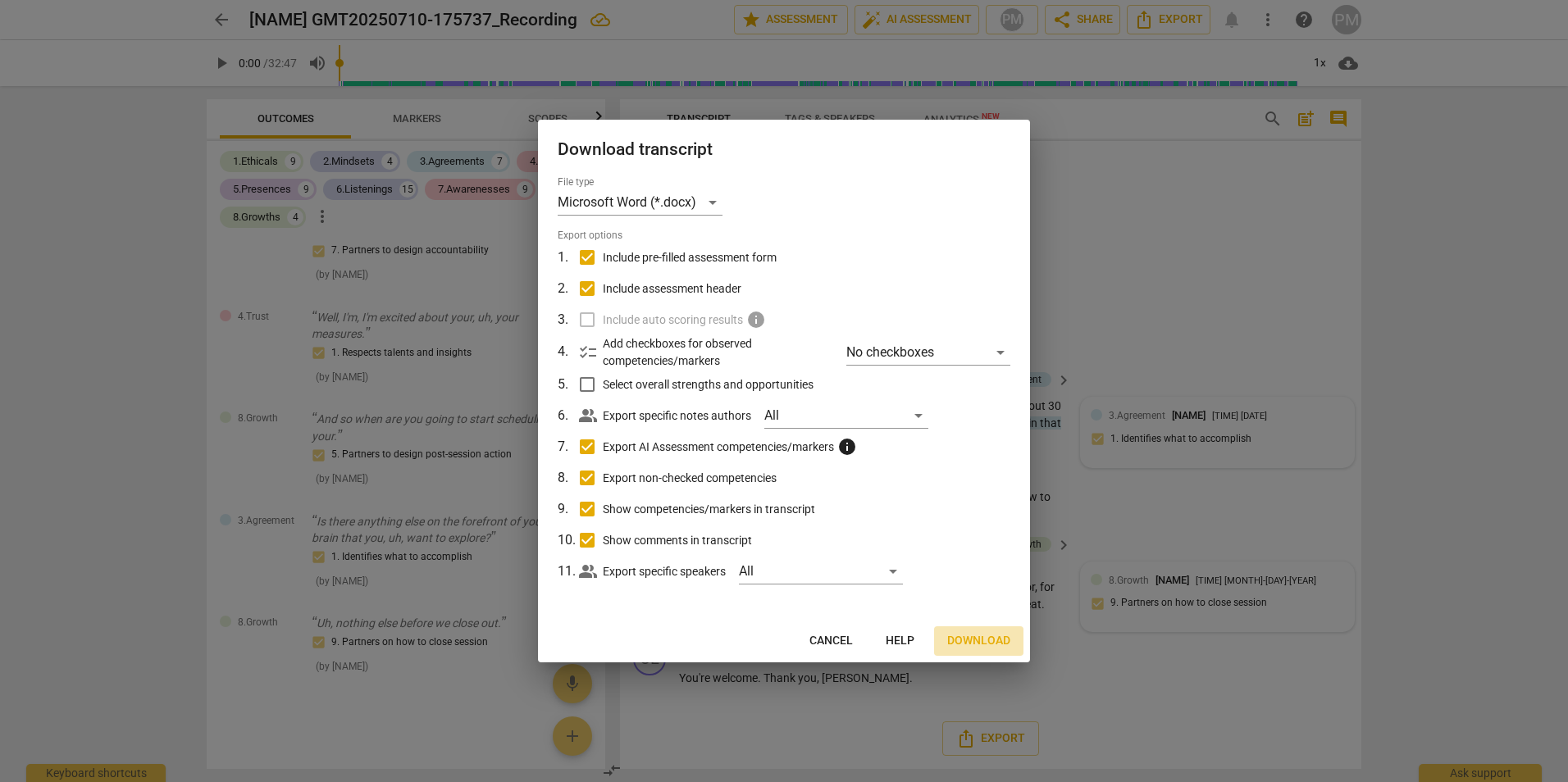 click on "Download" at bounding box center (978, 641) 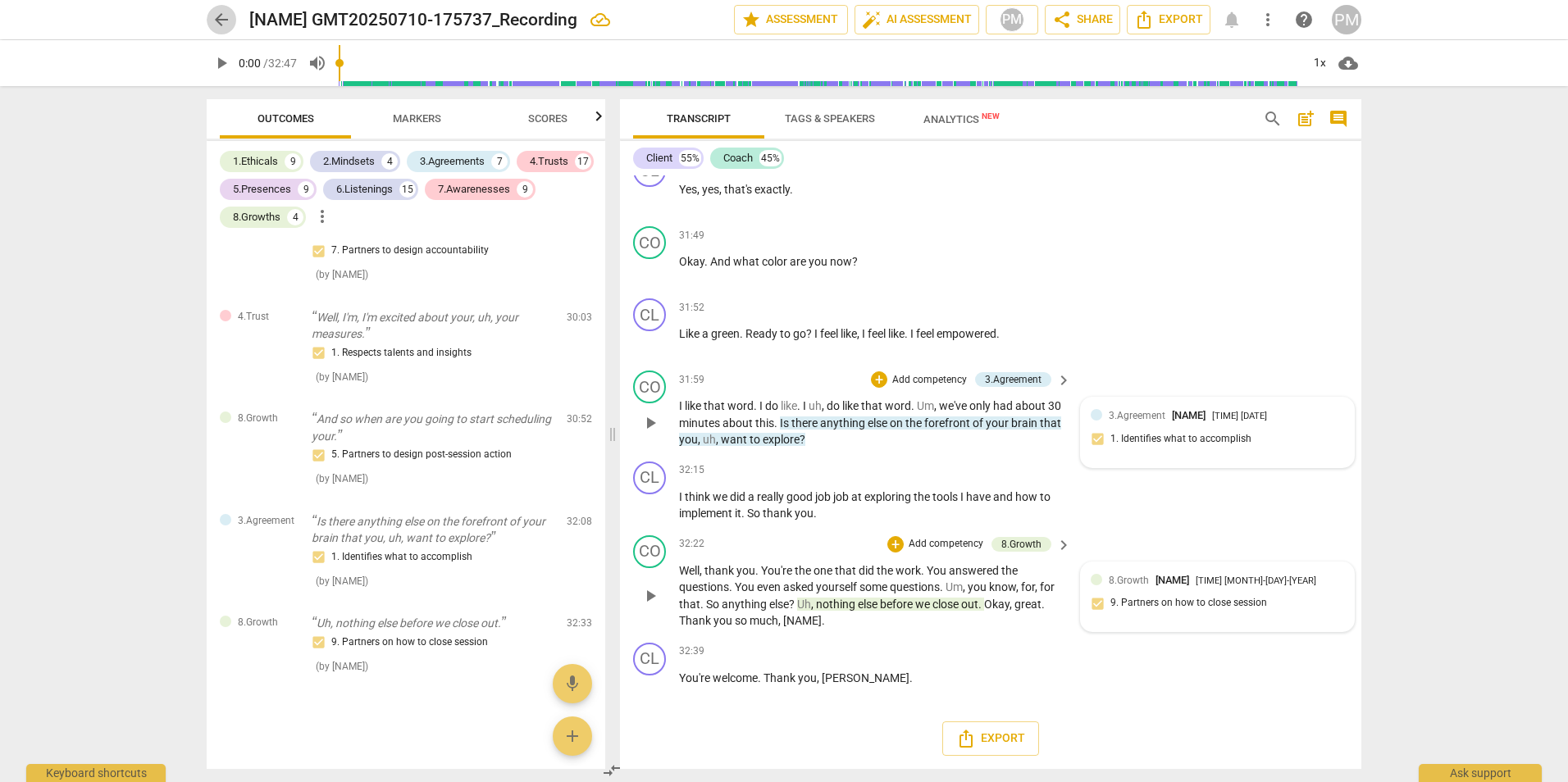 click on "arrow_back" at bounding box center [221, 20] 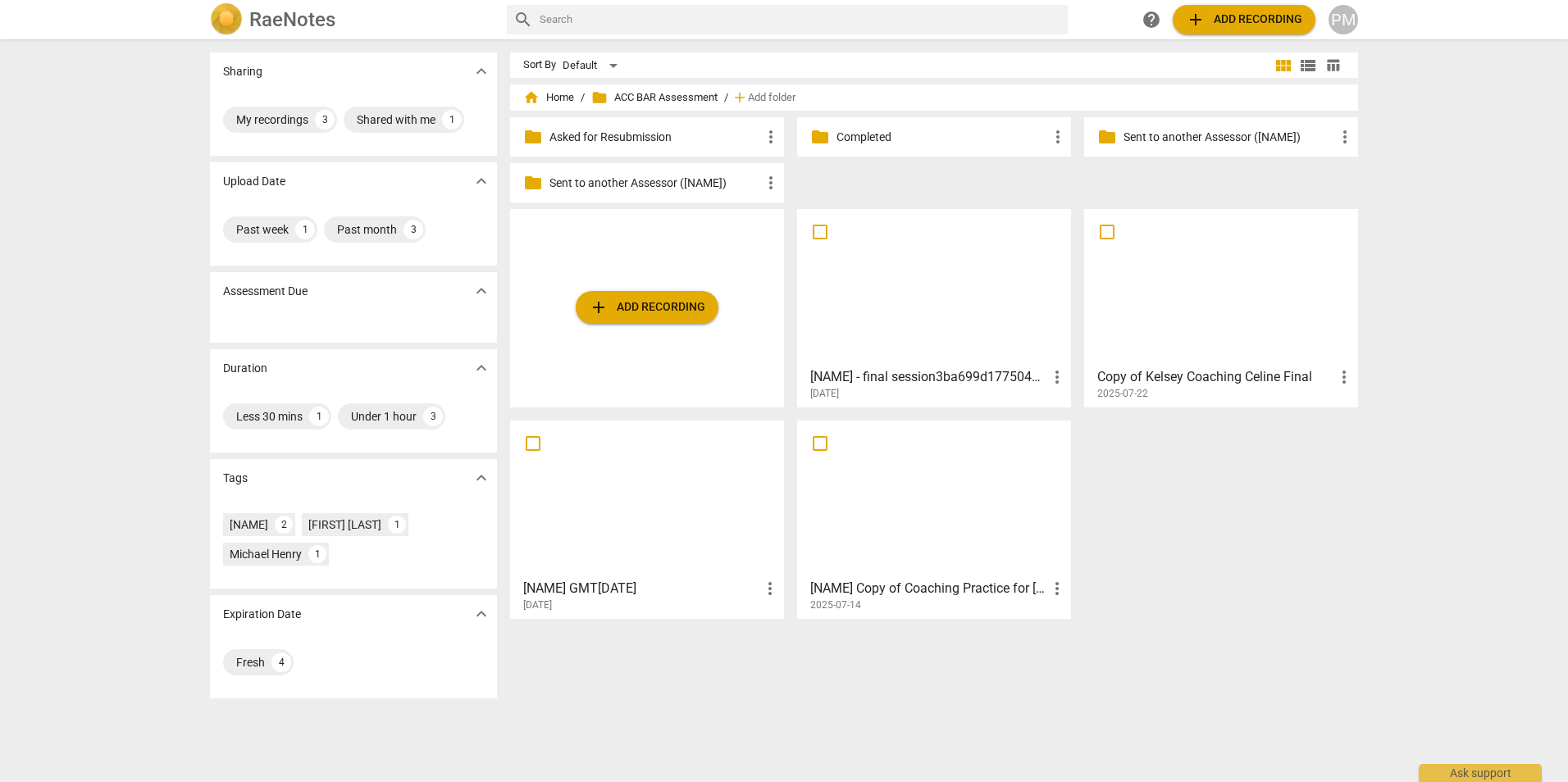 click at bounding box center [934, 498] 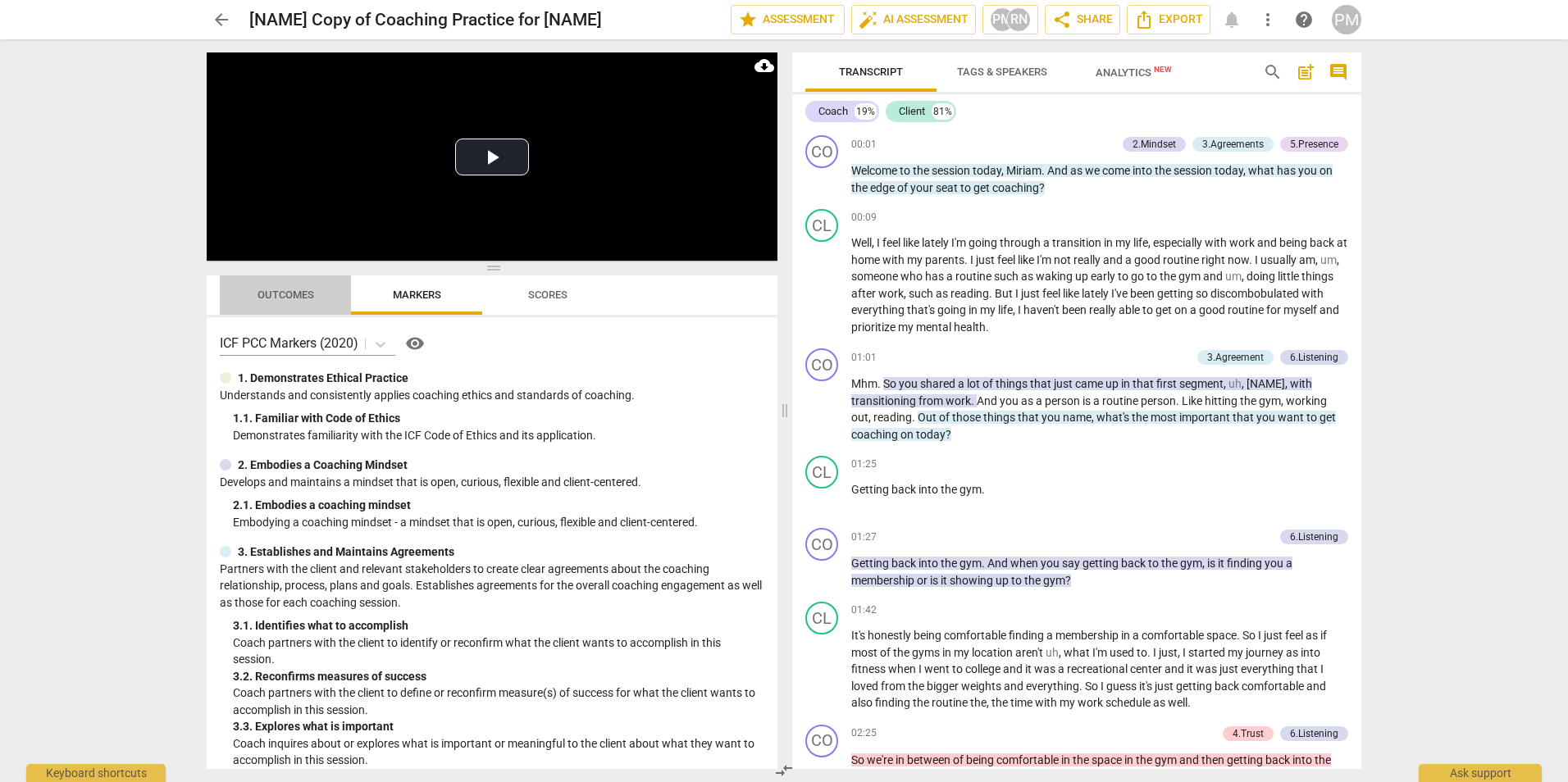 click on "Outcomes" at bounding box center (285, 294) 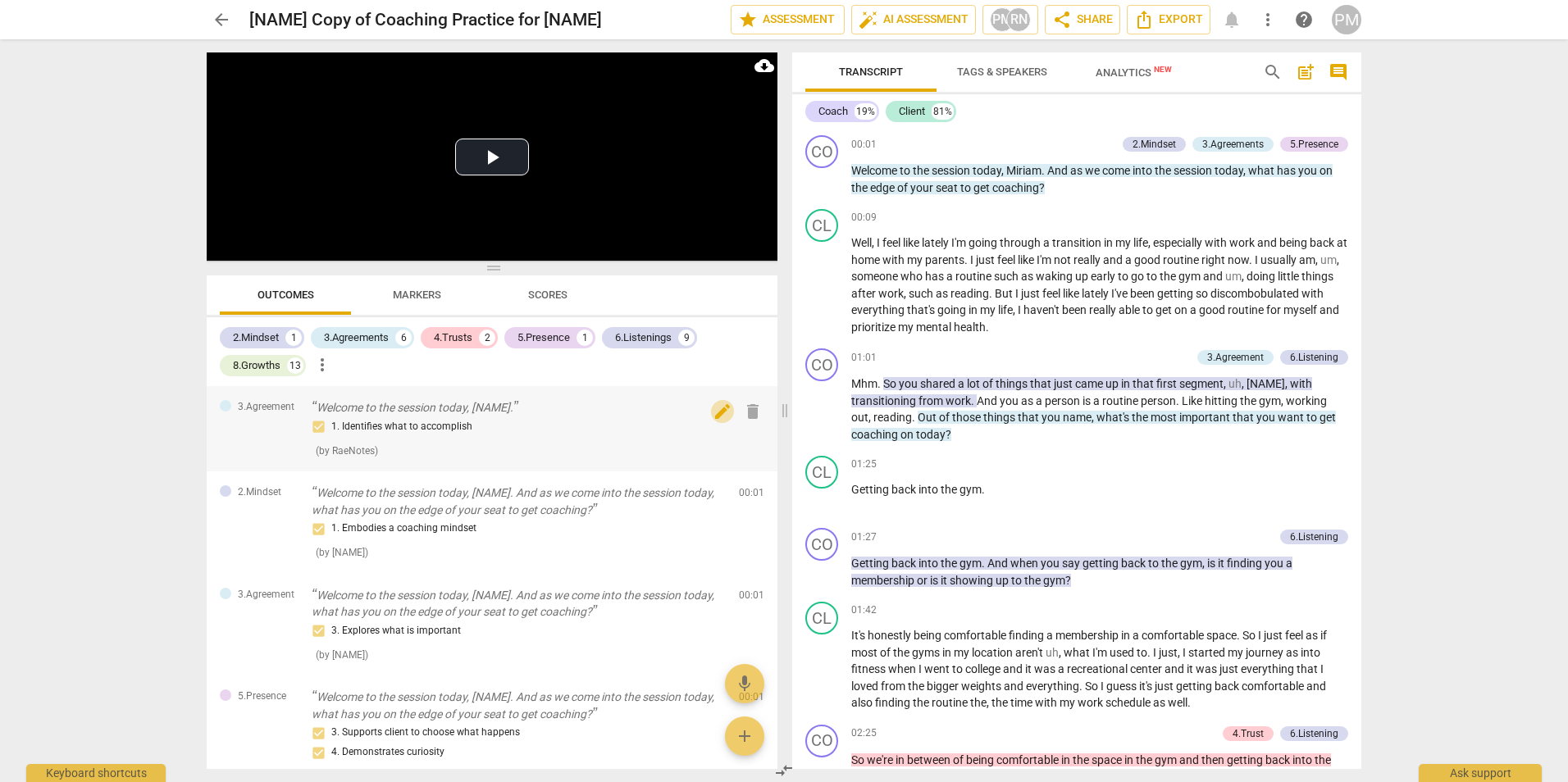 click on "edit" at bounding box center [722, 411] 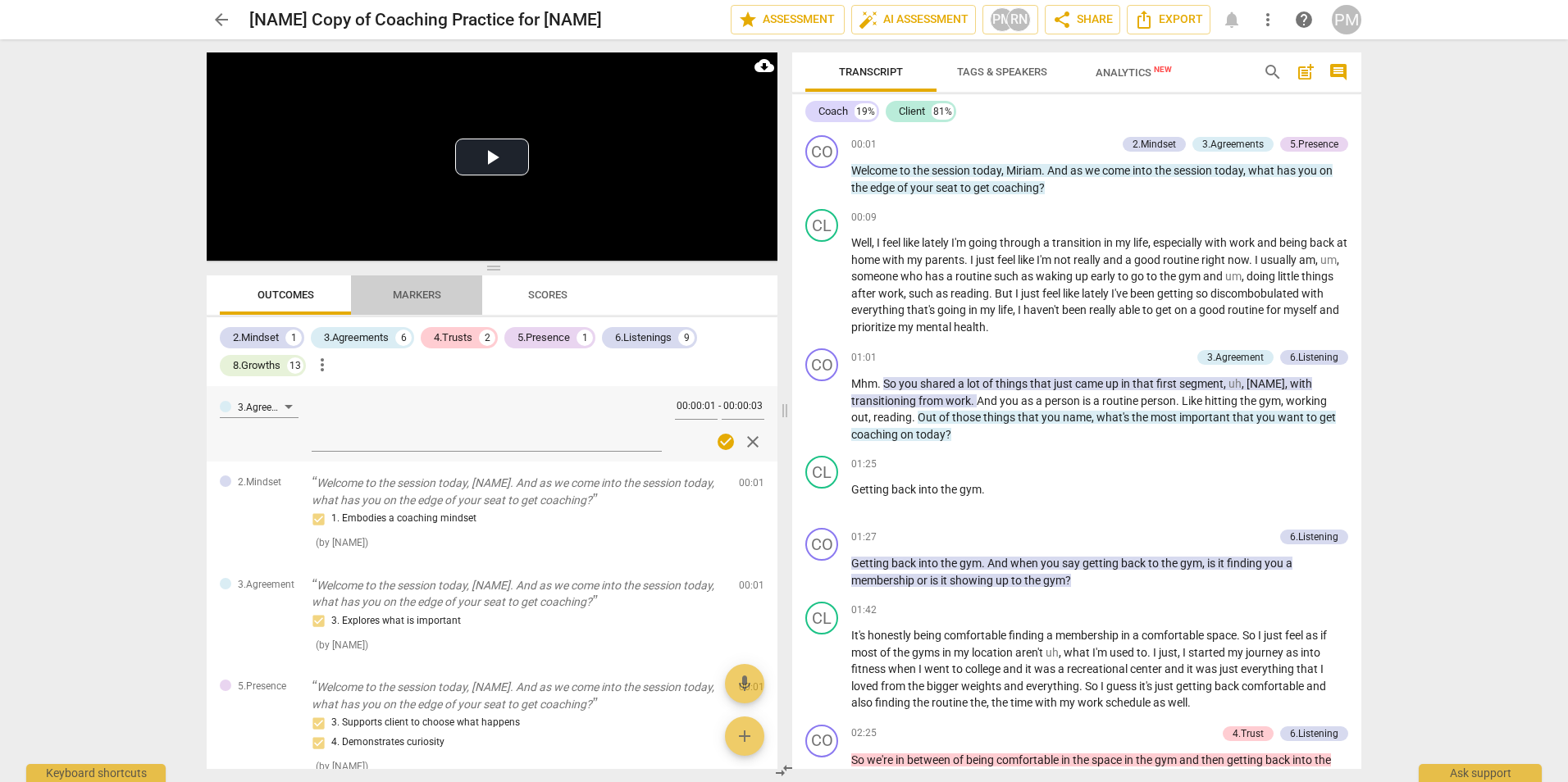click on "Markers" at bounding box center (417, 294) 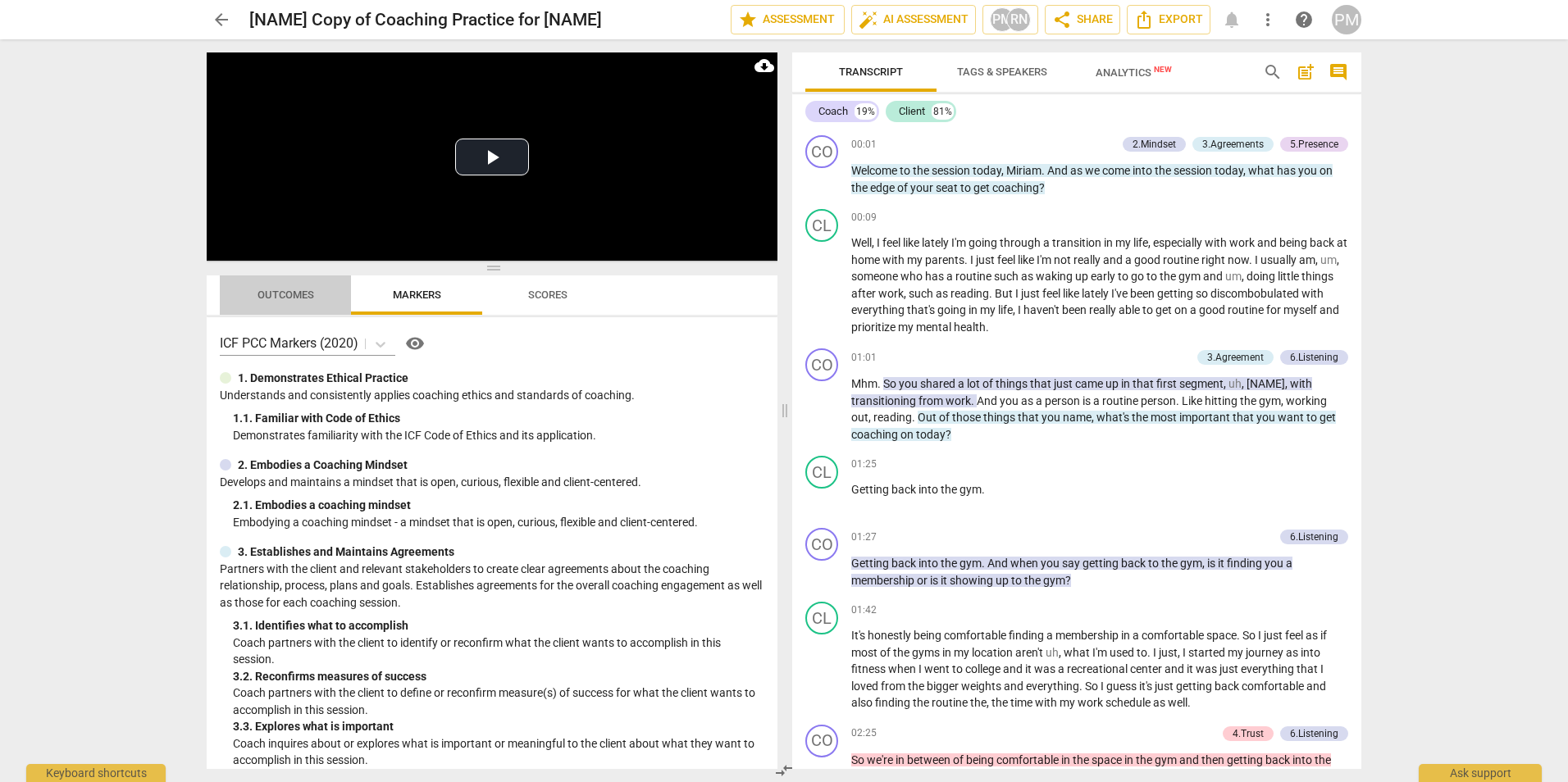 click on "Outcomes" at bounding box center [285, 294] 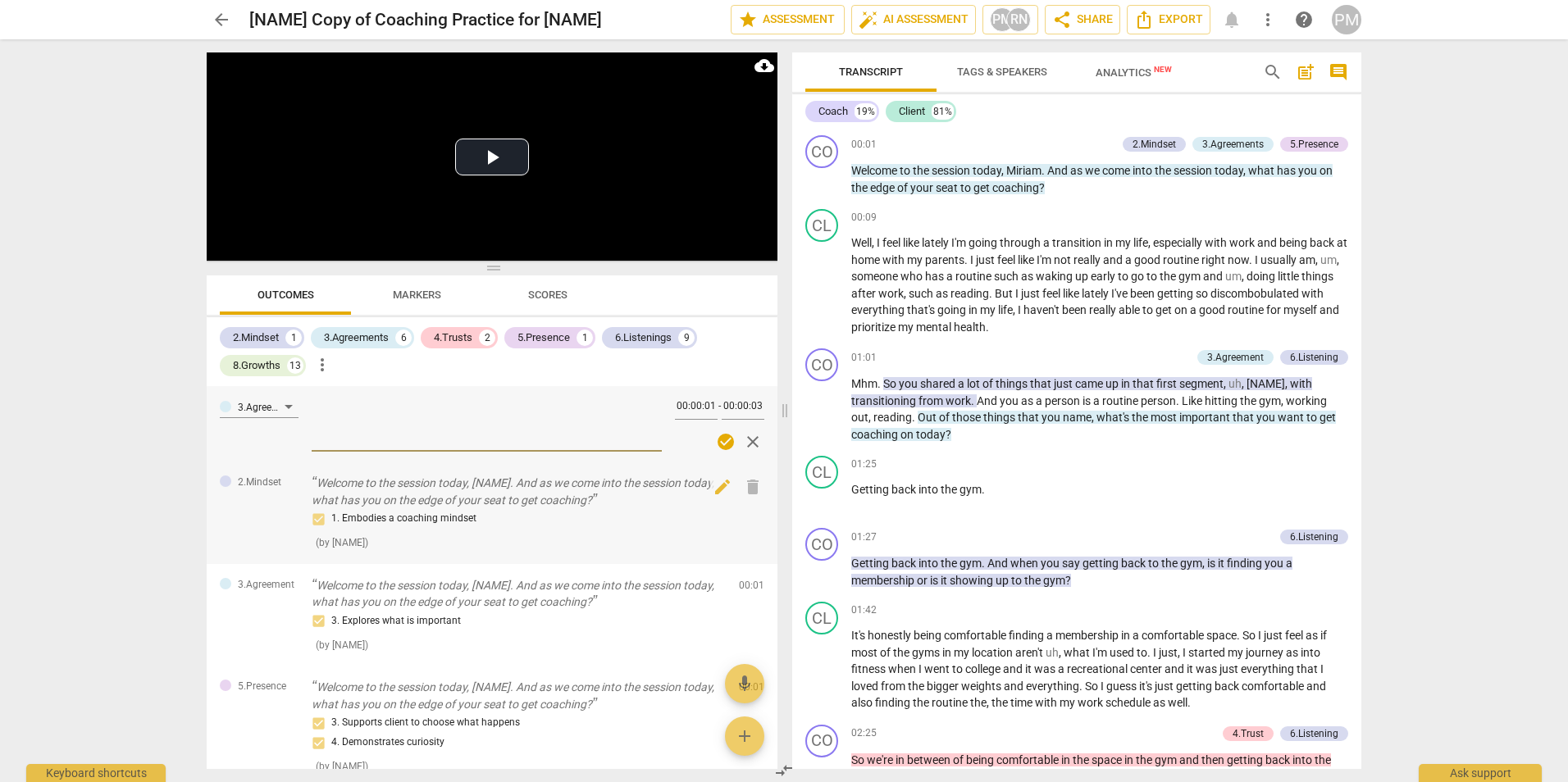 click on "Welcome to the session today, [NAME]. And as we come into the session today, what has you on the edge of your seat to get coaching?" at bounding box center (518, 491) 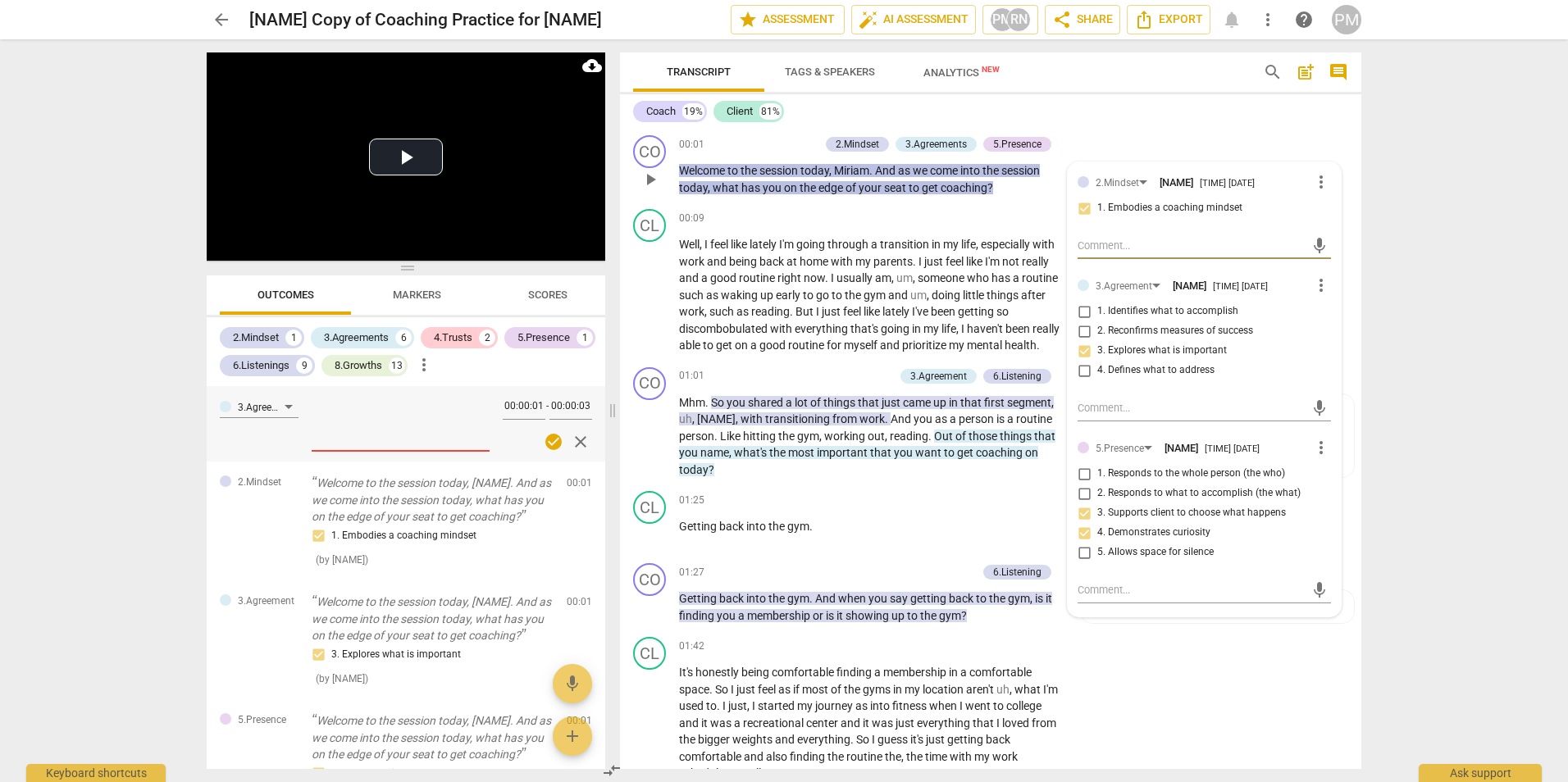 click on "check_circle" at bounding box center [554, 442] 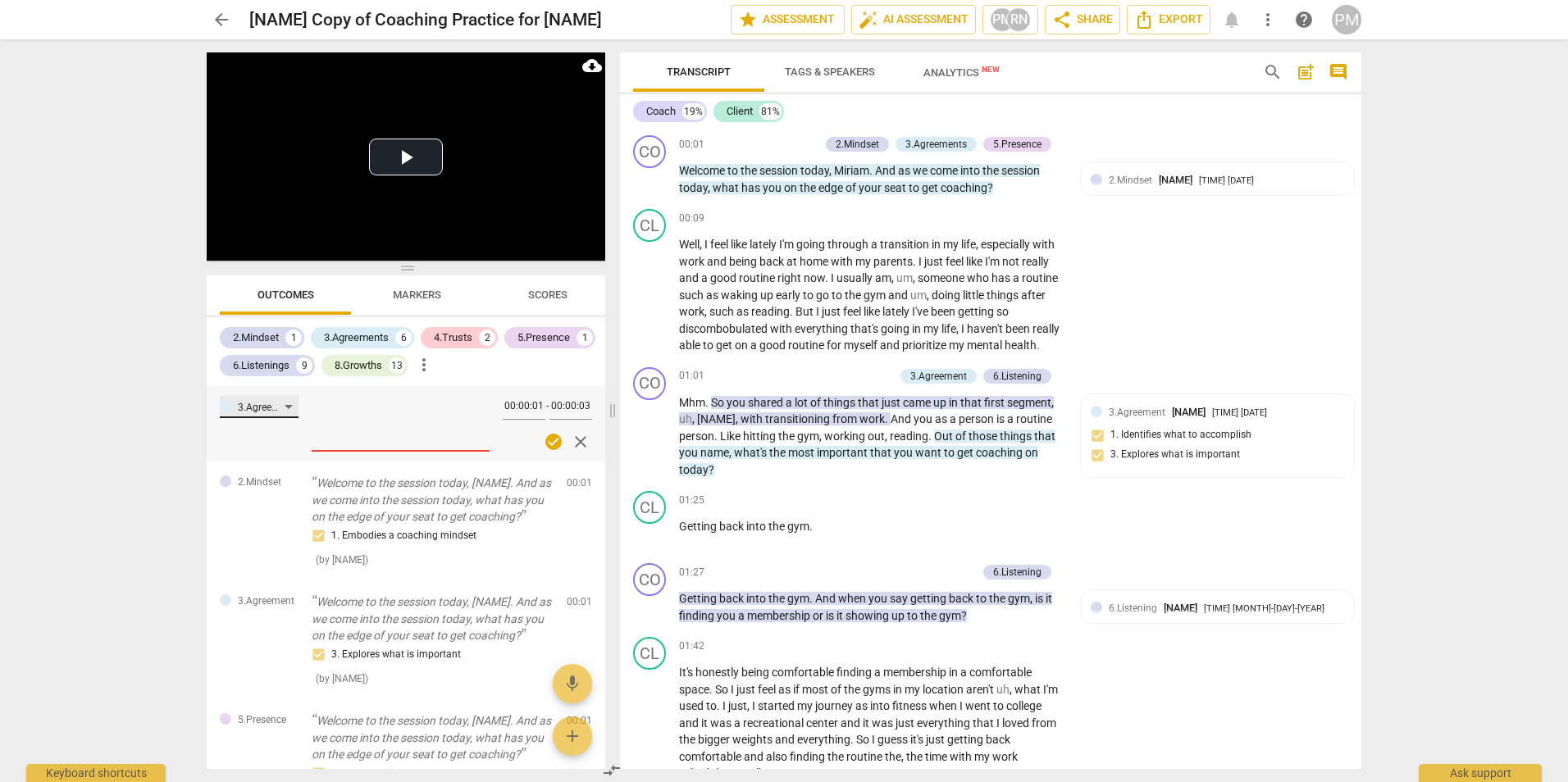 click on "3.Agreement" at bounding box center [261, 407] 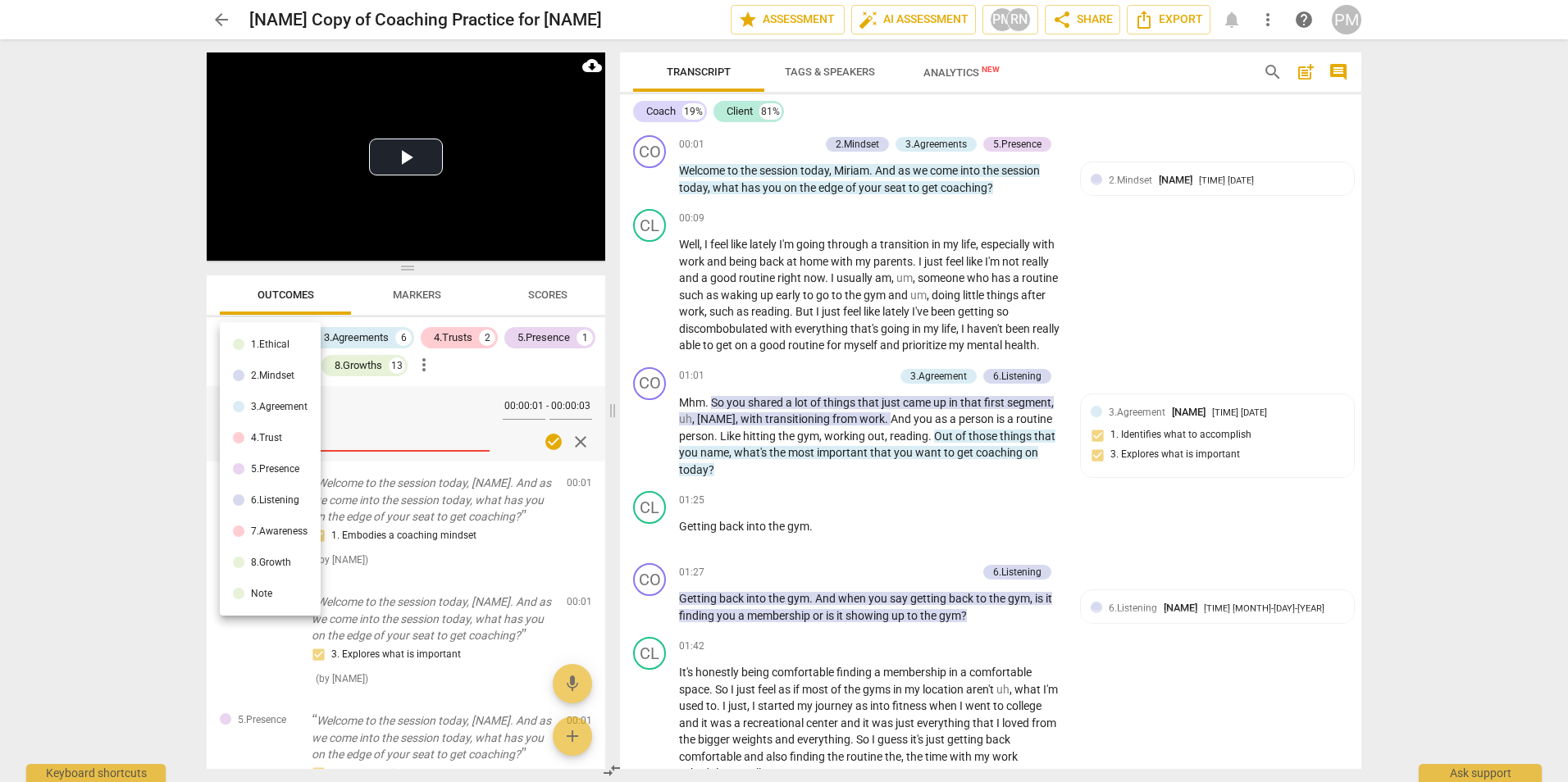 click on "3.Agreement" at bounding box center (270, 407) 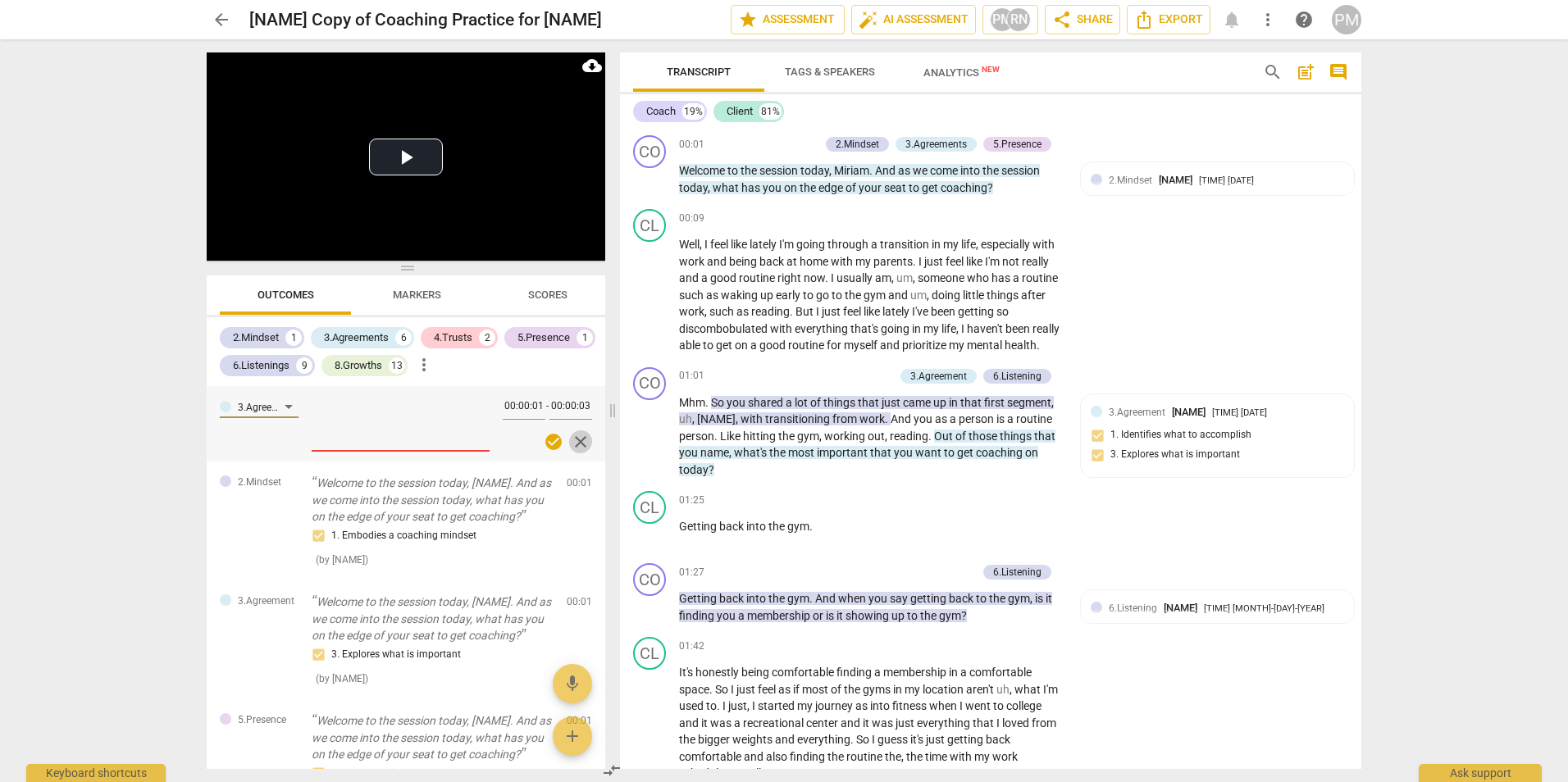click on "close" at bounding box center [581, 442] 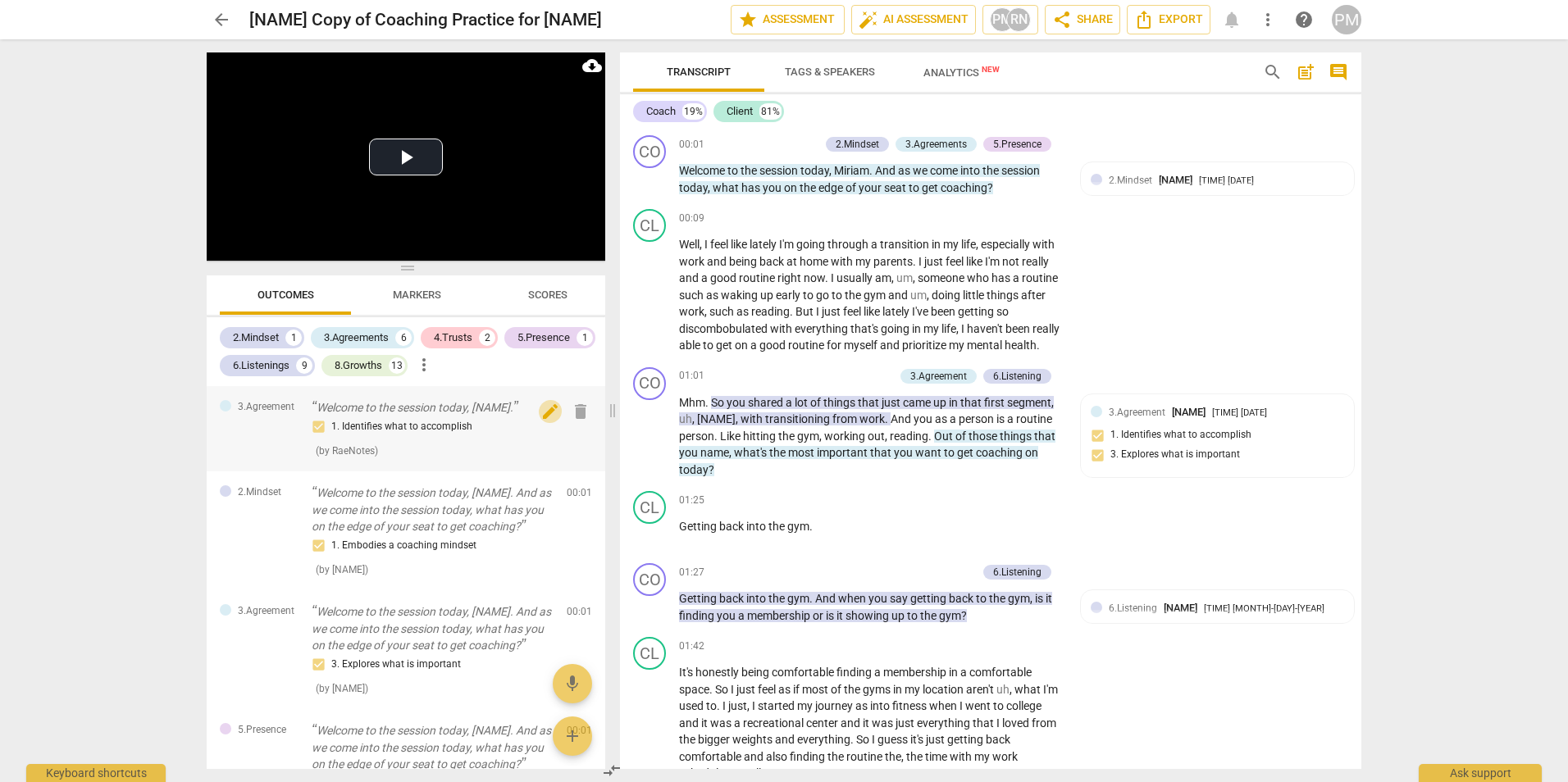 click on "edit" at bounding box center [550, 411] 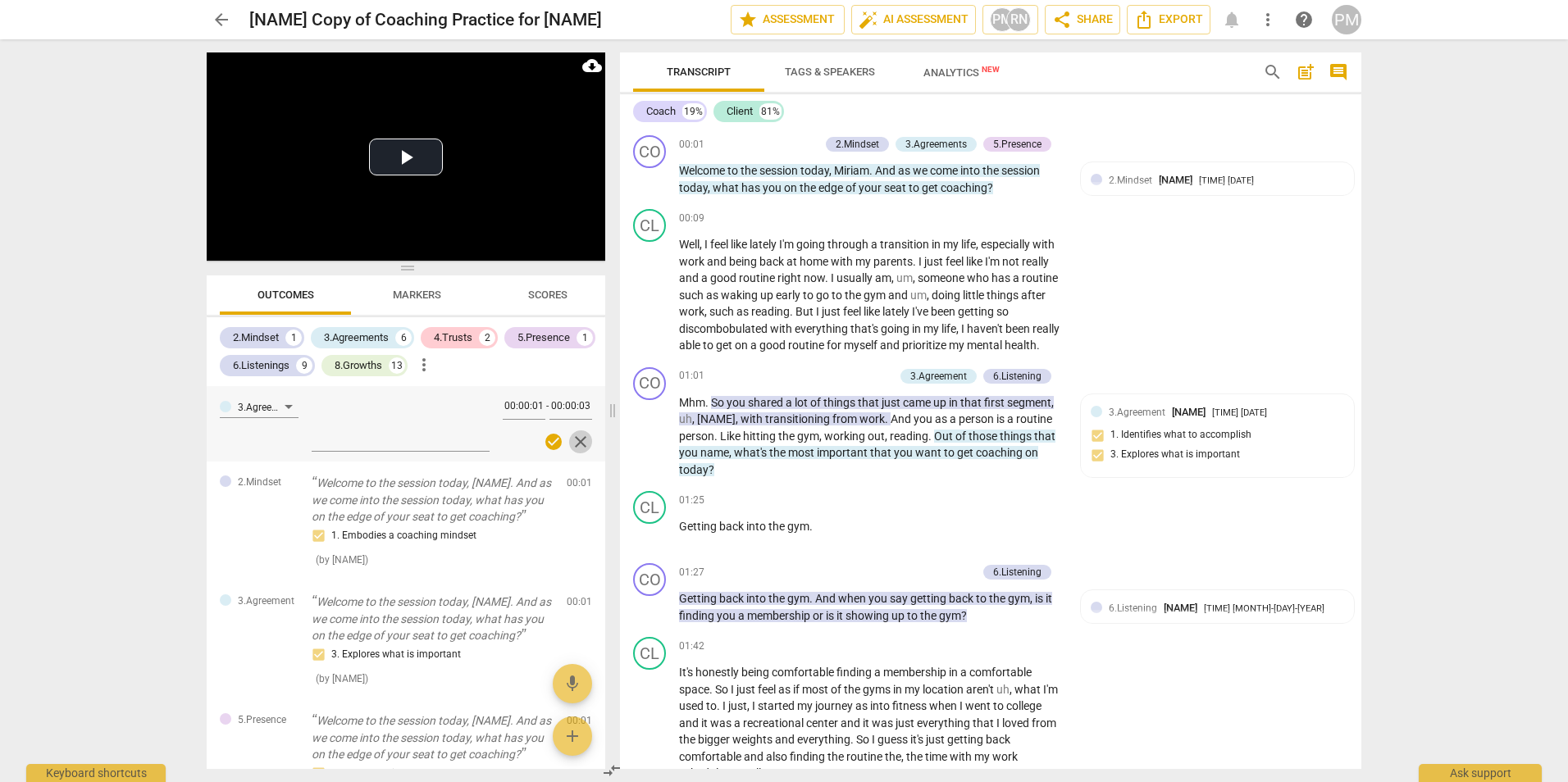 click on "close" at bounding box center [581, 442] 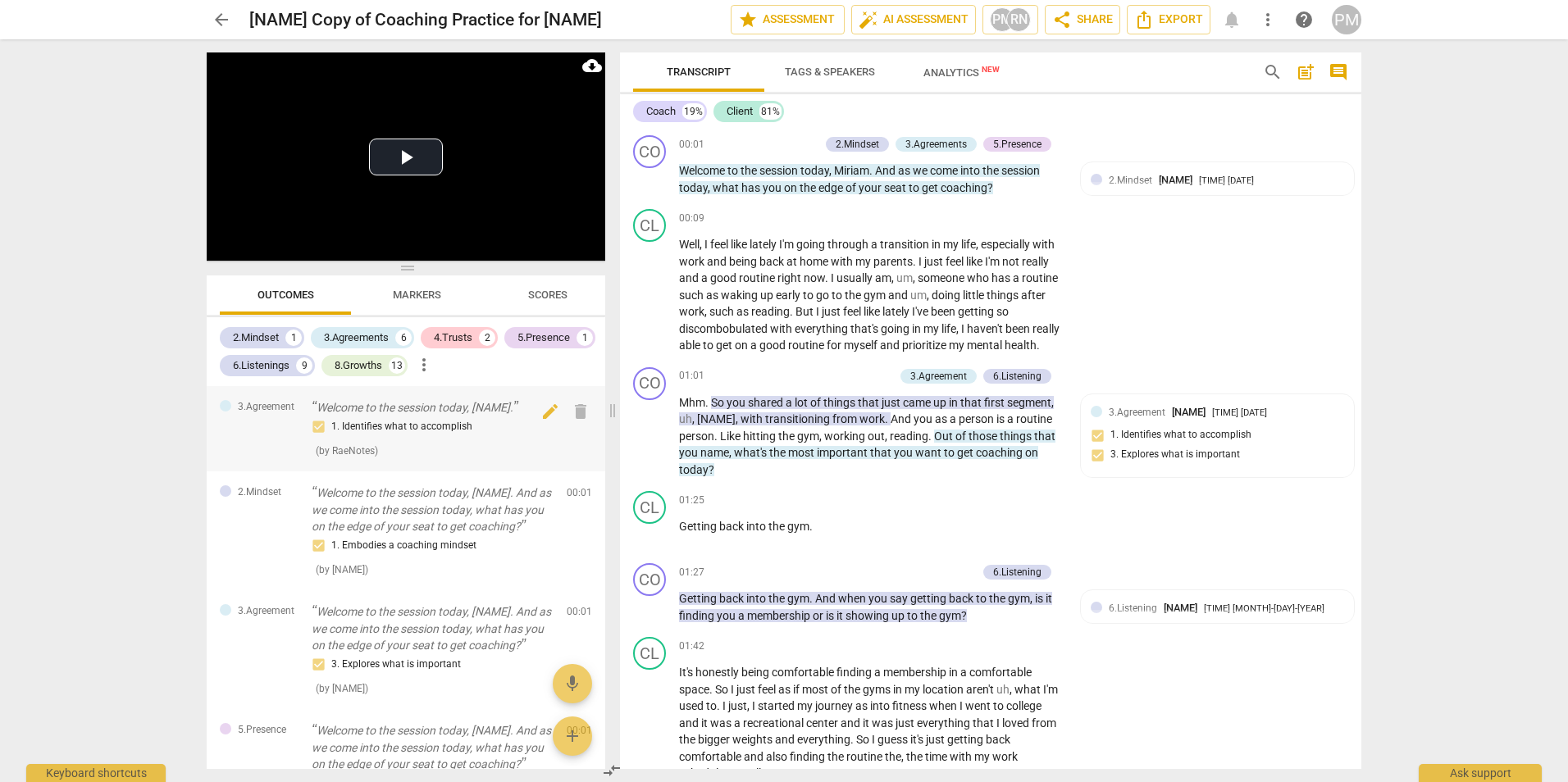 click on "Welcome to the session today, [NAME]." at bounding box center [432, 407] 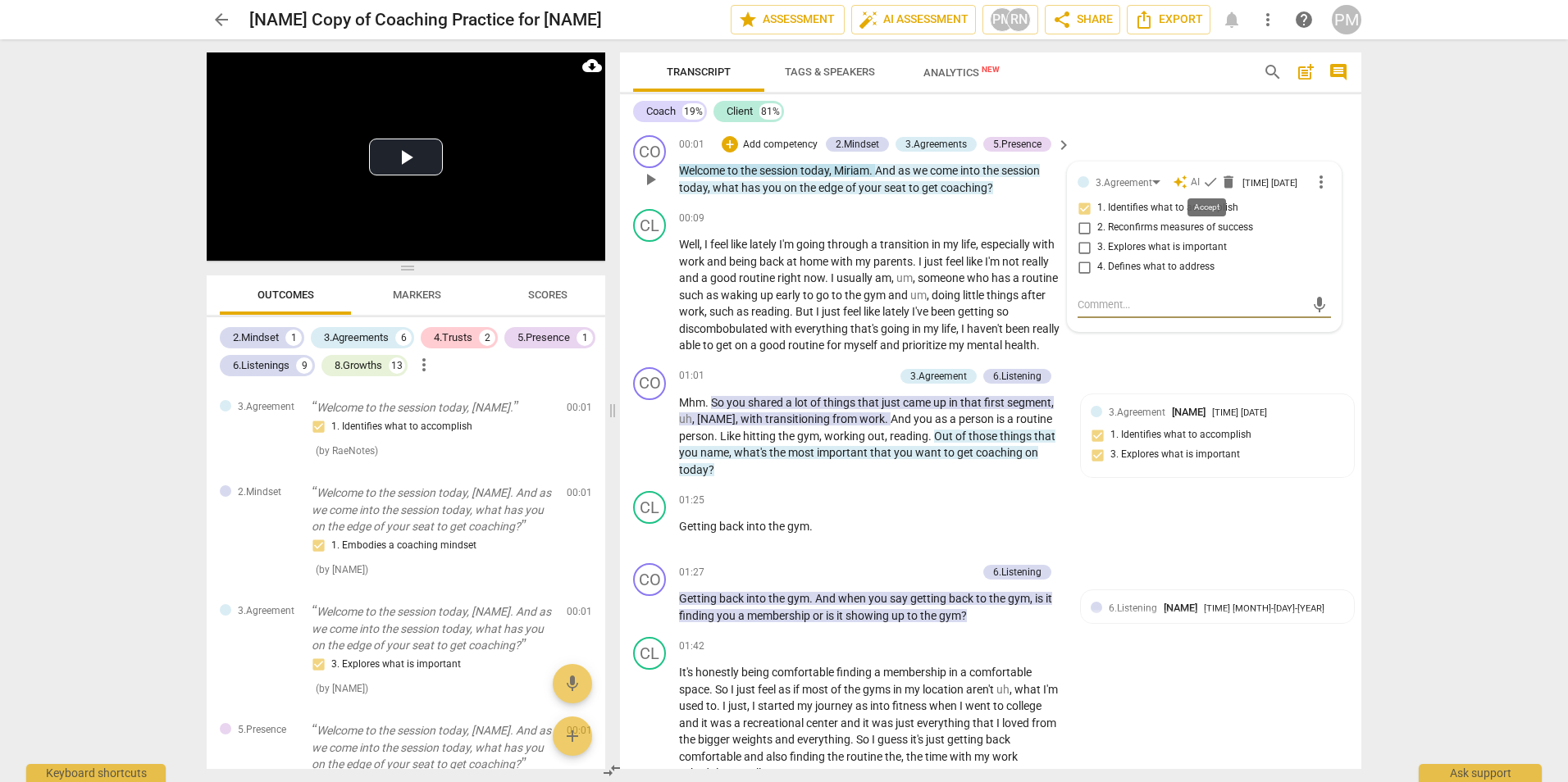 click on "check" at bounding box center [1210, 182] 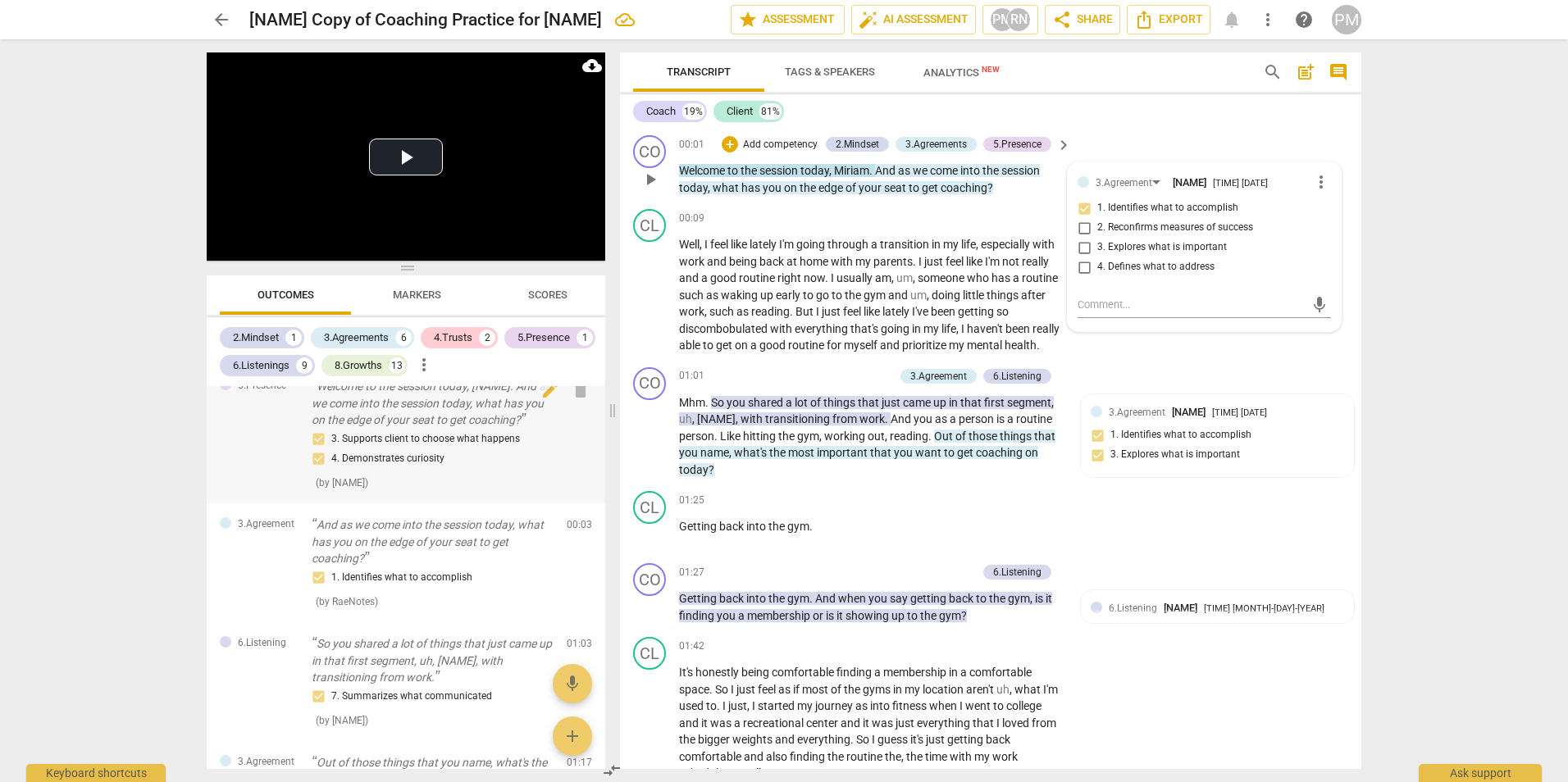 scroll, scrollTop: 328, scrollLeft: 0, axis: vertical 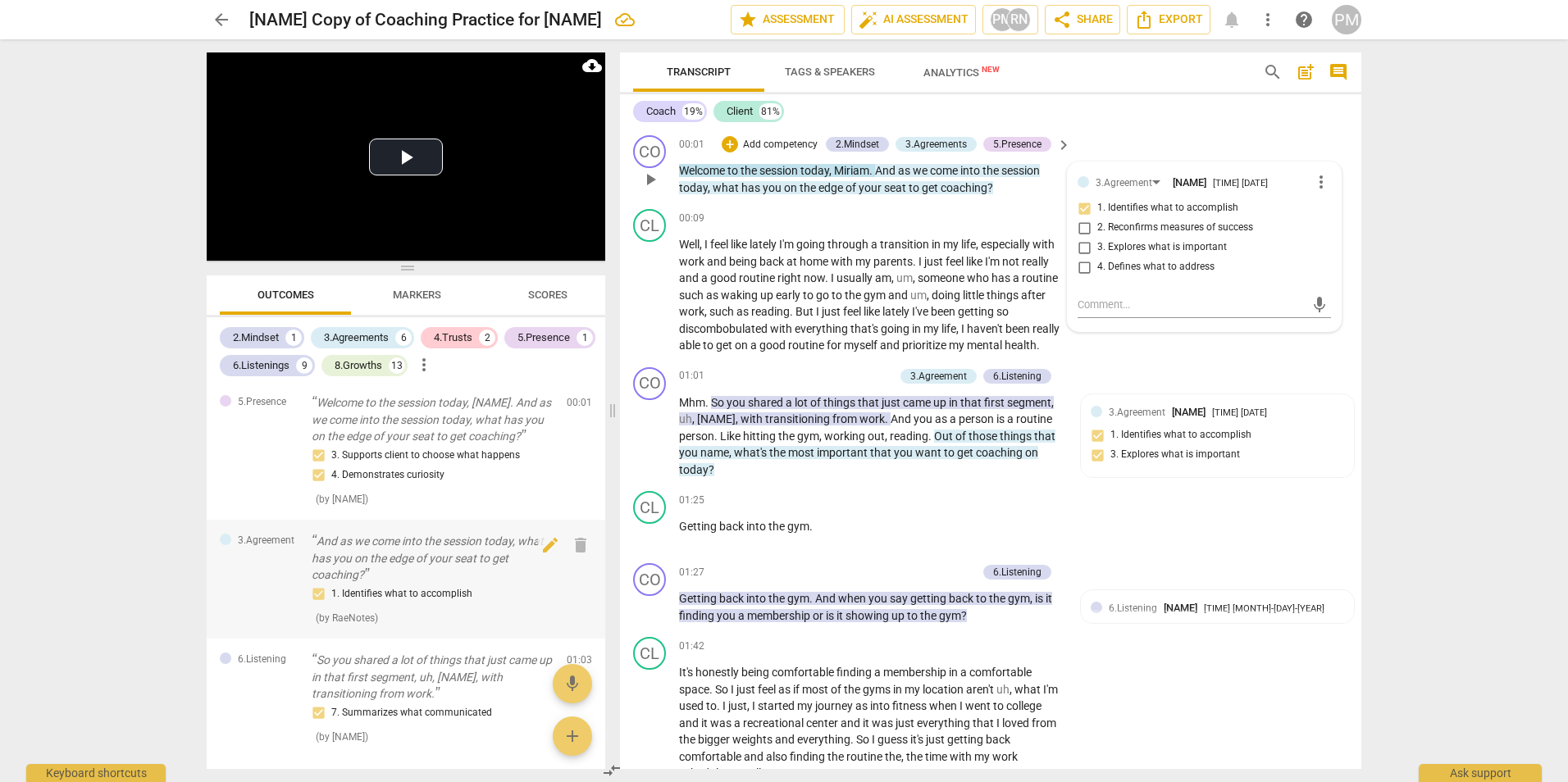 click on "And as we come into the session today, what has you on the edge of your seat to get coaching?" at bounding box center (432, 558) 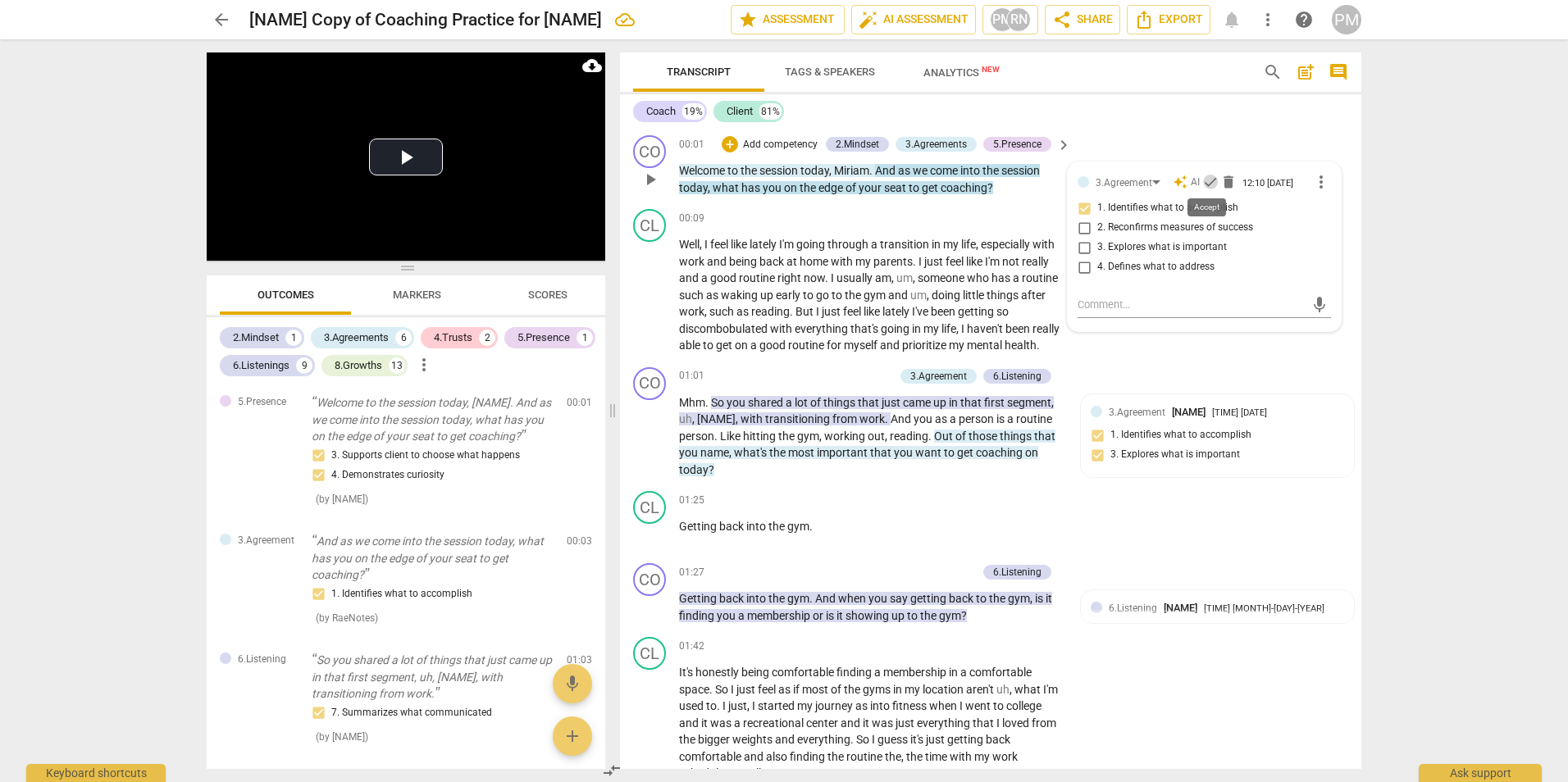 click on "check" at bounding box center (1210, 182) 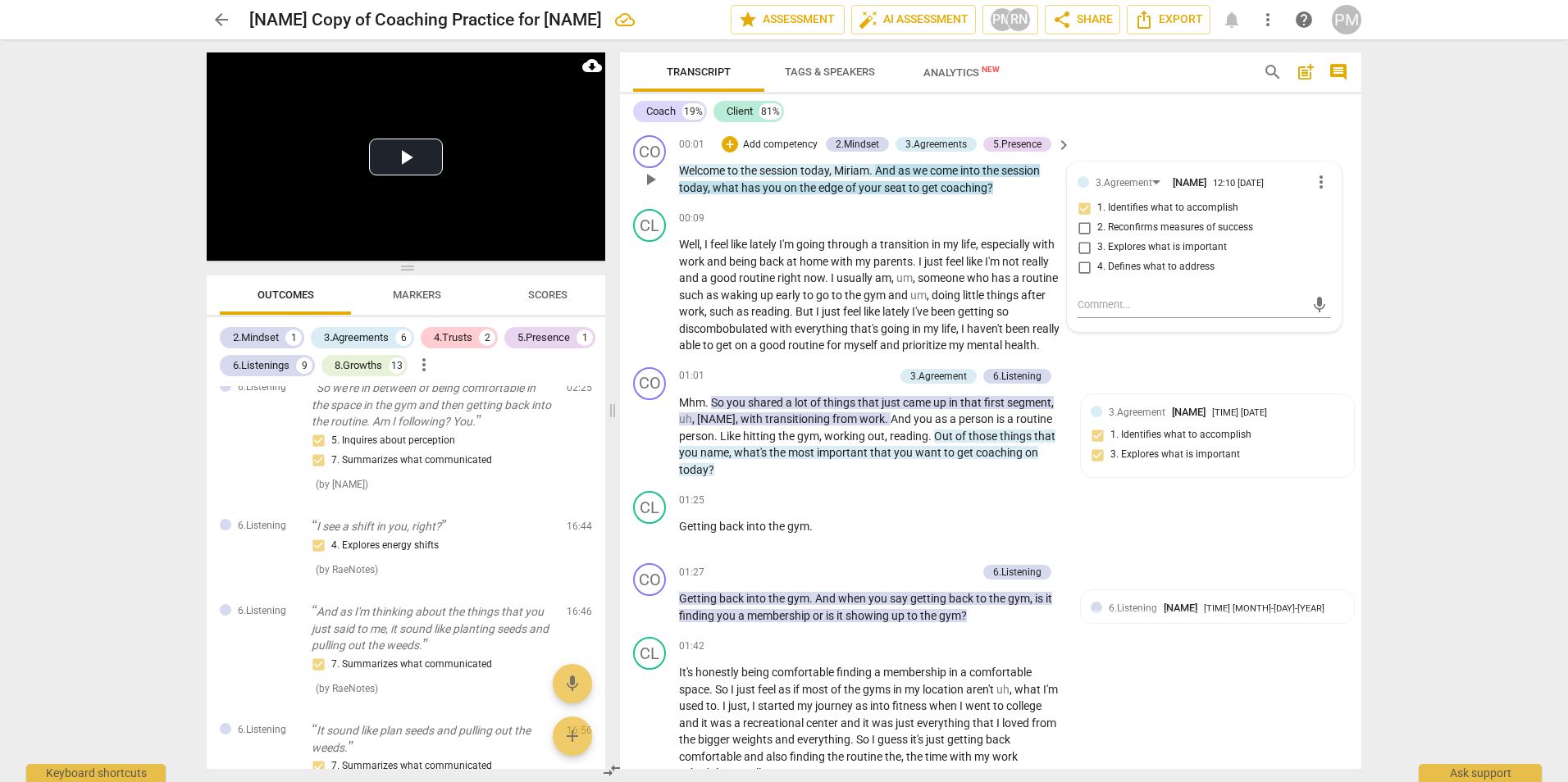 scroll, scrollTop: 1148, scrollLeft: 0, axis: vertical 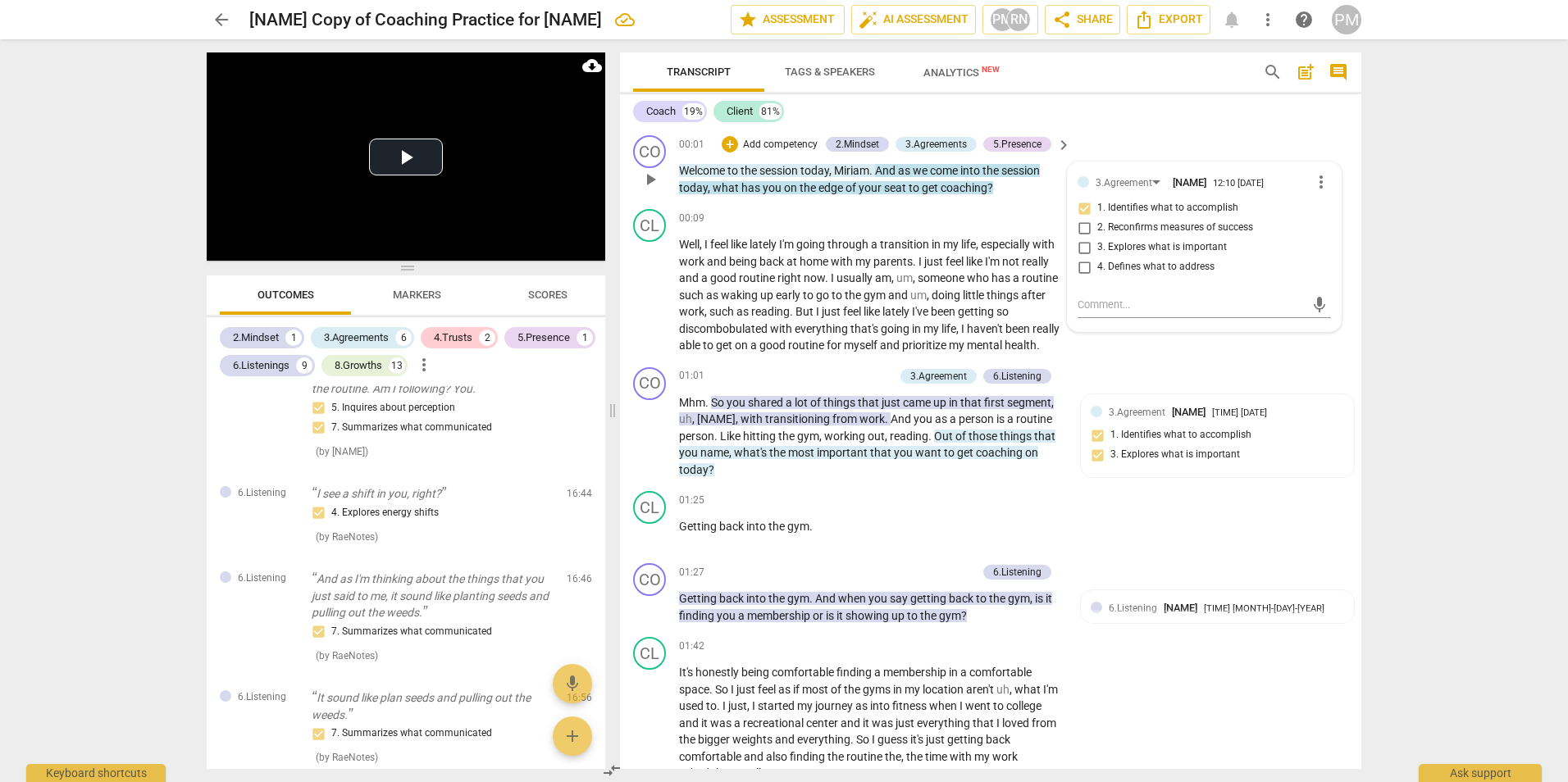 click on "I see a shift in you, right?" at bounding box center [432, 493] 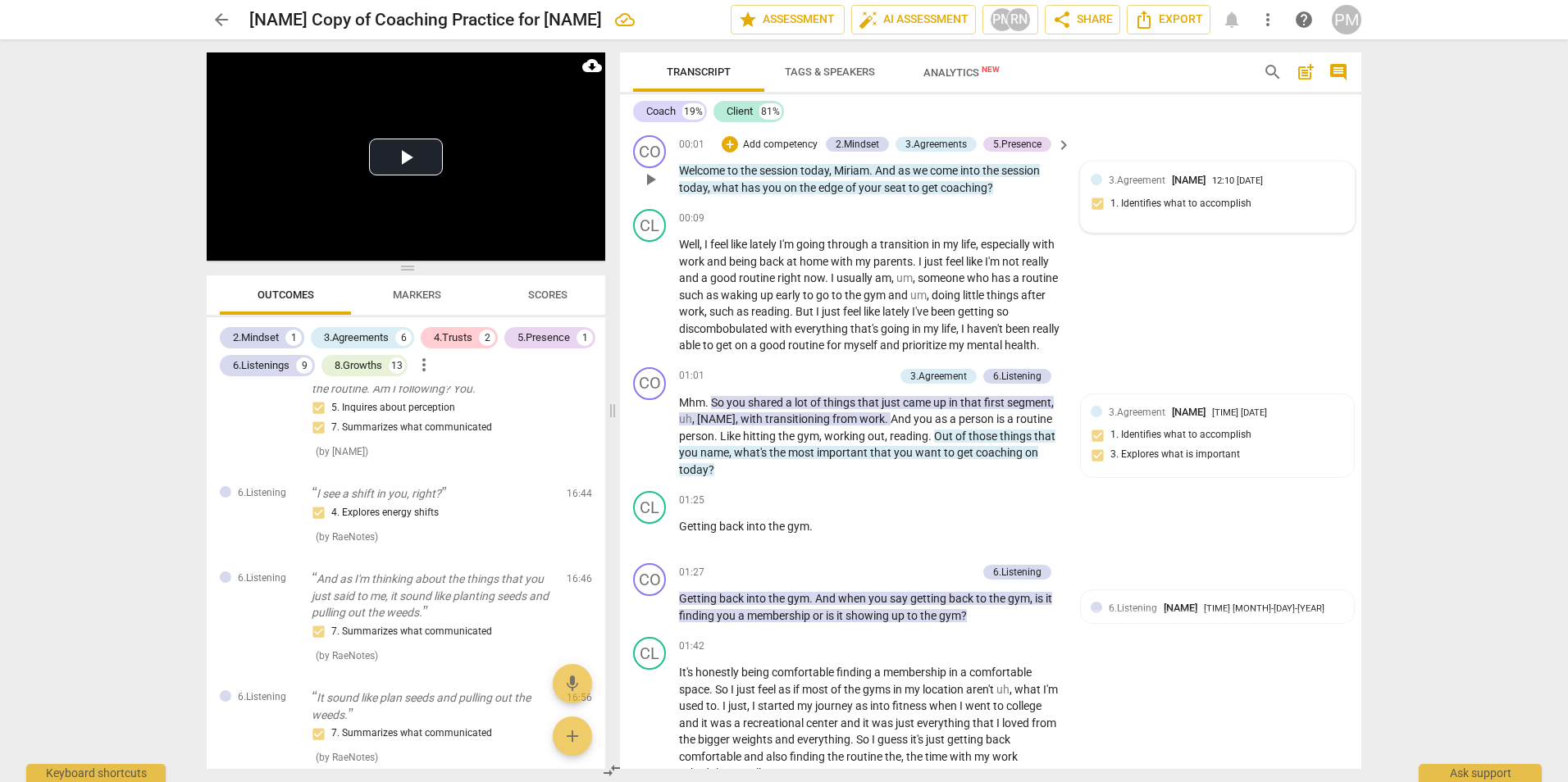 scroll, scrollTop: 4656, scrollLeft: 0, axis: vertical 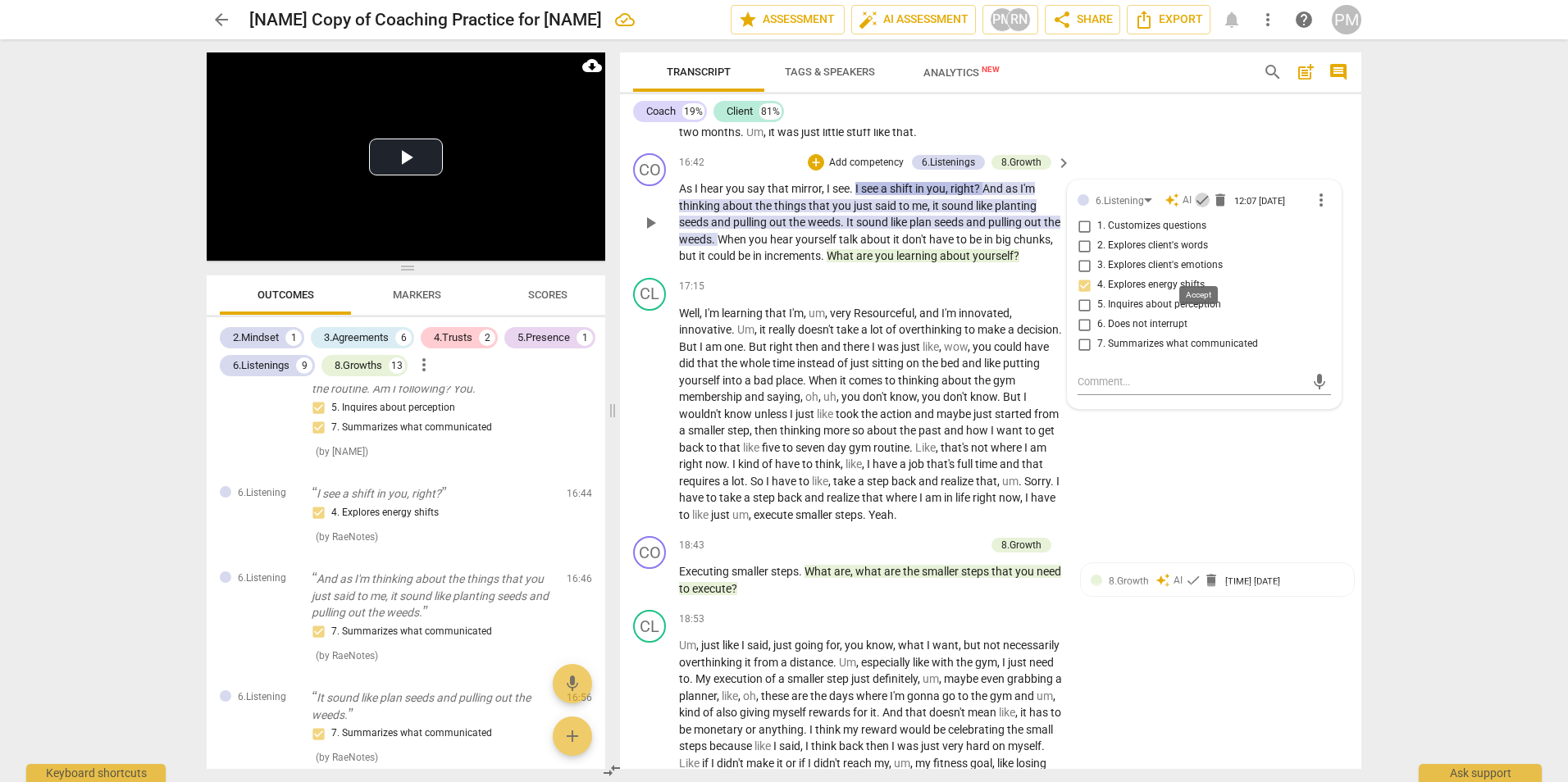 click on "check" at bounding box center [1202, 200] 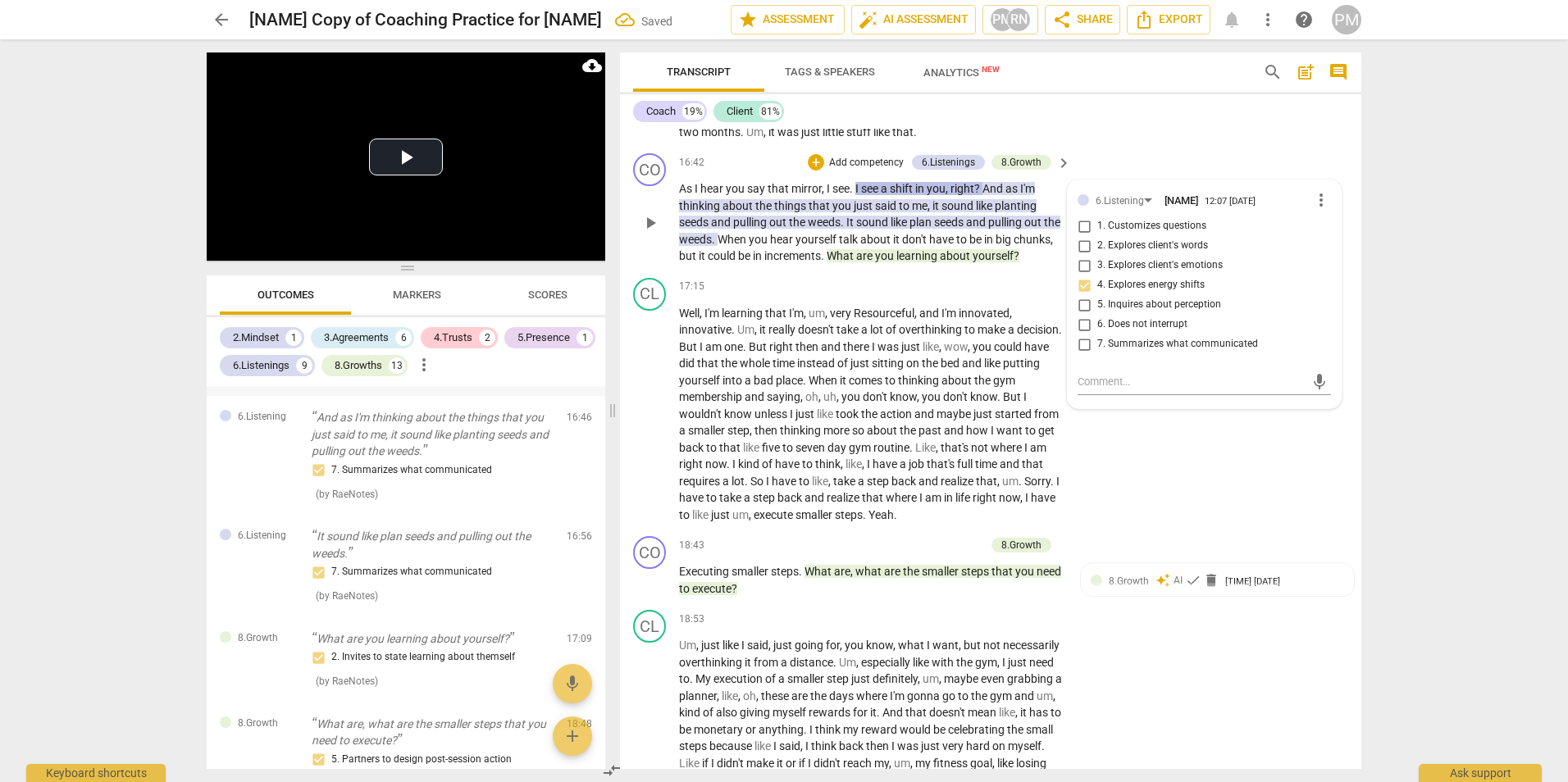 scroll, scrollTop: 1312, scrollLeft: 0, axis: vertical 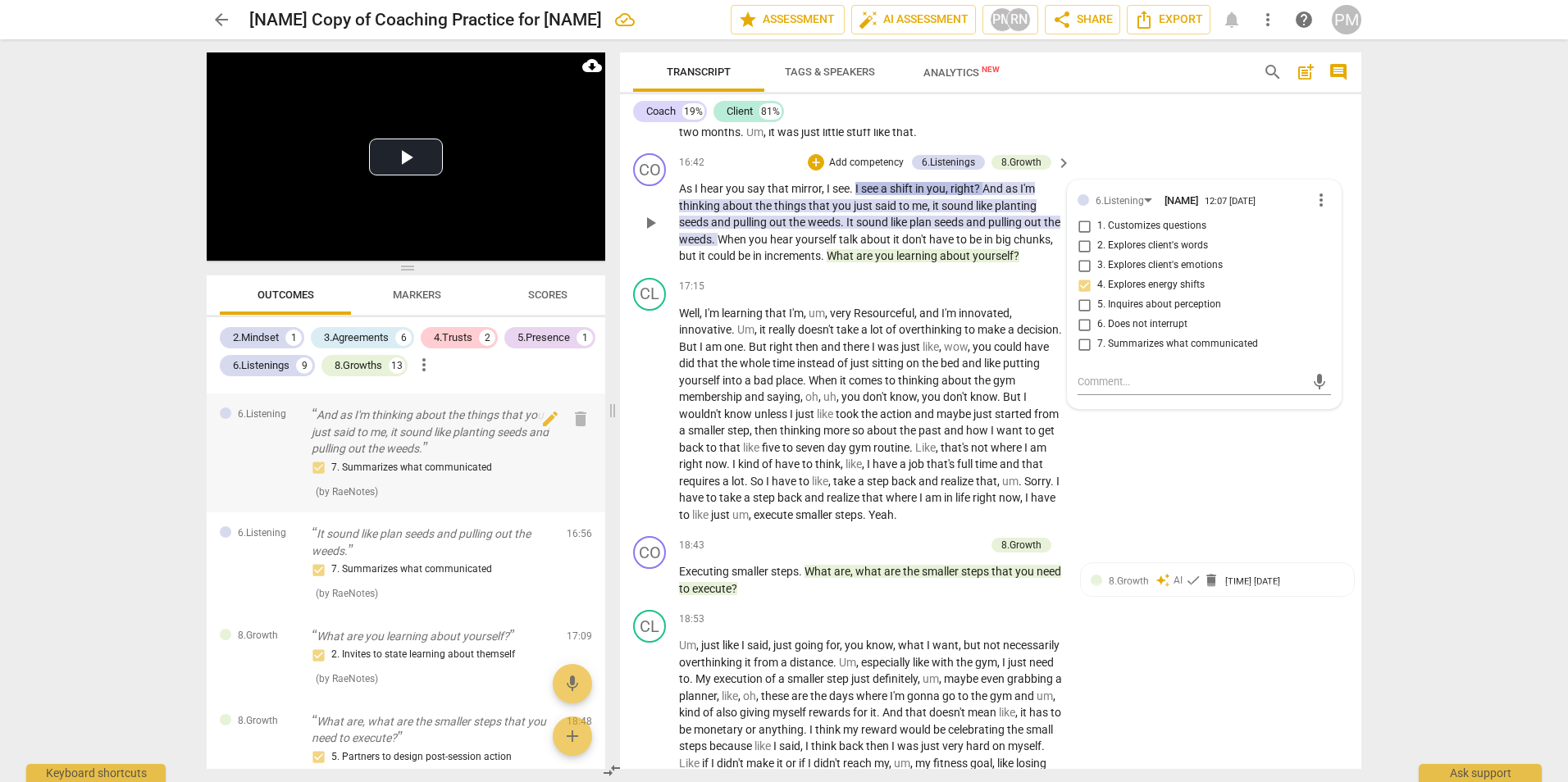 click on "And as I'm thinking about the things that you just said to me, it sound like planting seeds and pulling out the weeds." at bounding box center (432, 432) 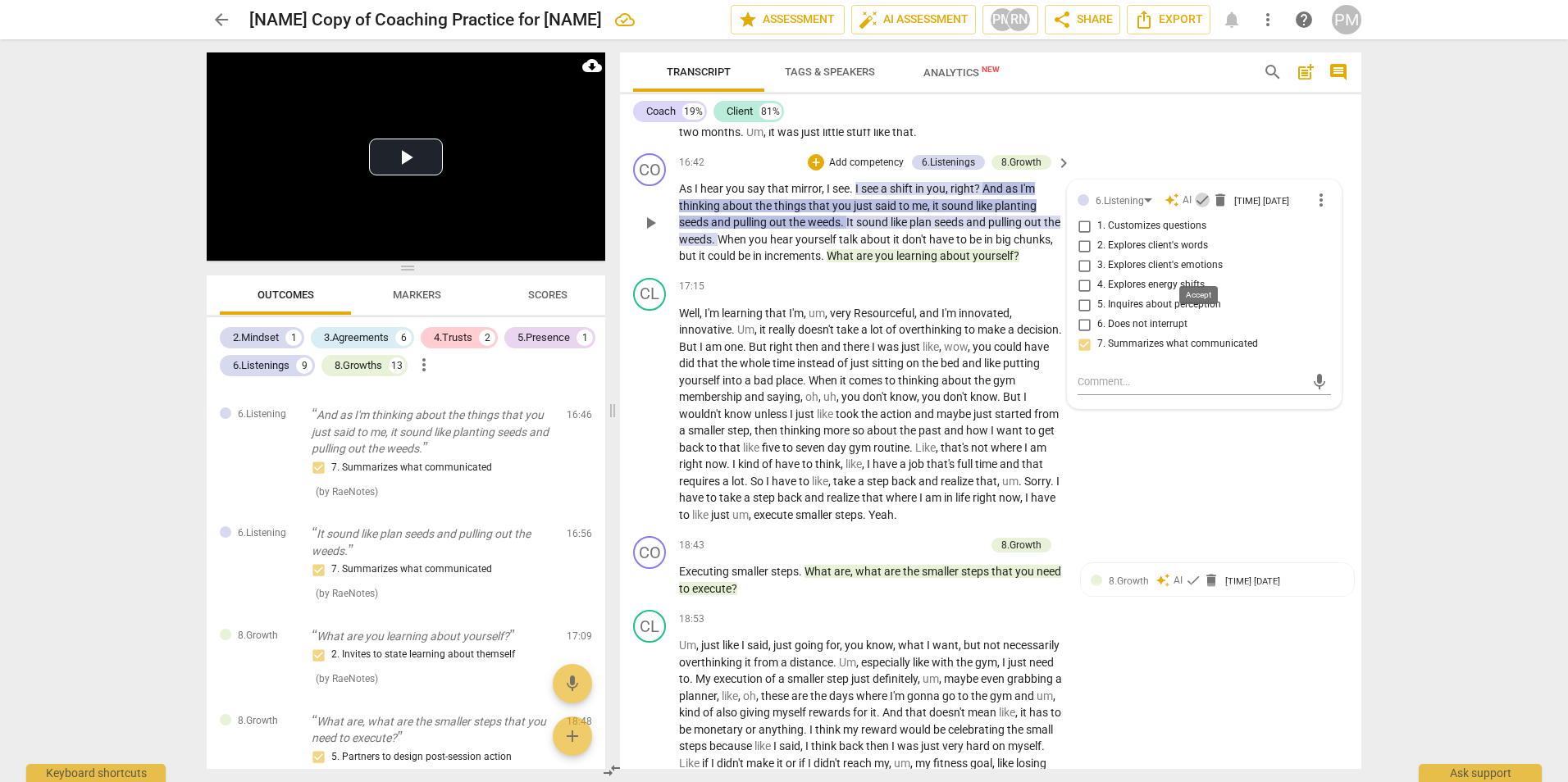 click on "check" at bounding box center [1202, 200] 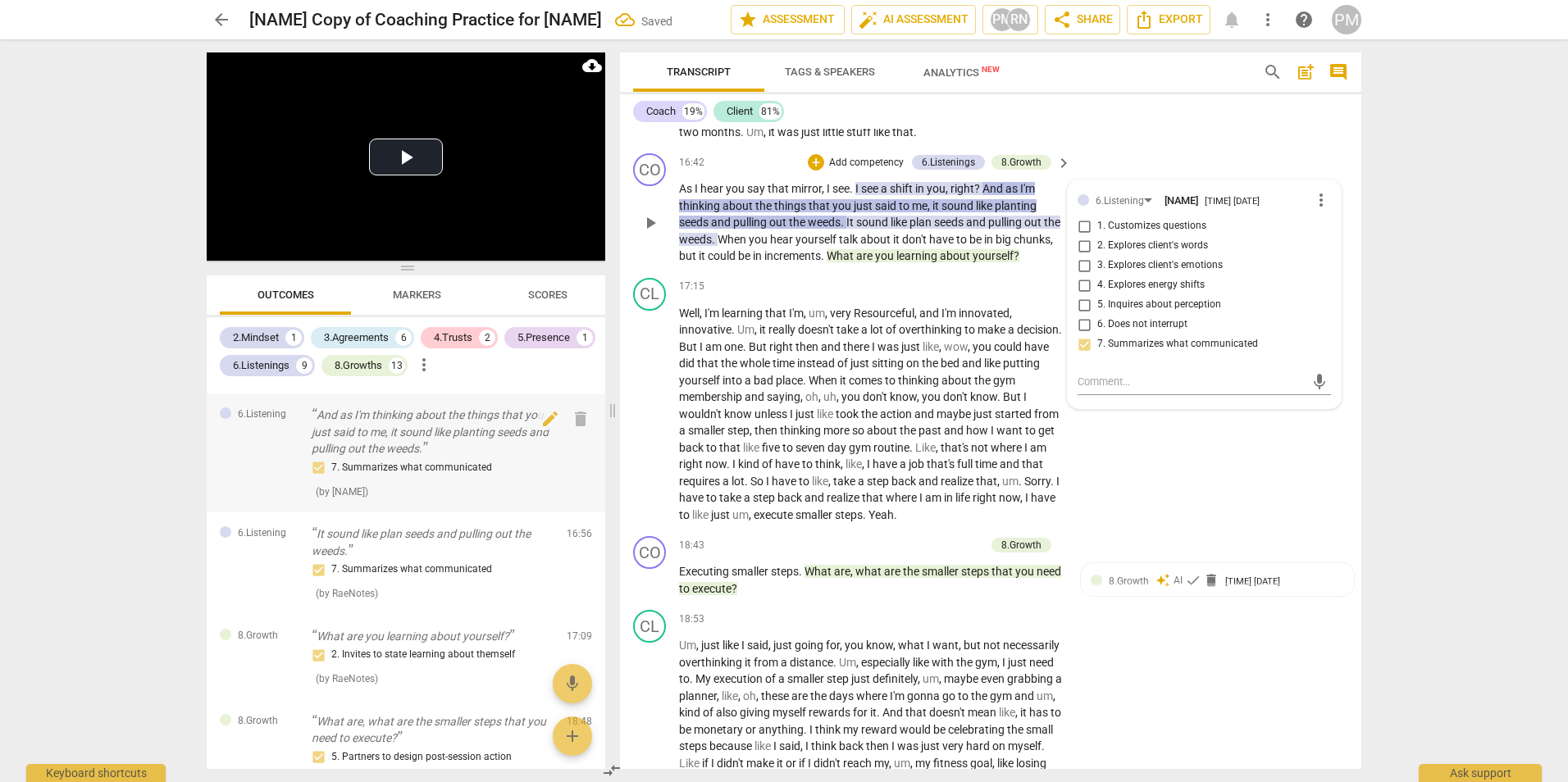 scroll, scrollTop: 1394, scrollLeft: 0, axis: vertical 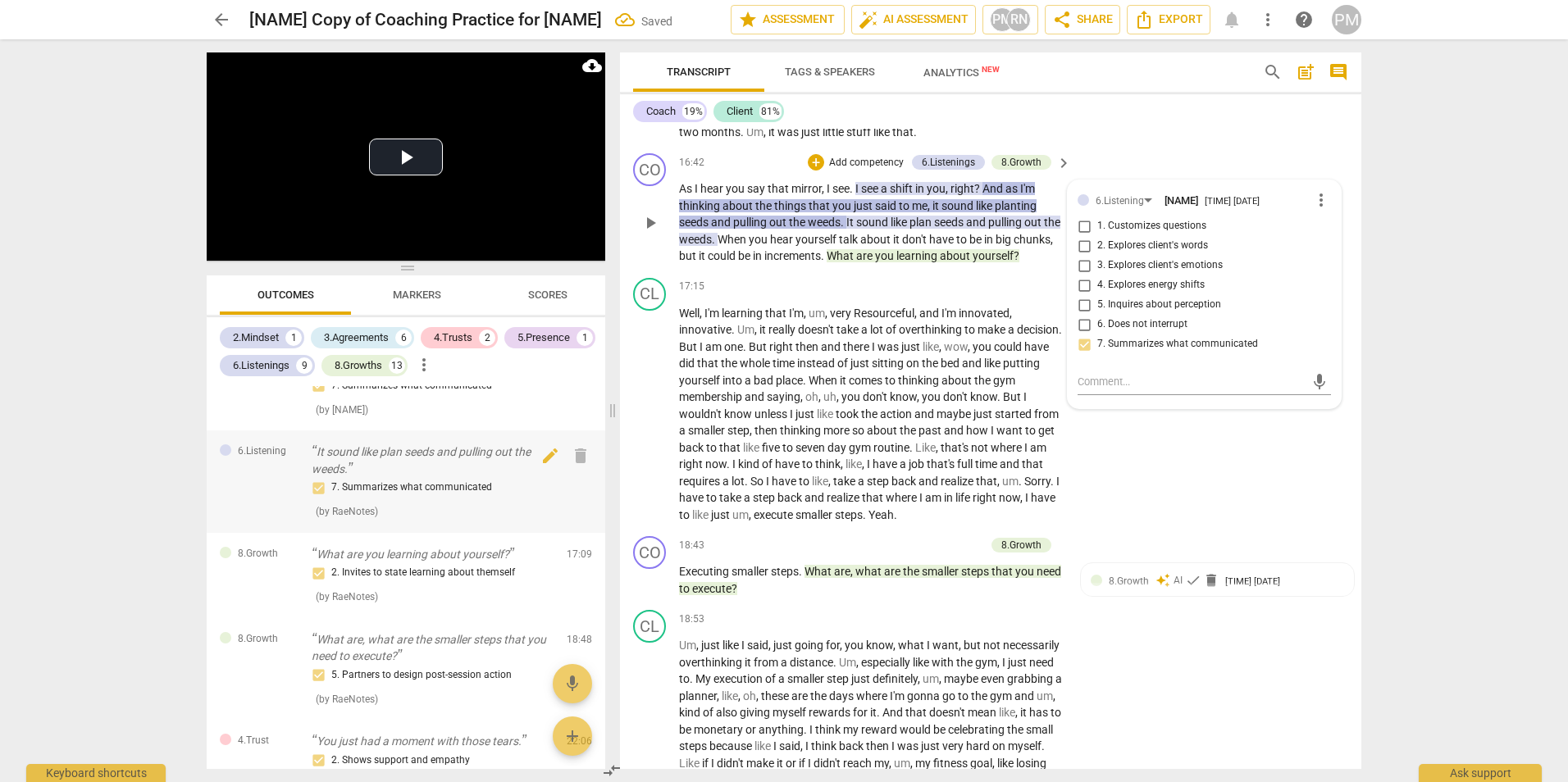 click on "It sound like plan seeds and pulling out the weeds." at bounding box center (432, 460) 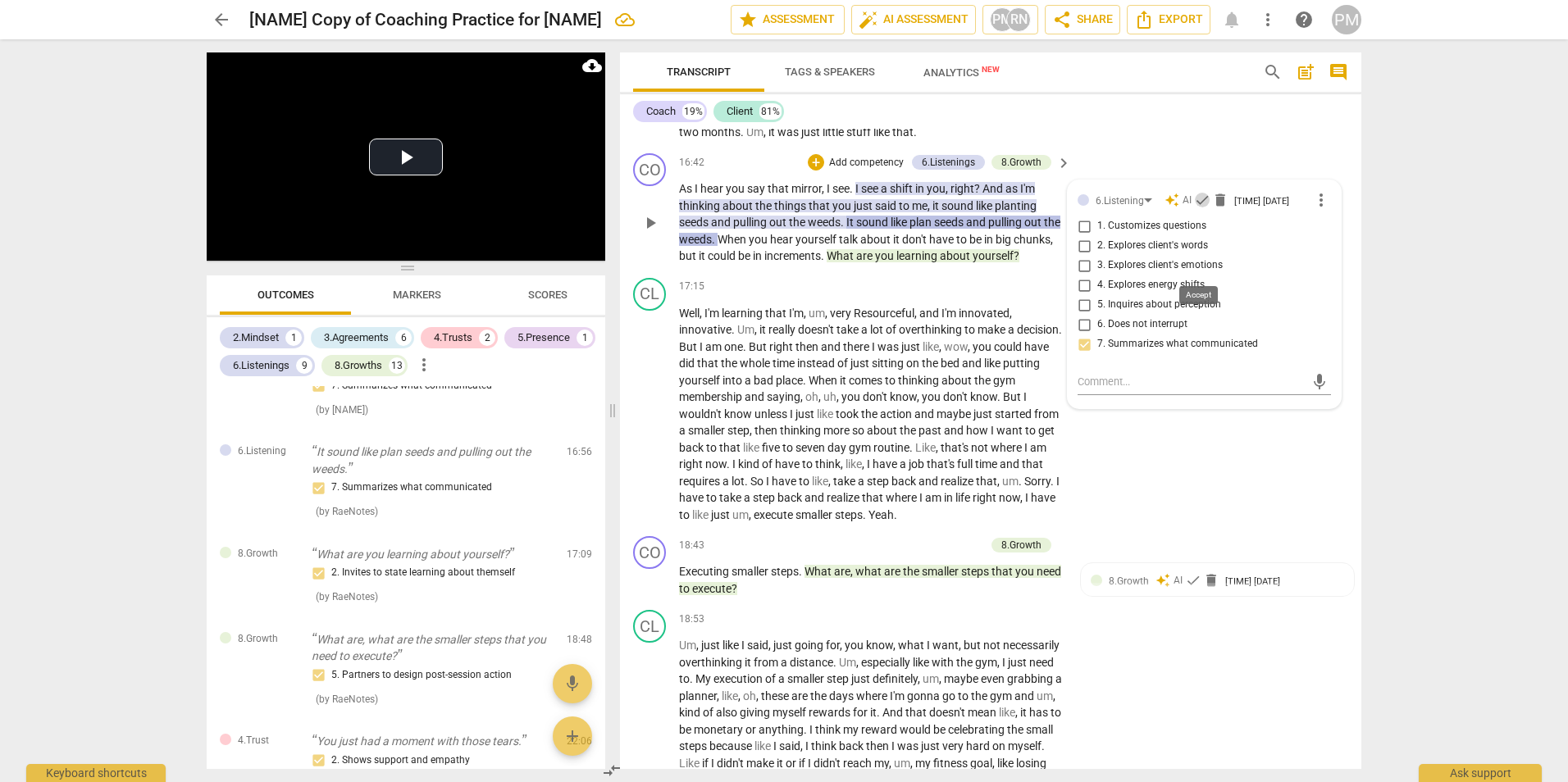 click on "check" at bounding box center (1202, 200) 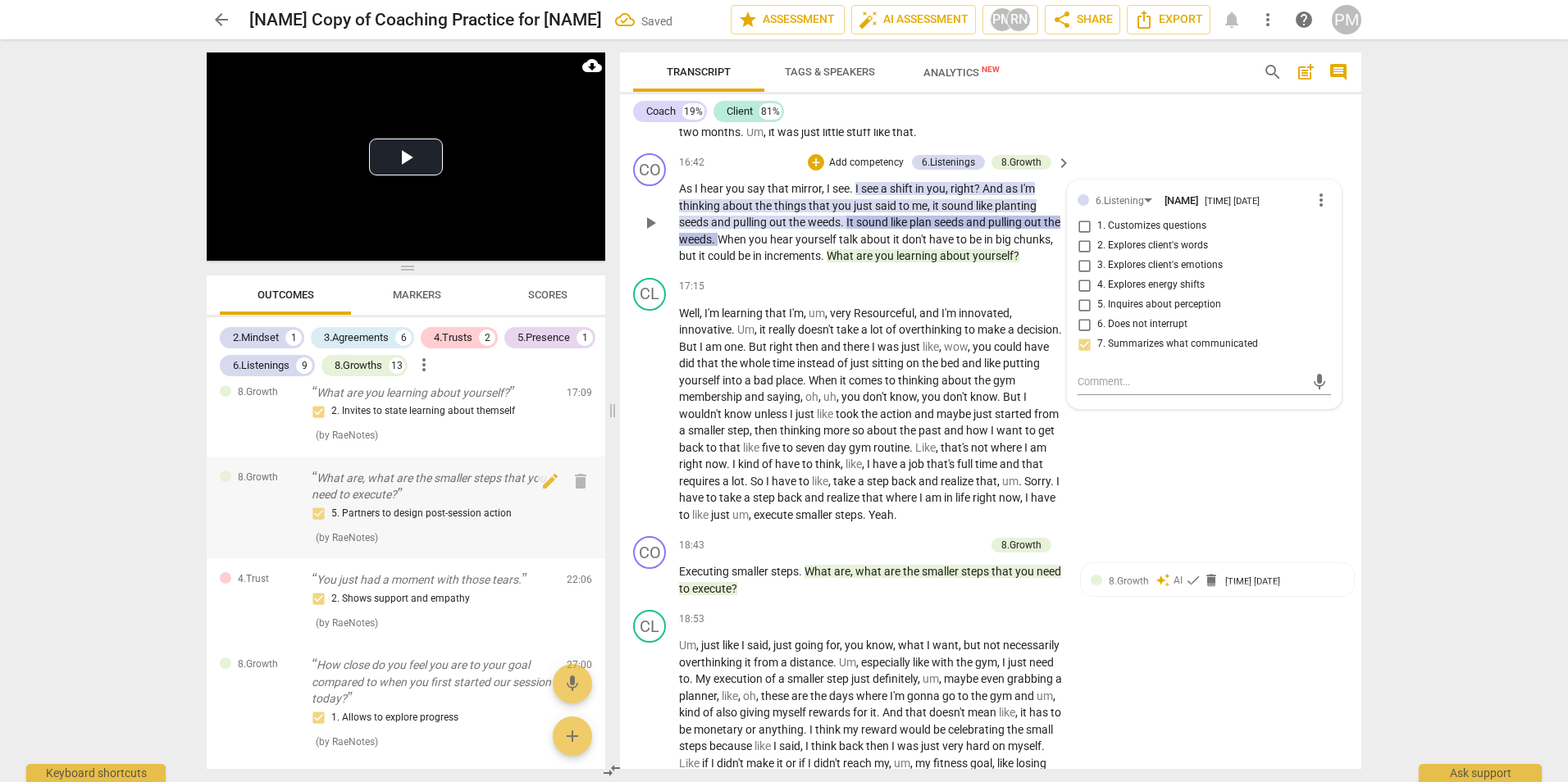 scroll, scrollTop: 1557, scrollLeft: 0, axis: vertical 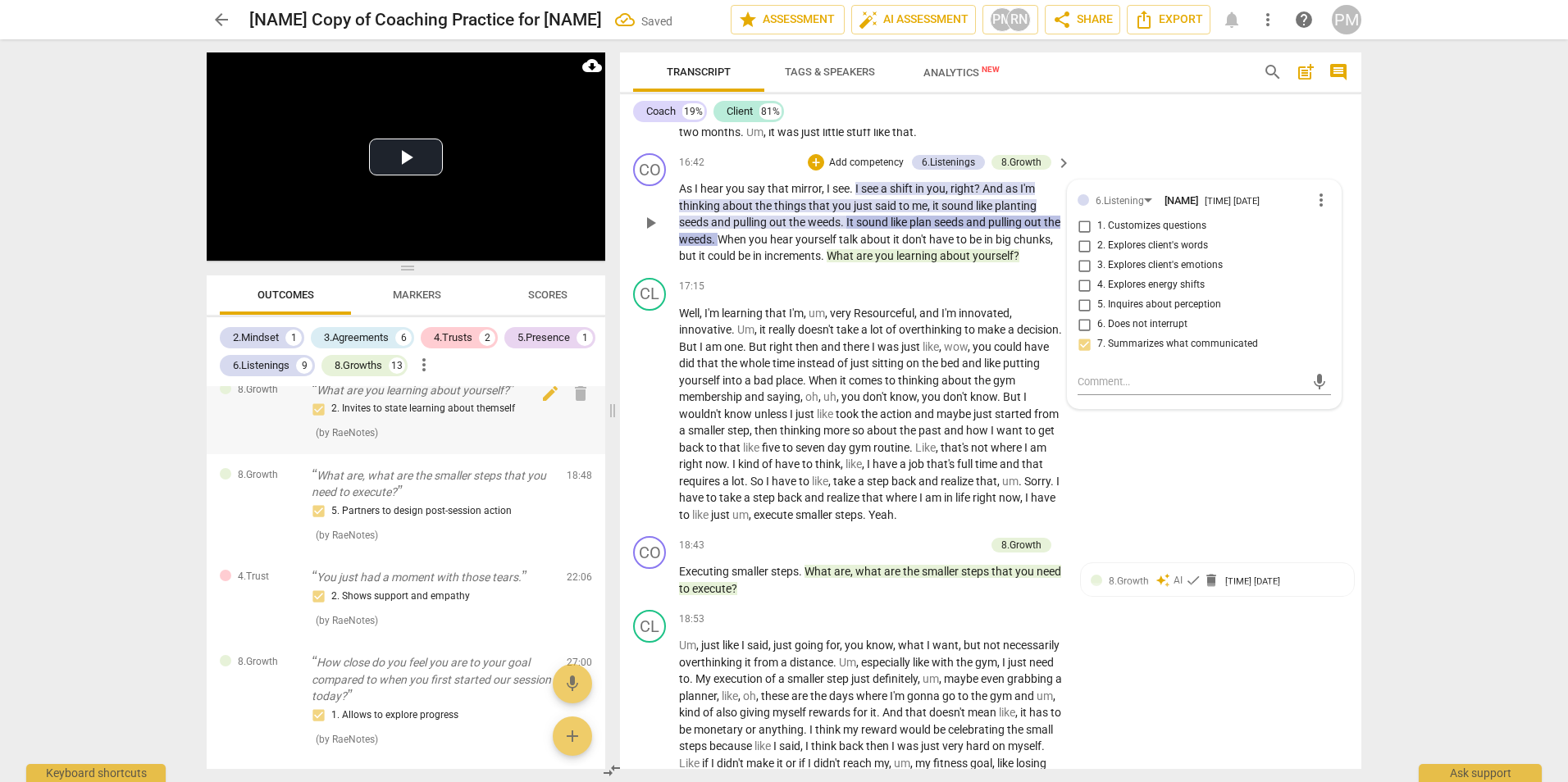 click on "What are you learning about yourself?" at bounding box center [432, 390] 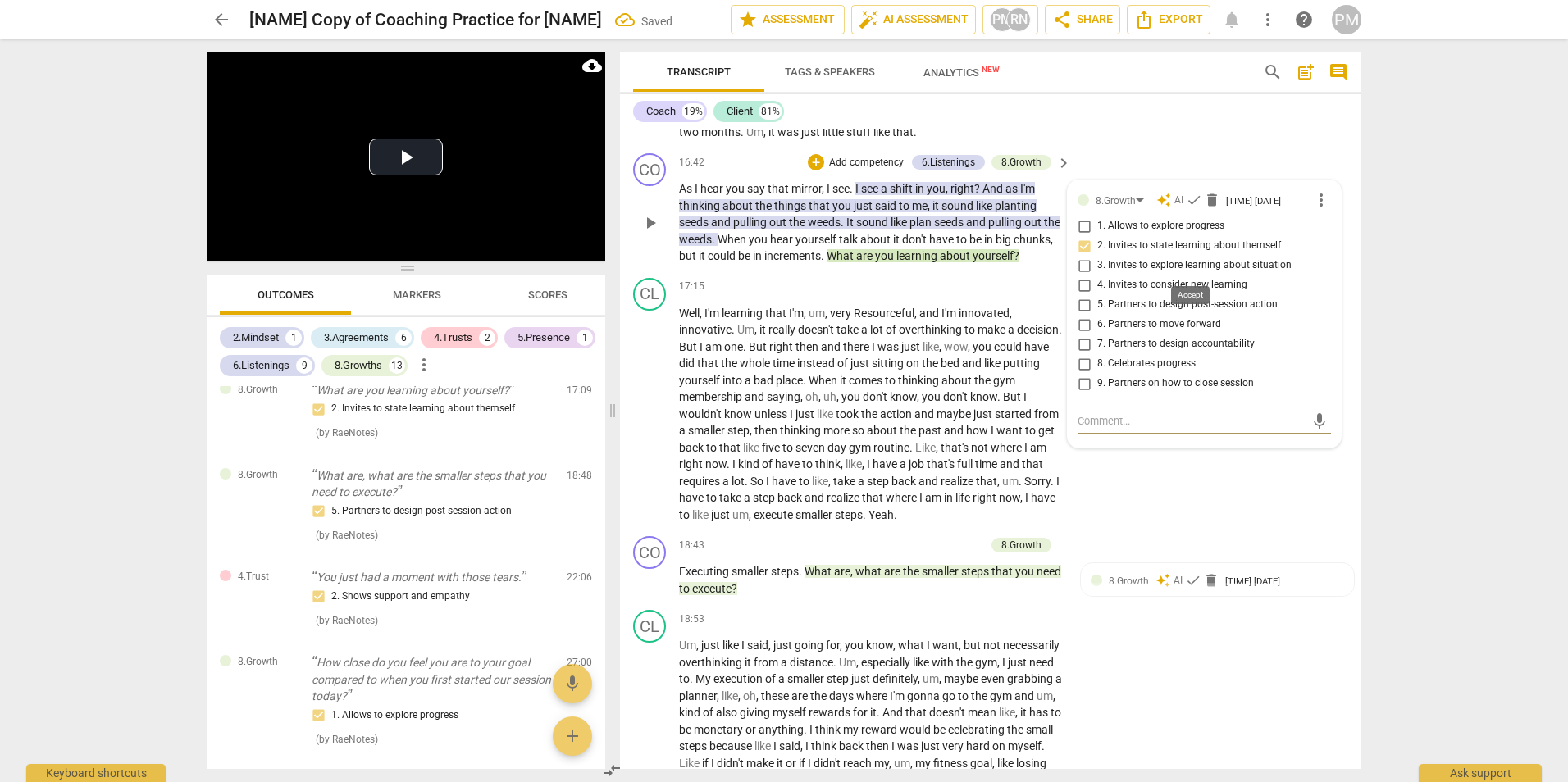 click on "check" at bounding box center [1194, 200] 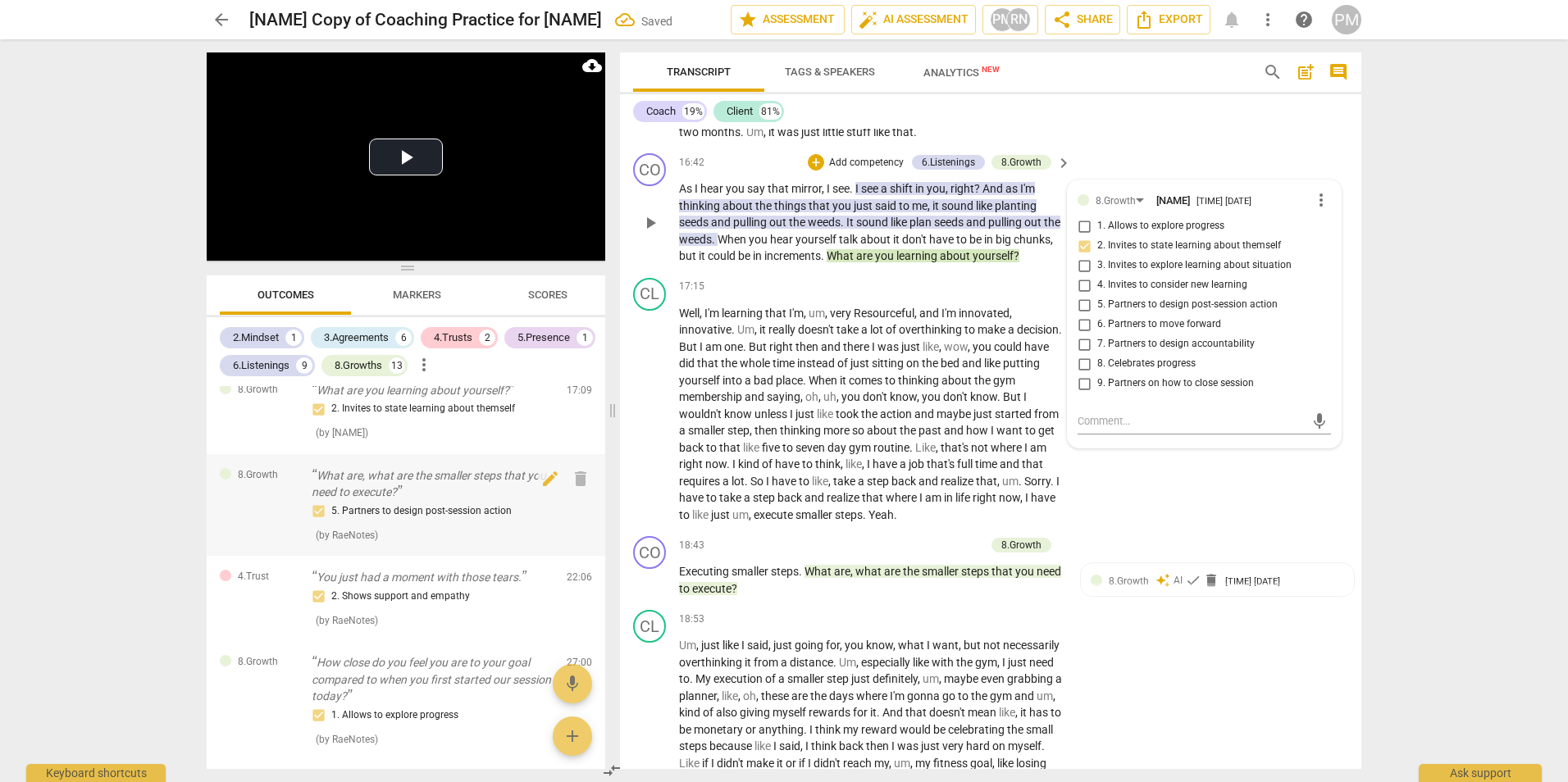 click on "What are, what are the smaller steps that you need to execute?" at bounding box center (432, 484) 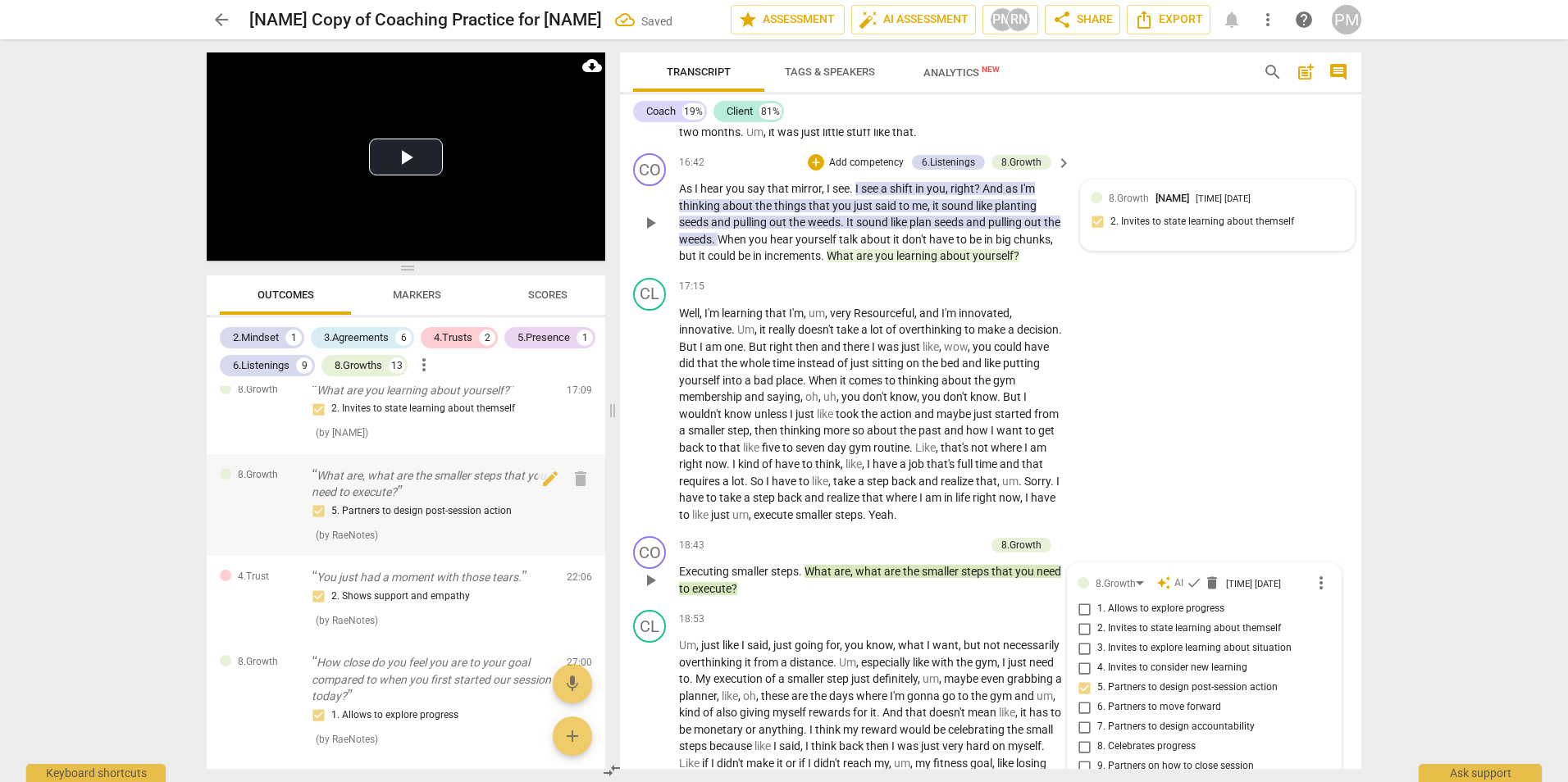 scroll, scrollTop: 5095, scrollLeft: 0, axis: vertical 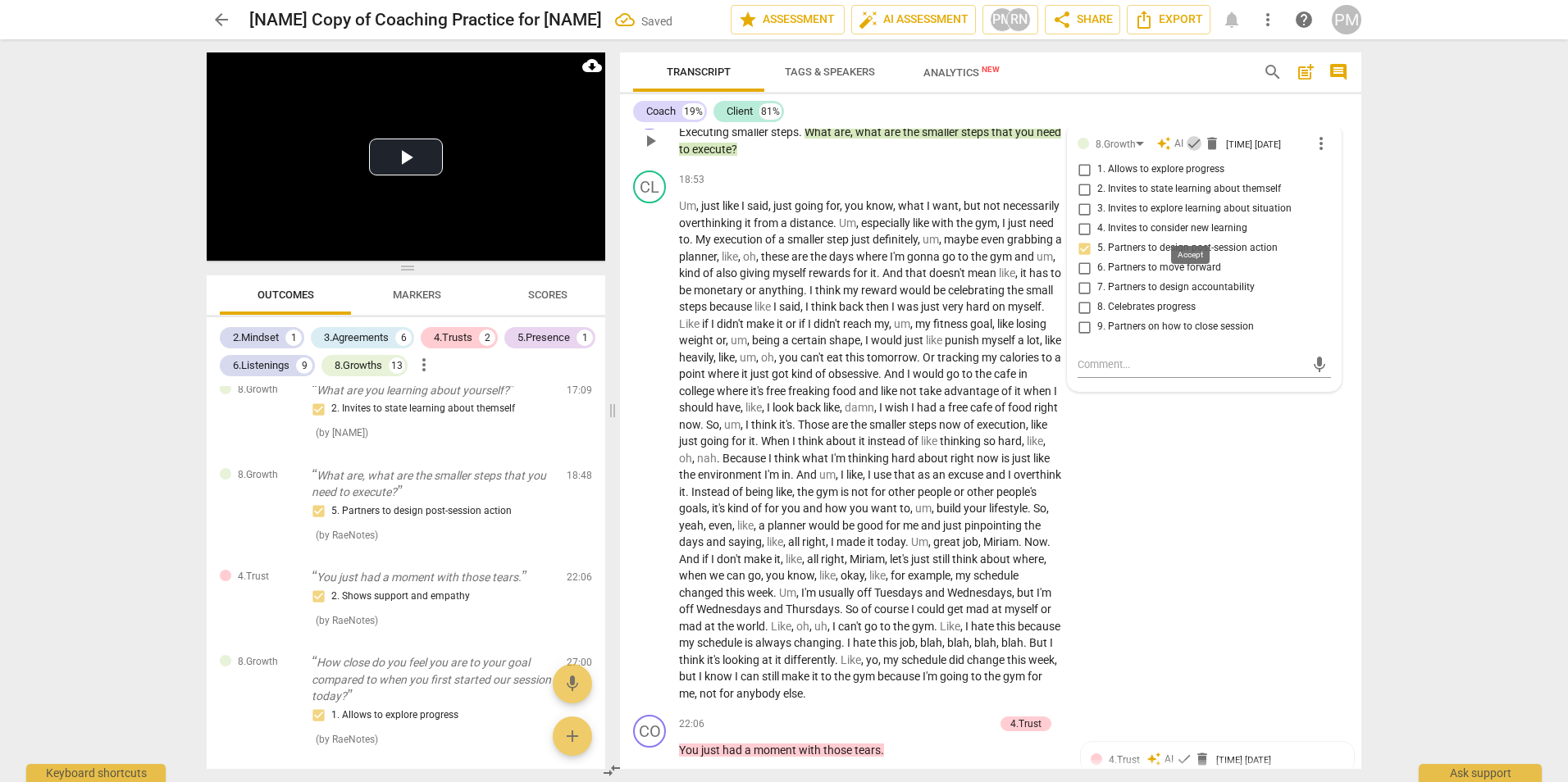 click on "check" at bounding box center (1194, 143) 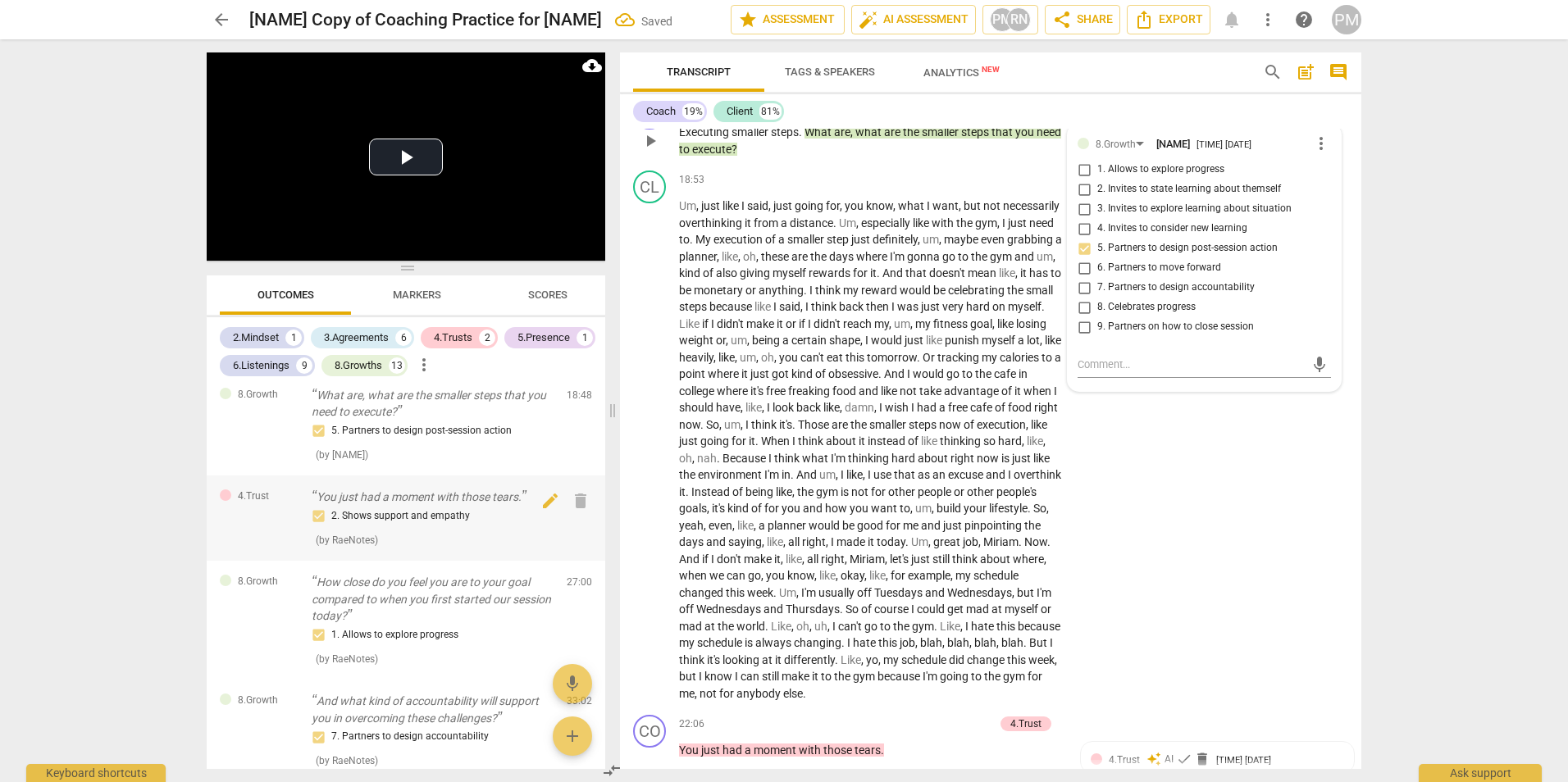 scroll, scrollTop: 1639, scrollLeft: 0, axis: vertical 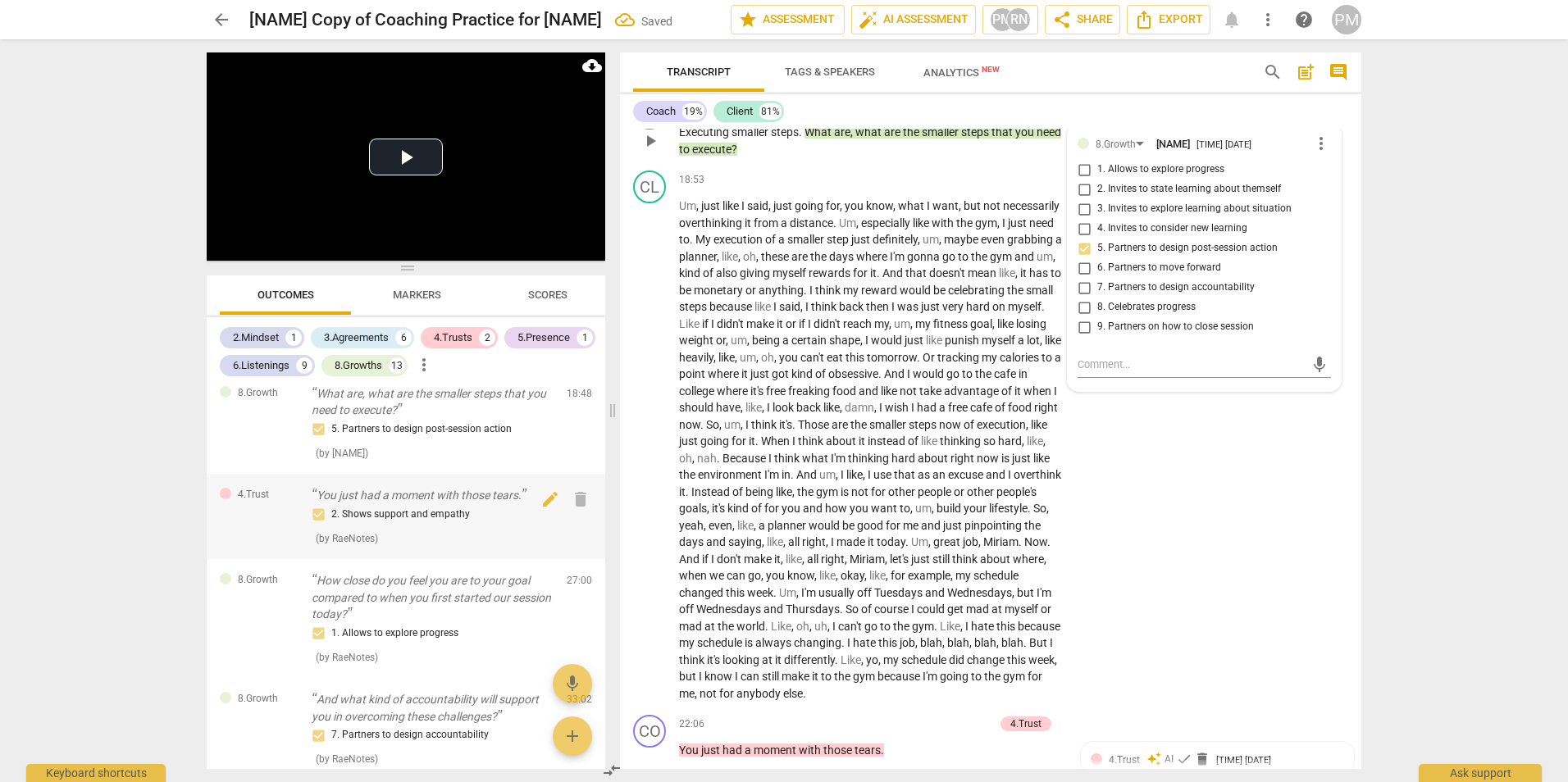 click on "You just had a moment with those tears." at bounding box center (432, 495) 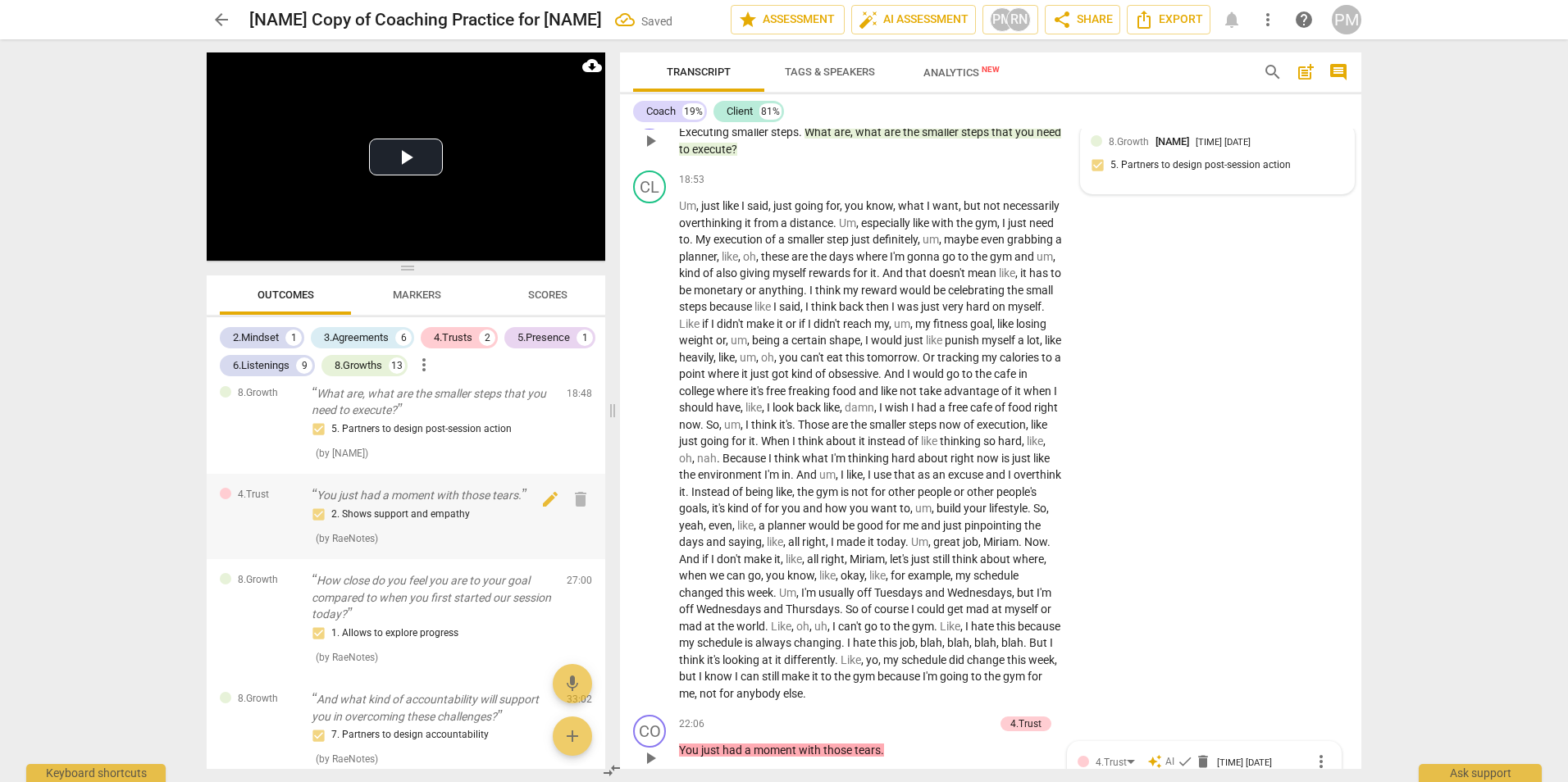 scroll, scrollTop: 5631, scrollLeft: 0, axis: vertical 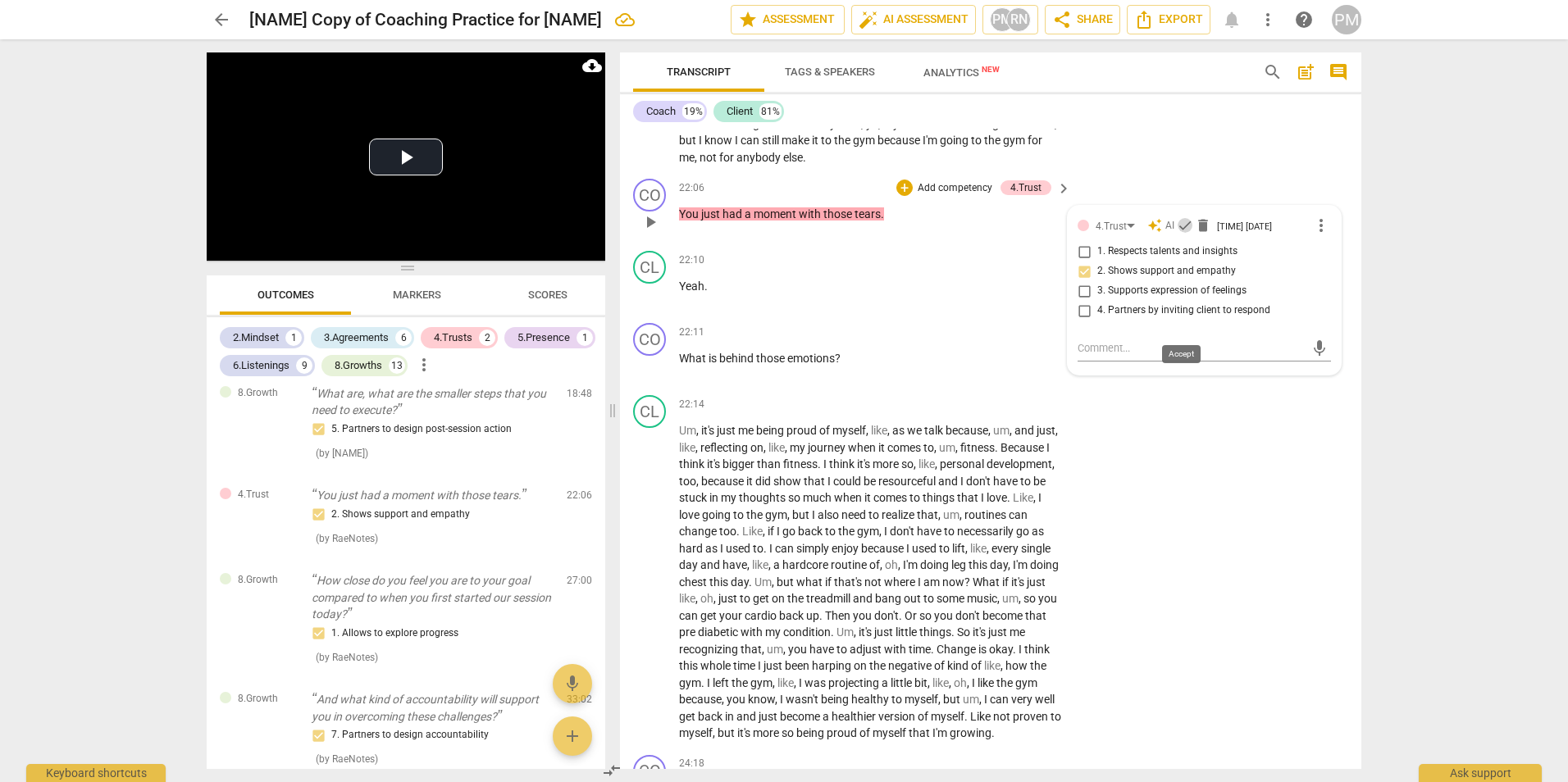 click on "check" at bounding box center [1185, 225] 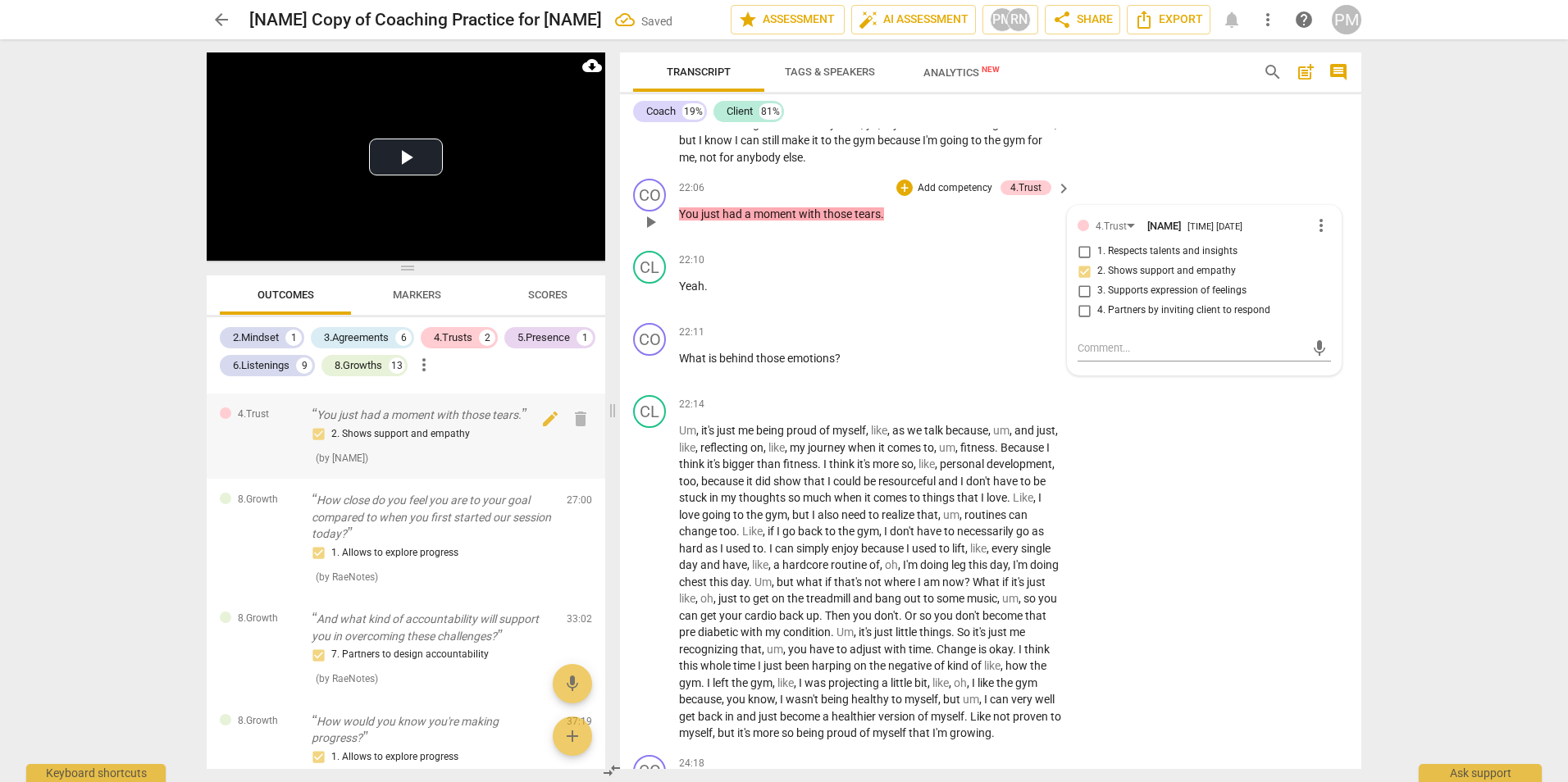 scroll, scrollTop: 1721, scrollLeft: 0, axis: vertical 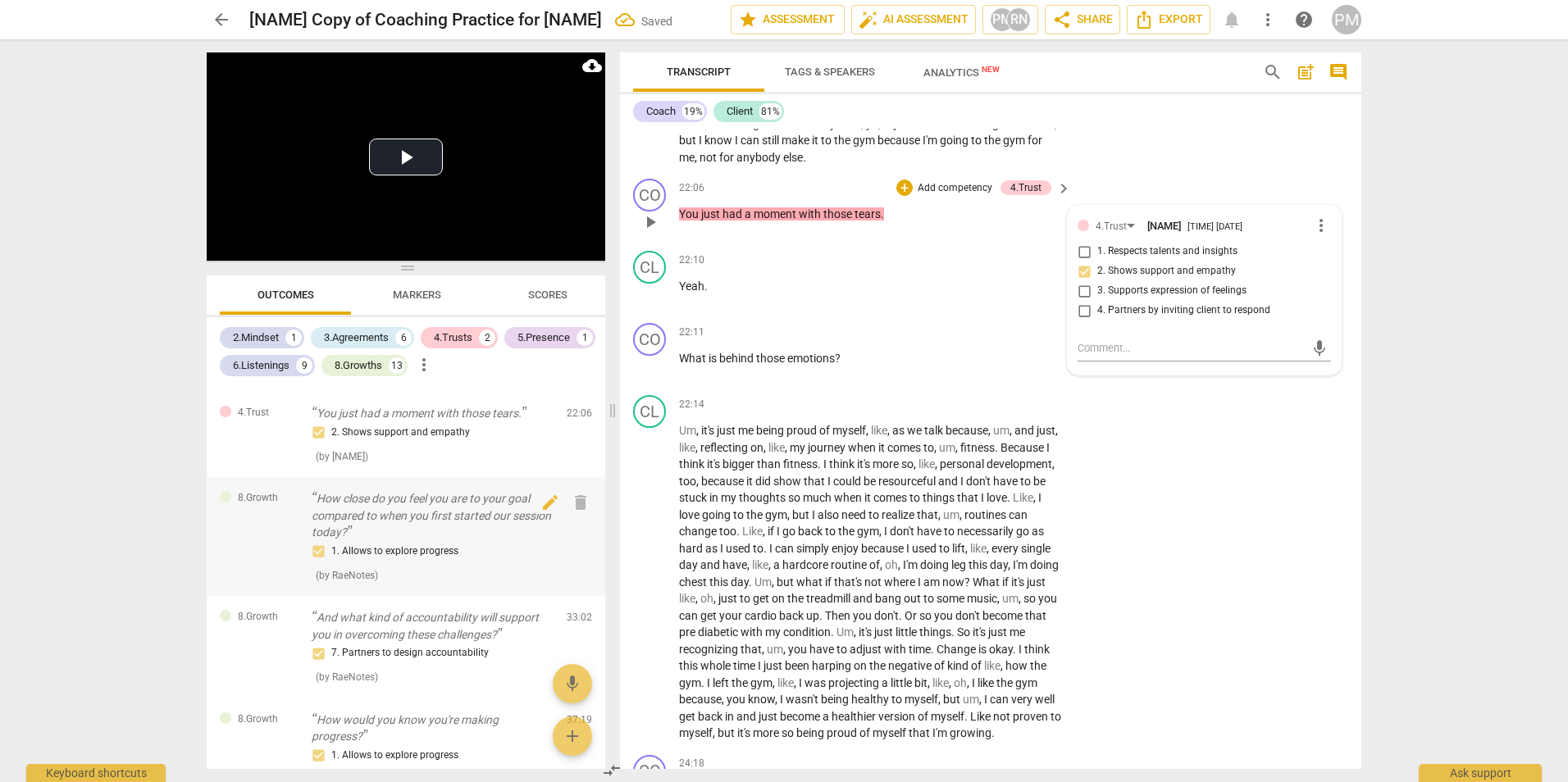 click on "How close do you feel you are to your goal compared to when you first started our session today?" at bounding box center [432, 516] 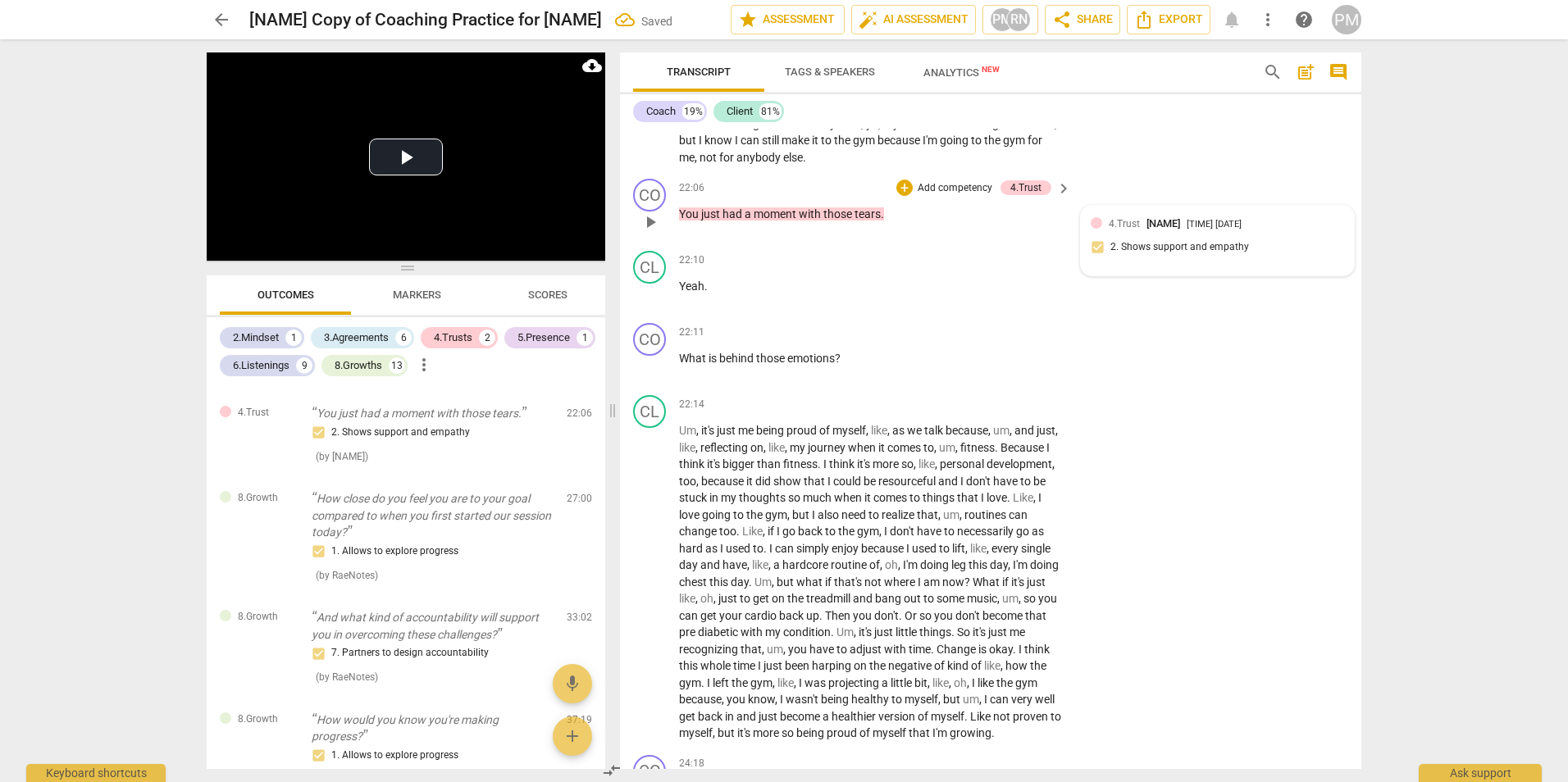 scroll, scrollTop: 6900, scrollLeft: 0, axis: vertical 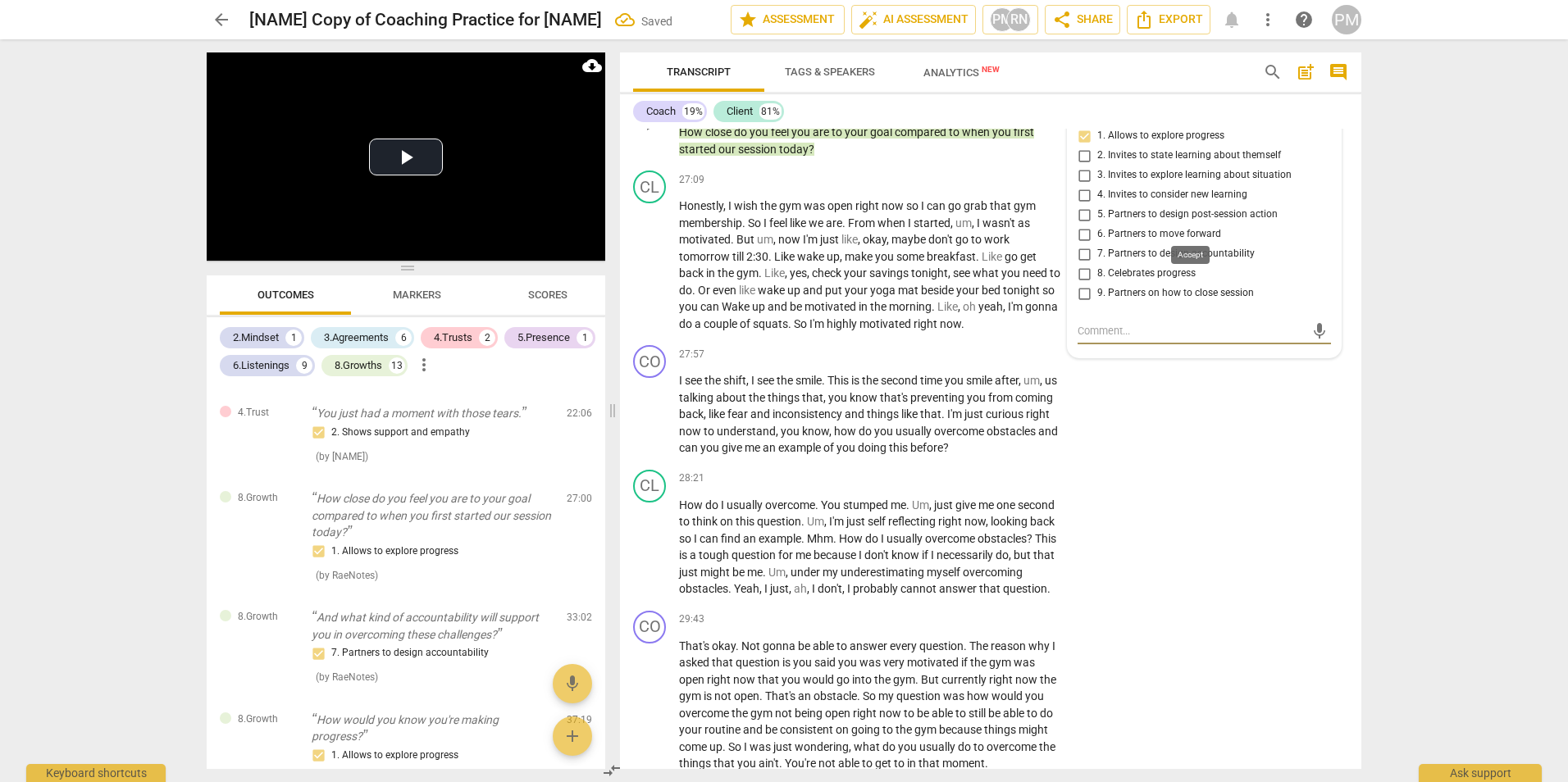 click on "check" at bounding box center [1194, 110] 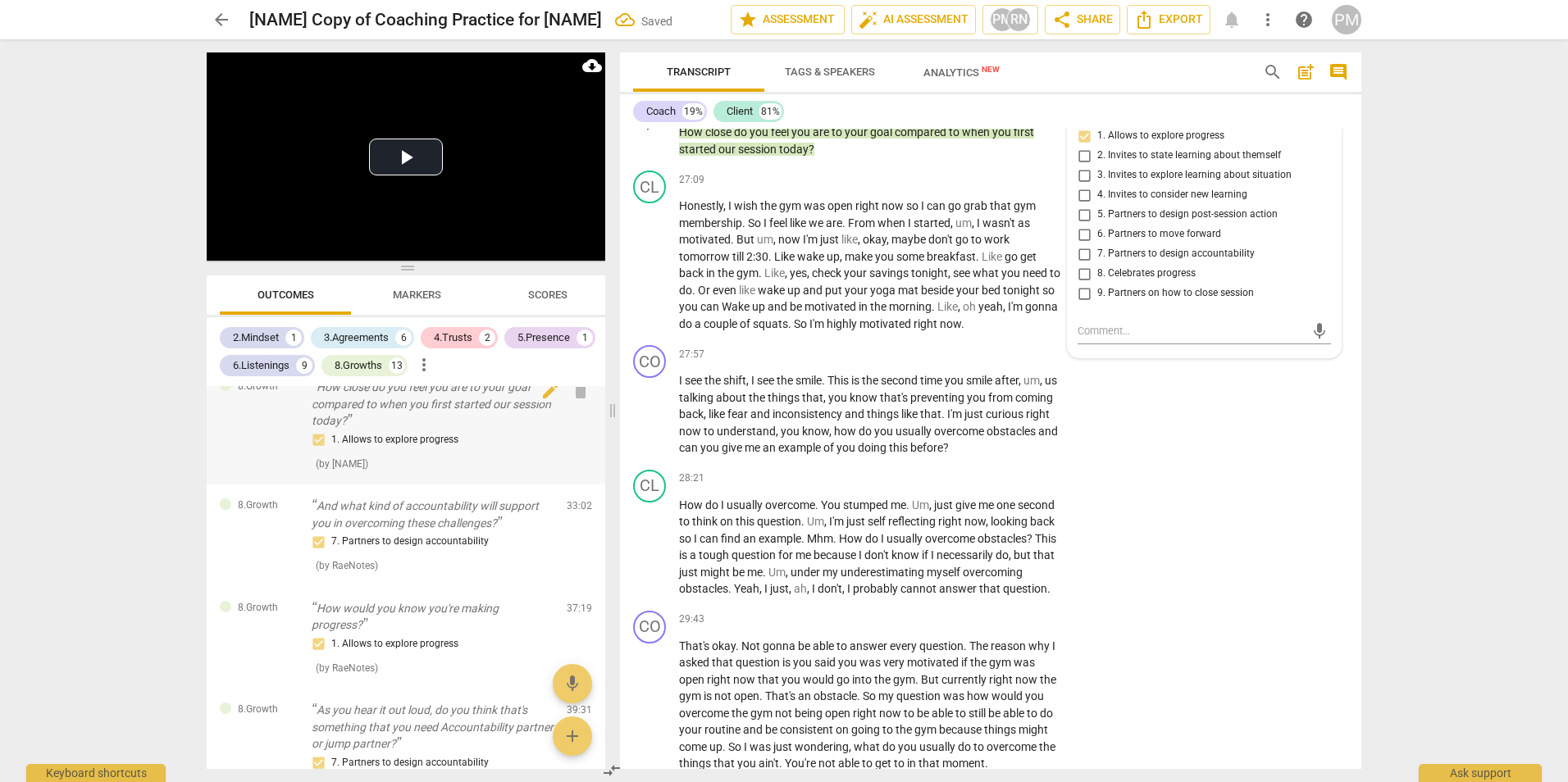 scroll, scrollTop: 1885, scrollLeft: 0, axis: vertical 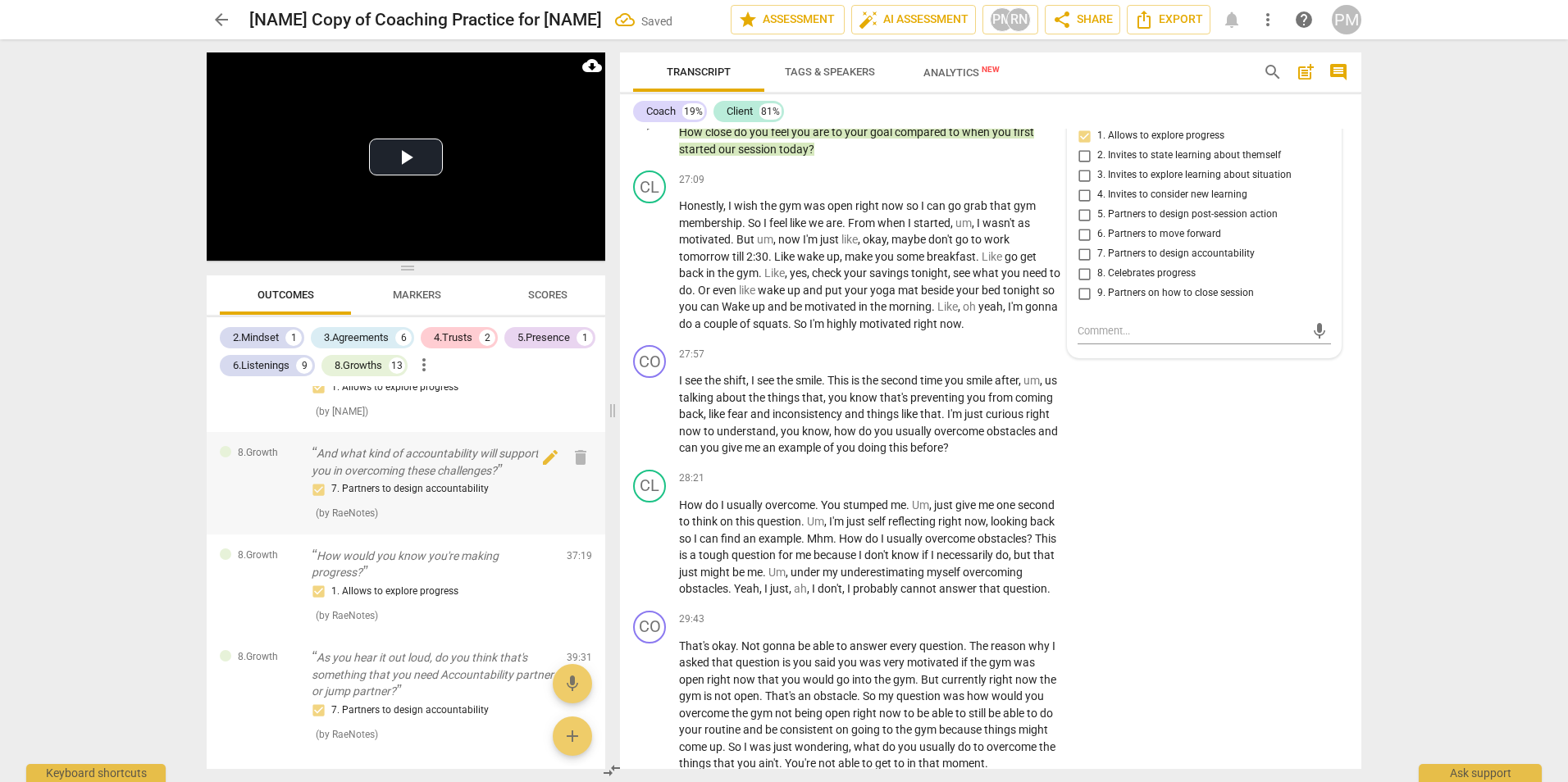 click on "And what kind of accountability will support you in overcoming these challenges?" at bounding box center (432, 461) 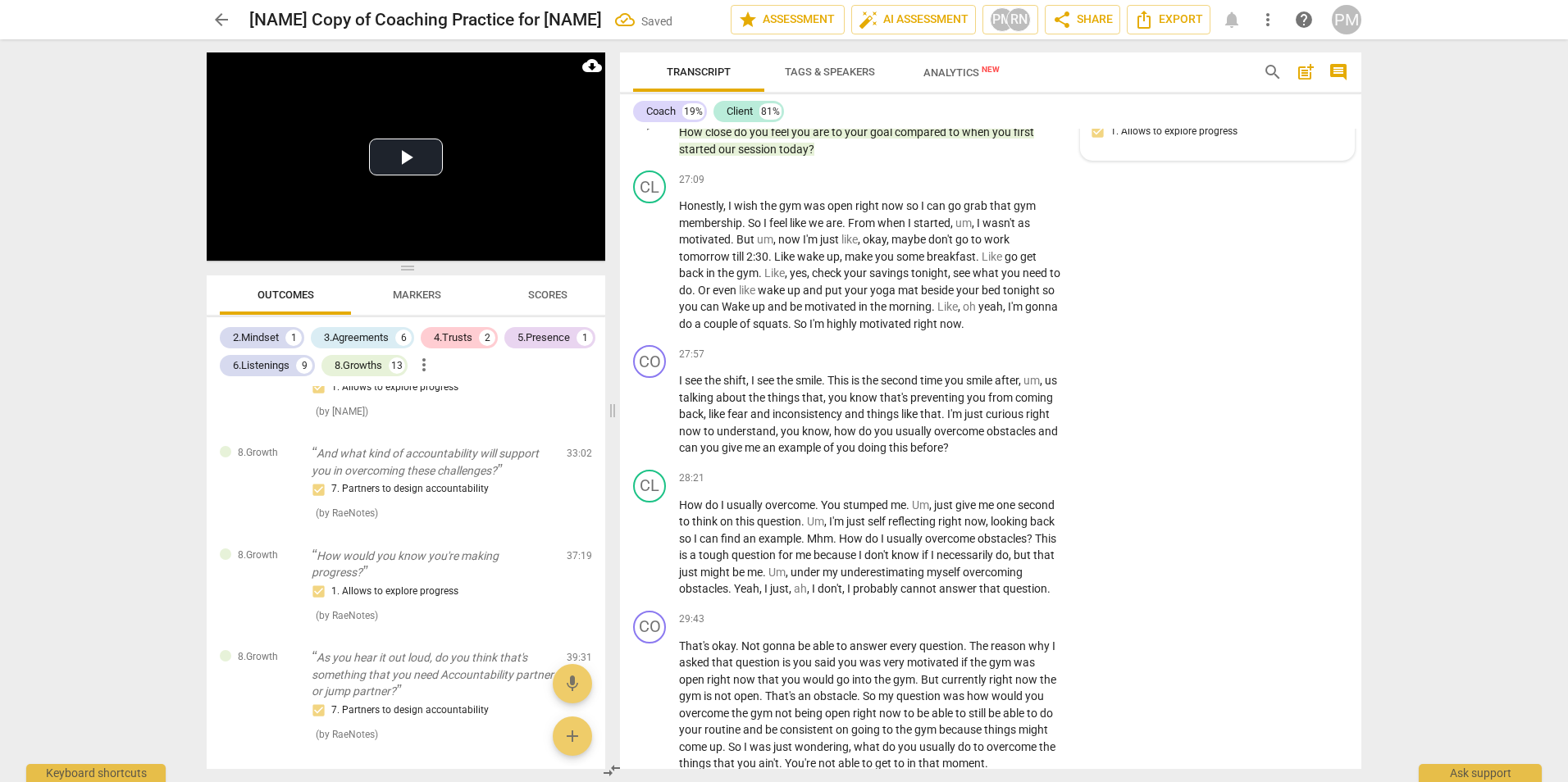 scroll, scrollTop: 8116, scrollLeft: 0, axis: vertical 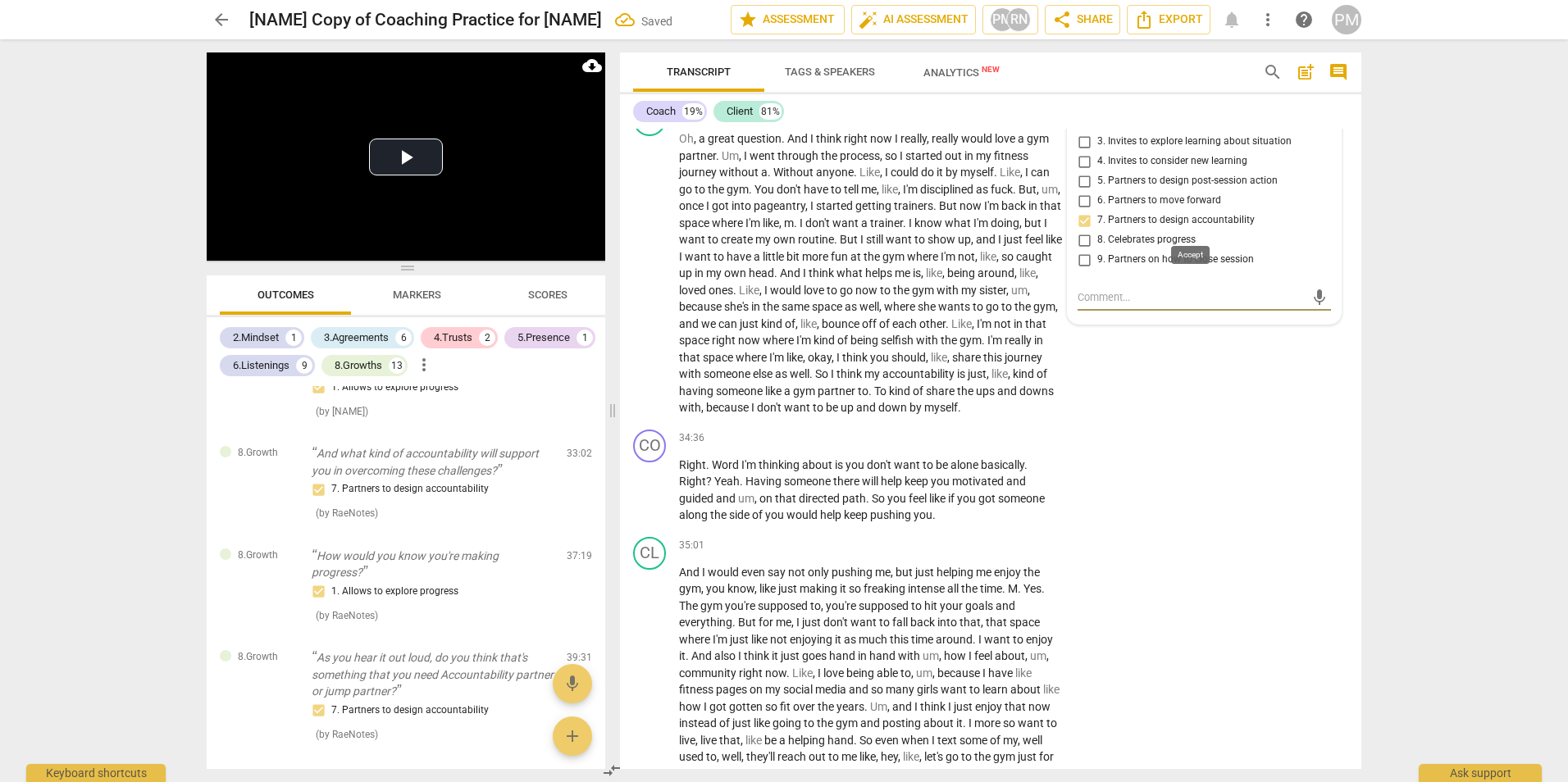 click on "check" at bounding box center [1194, 76] 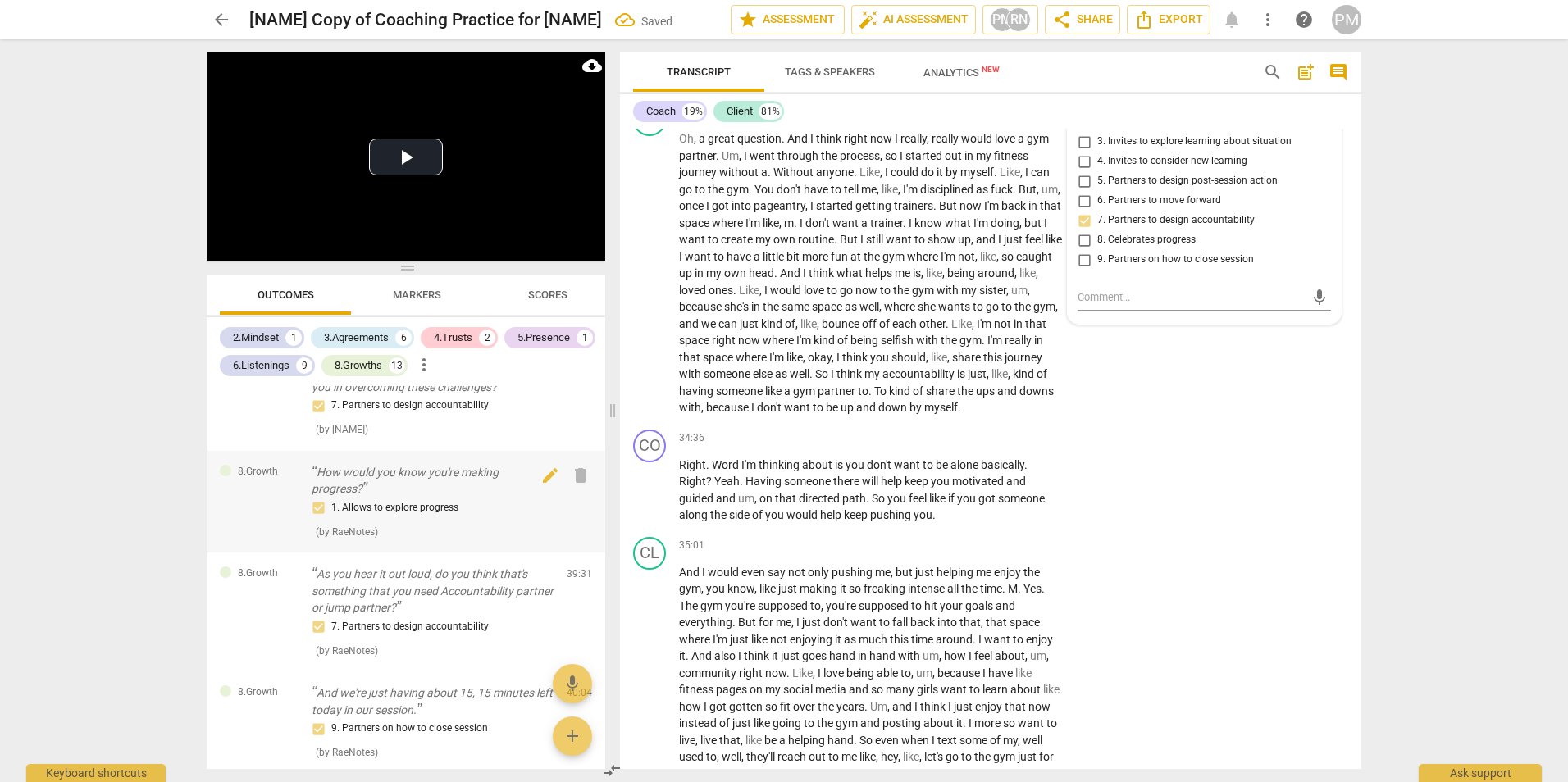 scroll, scrollTop: 1967, scrollLeft: 0, axis: vertical 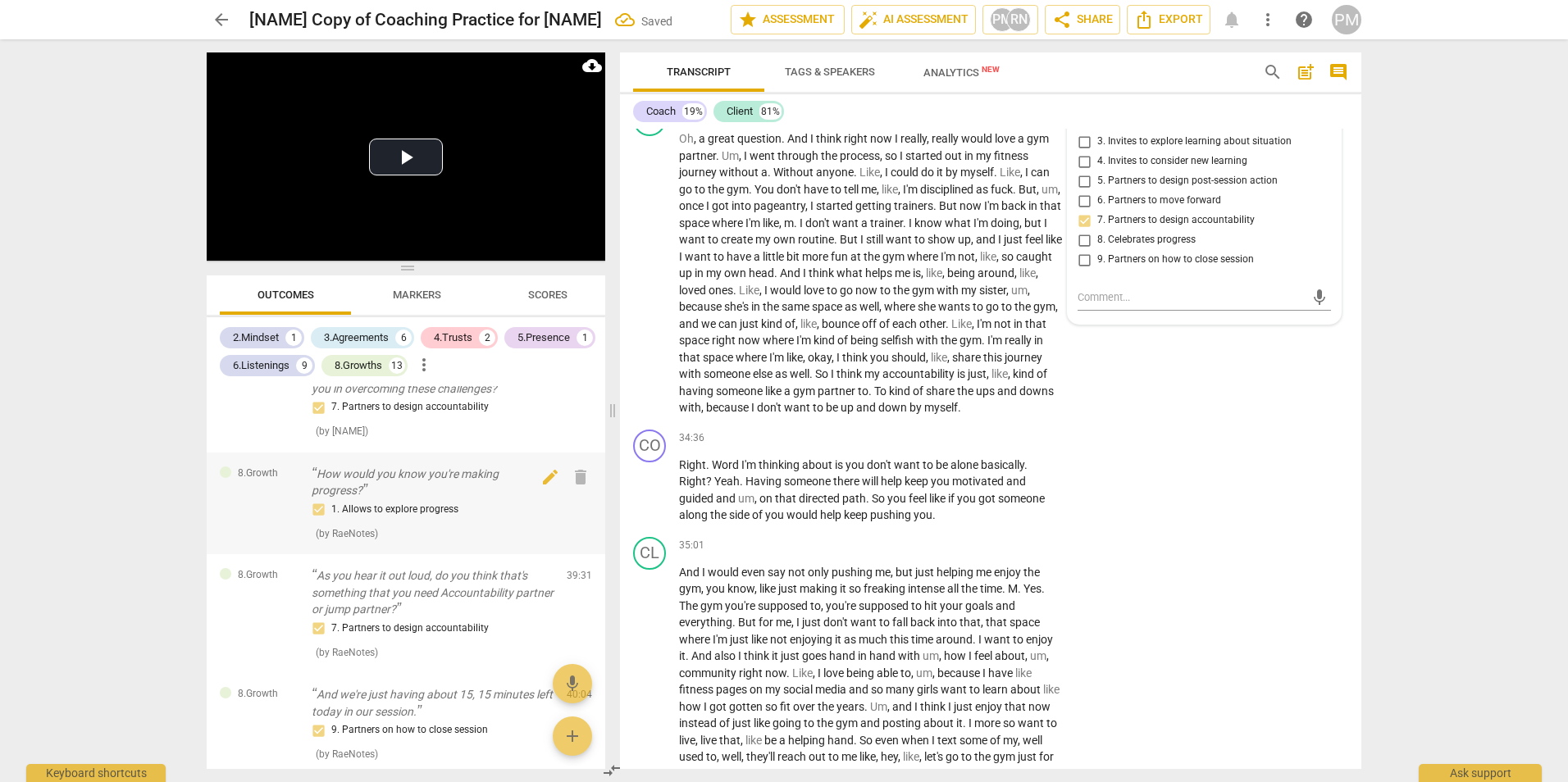 click on "How would you know you're making progress?" at bounding box center (432, 482) 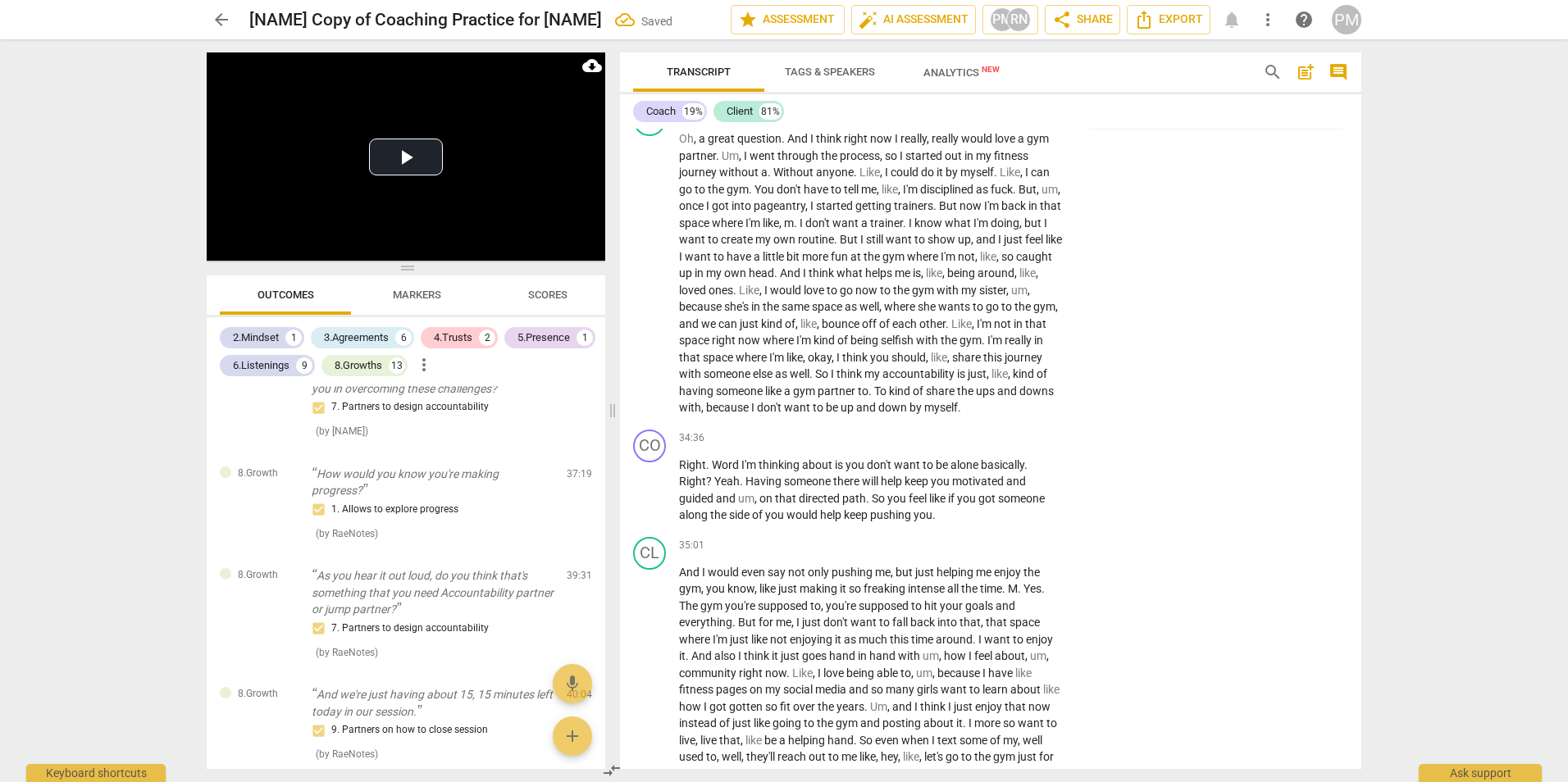 scroll, scrollTop: 9016, scrollLeft: 0, axis: vertical 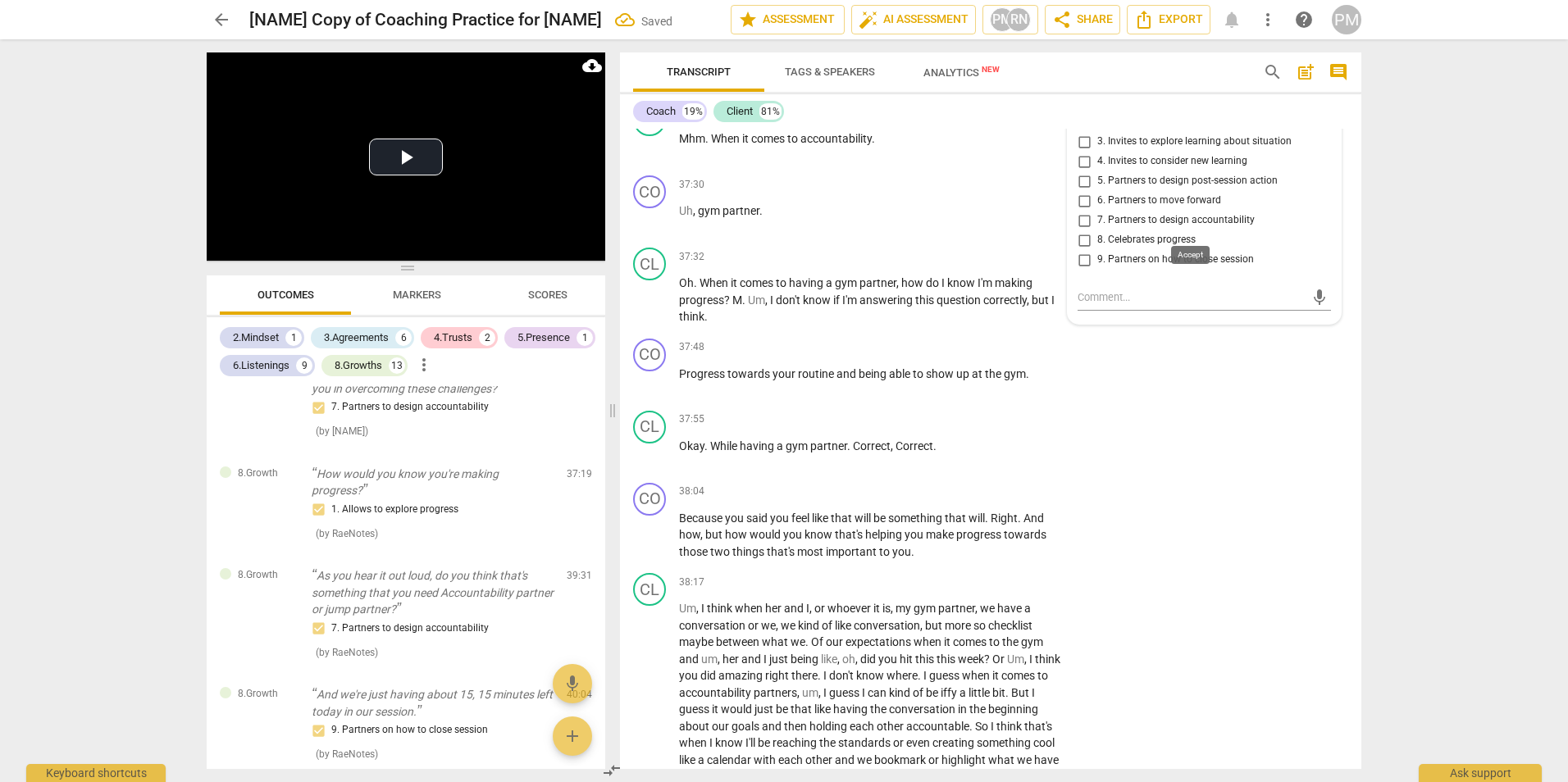 click on "check" at bounding box center (1194, 76) 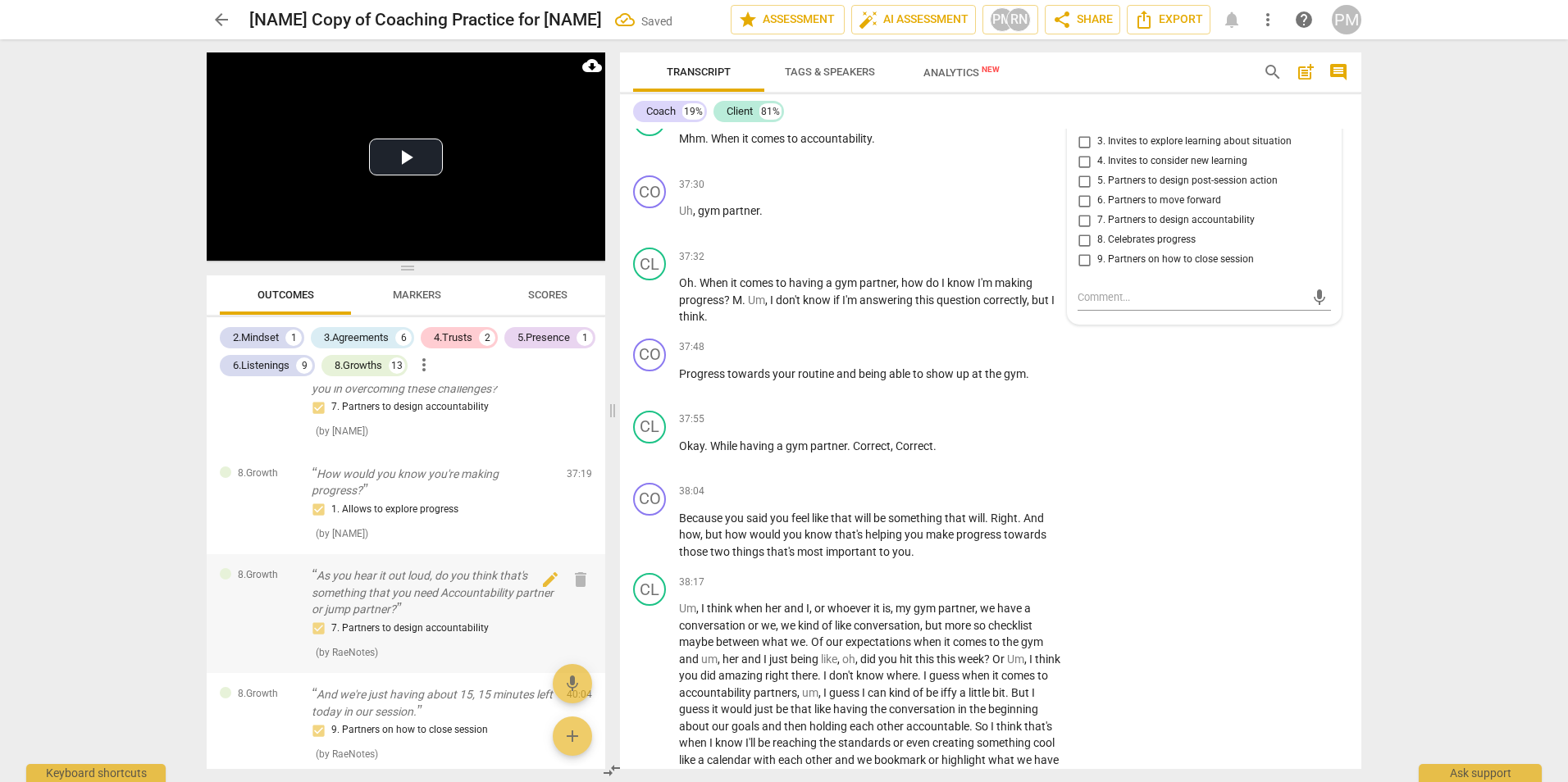click on "As you hear it out loud, do you think that's something that you need Accountability partner or jump partner?" at bounding box center (432, 593) 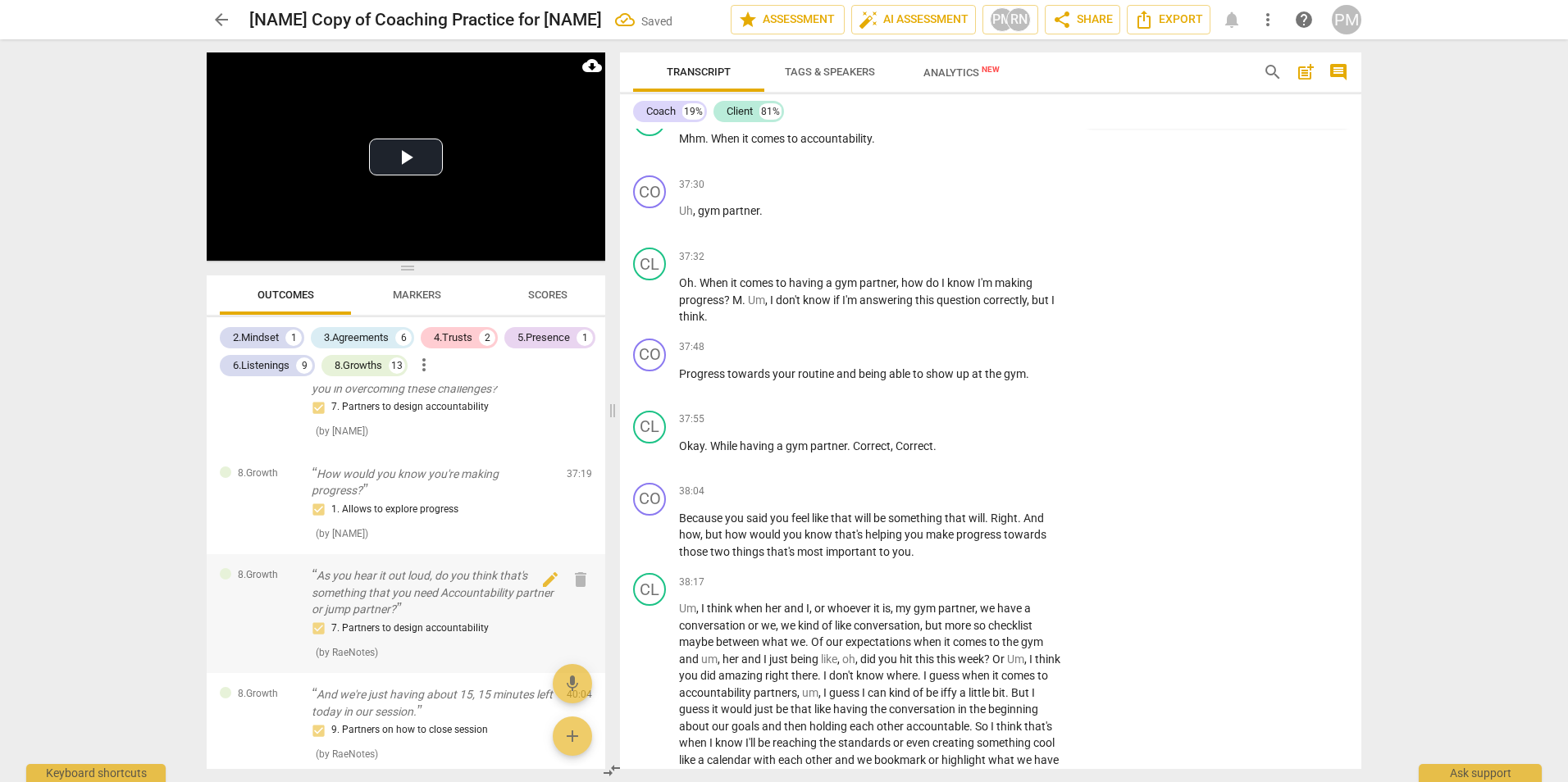 scroll, scrollTop: 9784, scrollLeft: 0, axis: vertical 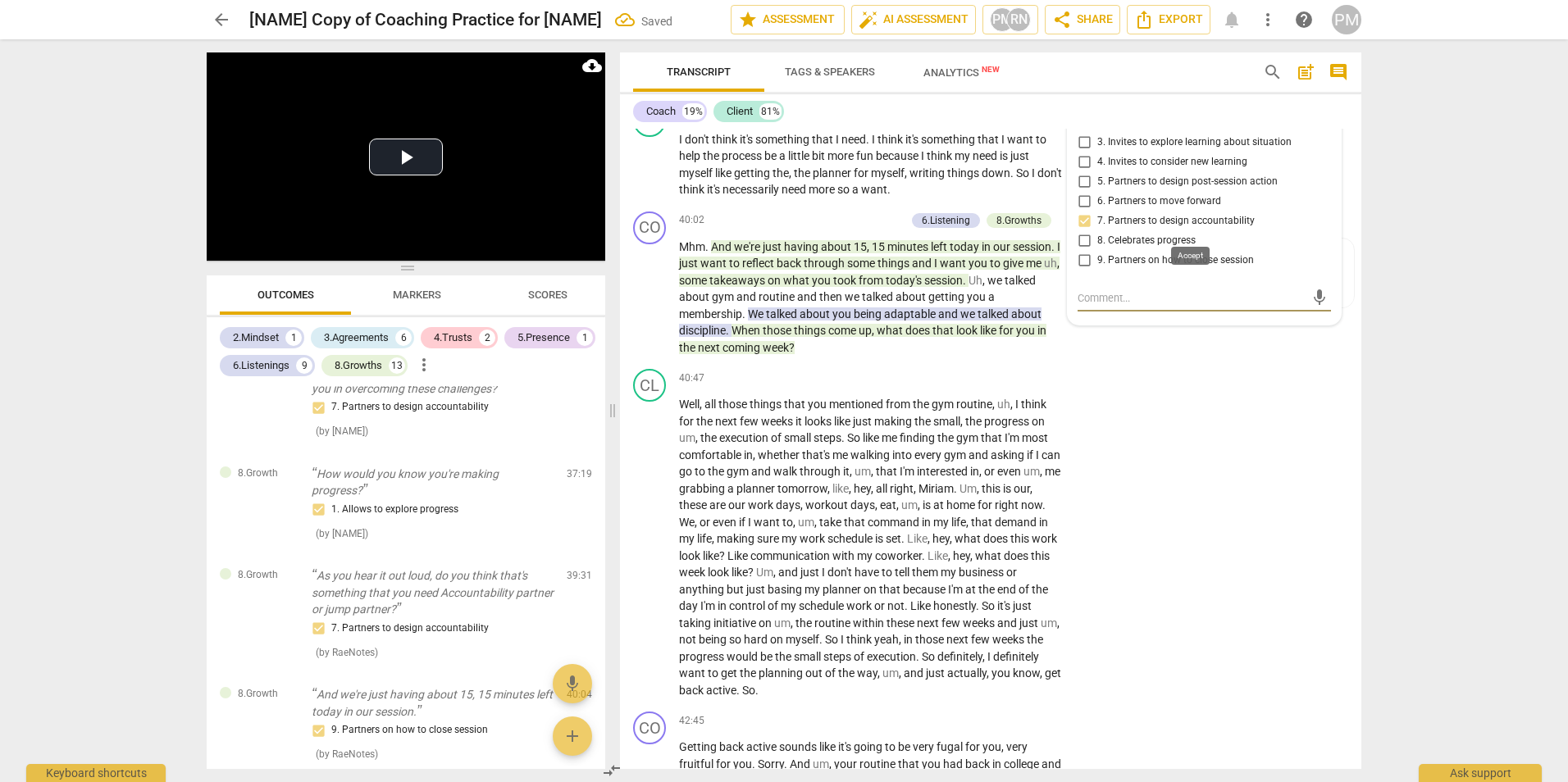 click on "check" at bounding box center [1194, 76] 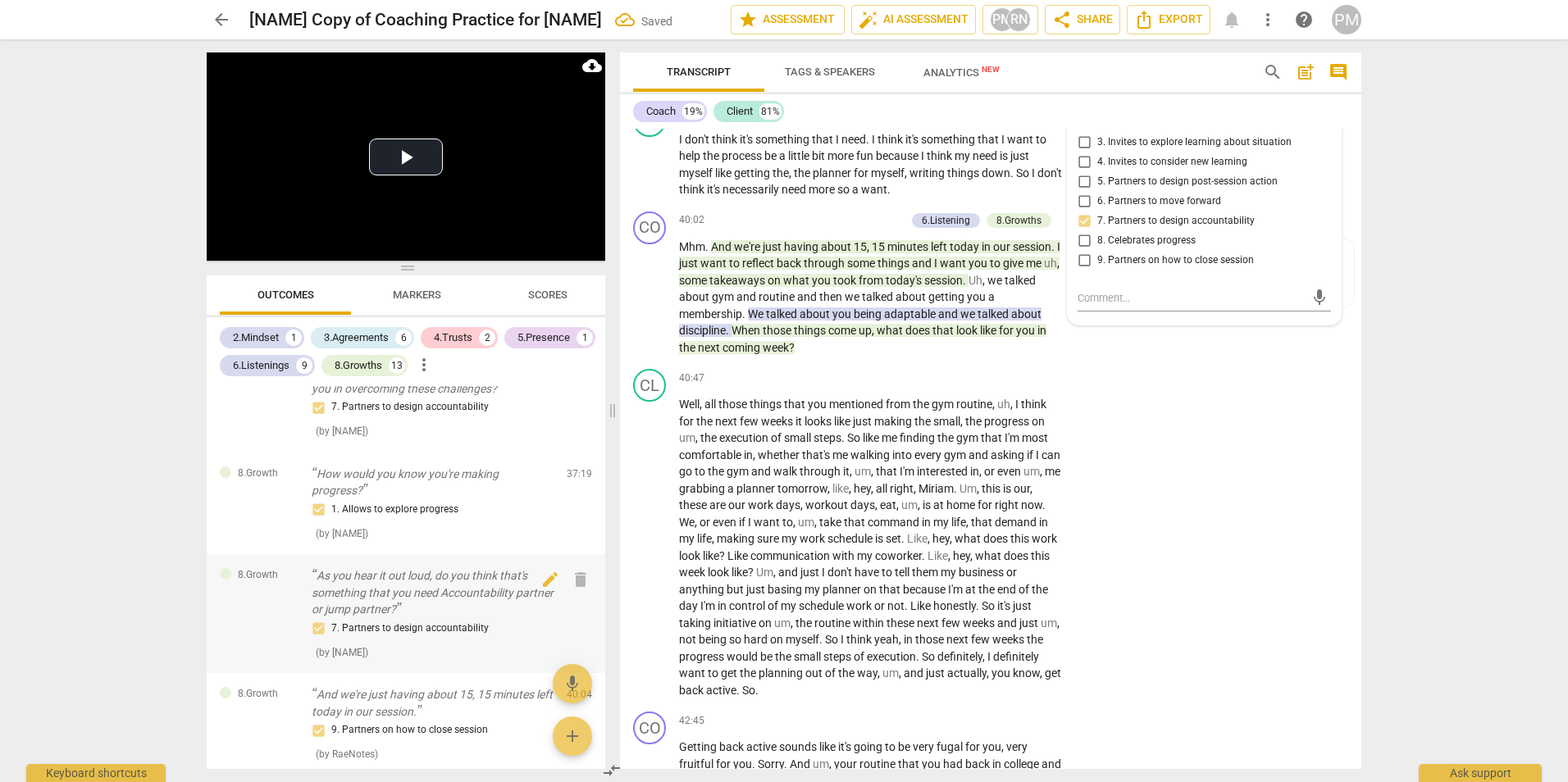 click on "As you hear it out loud, do you think that's something that you need Accountability partner or jump partner?" at bounding box center [432, 593] 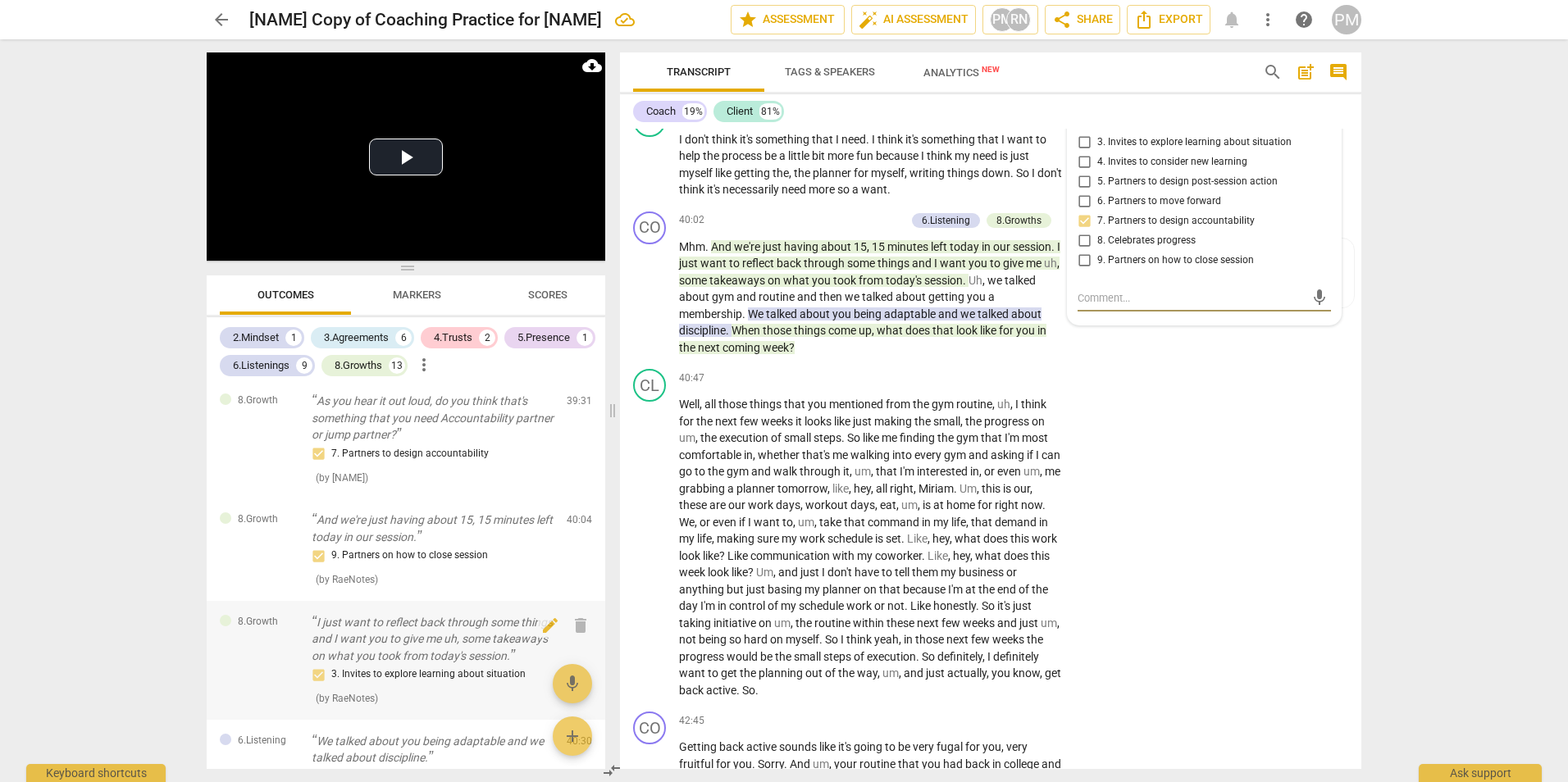 scroll, scrollTop: 2131, scrollLeft: 0, axis: vertical 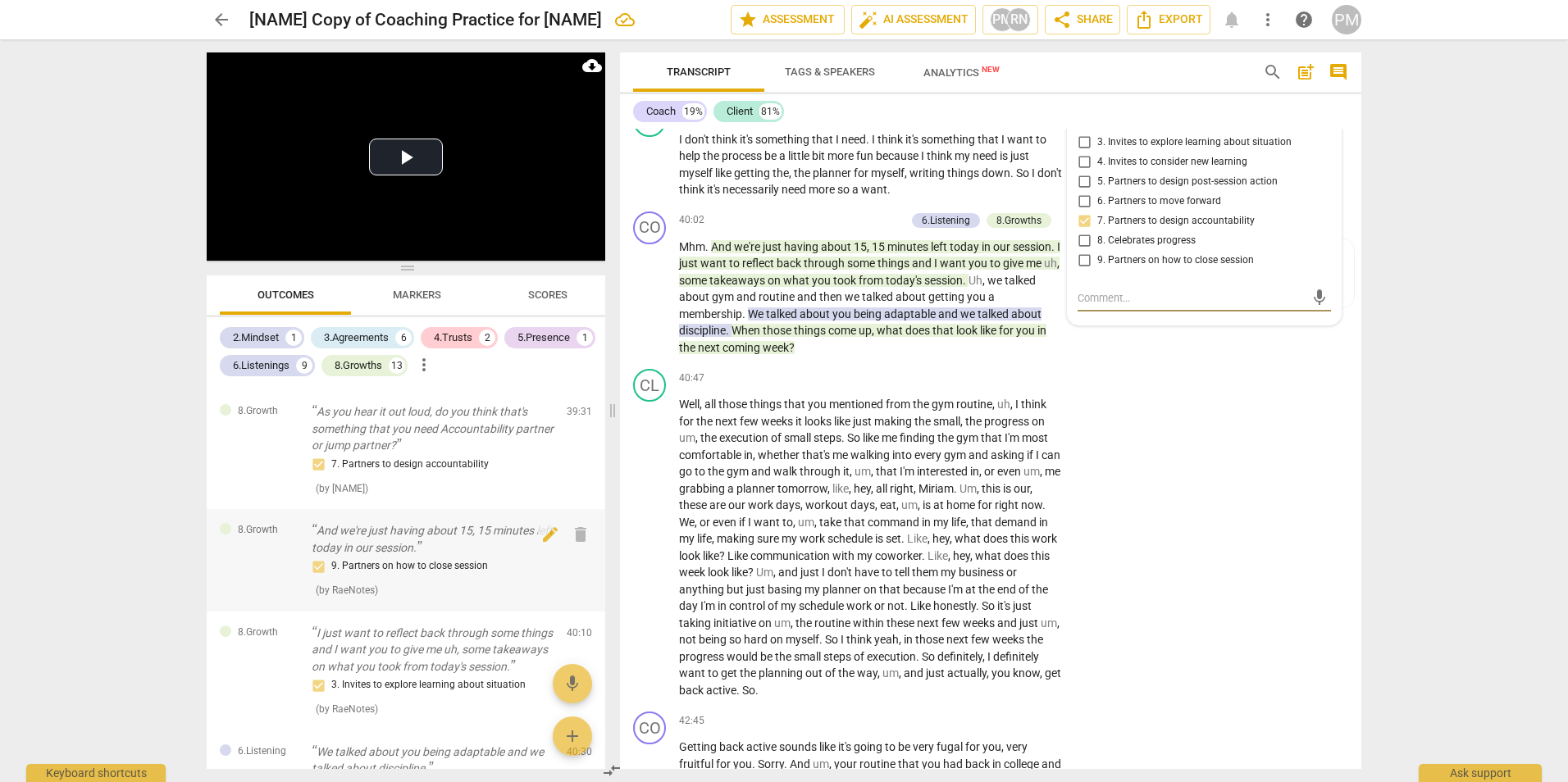 click on "And we're just having about 15, 15 minutes left today in our session." at bounding box center (432, 539) 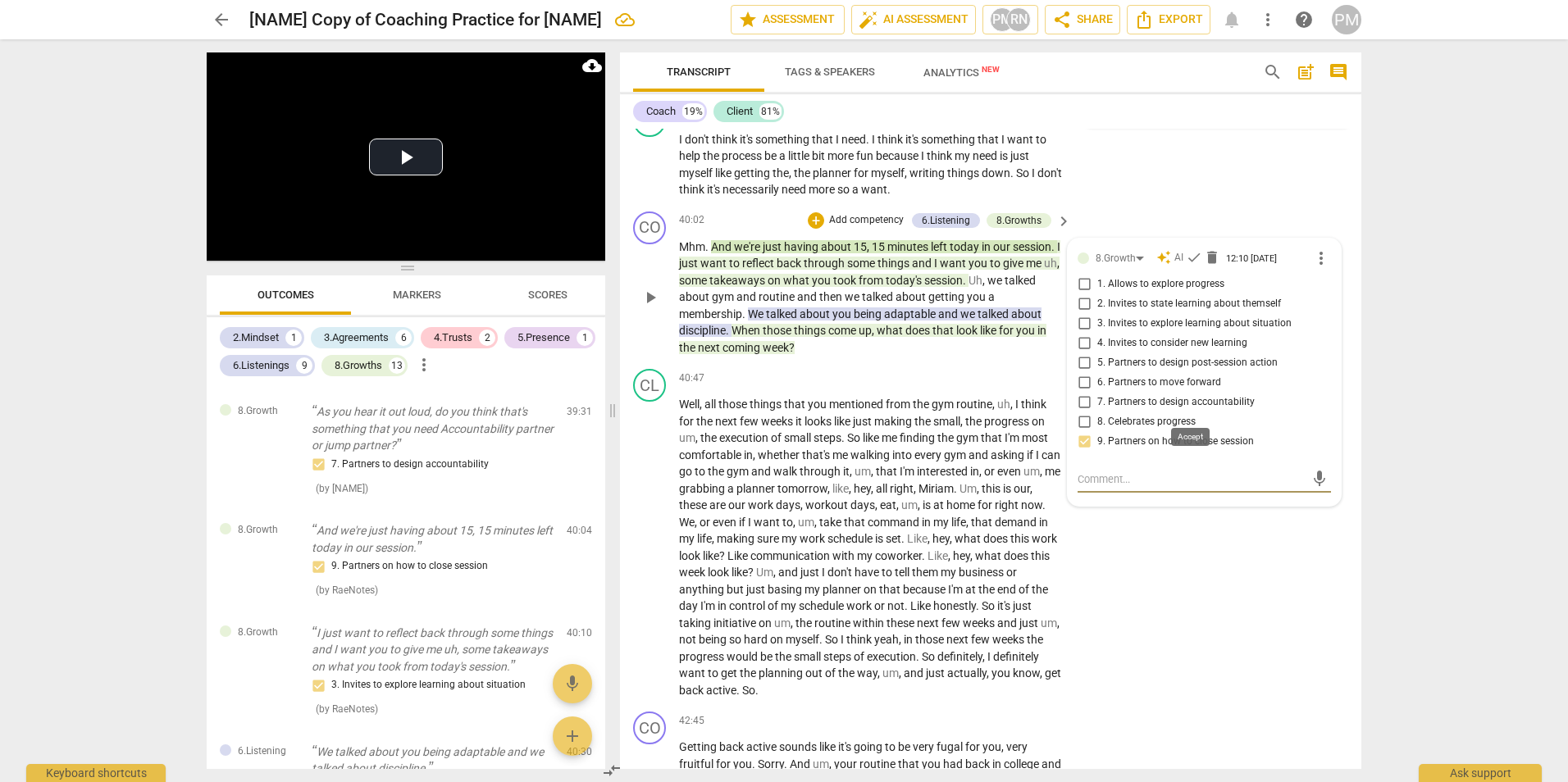 click on "check" at bounding box center [1194, 257] 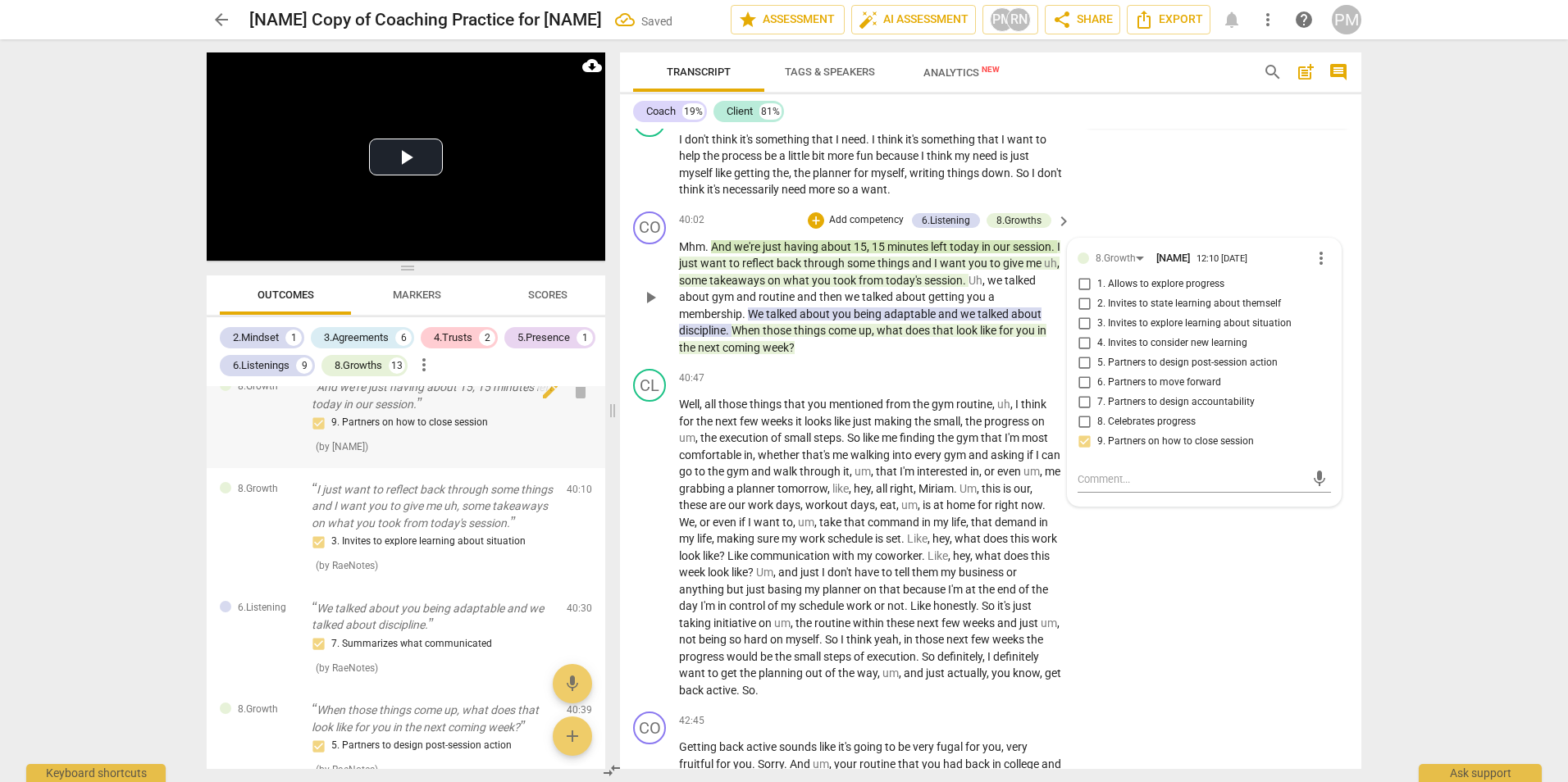 scroll, scrollTop: 2295, scrollLeft: 0, axis: vertical 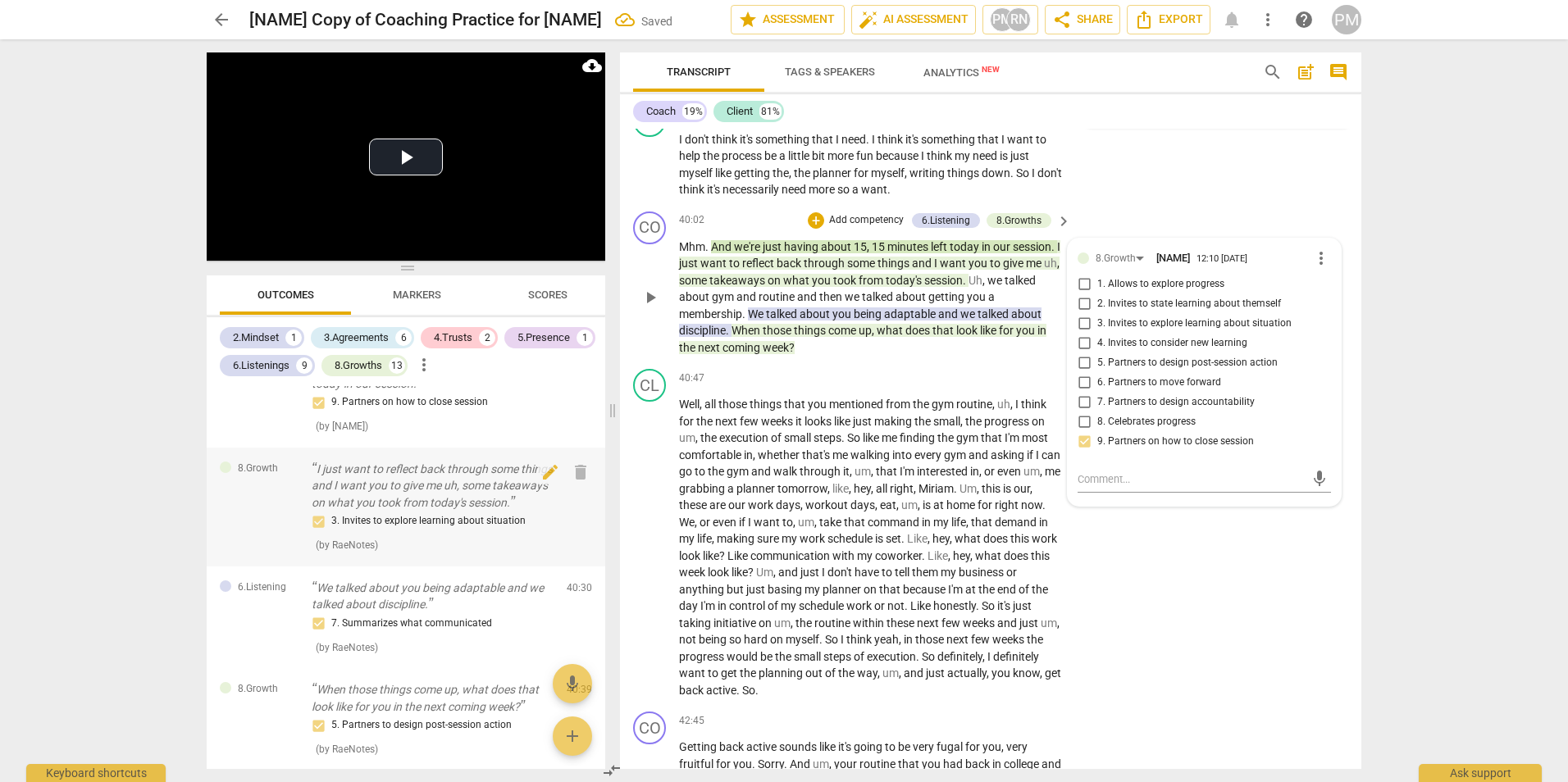 click on "I just want to reflect back through some things and I want you to give me uh, some takeaways on what you took from today's session." at bounding box center (432, 486) 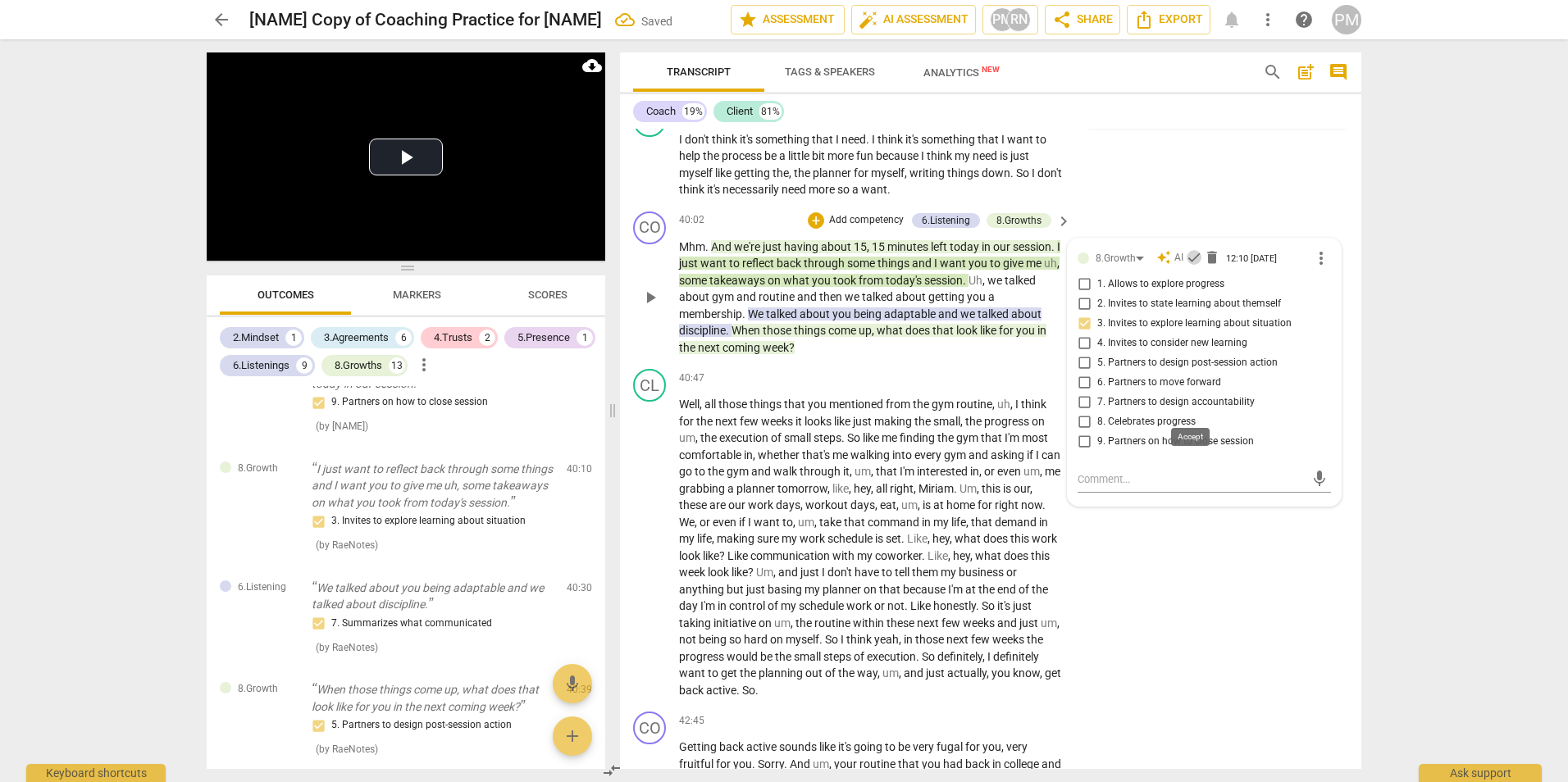 click on "check" at bounding box center [1194, 257] 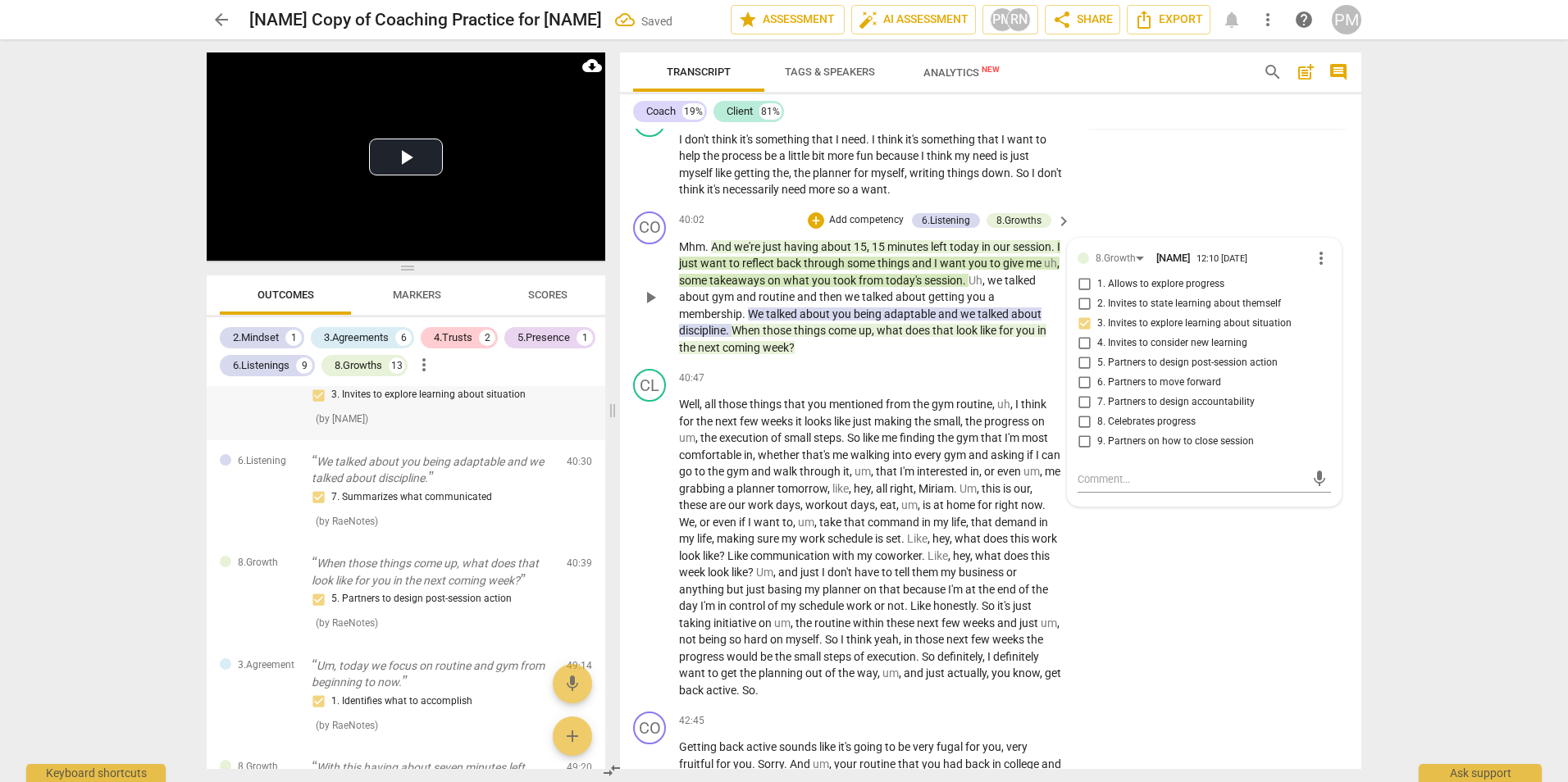 scroll, scrollTop: 2459, scrollLeft: 0, axis: vertical 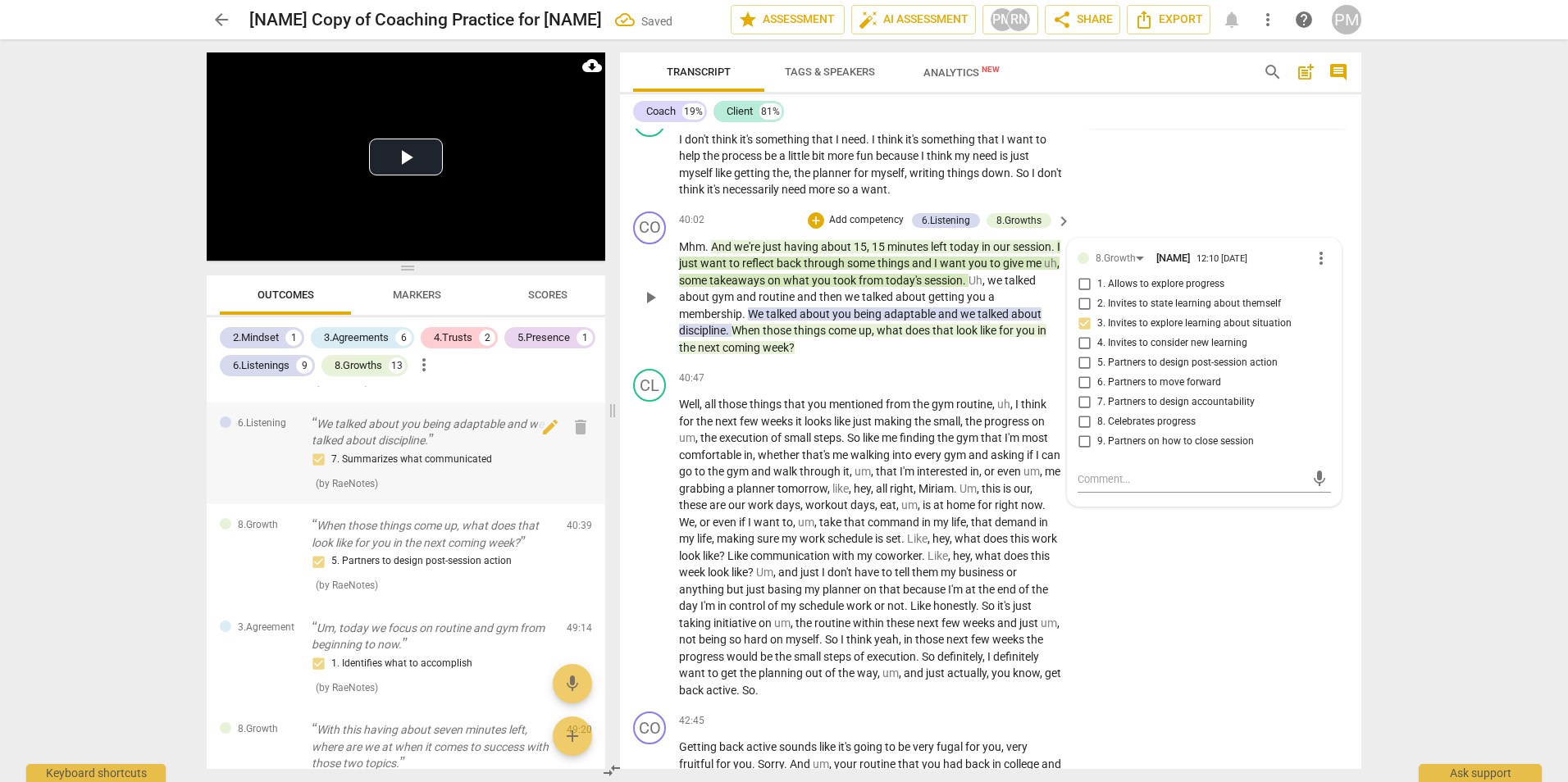 click on "We talked about you being adaptable and we talked about discipline." at bounding box center (432, 432) 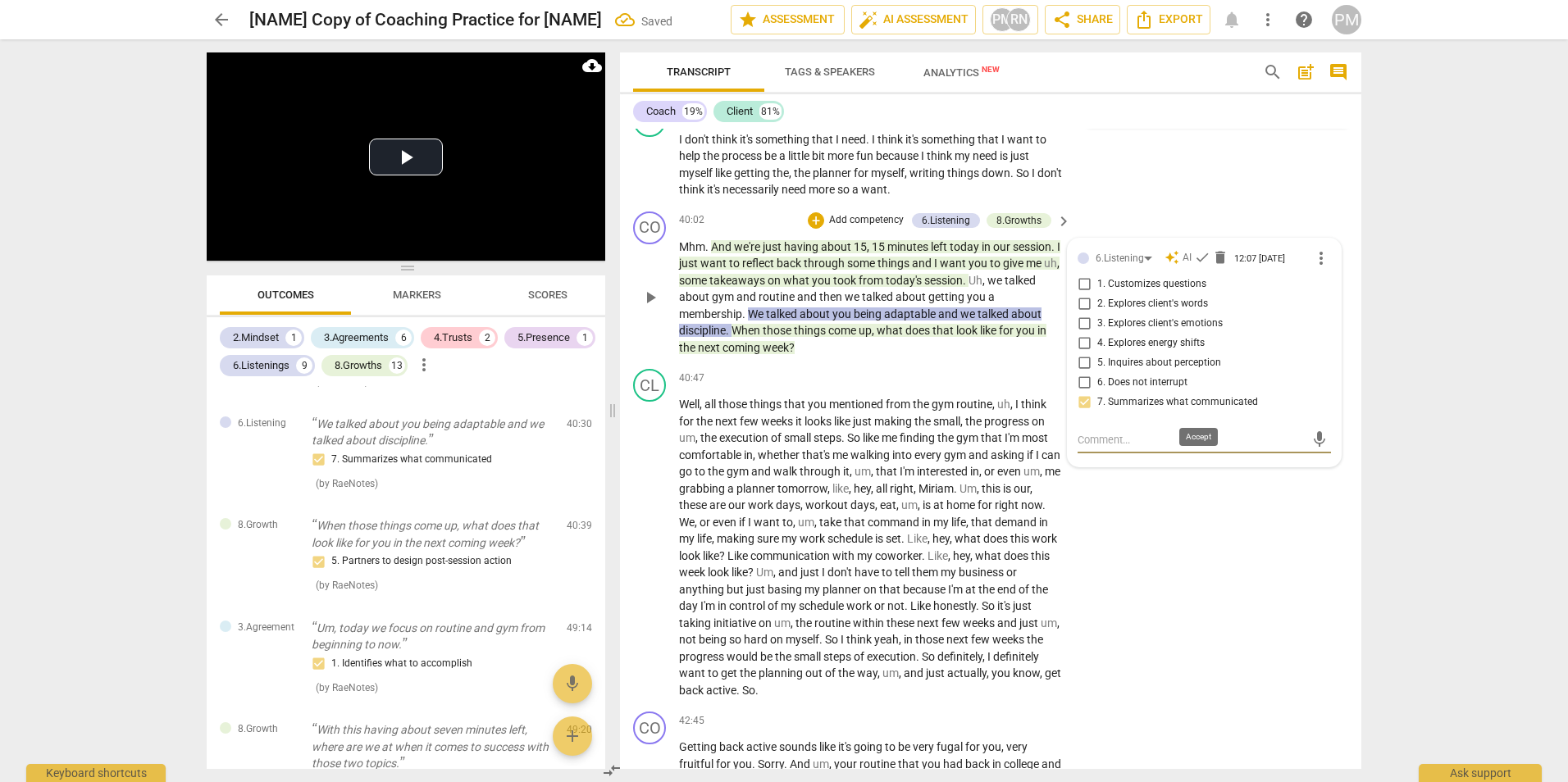 click on "check" at bounding box center [1202, 257] 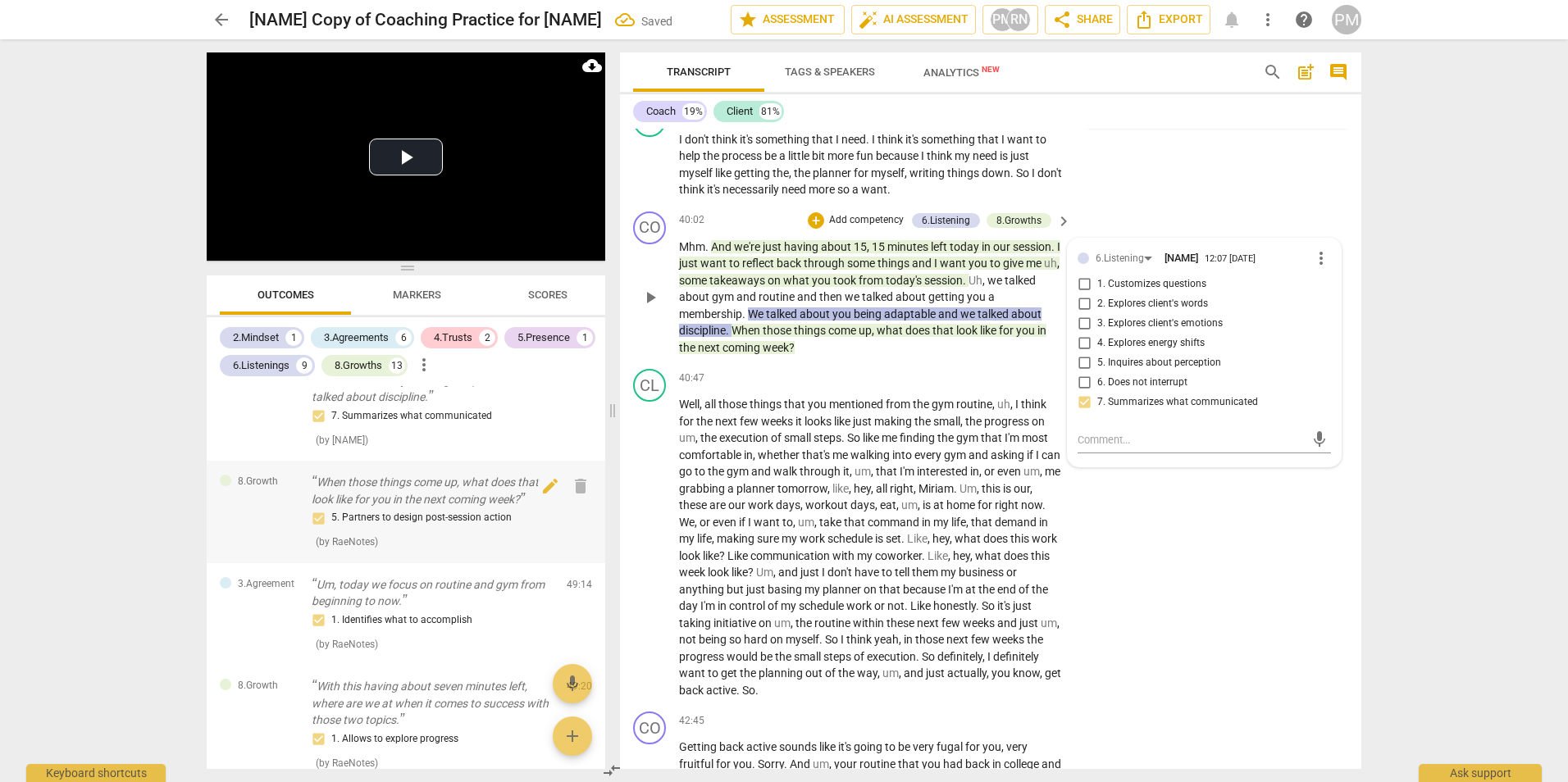 scroll, scrollTop: 2541, scrollLeft: 0, axis: vertical 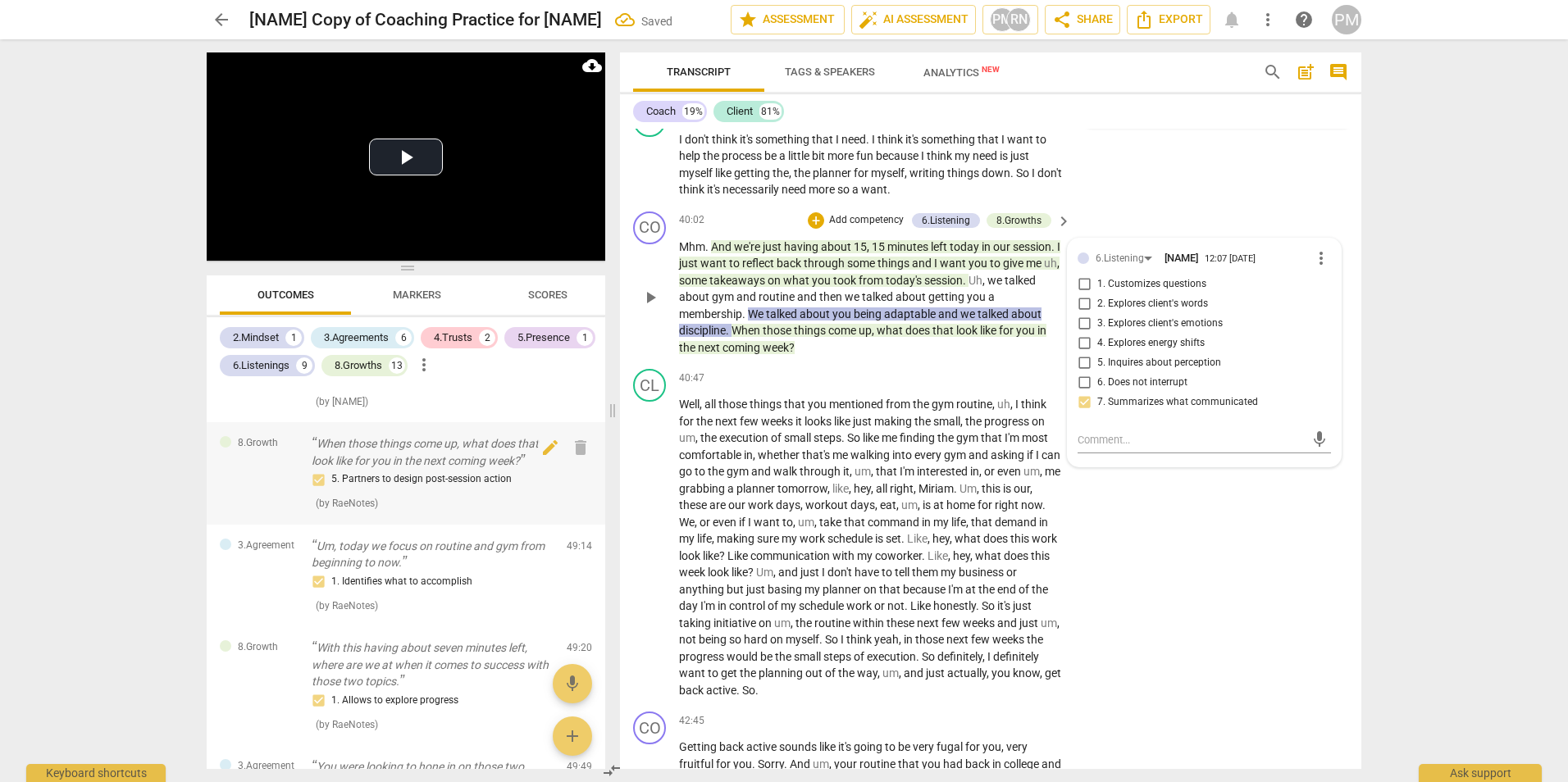 click on "When those things come up, what does that look like for you in the next coming week?" at bounding box center [432, 452] 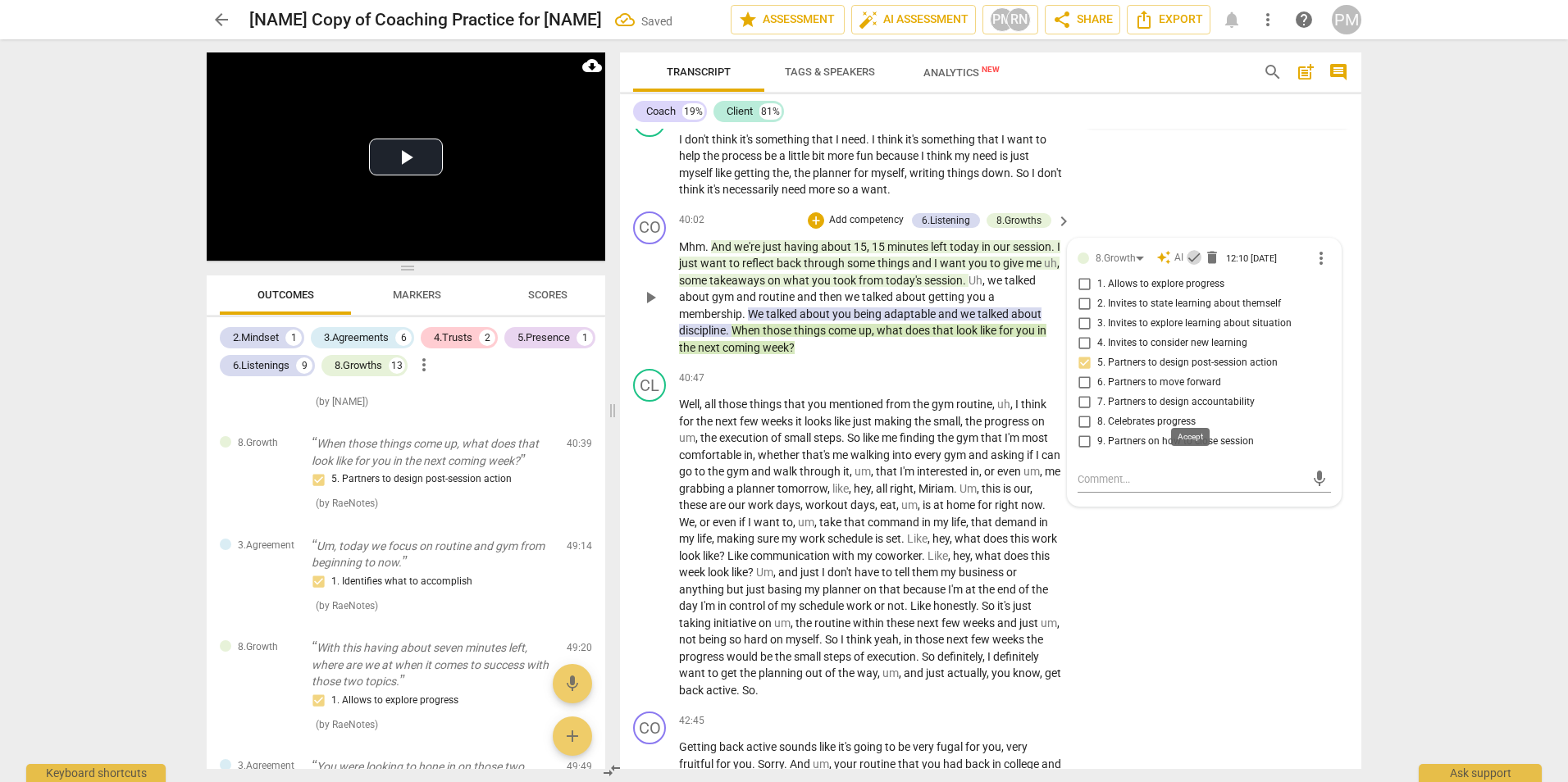 click on "check" at bounding box center [1194, 257] 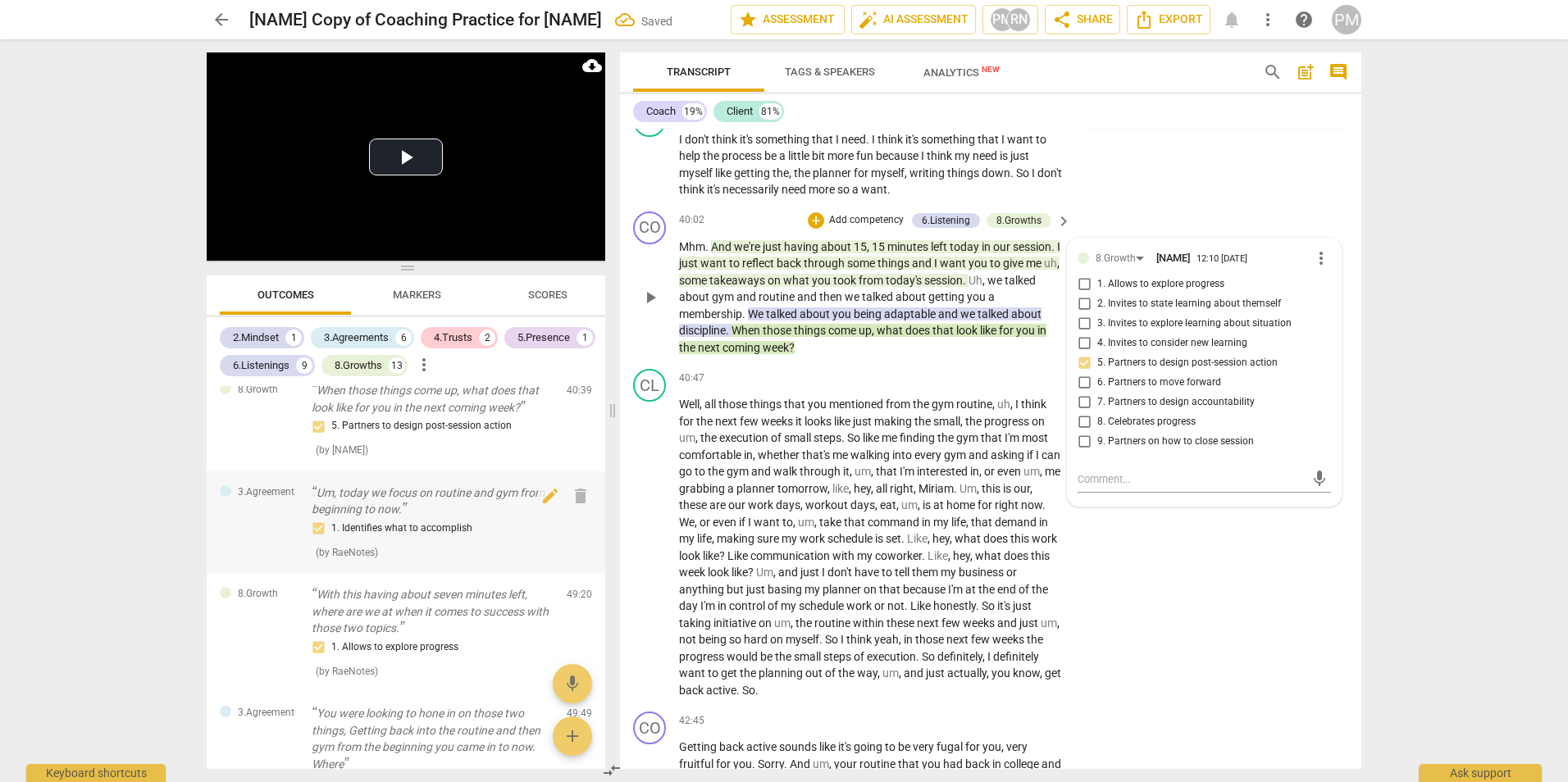 scroll, scrollTop: 2623, scrollLeft: 0, axis: vertical 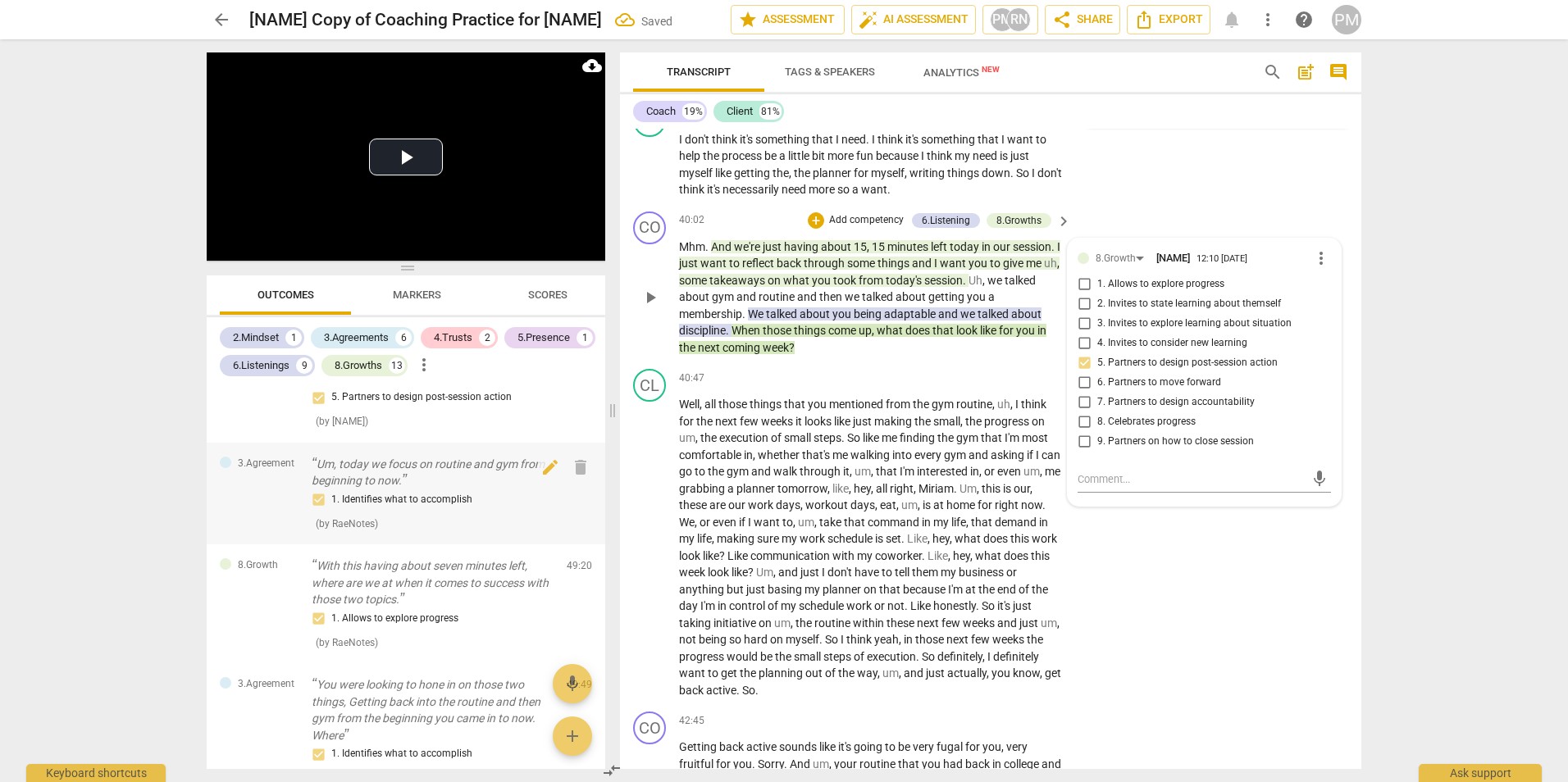click on "Um, today we focus on routine and gym from beginning to now." at bounding box center [432, 472] 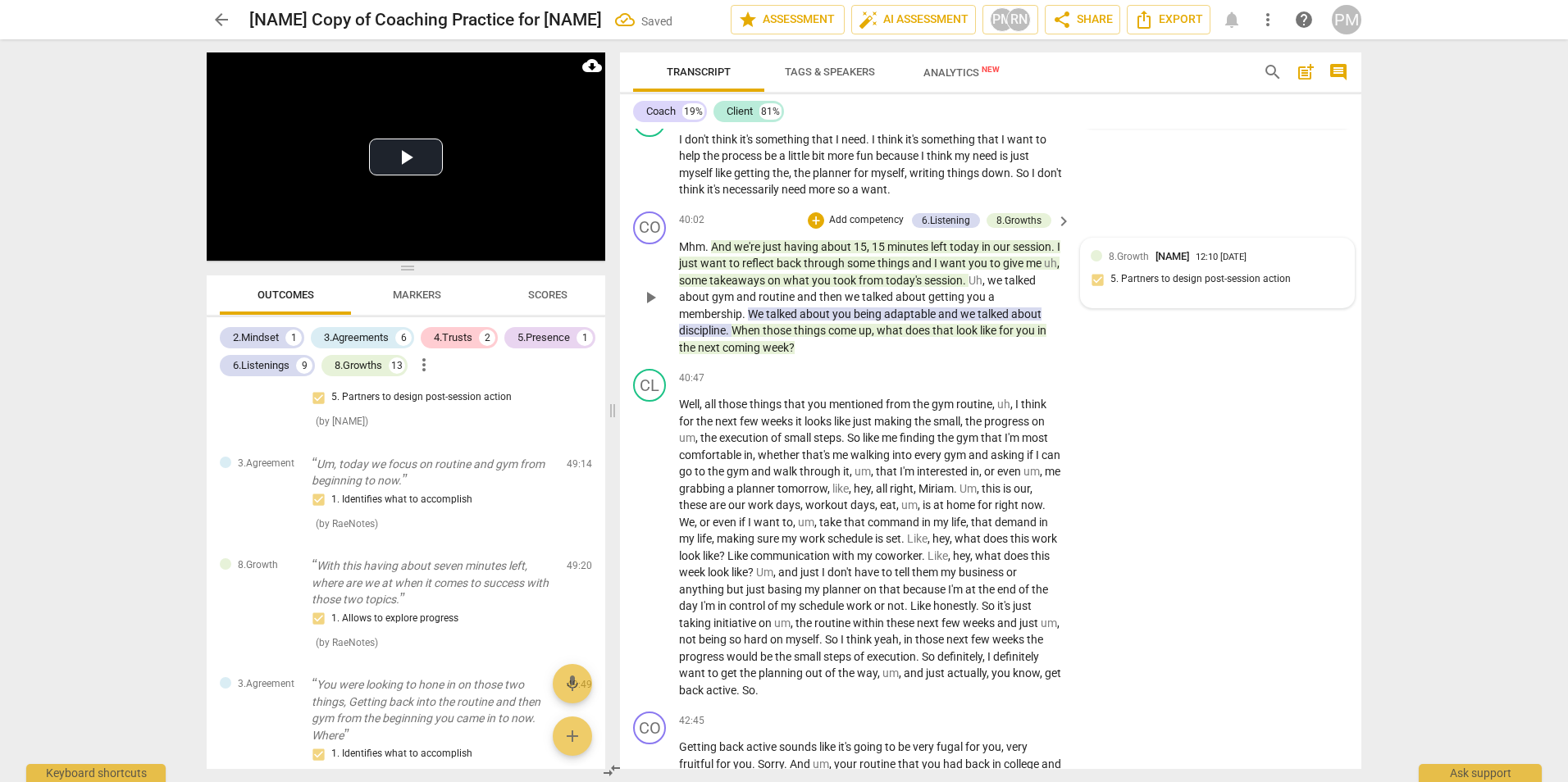 scroll, scrollTop: 11541, scrollLeft: 0, axis: vertical 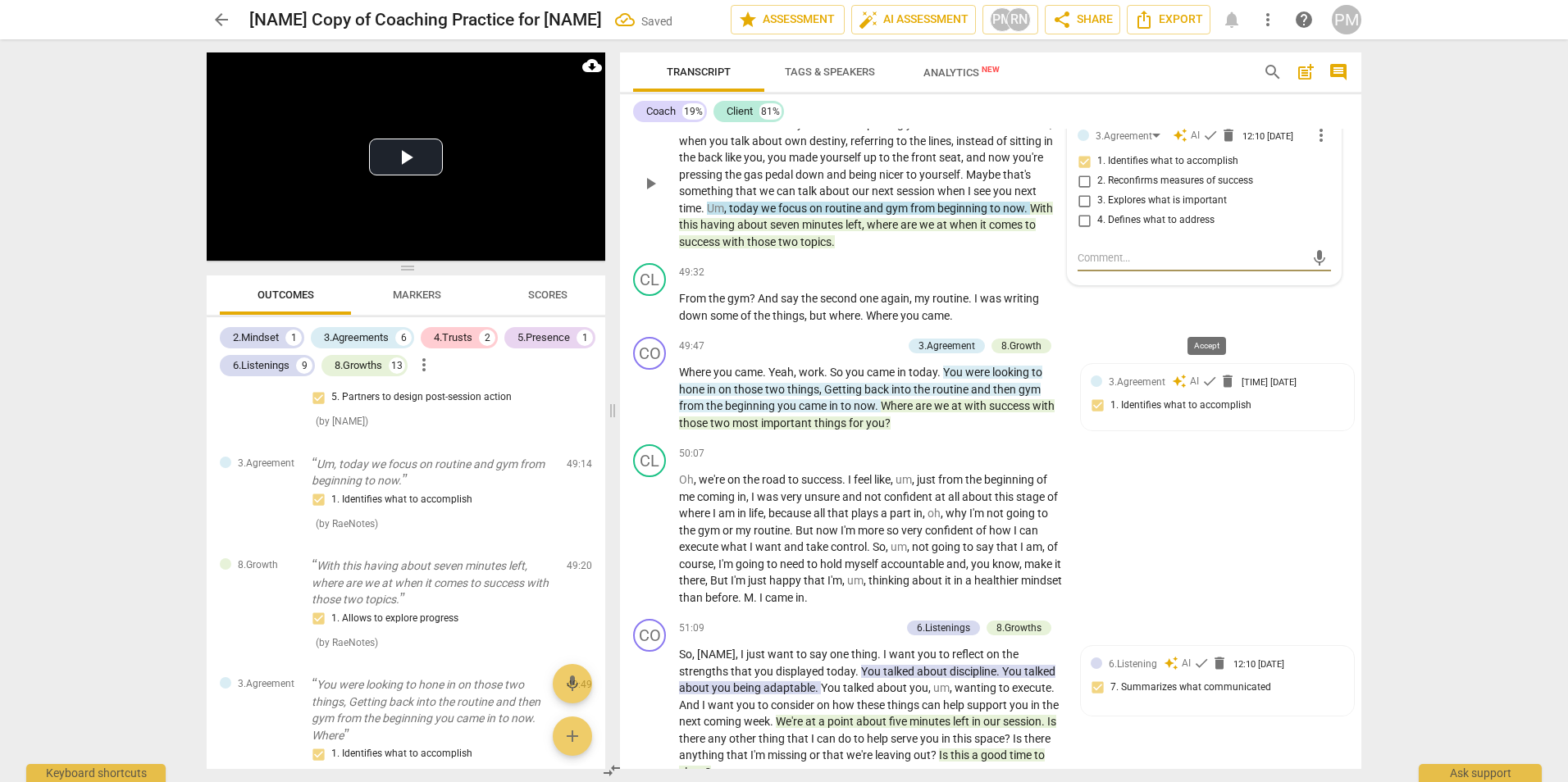 click on "check" at bounding box center (1210, 135) 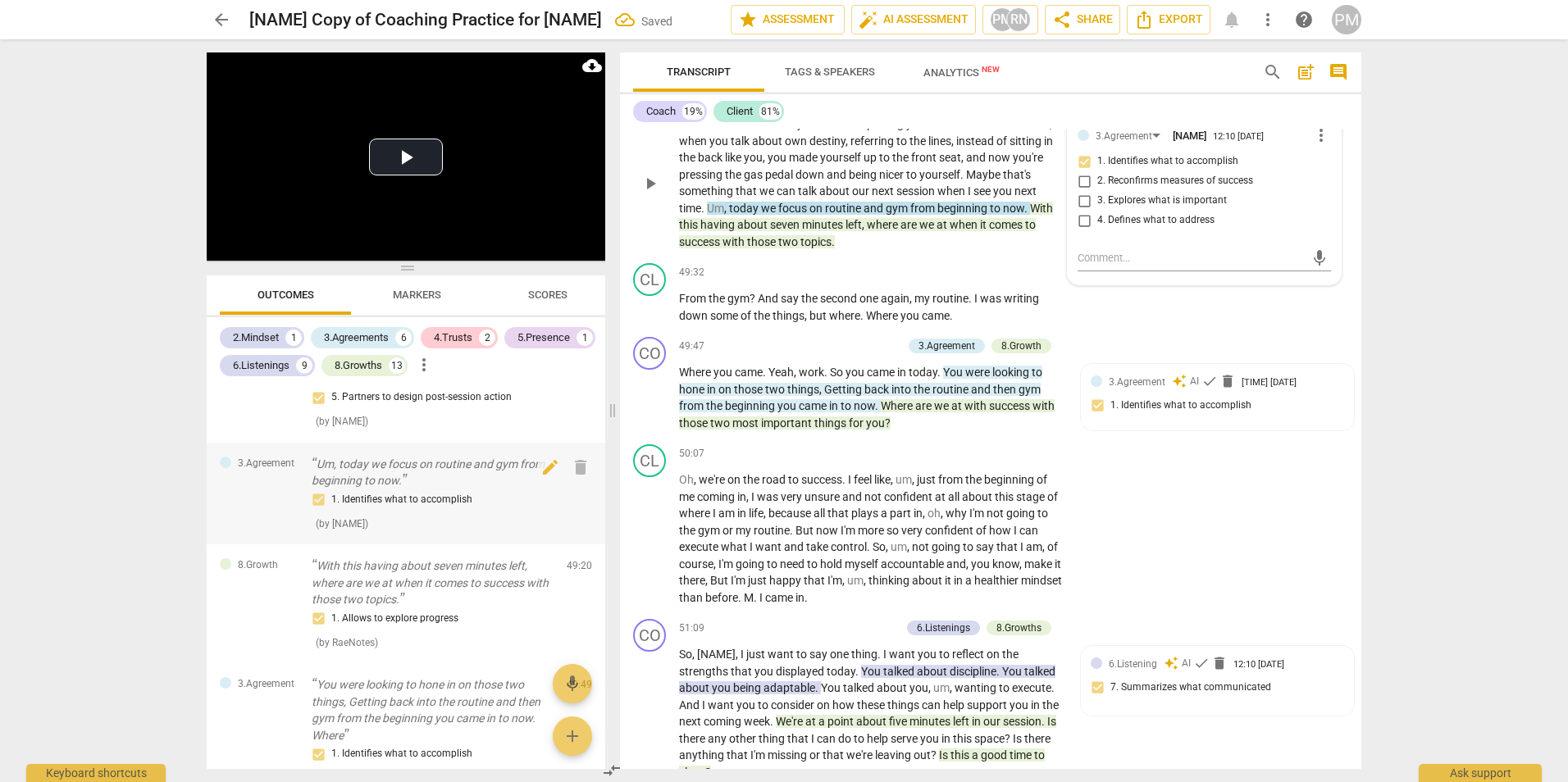 click on "Um, today we focus on routine and gym from beginning to now." at bounding box center (432, 472) 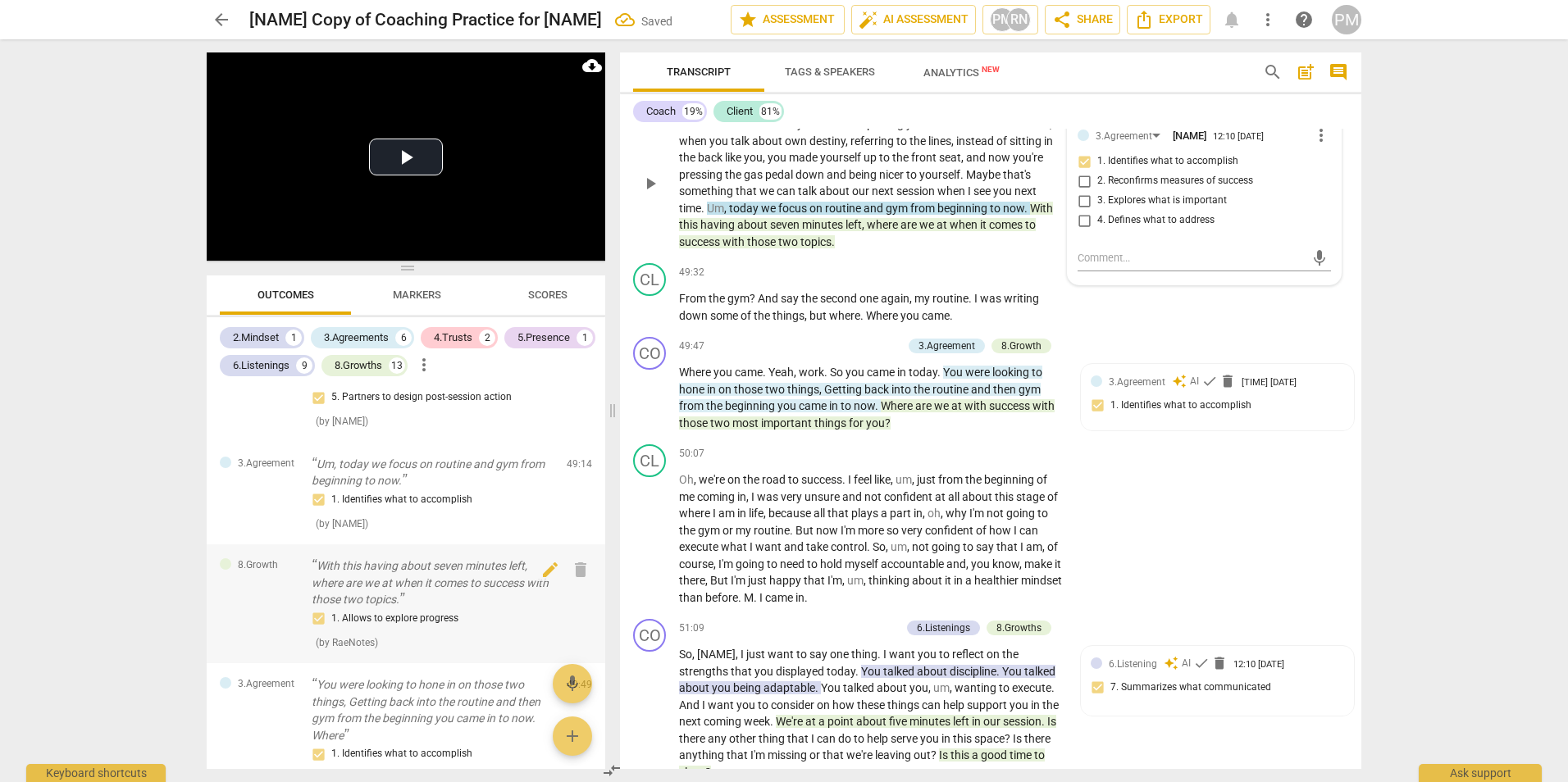 click on "With this having about seven minutes left, where are we at when it comes to success with those two topics." at bounding box center (432, 583) 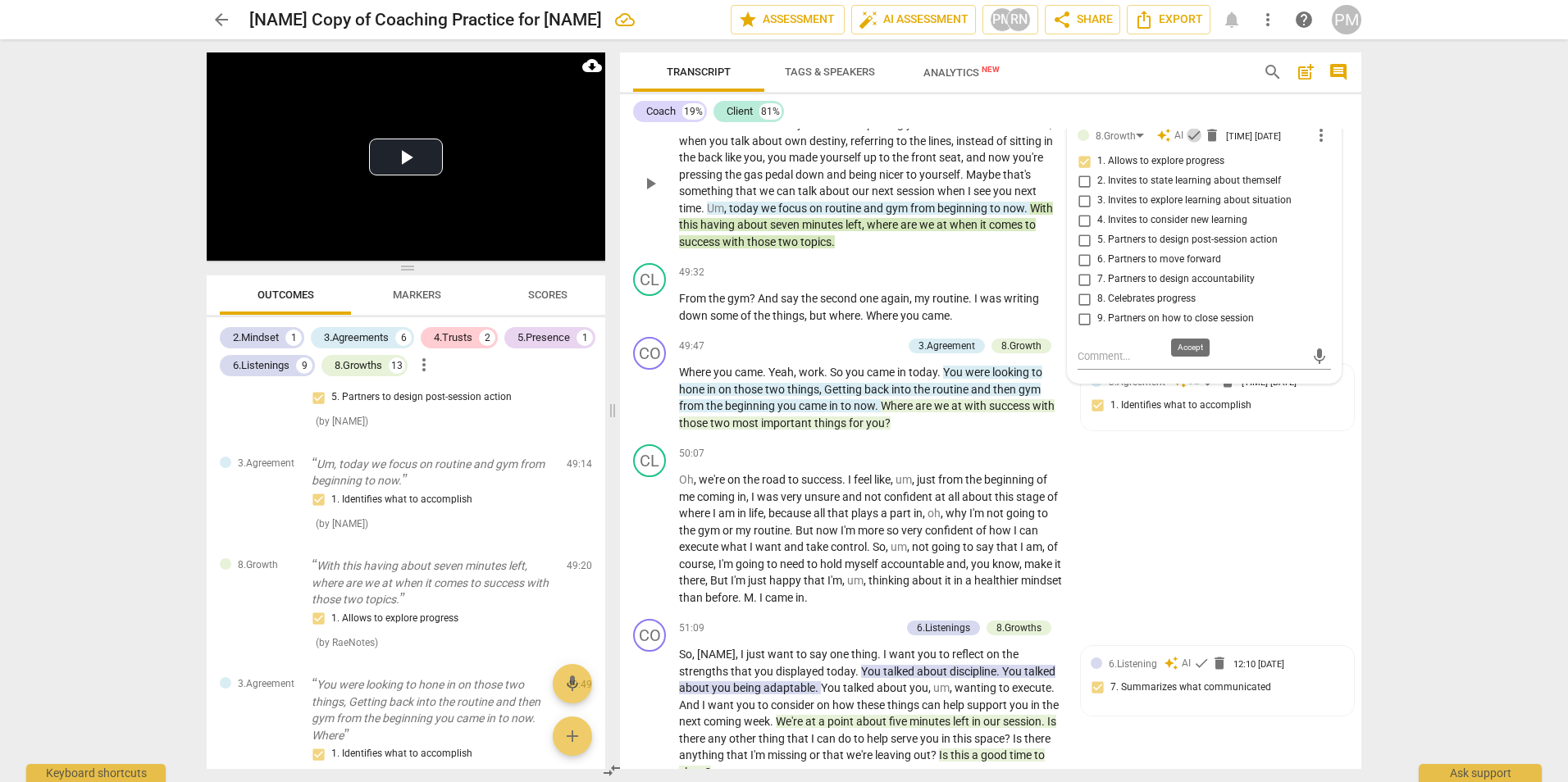 click on "check" at bounding box center (1194, 135) 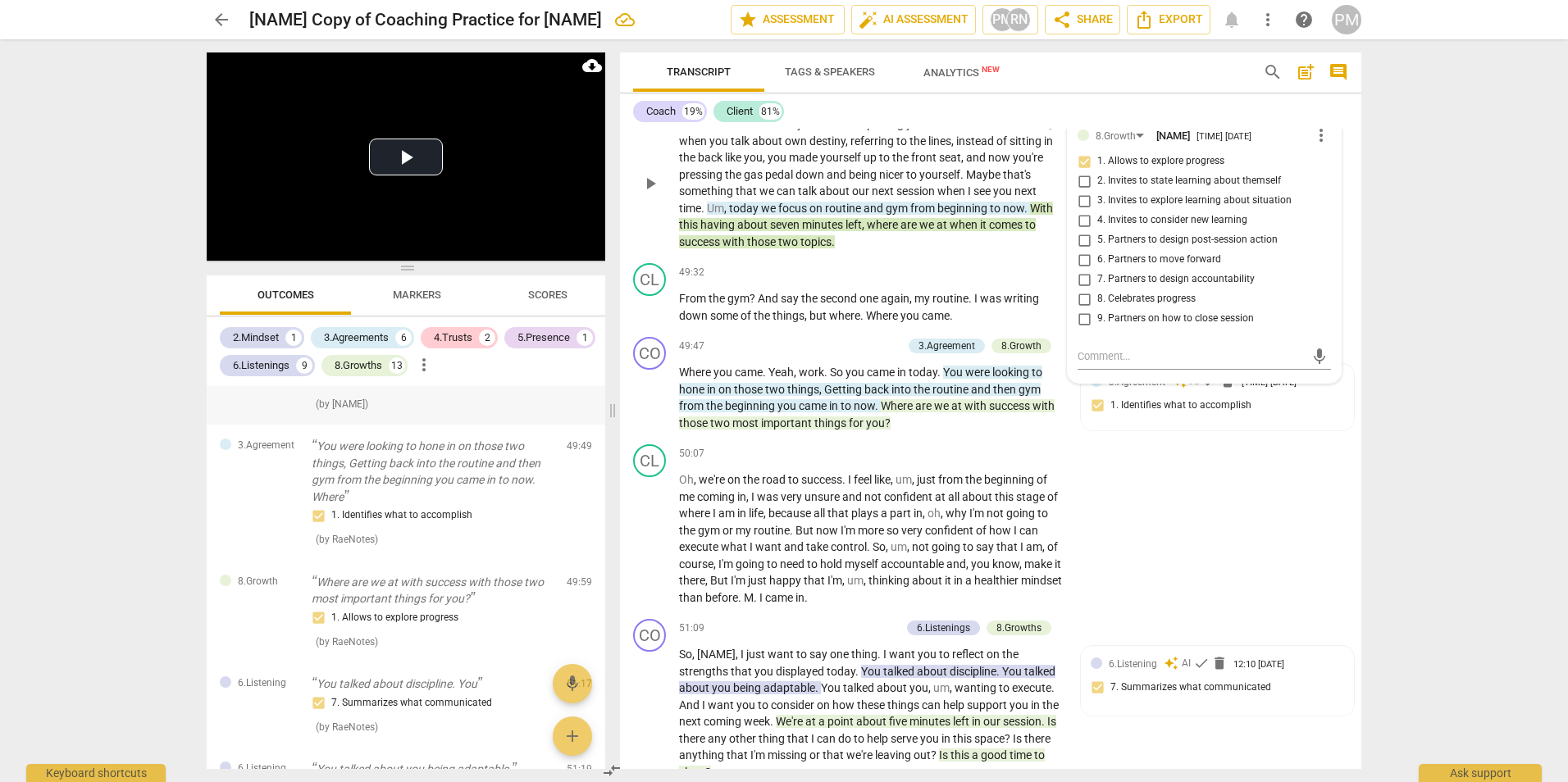 scroll, scrollTop: 2869, scrollLeft: 0, axis: vertical 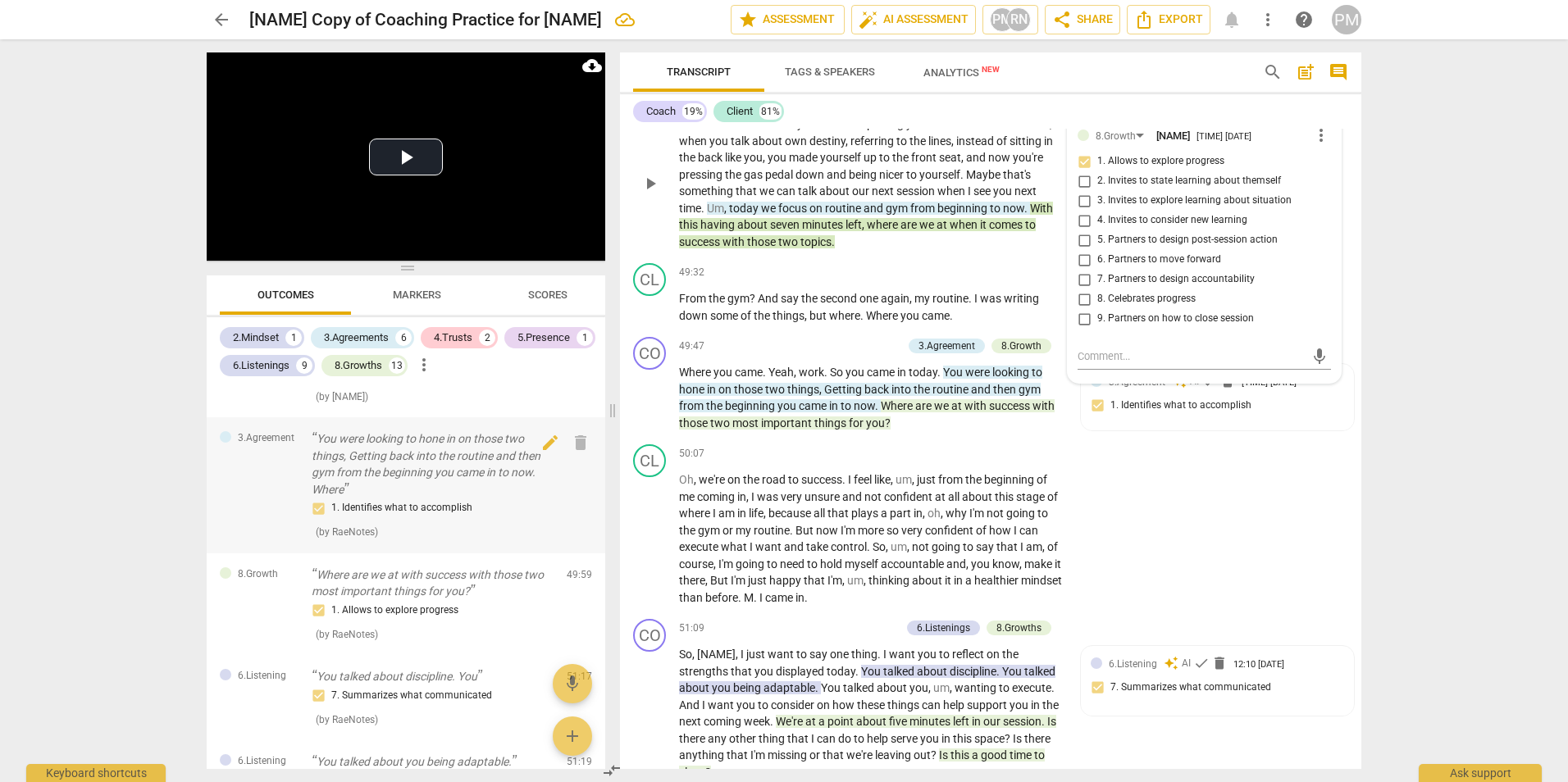 click on "You were looking to hone in on those two things, Getting back into the routine and then gym from the beginning you came in to now. Where" at bounding box center (432, 464) 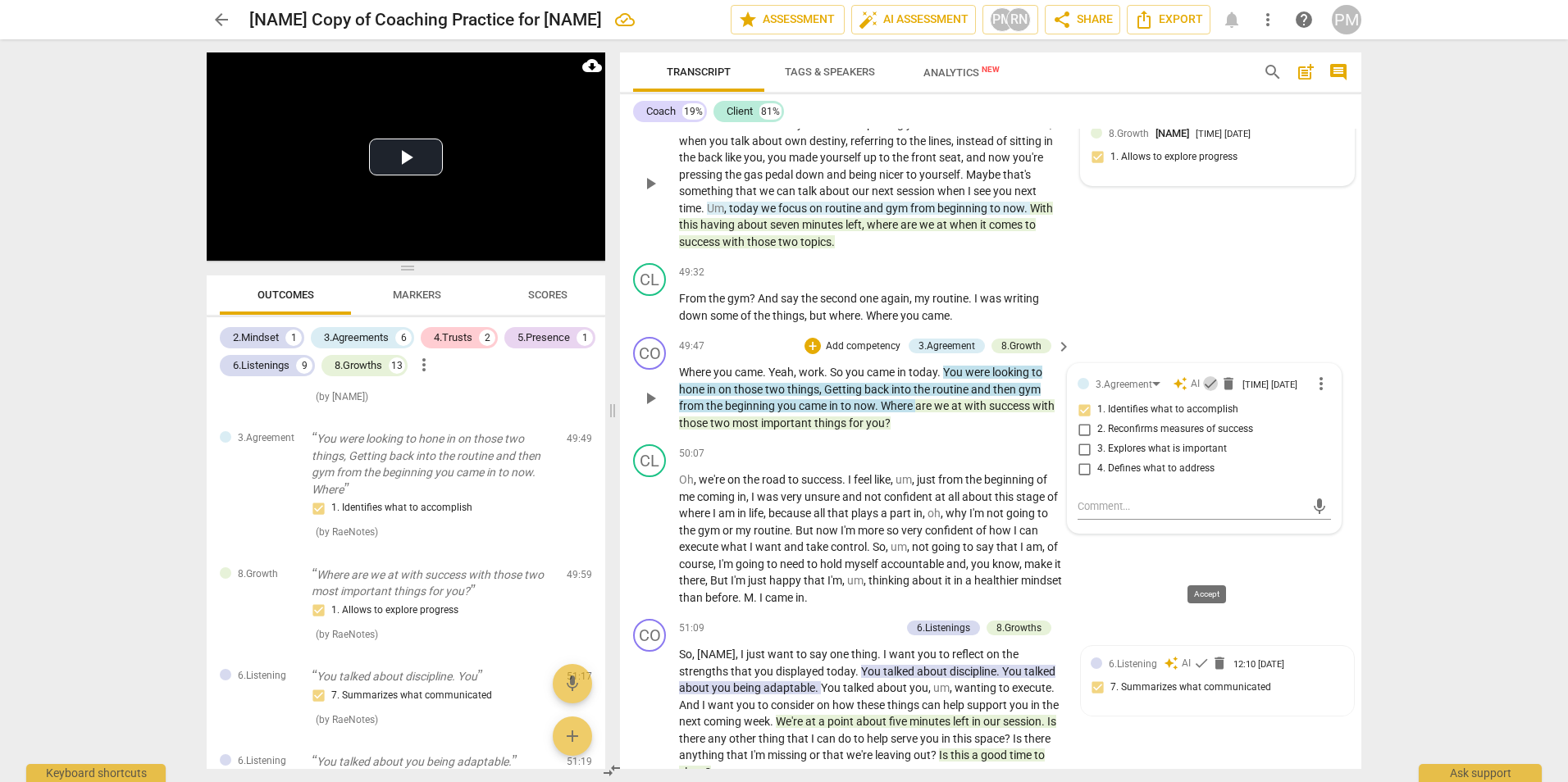 click on "check" at bounding box center (1210, 384) 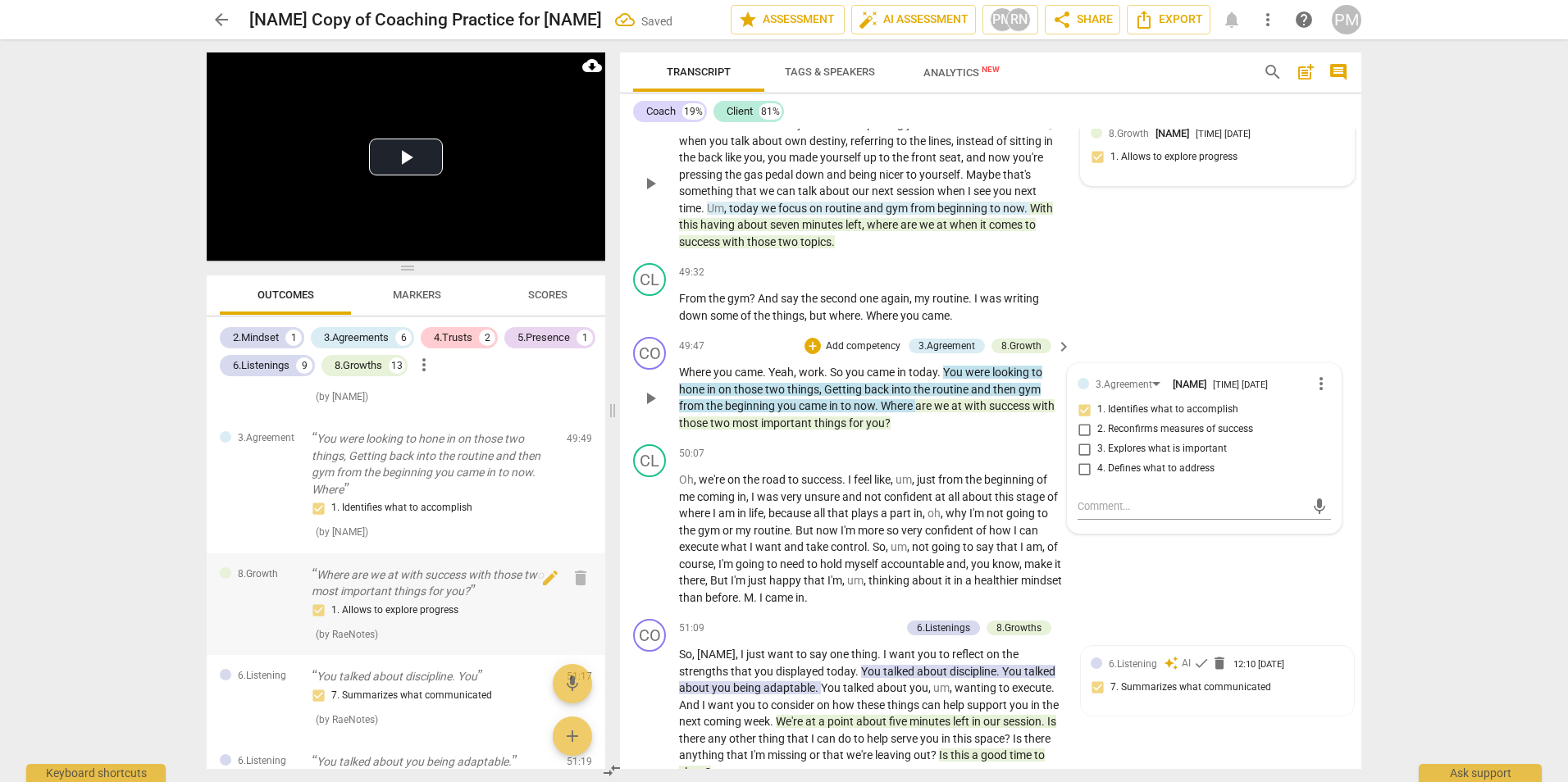 click on "Where are we at with success with those two most important things for you?" at bounding box center [432, 583] 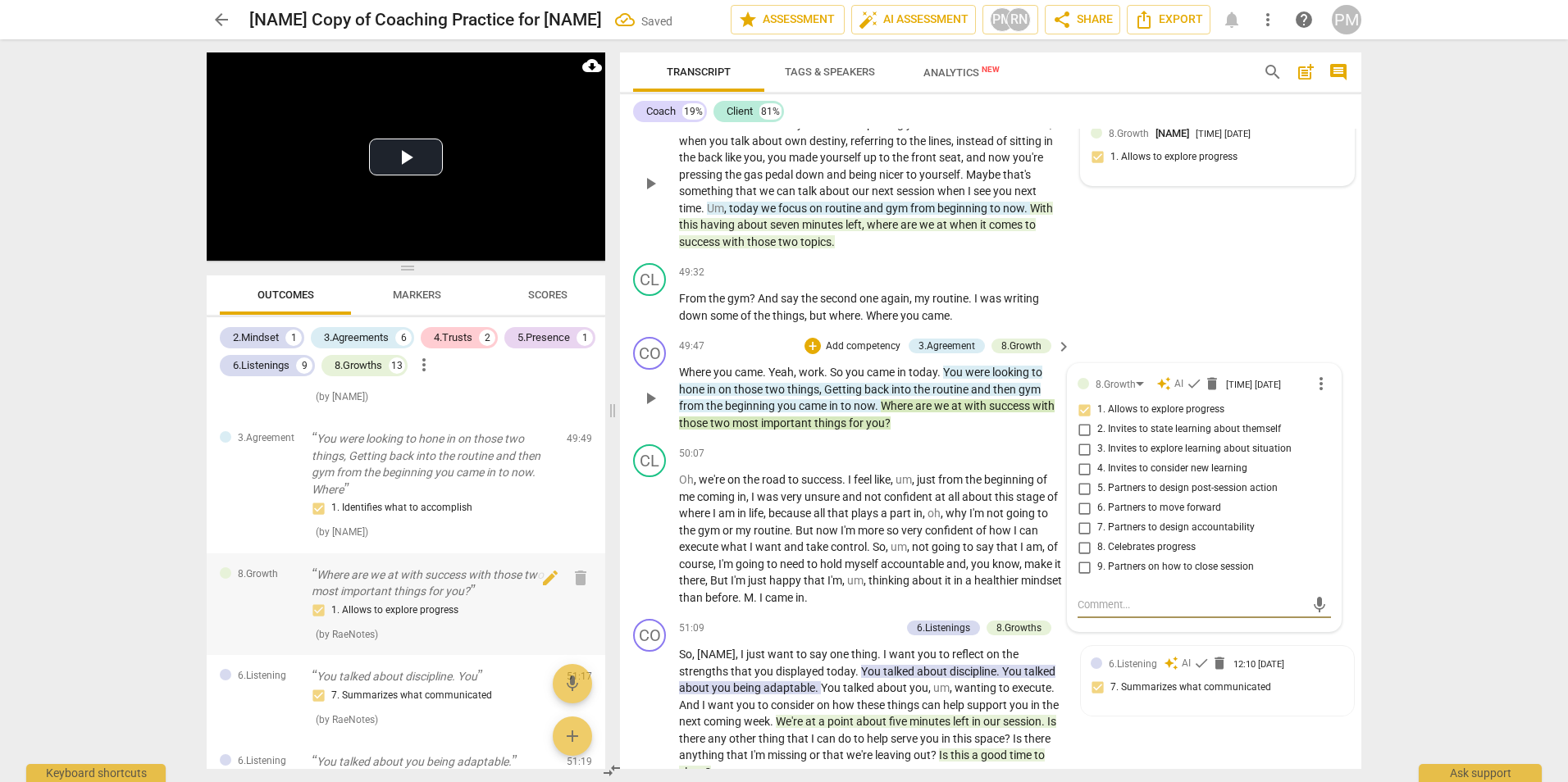 scroll, scrollTop: 11877, scrollLeft: 0, axis: vertical 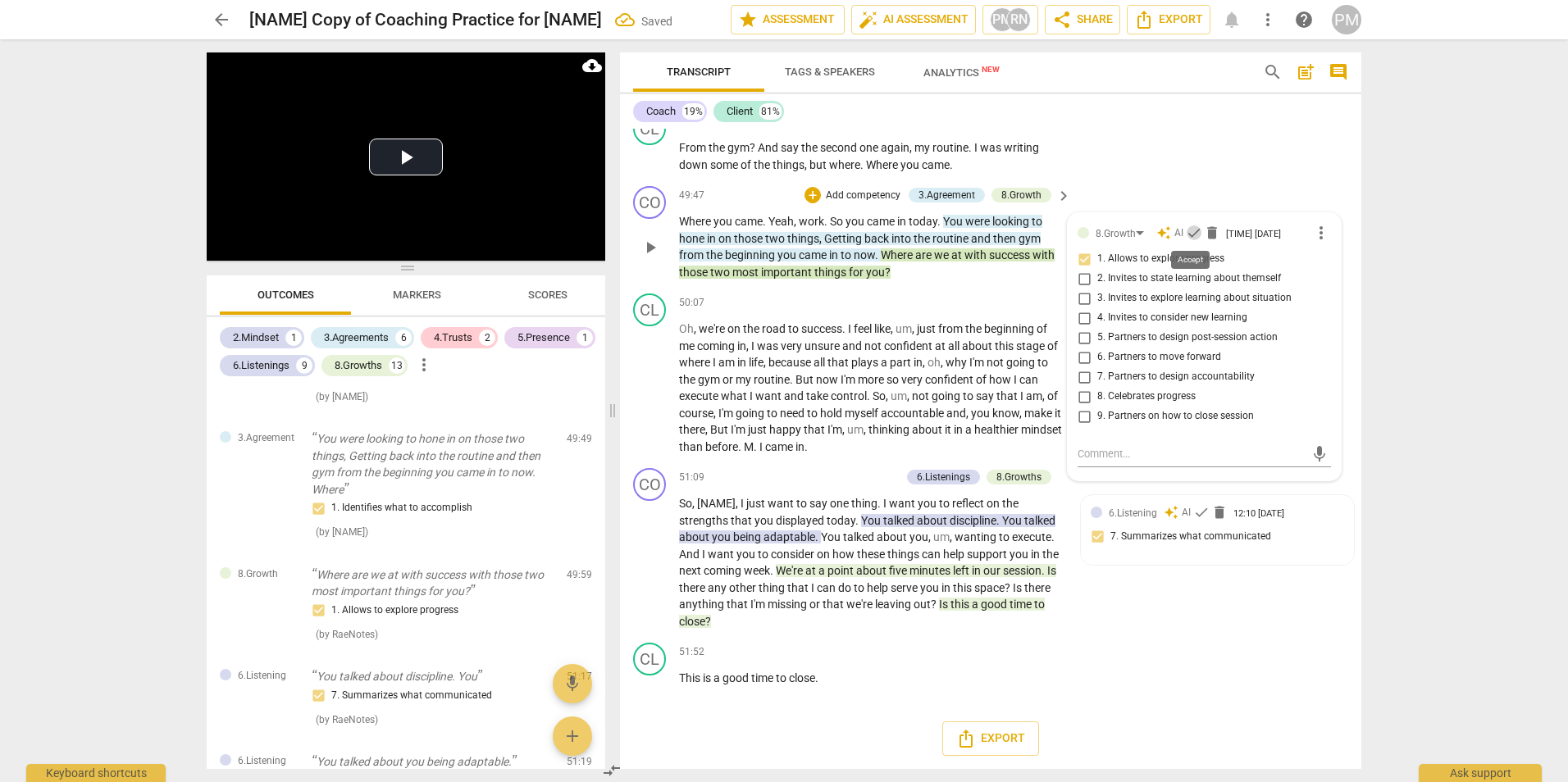 click on "check" at bounding box center [1194, 233] 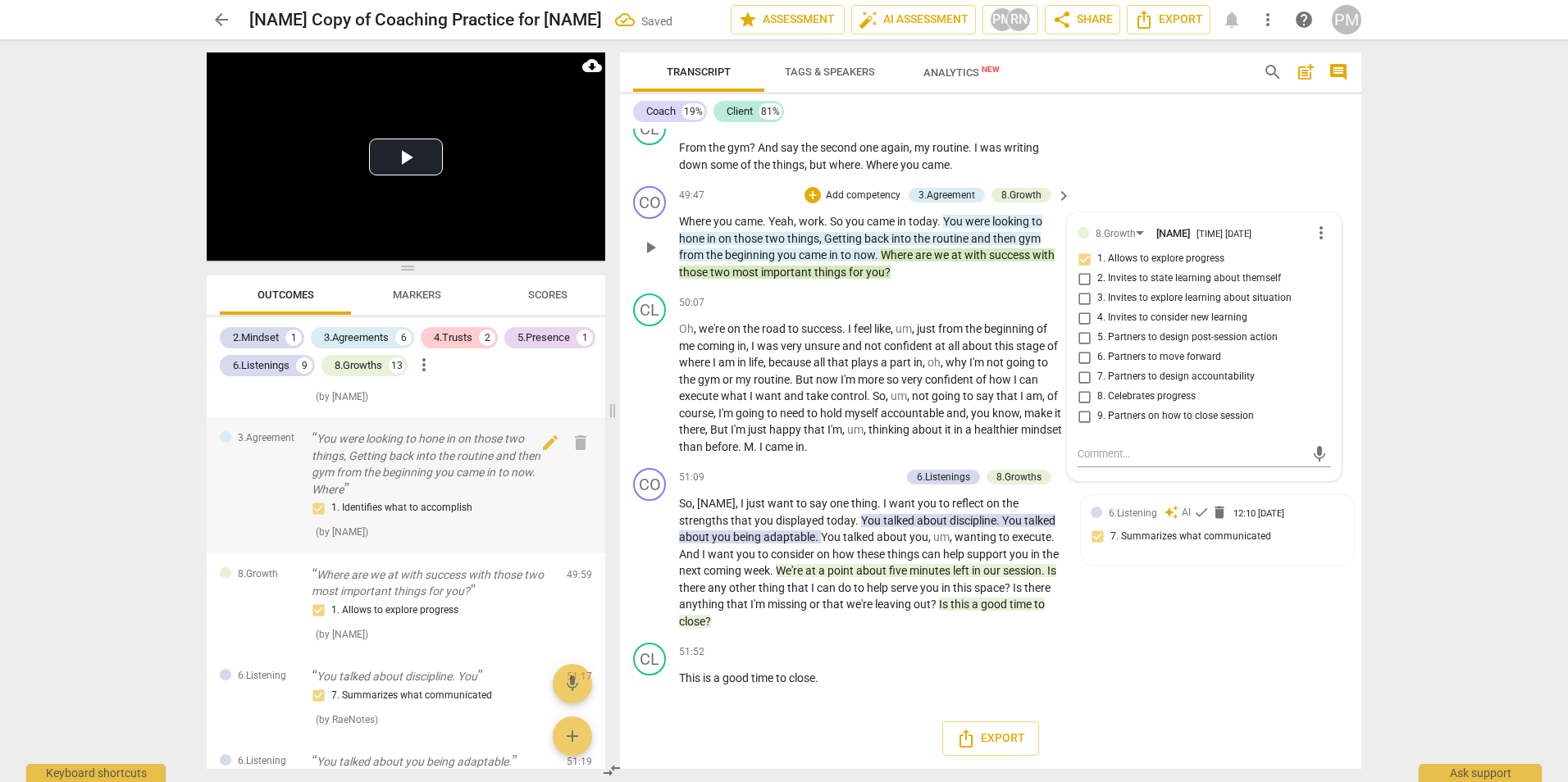 click on "You were looking to hone in on those two things, Getting back into the routine and then gym from the beginning you came in to now. Where" at bounding box center [432, 464] 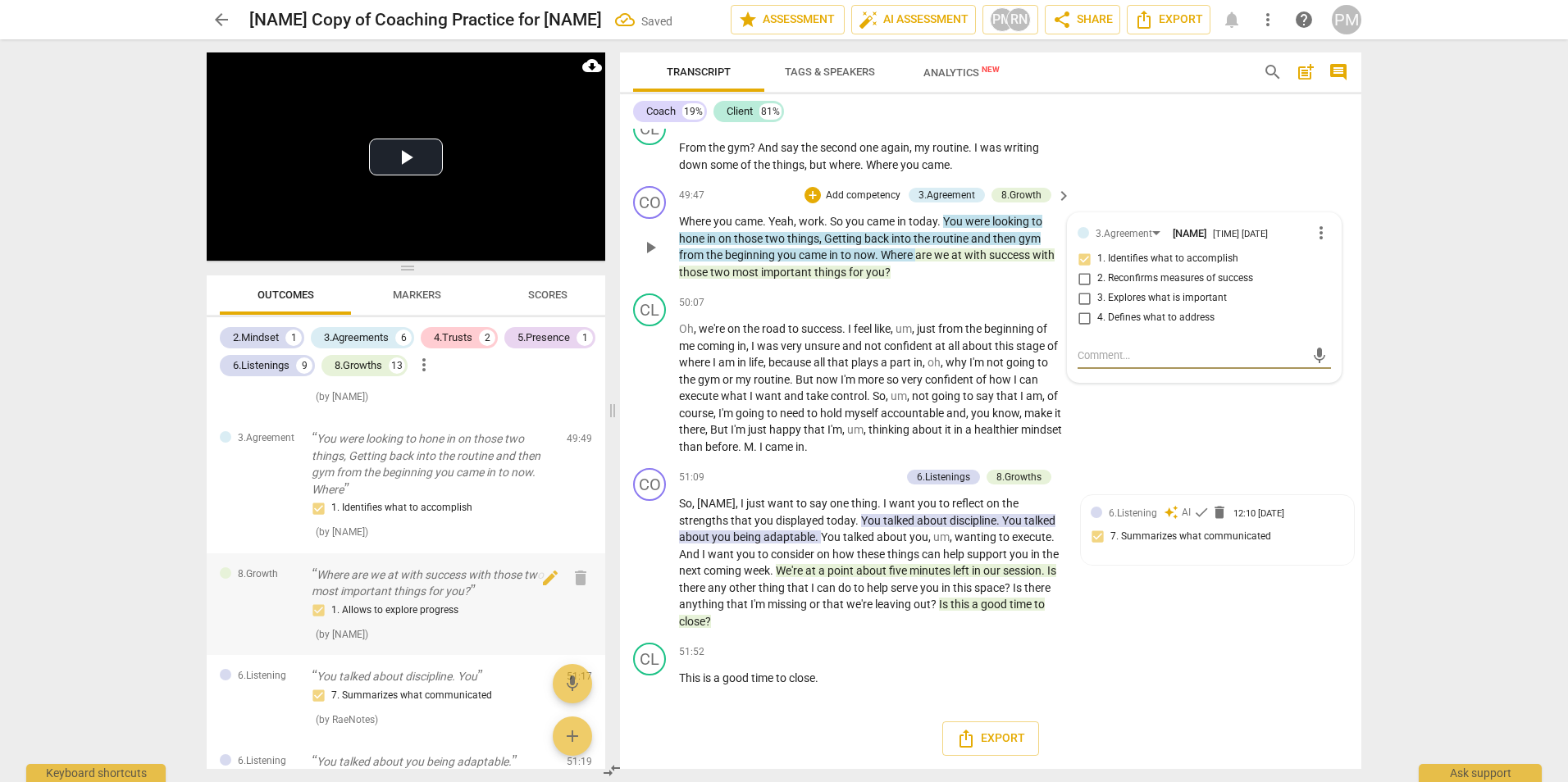 click on "Where are we at with success with those two most important things for you?" at bounding box center [432, 583] 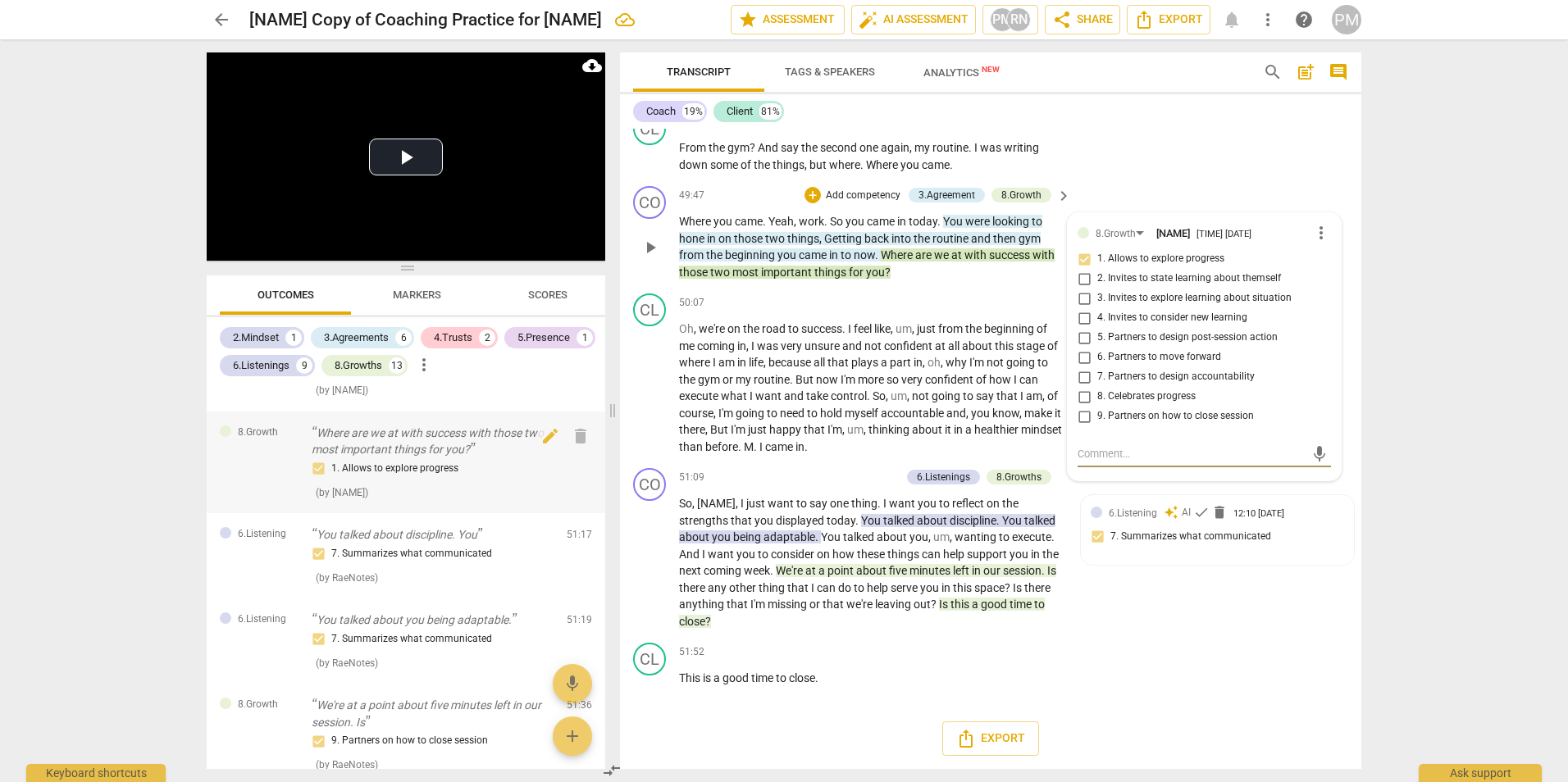 scroll, scrollTop: 3115, scrollLeft: 0, axis: vertical 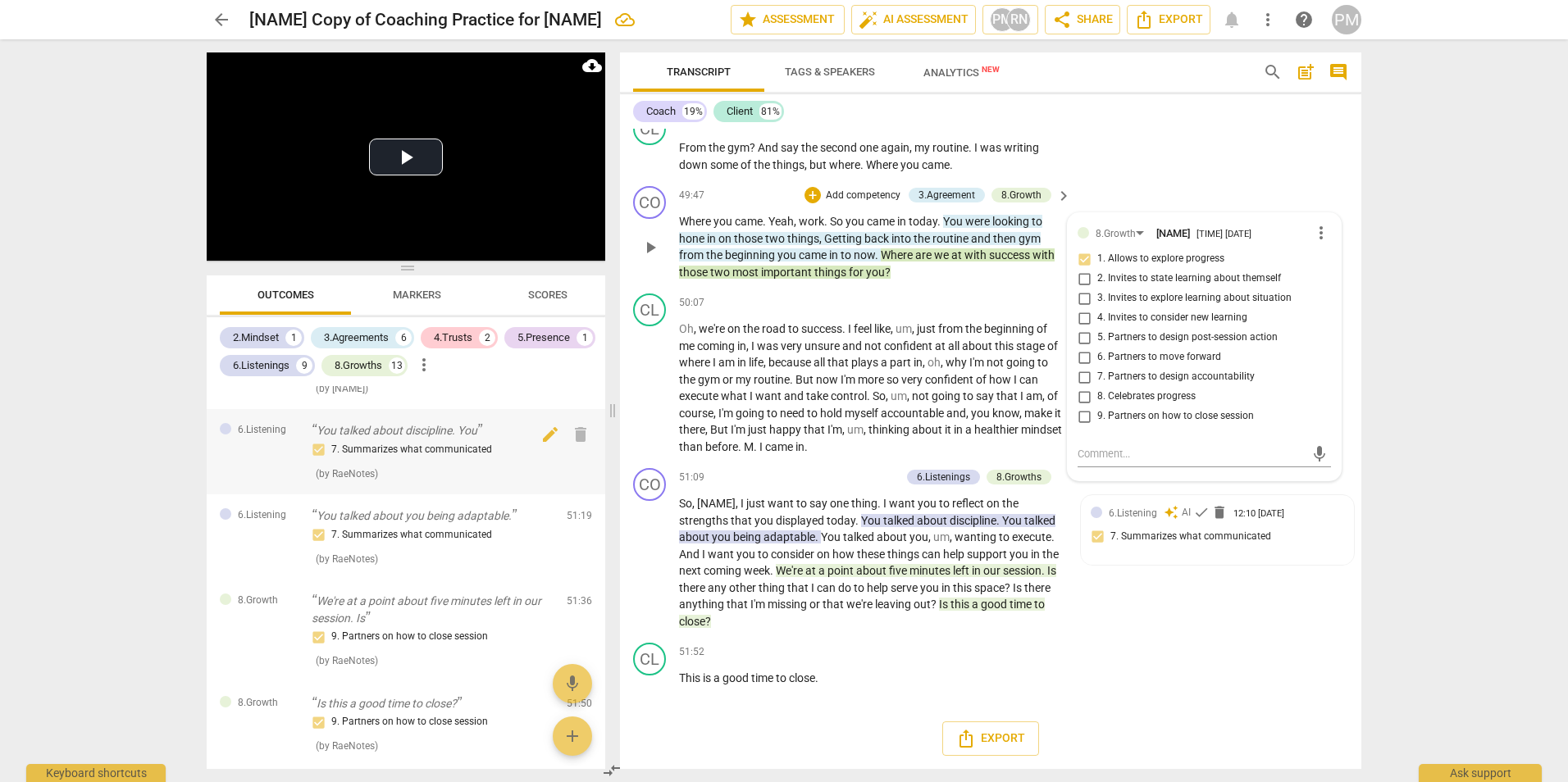 click on "You talked about discipline. You" at bounding box center (432, 430) 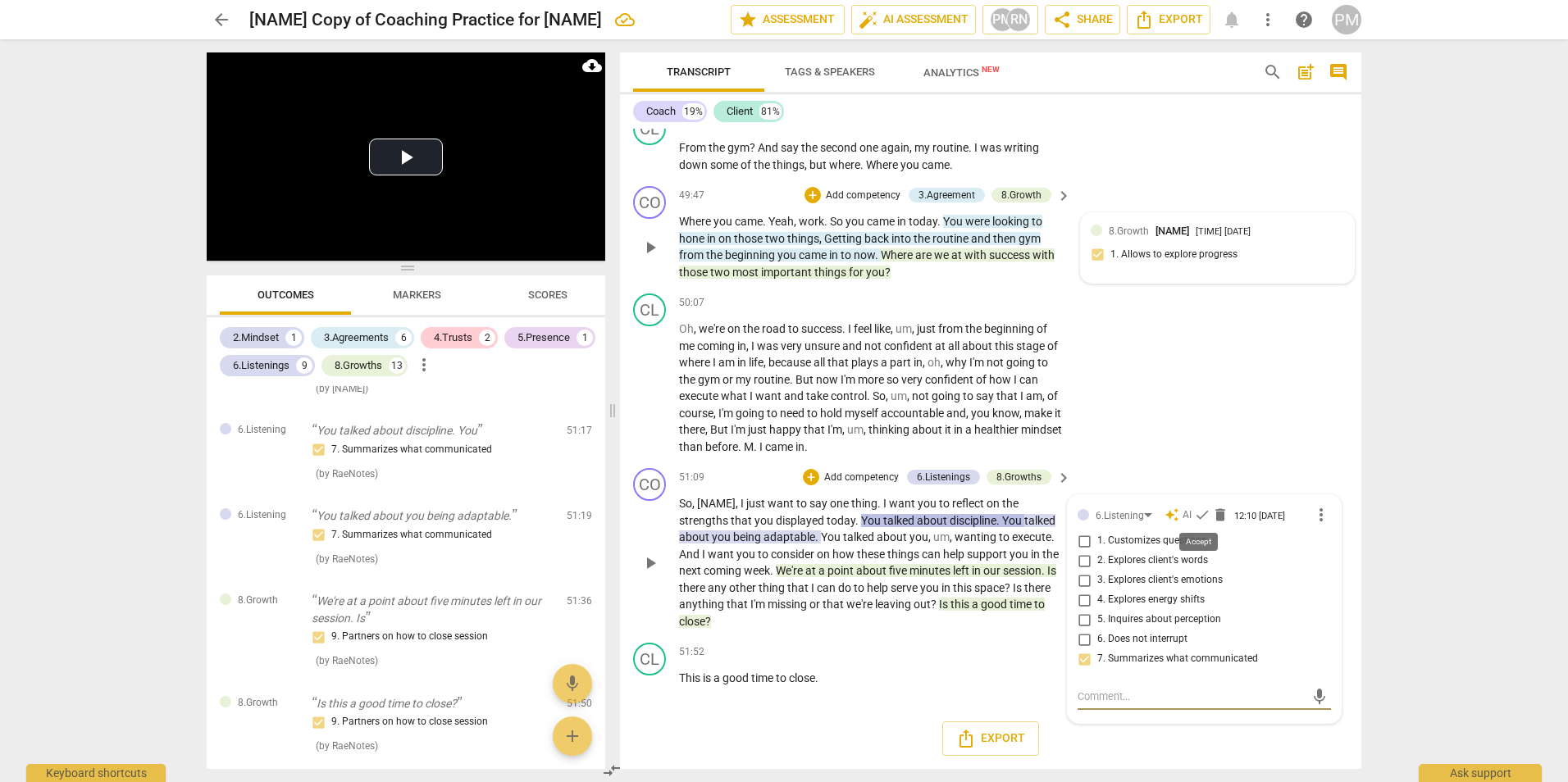 click on "check" at bounding box center [1202, 515] 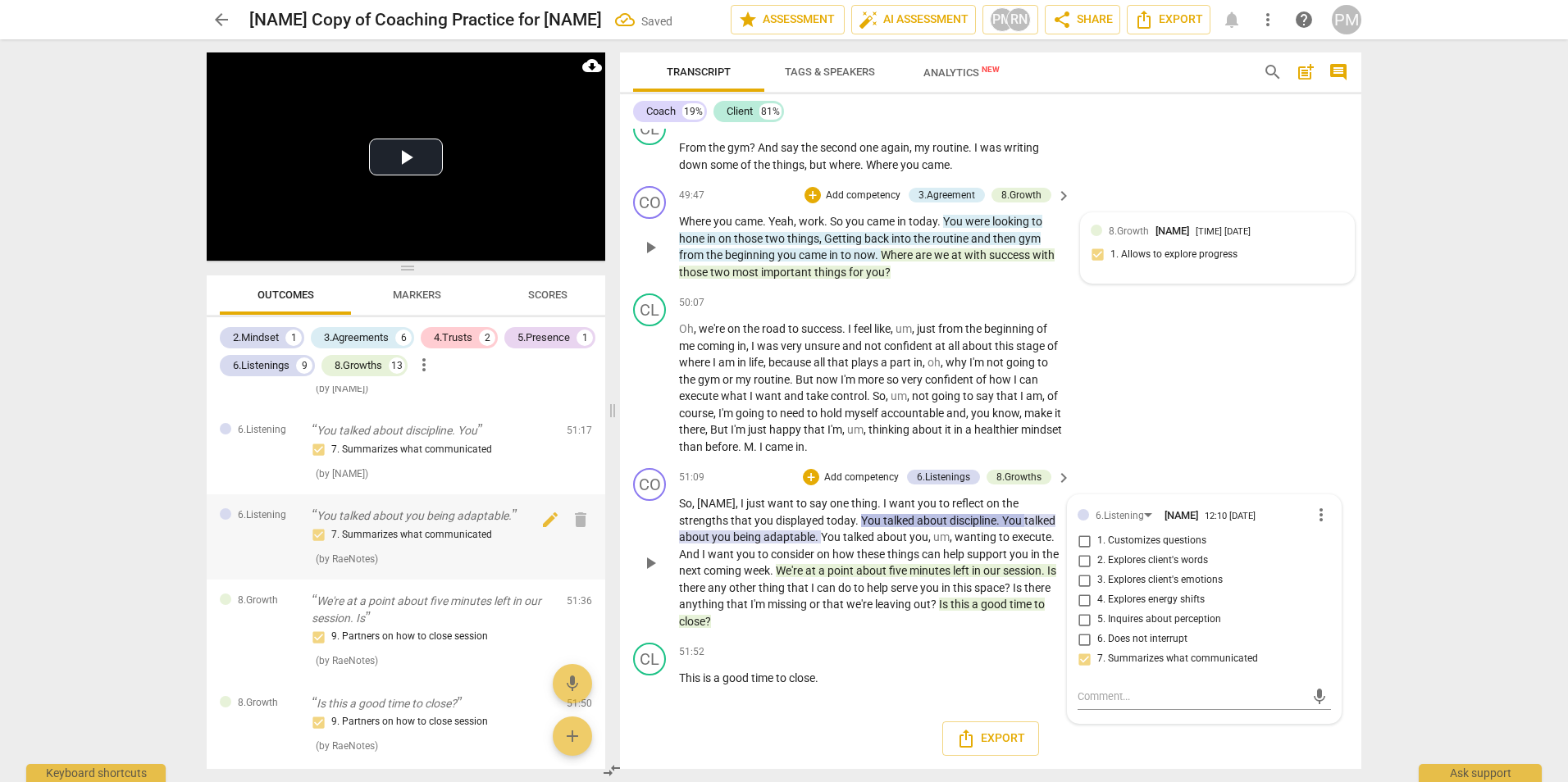 click on "You talked about you being adaptable." at bounding box center (432, 516) 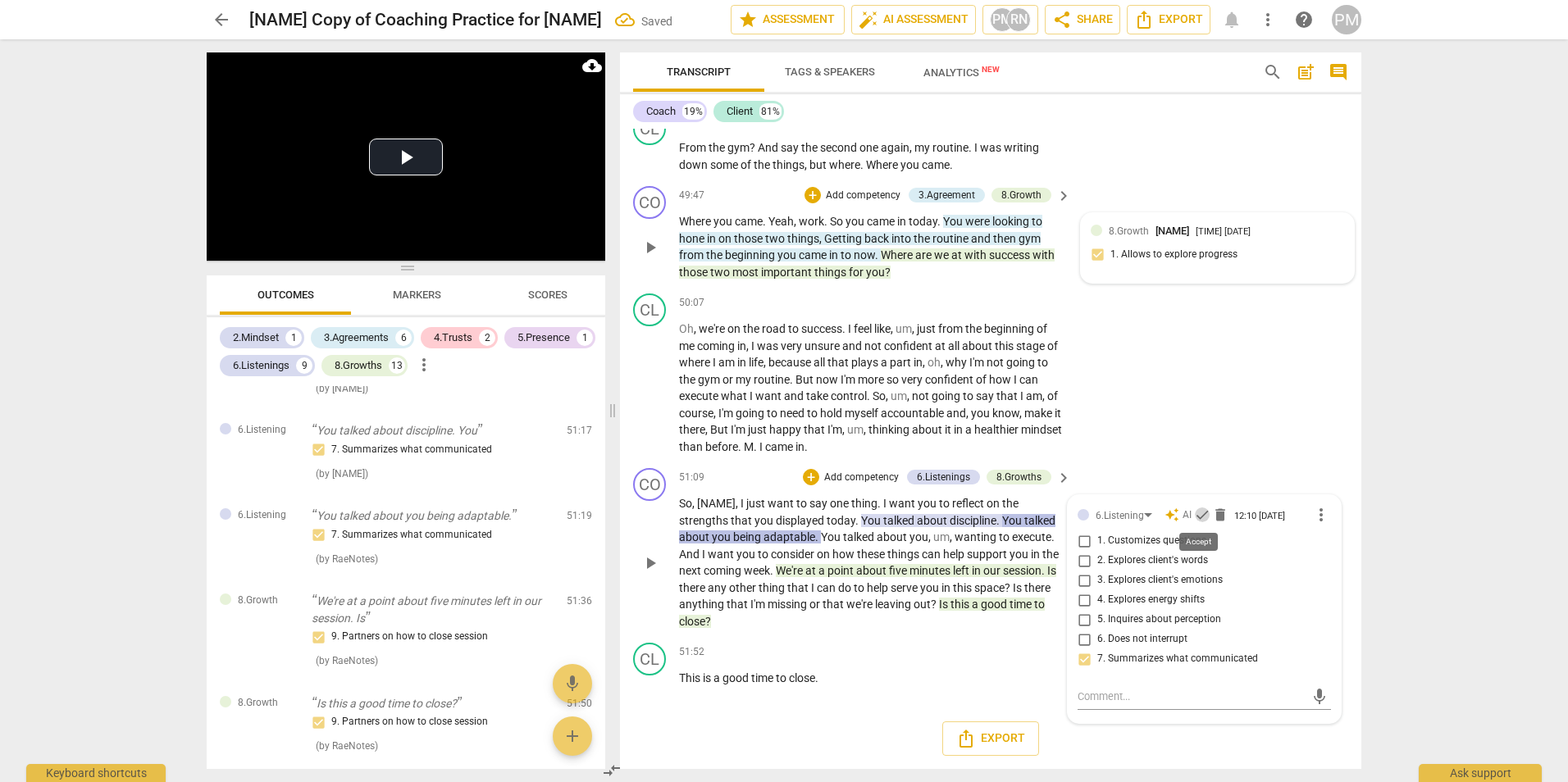 click on "check" at bounding box center [1202, 515] 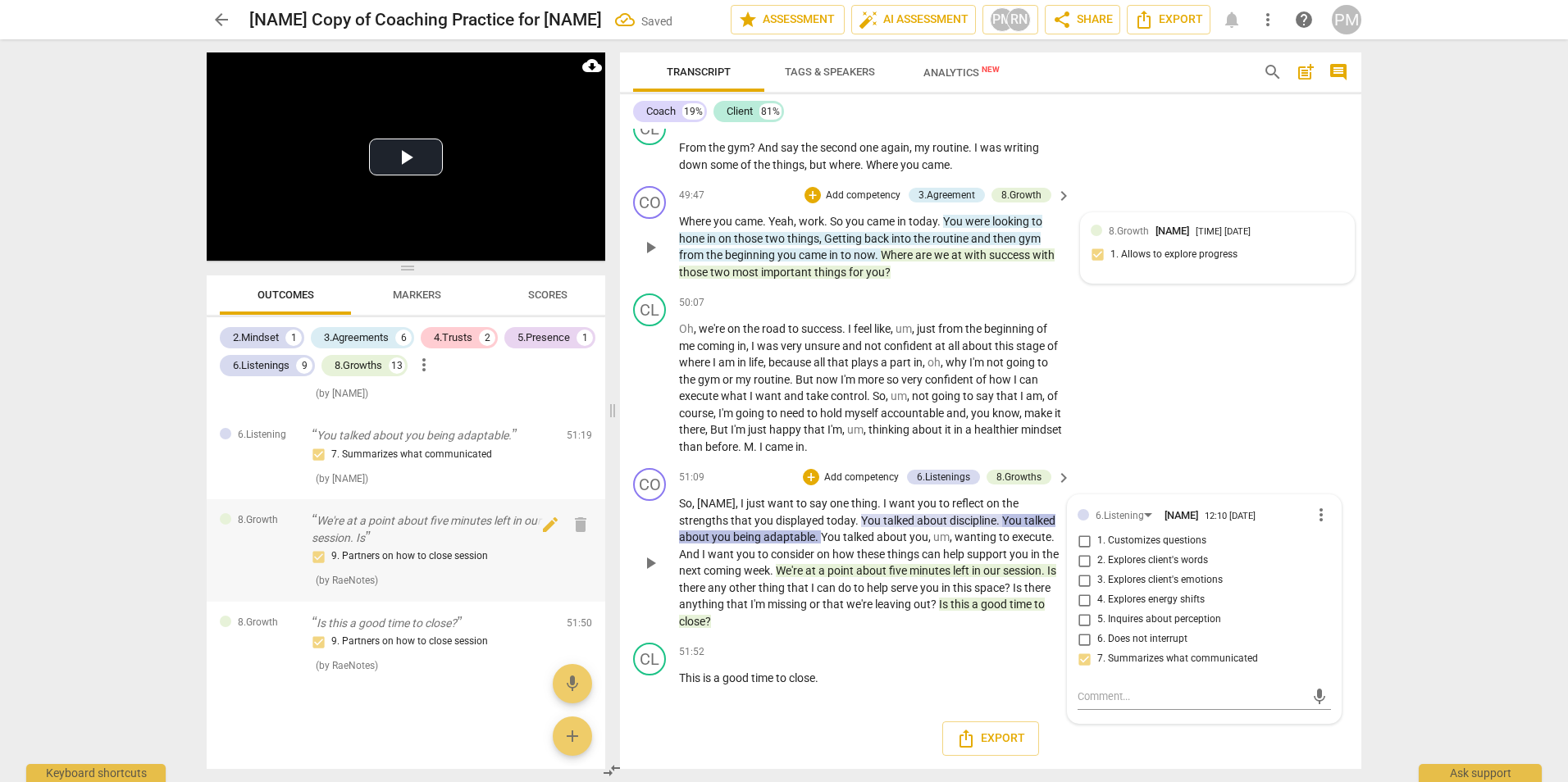scroll, scrollTop: 3212, scrollLeft: 0, axis: vertical 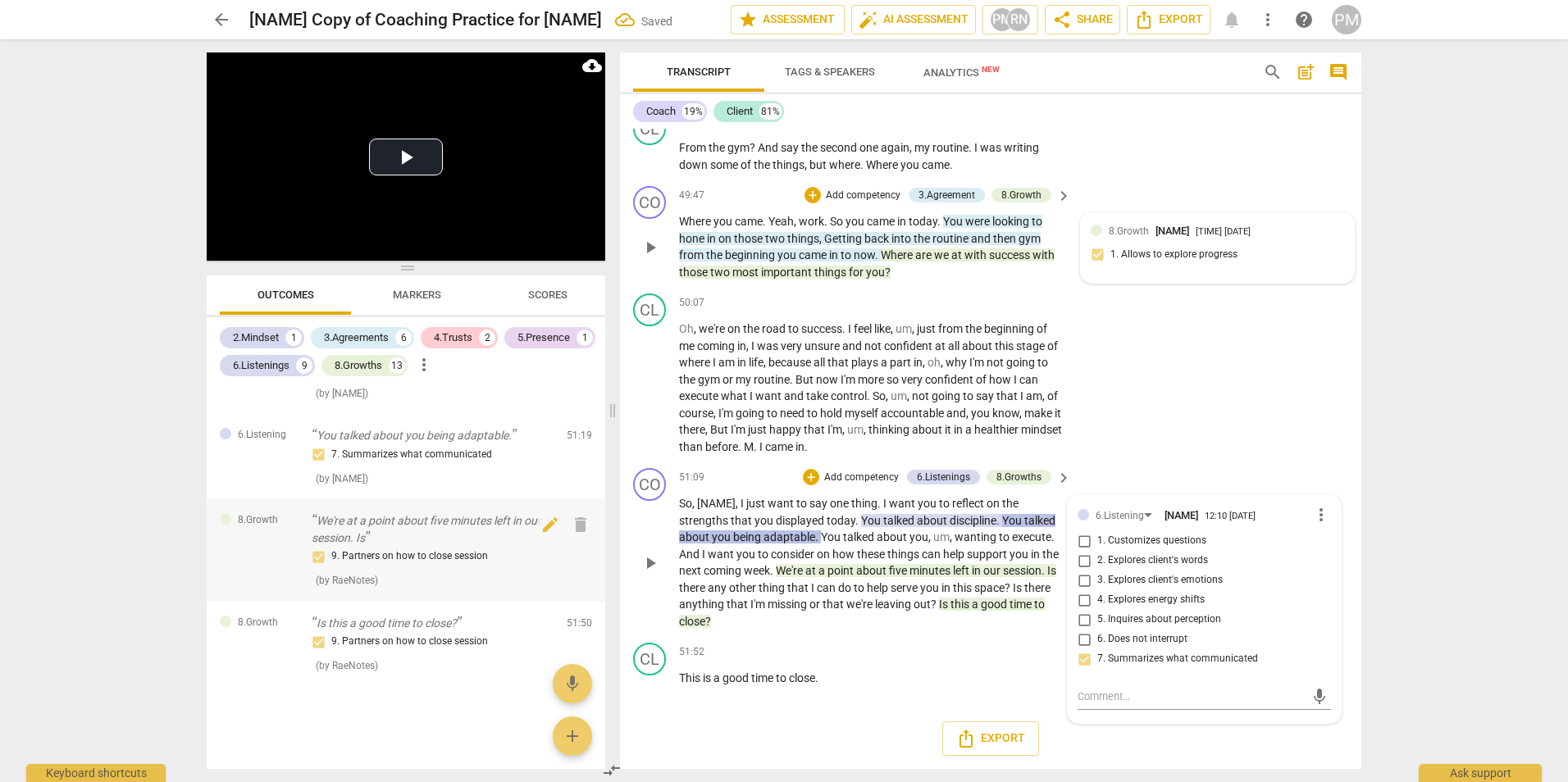 click on "We're at a point about five minutes left in our session. Is" at bounding box center [432, 529] 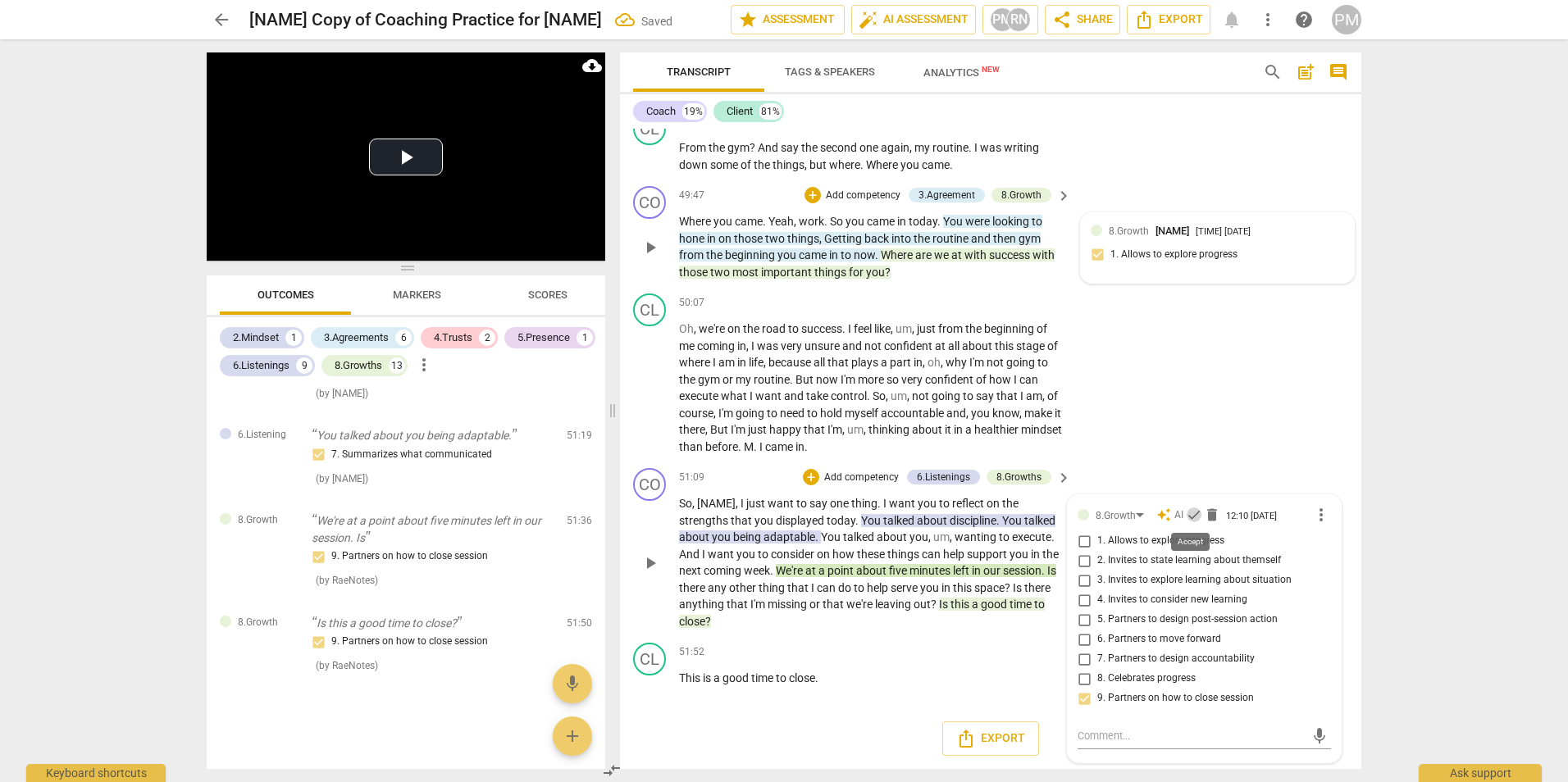 click on "check" at bounding box center (1194, 515) 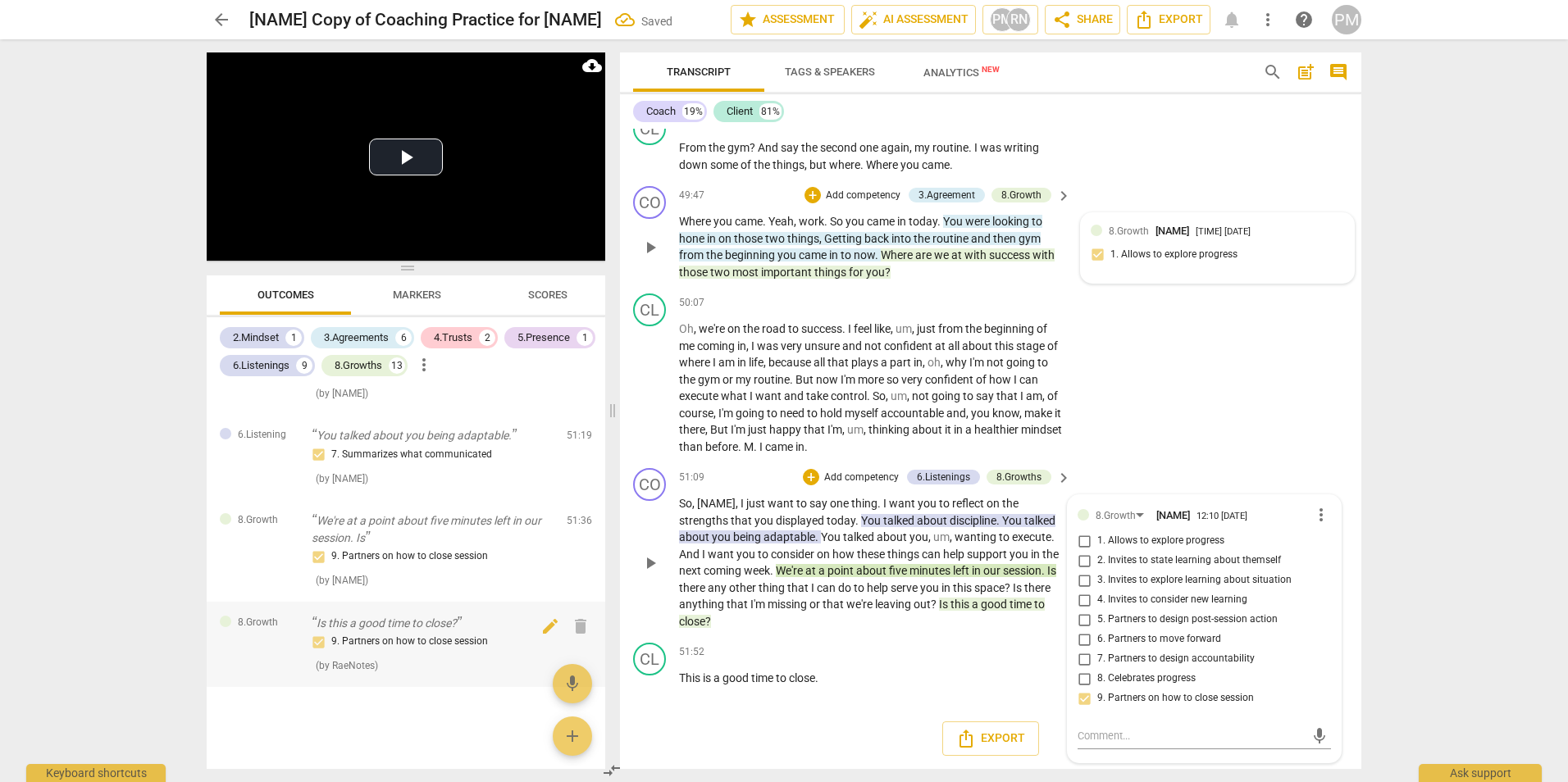 click on "Is this a good time to close?" at bounding box center [432, 623] 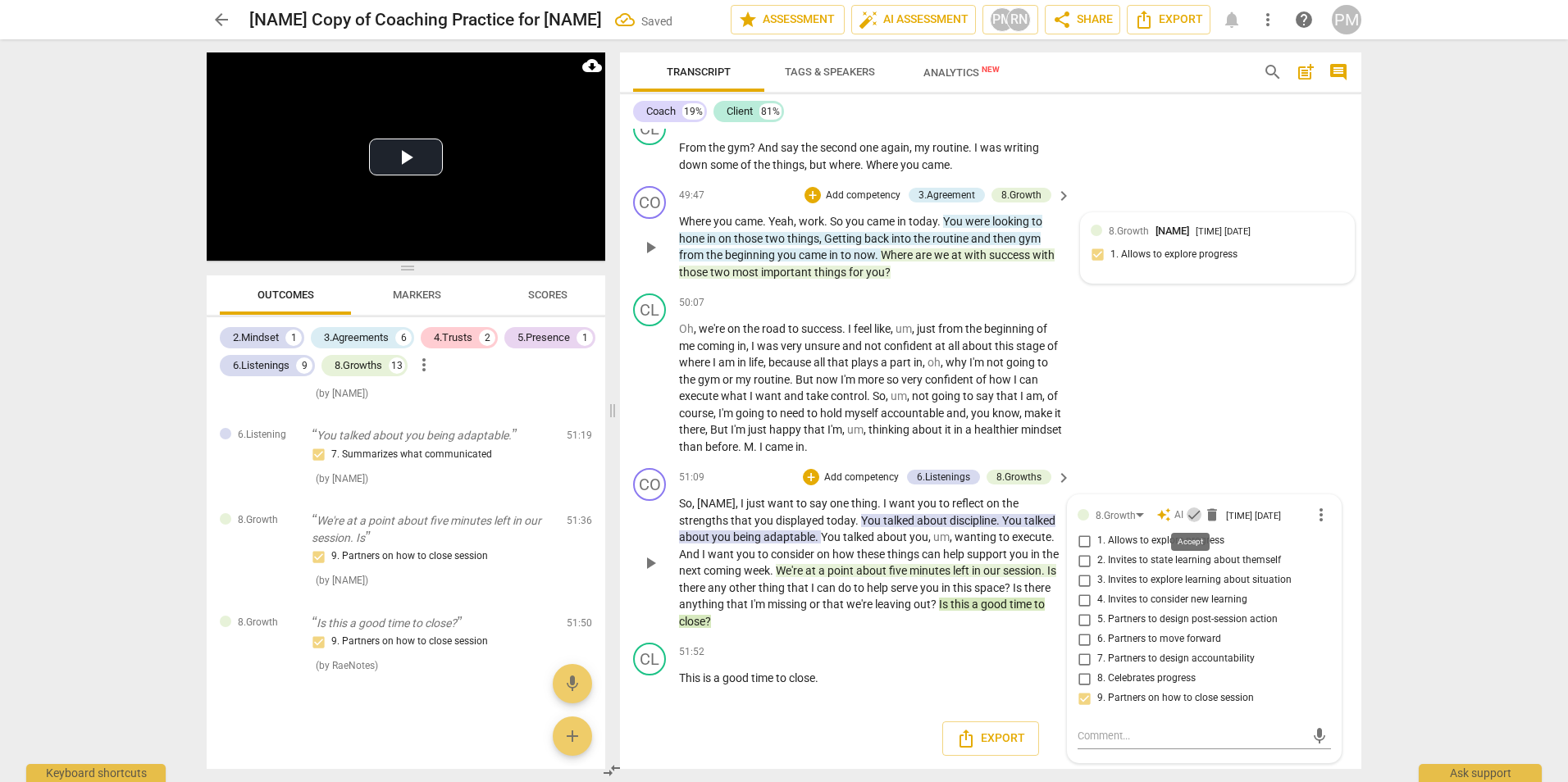 click on "check" at bounding box center [1194, 515] 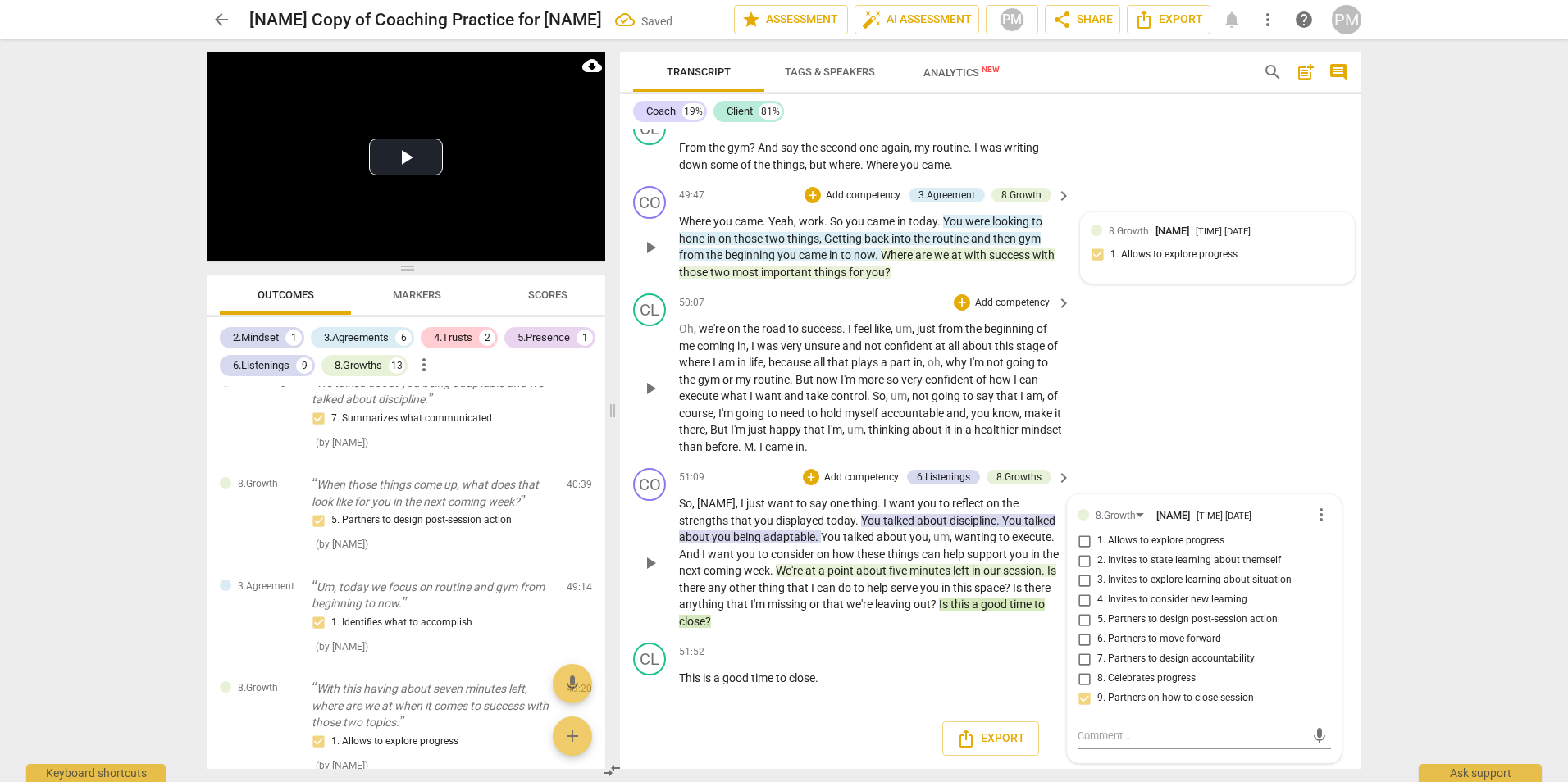 scroll, scrollTop: 2310, scrollLeft: 0, axis: vertical 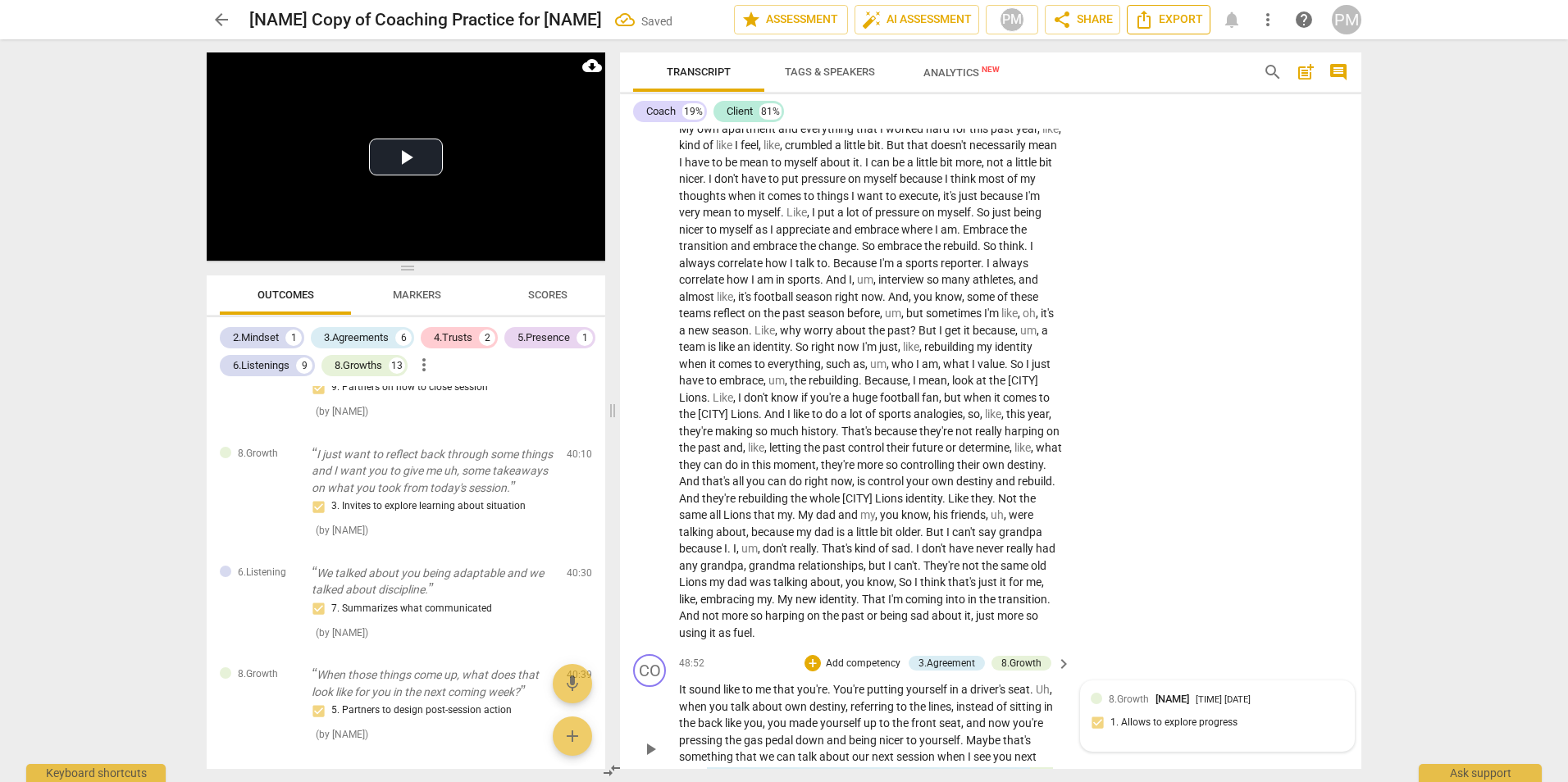click on "Export" at bounding box center (1169, 20) 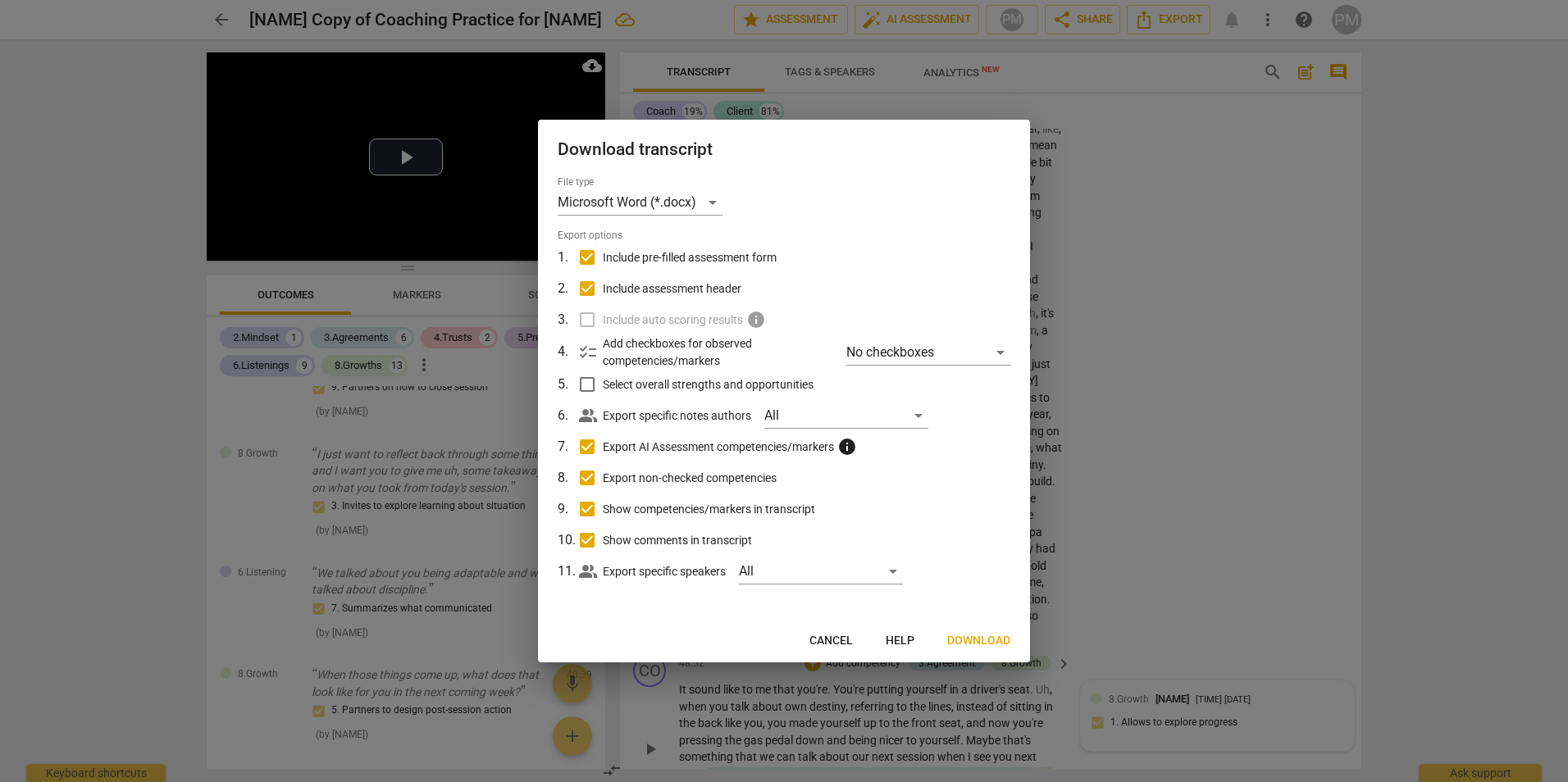 click on "Download" at bounding box center (978, 641) 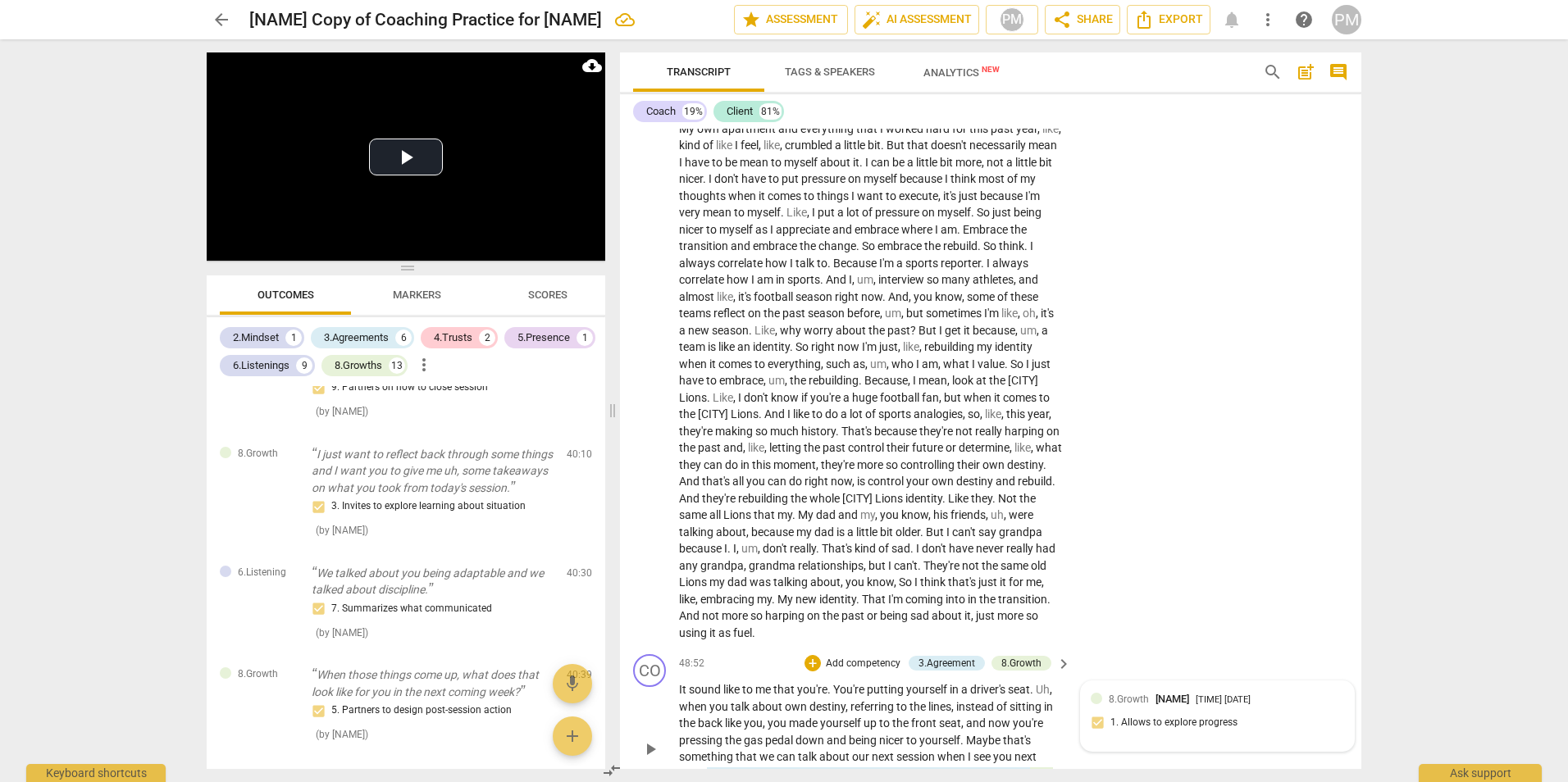 click on "Welcome to the session today, [NAME]. 1. Identifies what to accomplish ( by [NAME] ) 00:01 edit delete 2.Mindset Welcome to the session today, [NAME]. And as we come into the session today, what has you on the edge of your seat to get coaching? 1. Embodies a coaching mindset ( by [NAME] ) 00:01 edit delete 3.Agreement Welcome to the session today, [NAME]. And as we come into the session today, what has you on the edge of your seat to get coaching? 3. Explores what is important ( by [NAME] ) 00:01 edit delete 5.Presence ( ) 00:01 ( )" at bounding box center (784, 391) 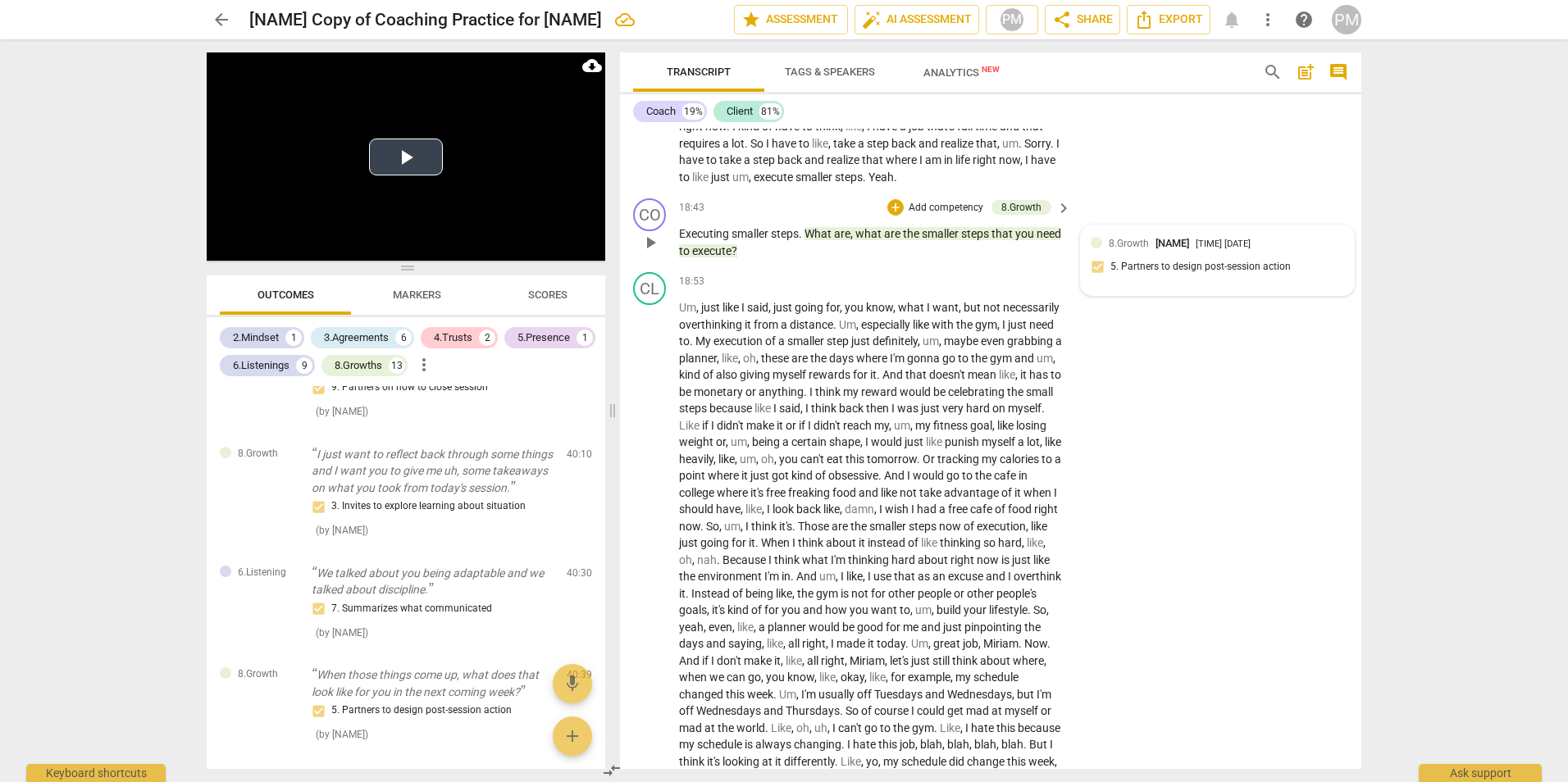 scroll, scrollTop: 4663, scrollLeft: 0, axis: vertical 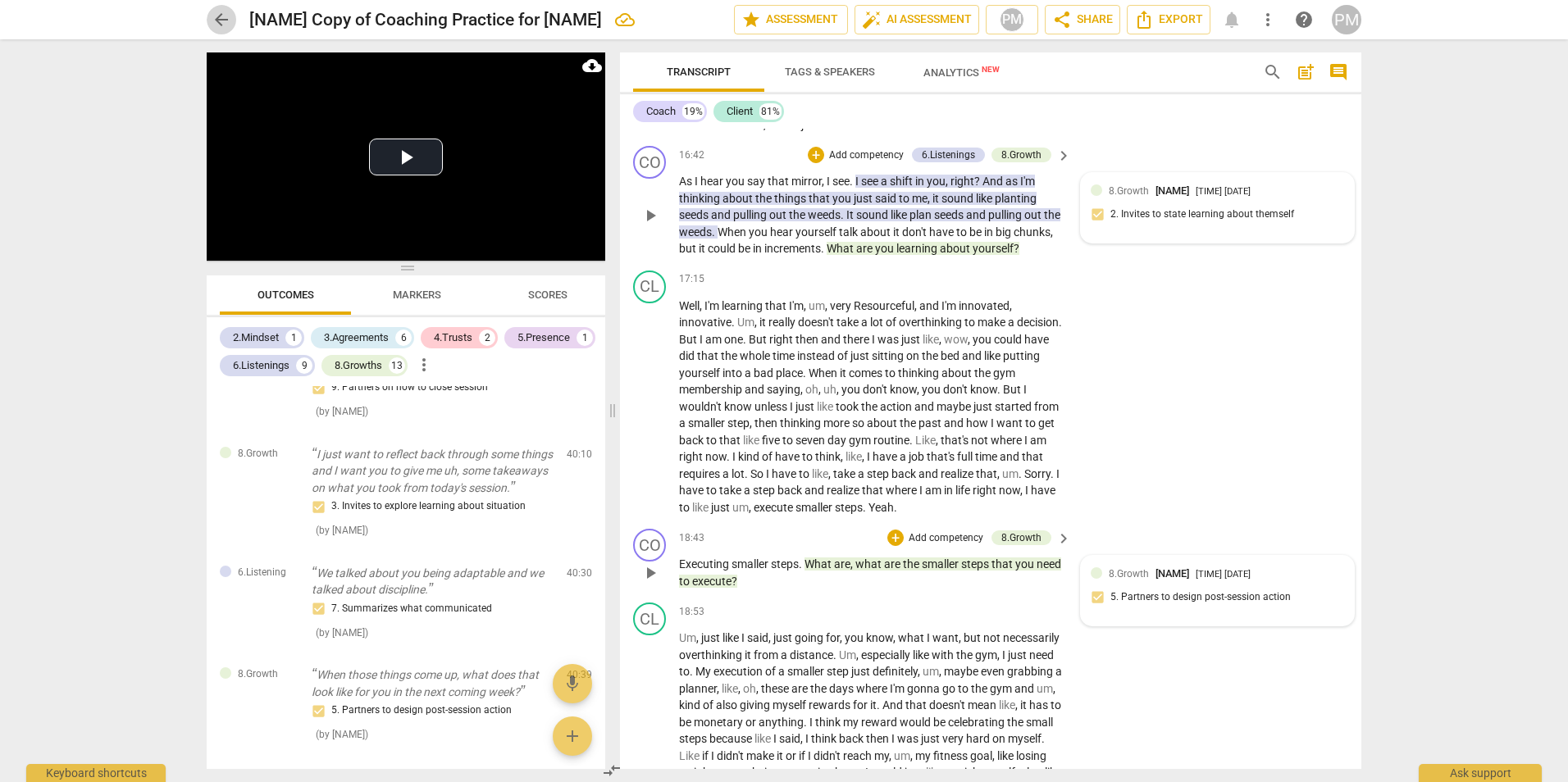 click on "arrow_back" at bounding box center (221, 20) 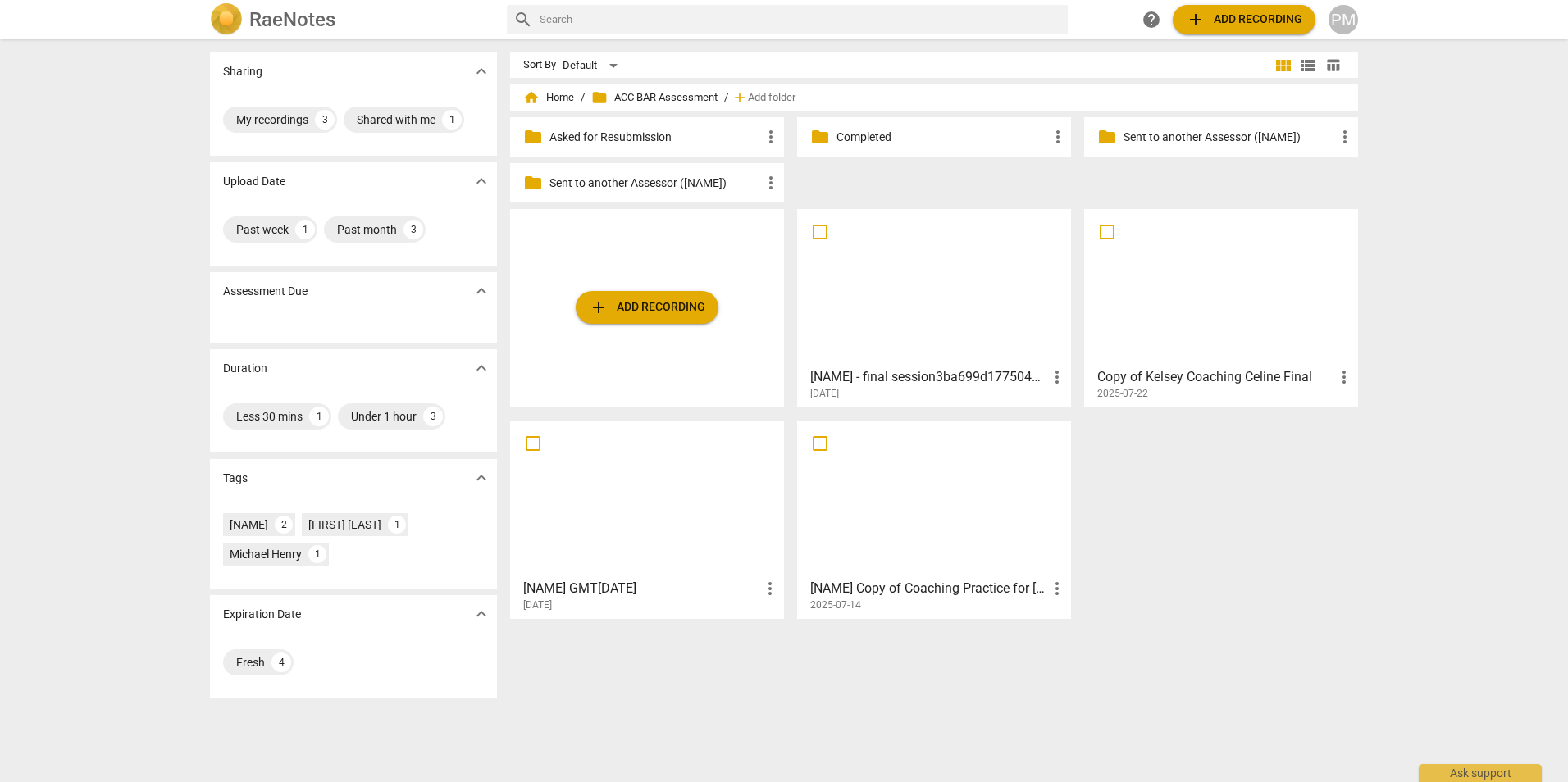click at bounding box center (647, 498) 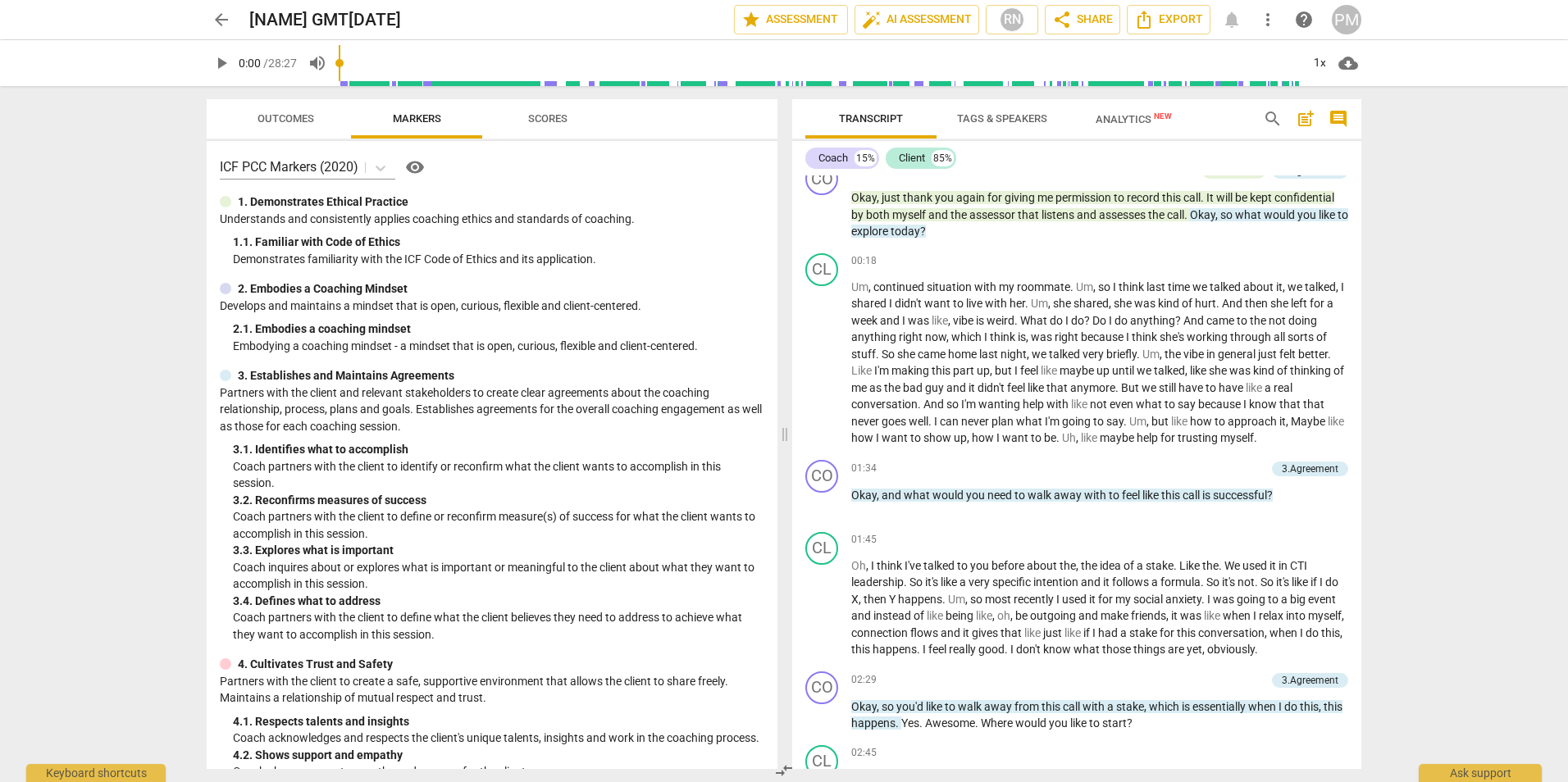 scroll, scrollTop: 0, scrollLeft: 0, axis: both 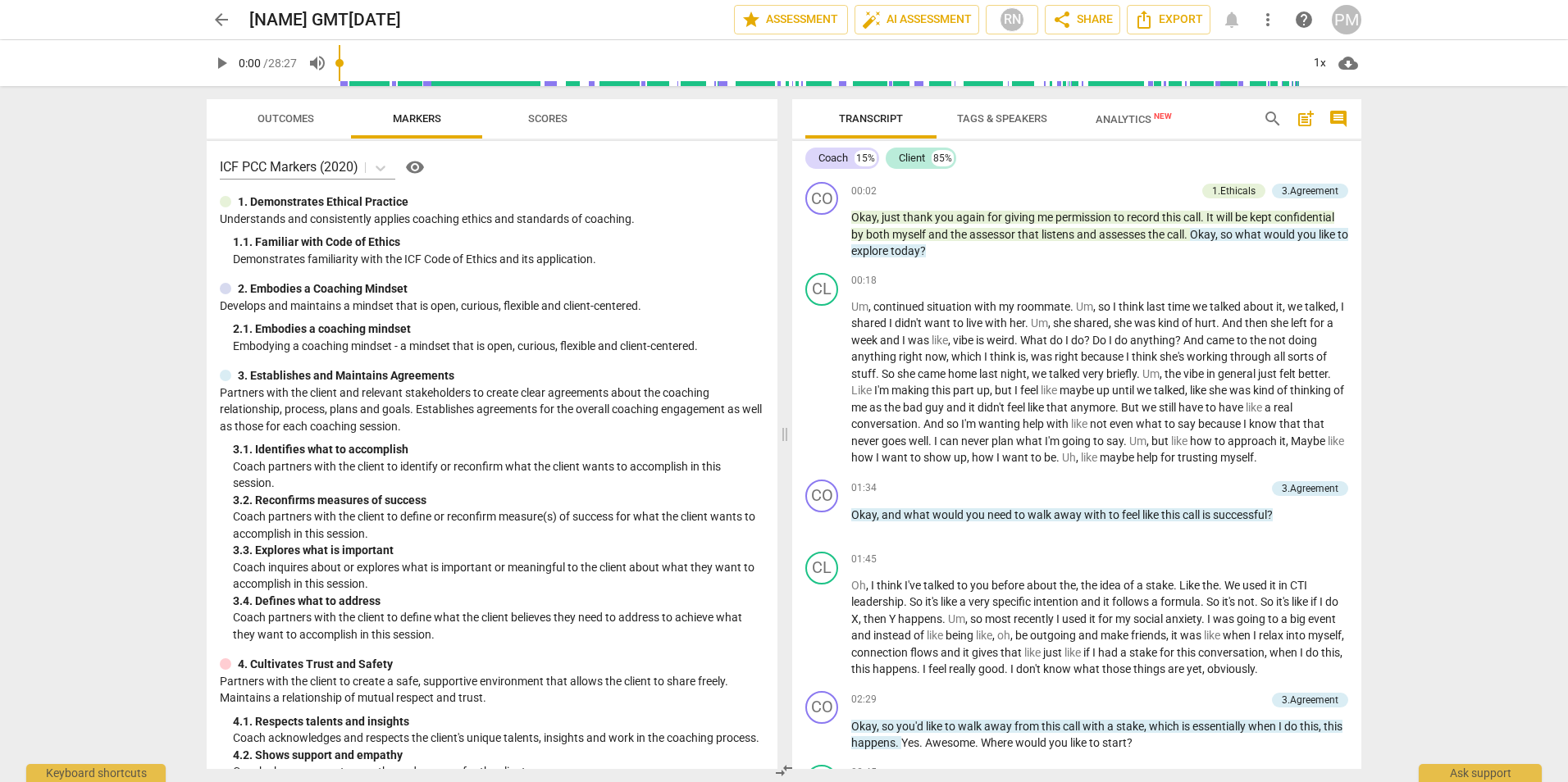 click on "Outcomes" at bounding box center [285, 119] 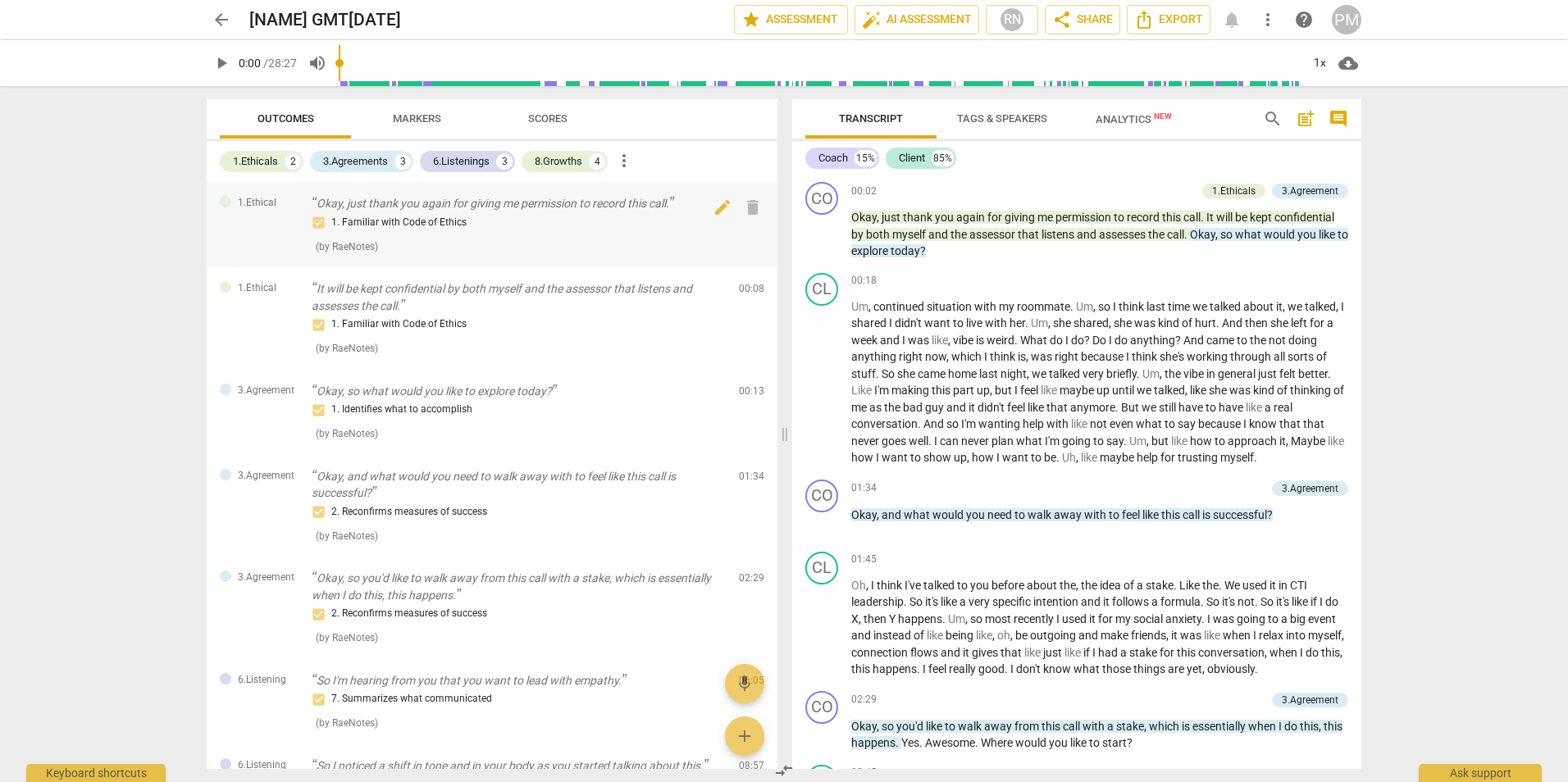 click on "Okay, just thank you again for giving me permission to record this call." at bounding box center (518, 203) 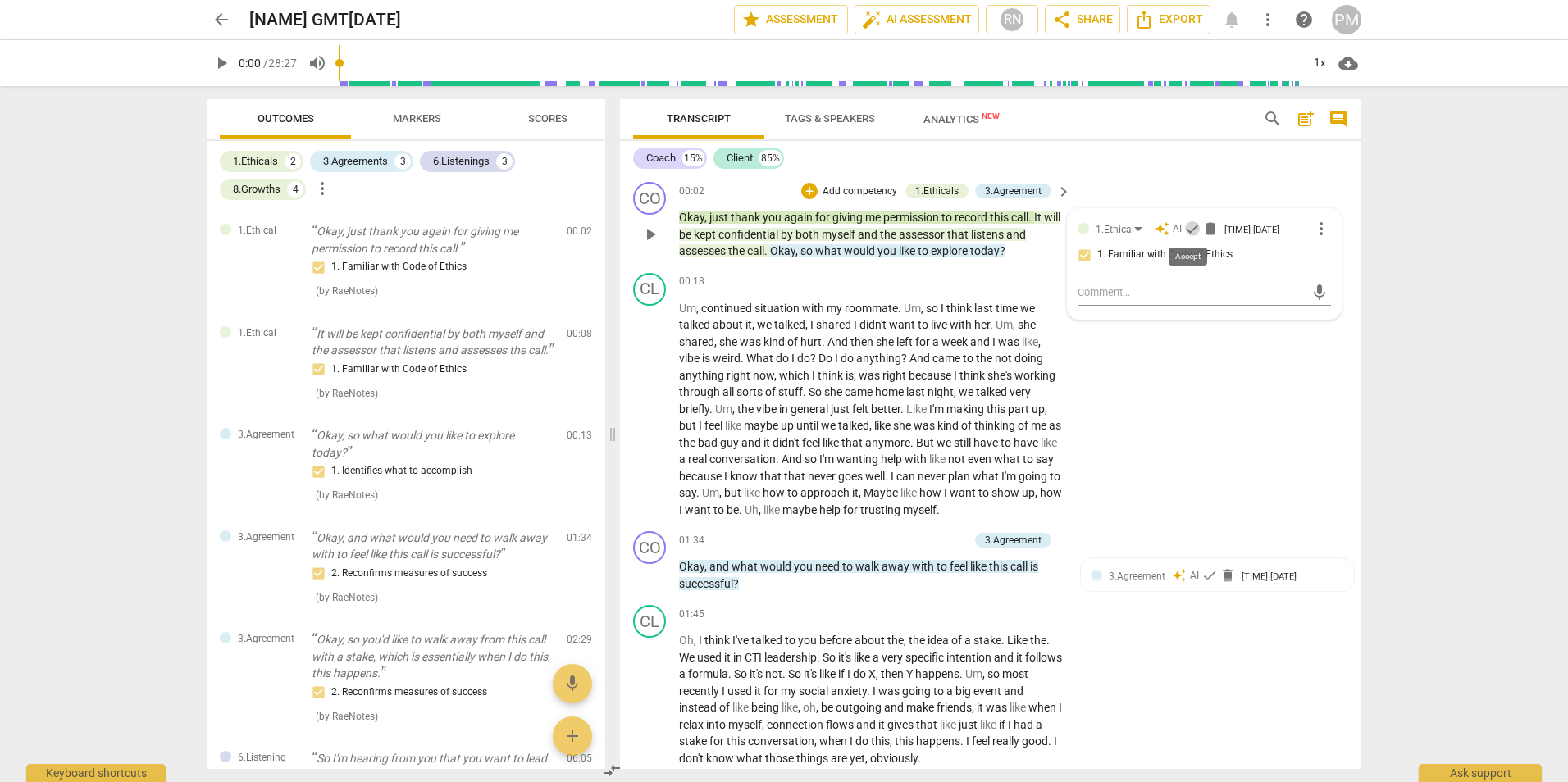 click on "check" at bounding box center (1192, 229) 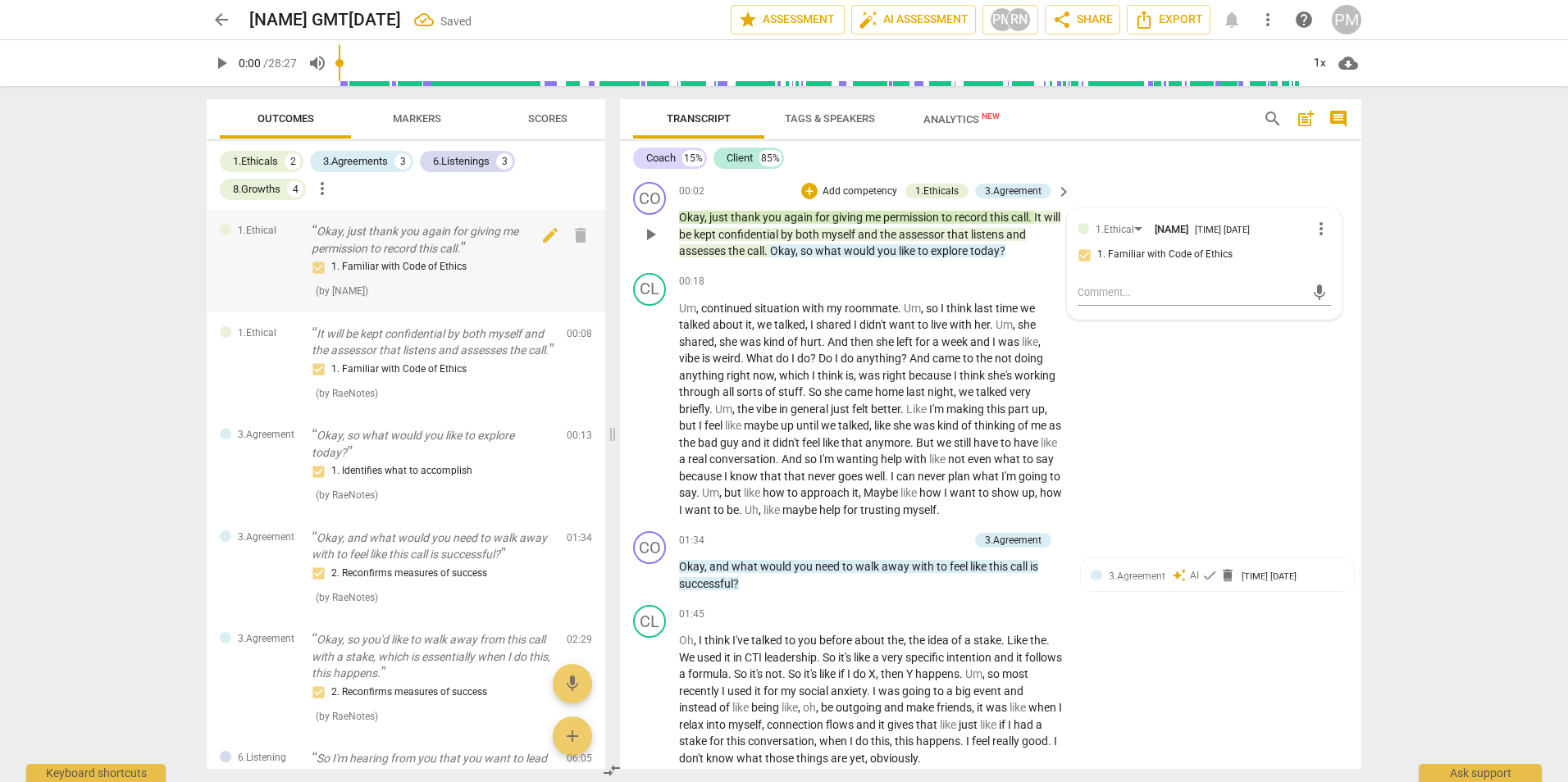 click on "Okay, just thank you again for giving me permission to record this call." at bounding box center [432, 239] 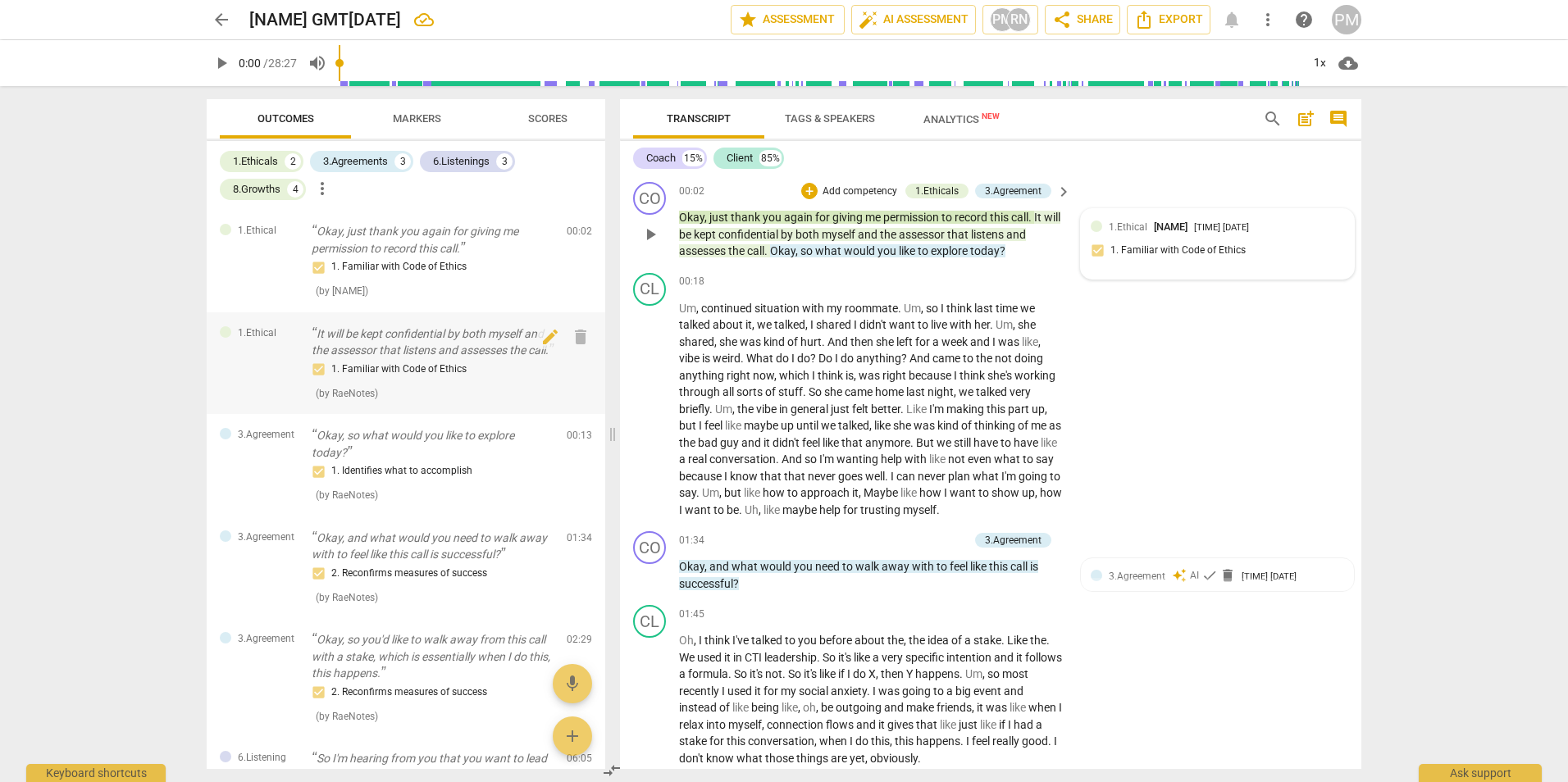 click on "It will be kept confidential by both myself and the assessor that listens and assesses the call." at bounding box center [432, 342] 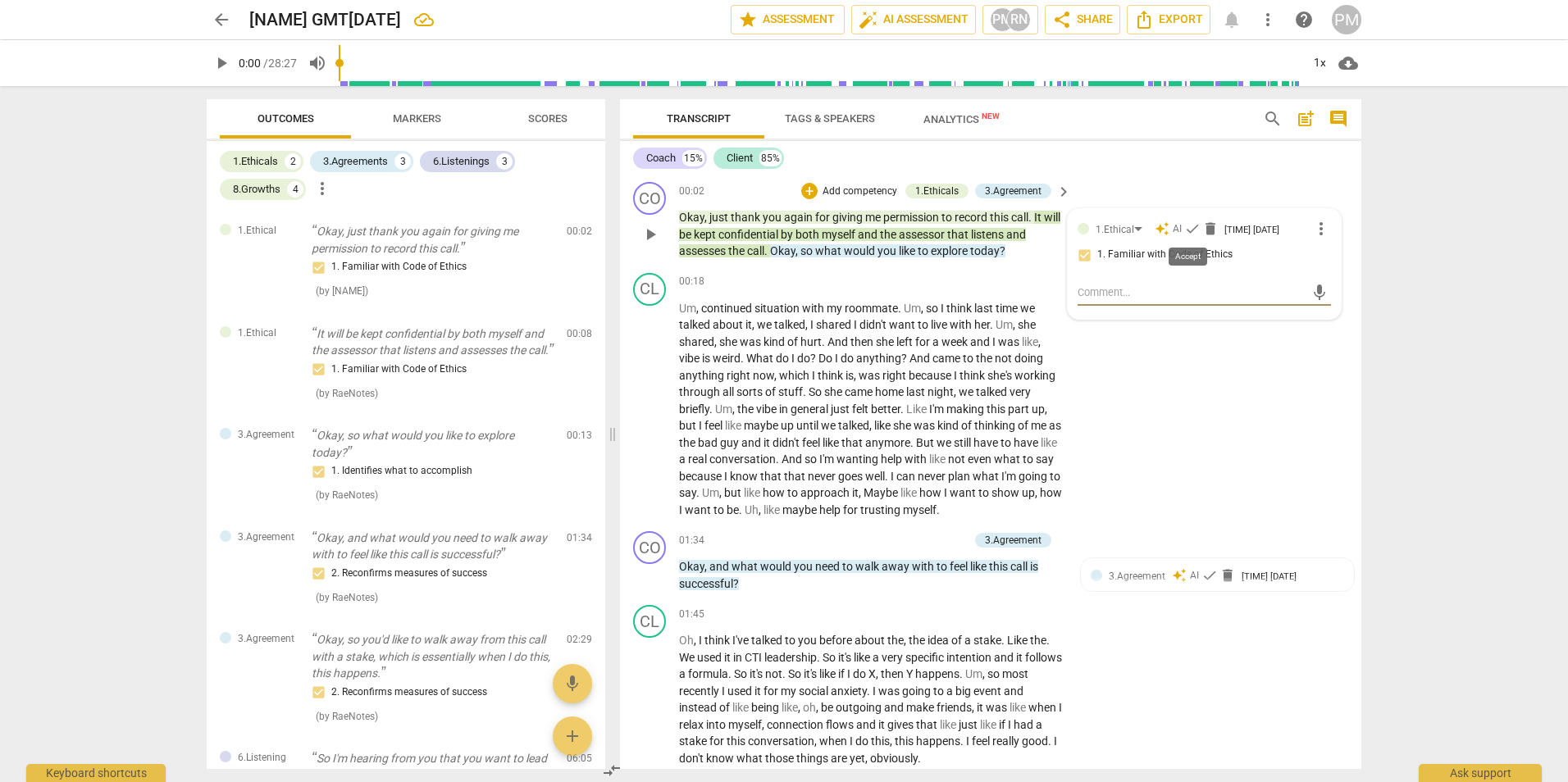 click on "check" at bounding box center [1192, 229] 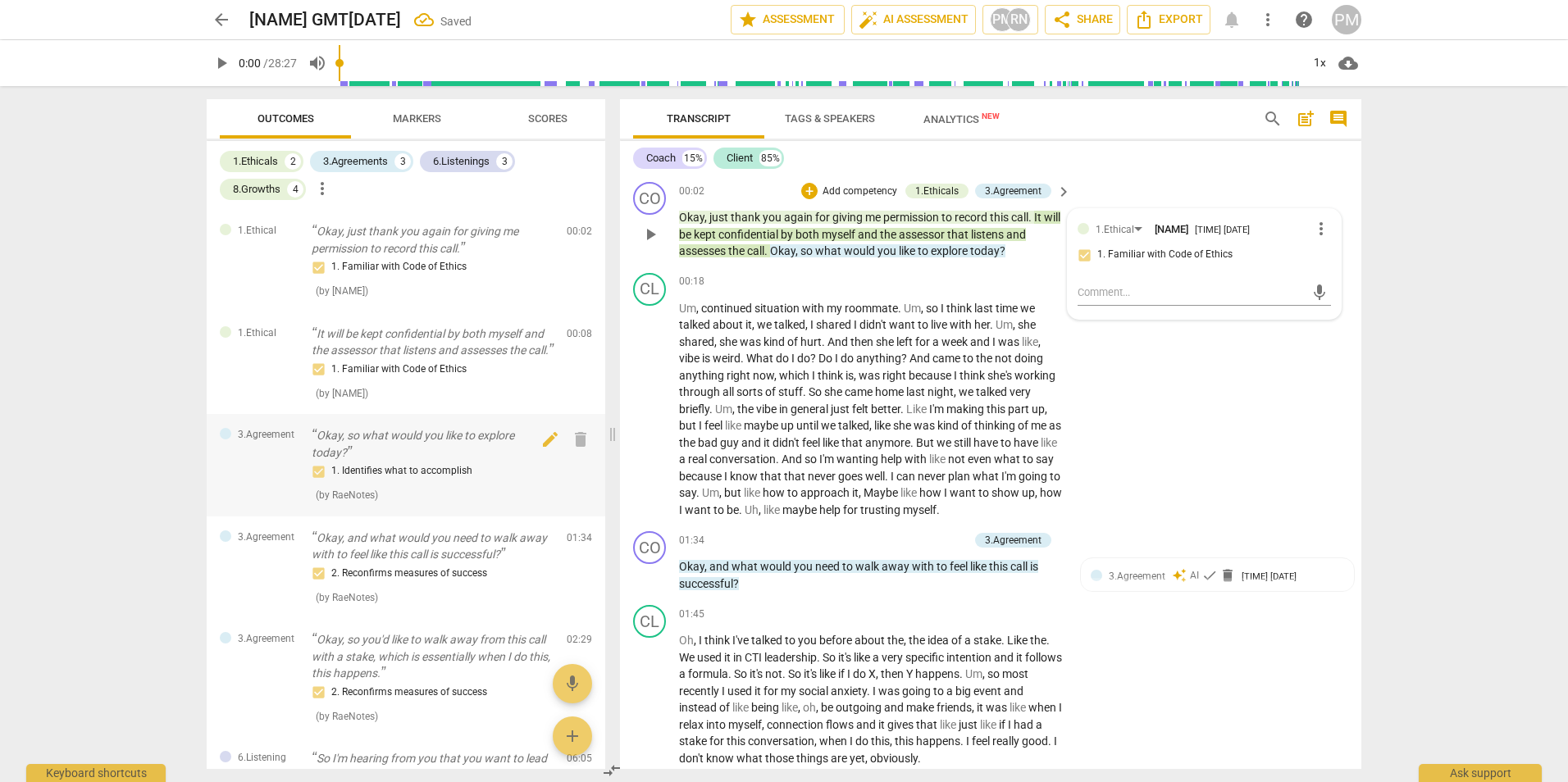 click on "Okay, so what would you like to explore today?" at bounding box center (432, 443) 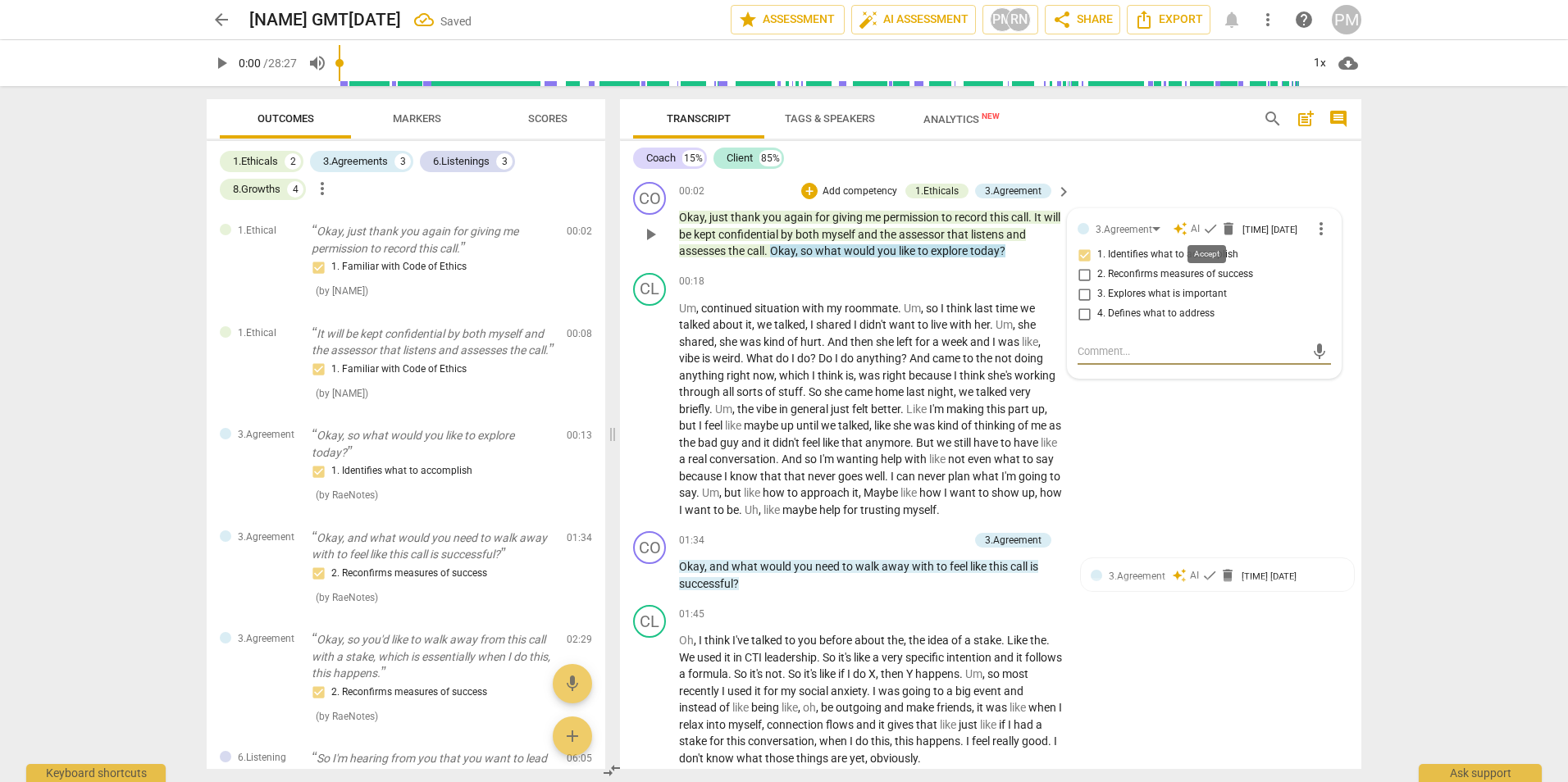 click on "check" at bounding box center [1210, 229] 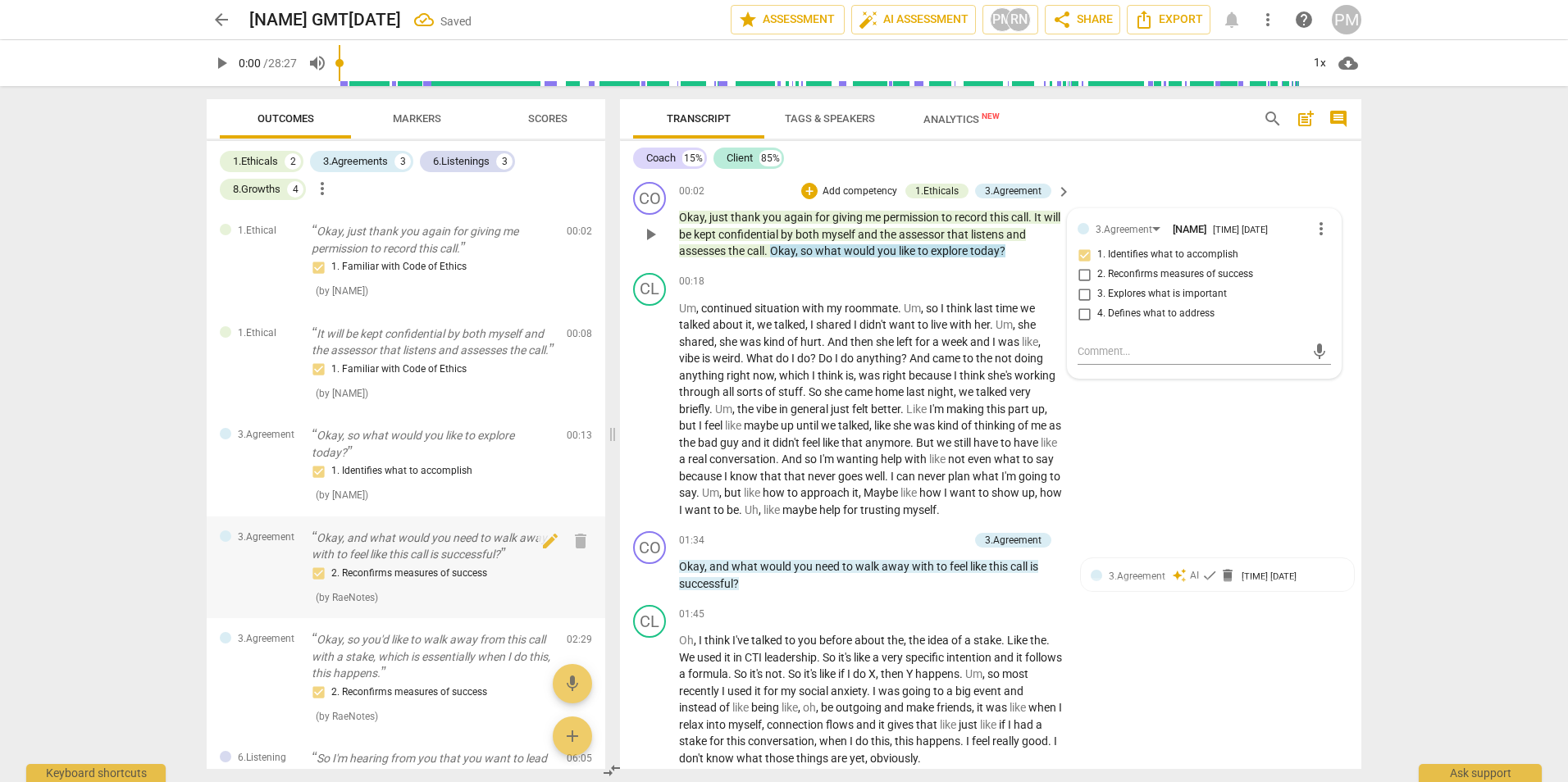 click on "Okay, and what would you need to walk away with to feel like this call is successful?" at bounding box center [432, 546] 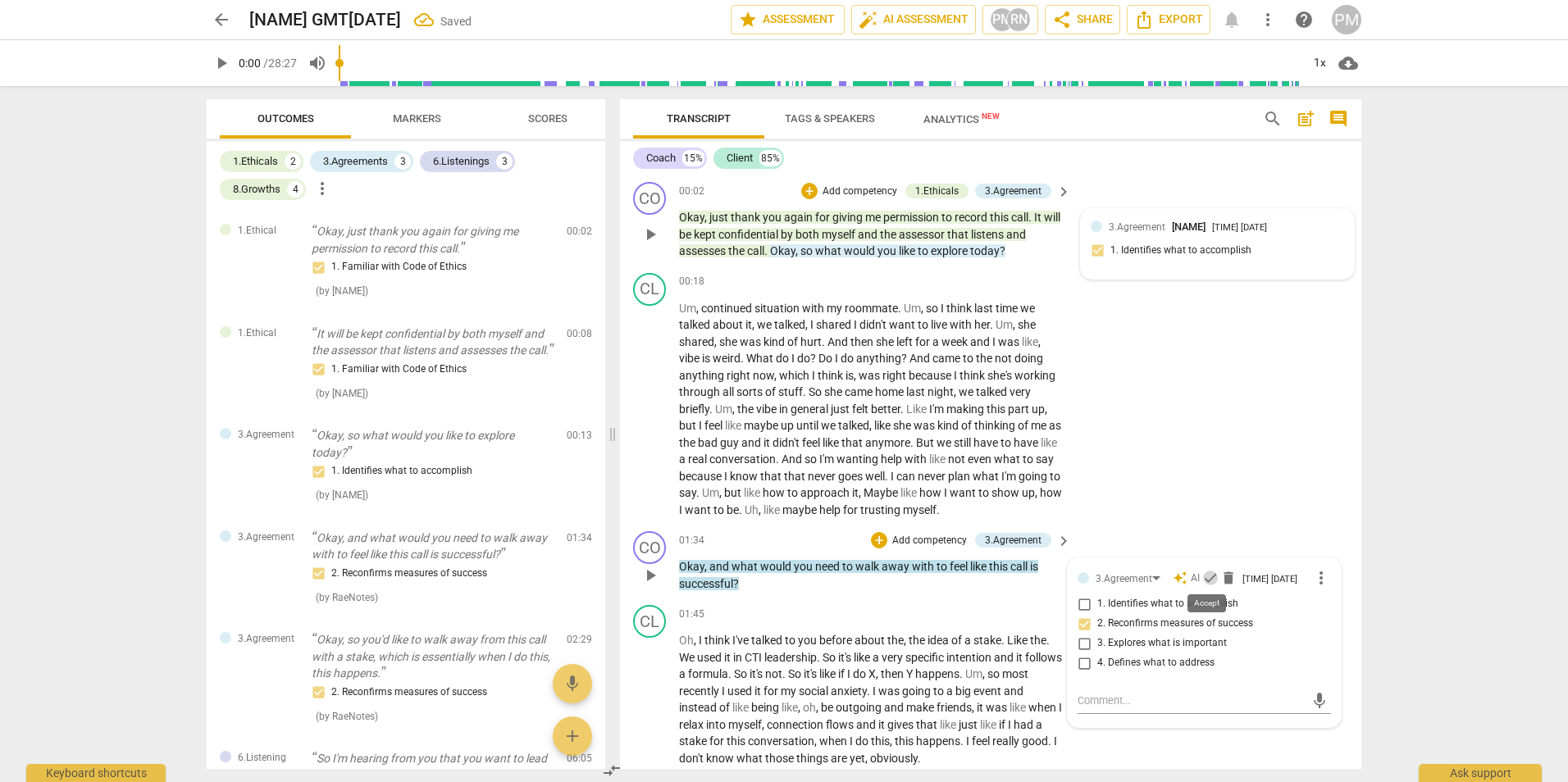 click on "check" at bounding box center [1210, 578] 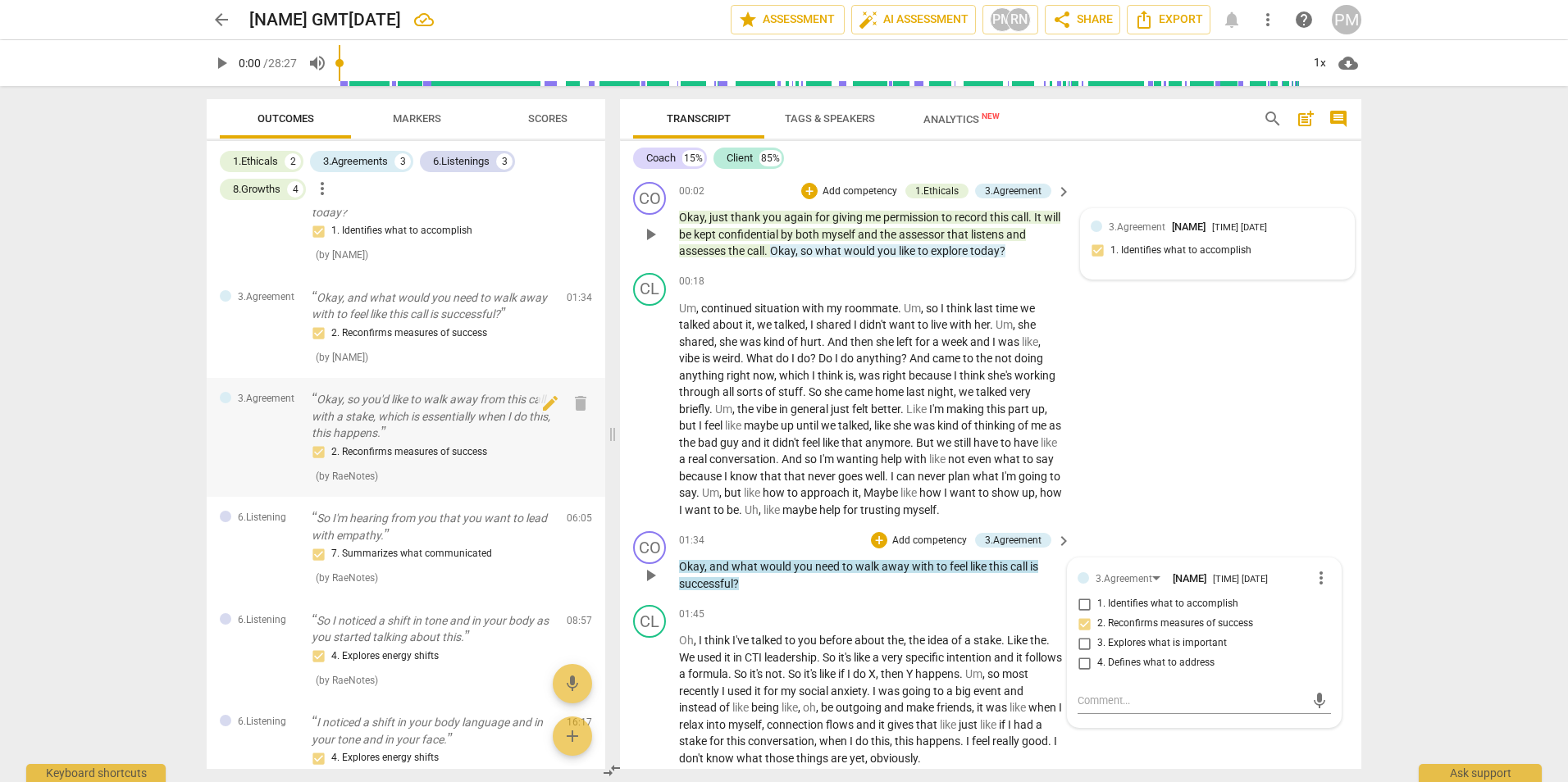 scroll, scrollTop: 246, scrollLeft: 0, axis: vertical 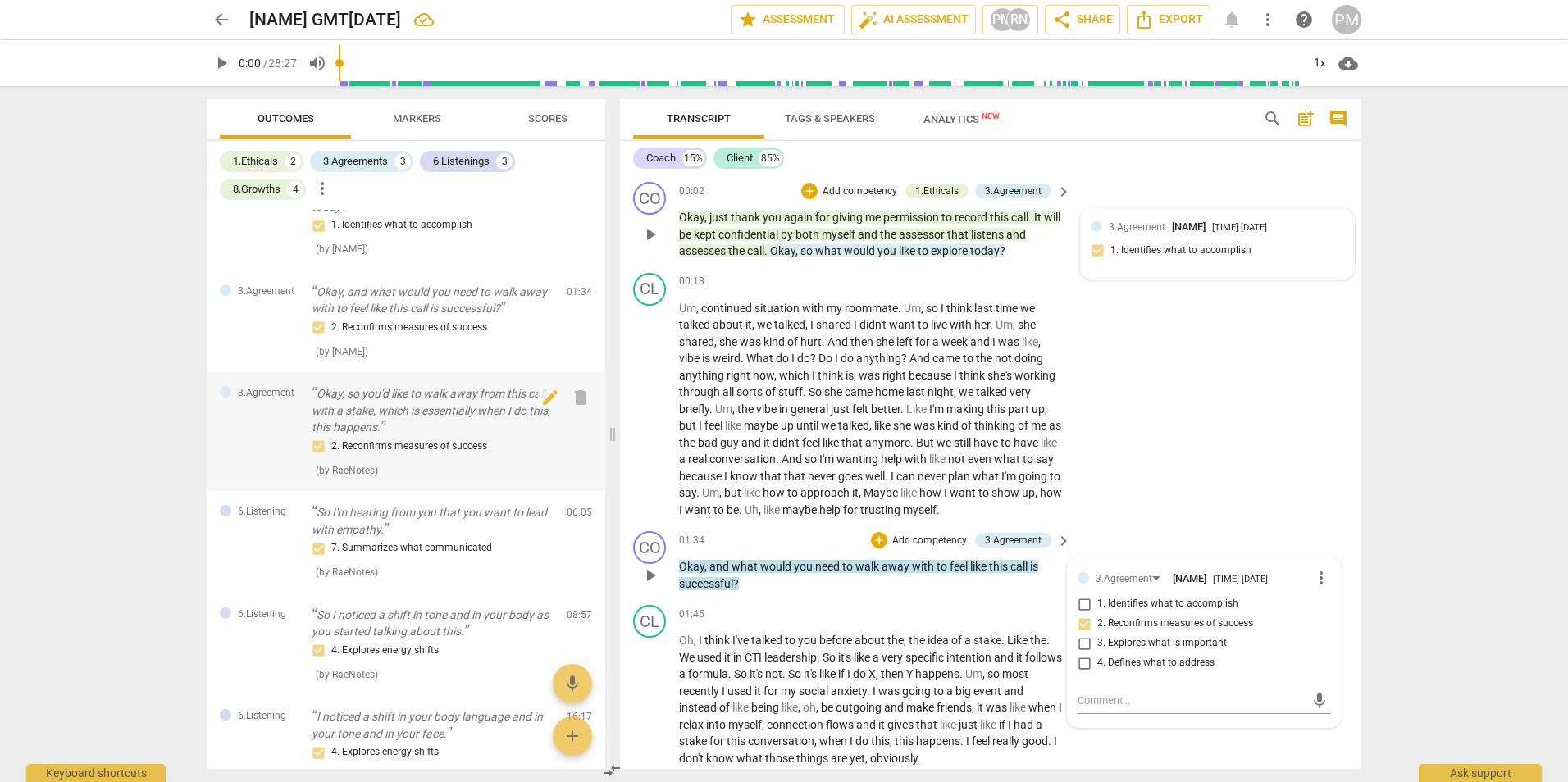 click on "Okay, so you'd like to walk away from this call with a stake, which is essentially when I do this, this happens." at bounding box center (432, 411) 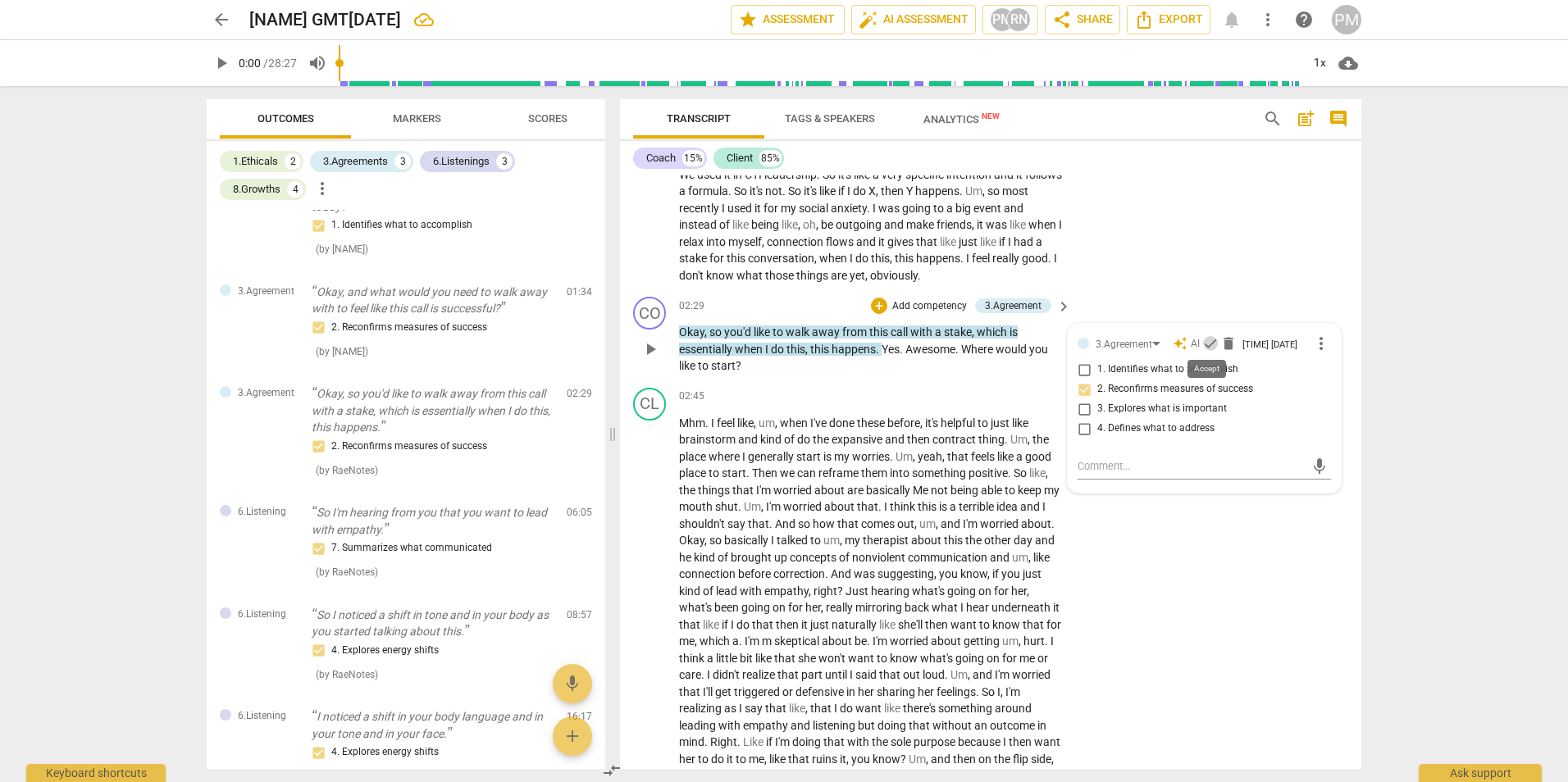 click on "check" at bounding box center [1210, 343] 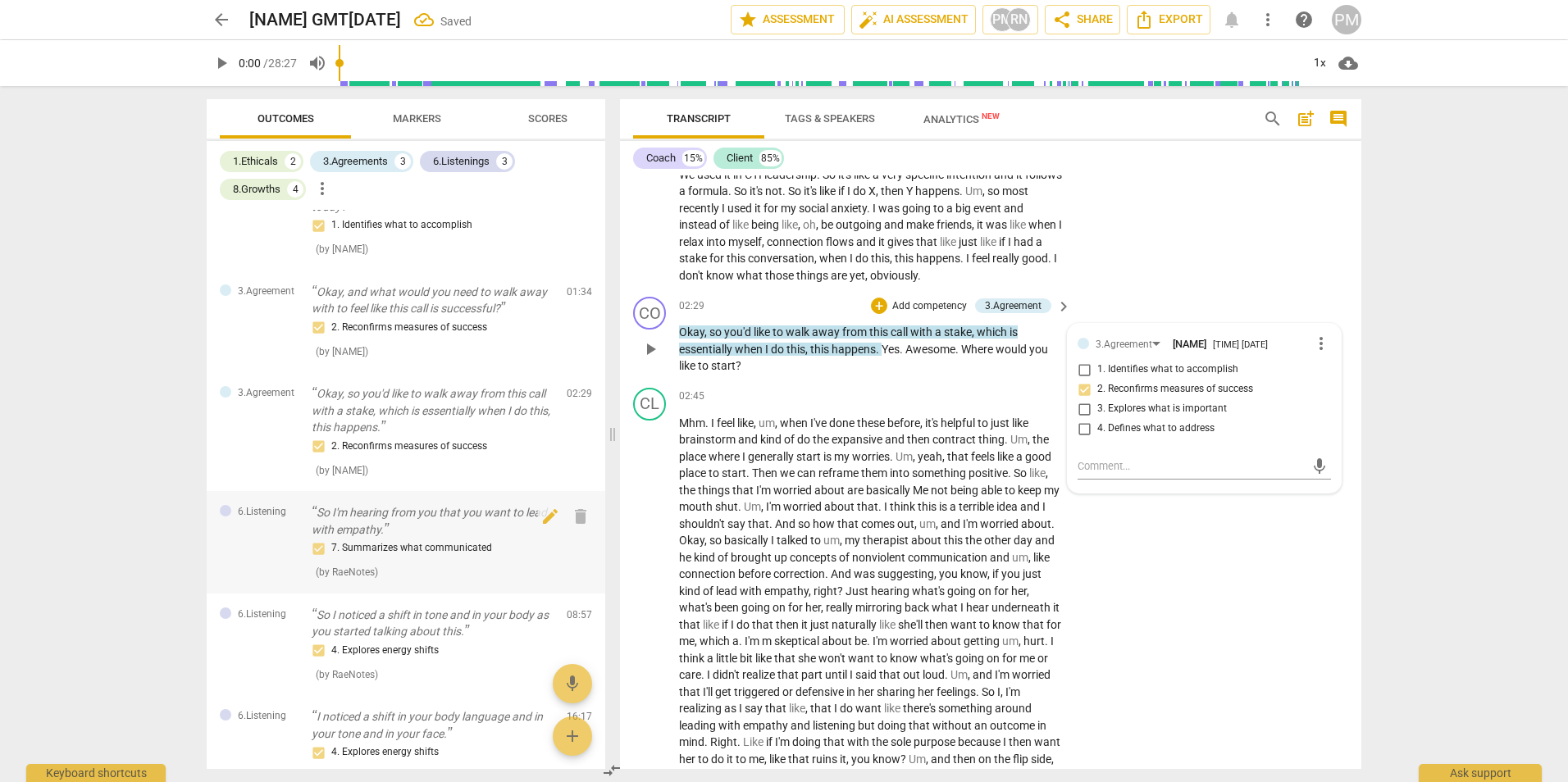 click on "So I'm hearing from you that you want to lead with empathy." at bounding box center (432, 521) 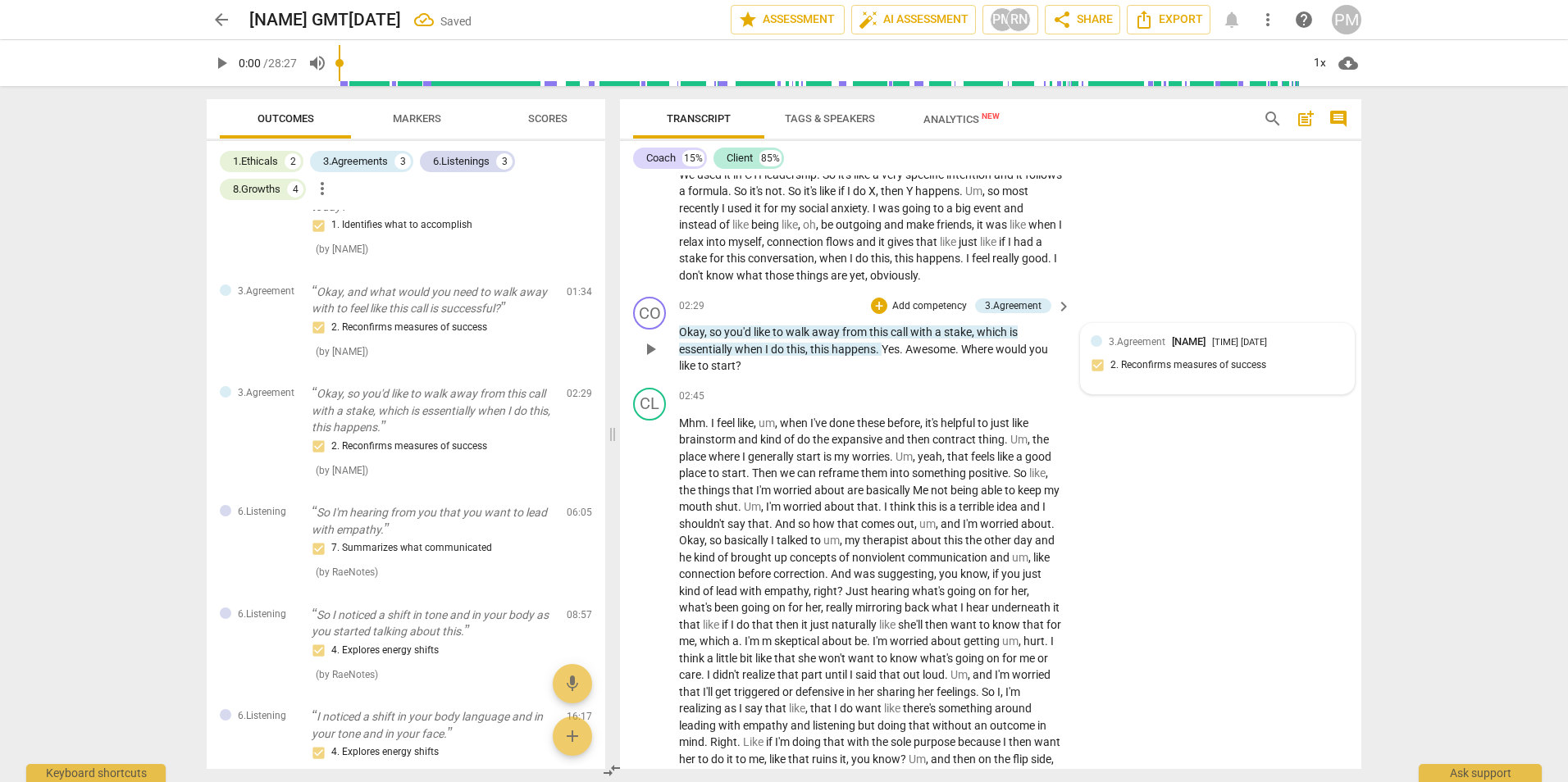 scroll, scrollTop: 1121, scrollLeft: 0, axis: vertical 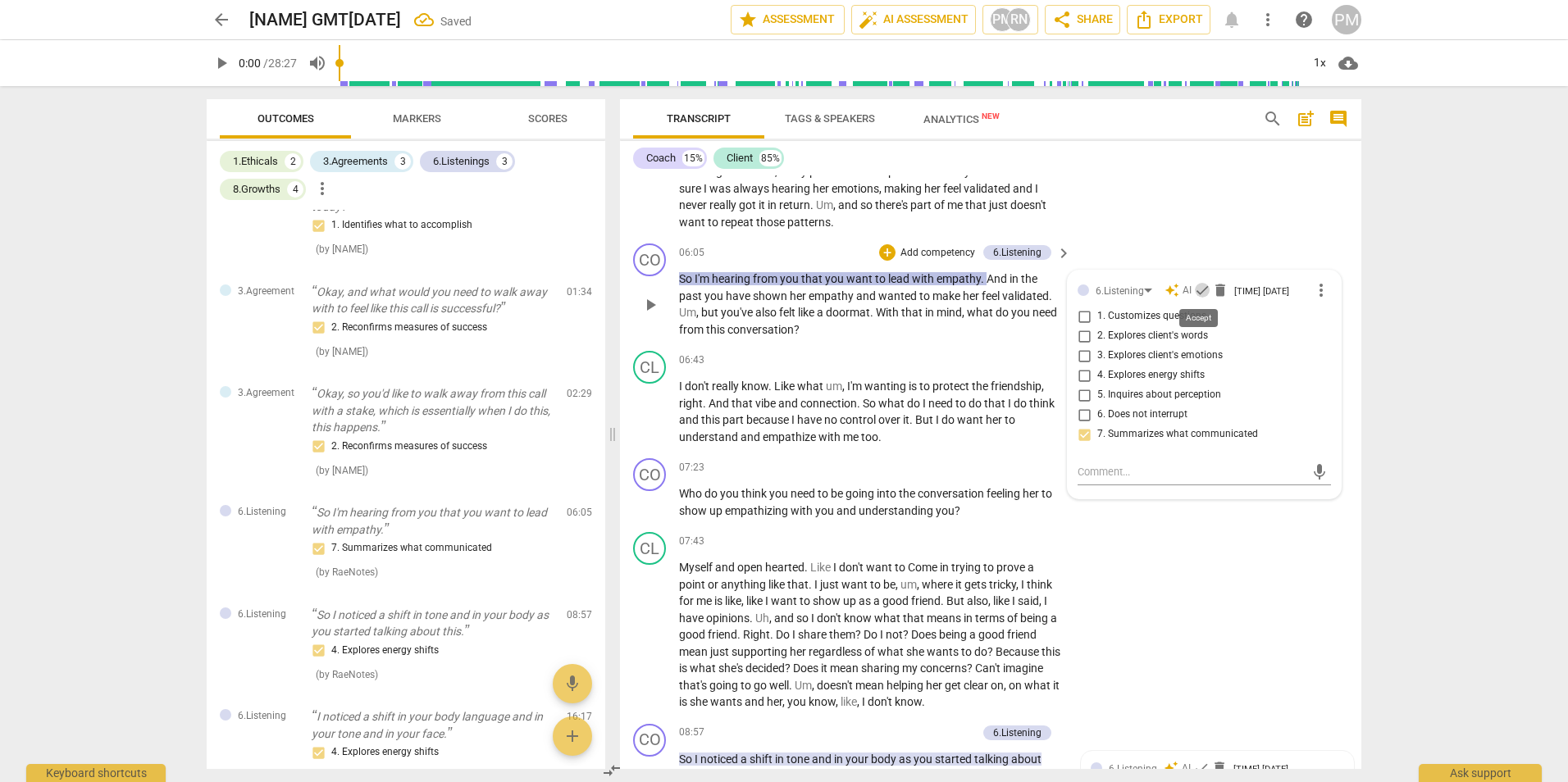 click on "check" at bounding box center [1202, 290] 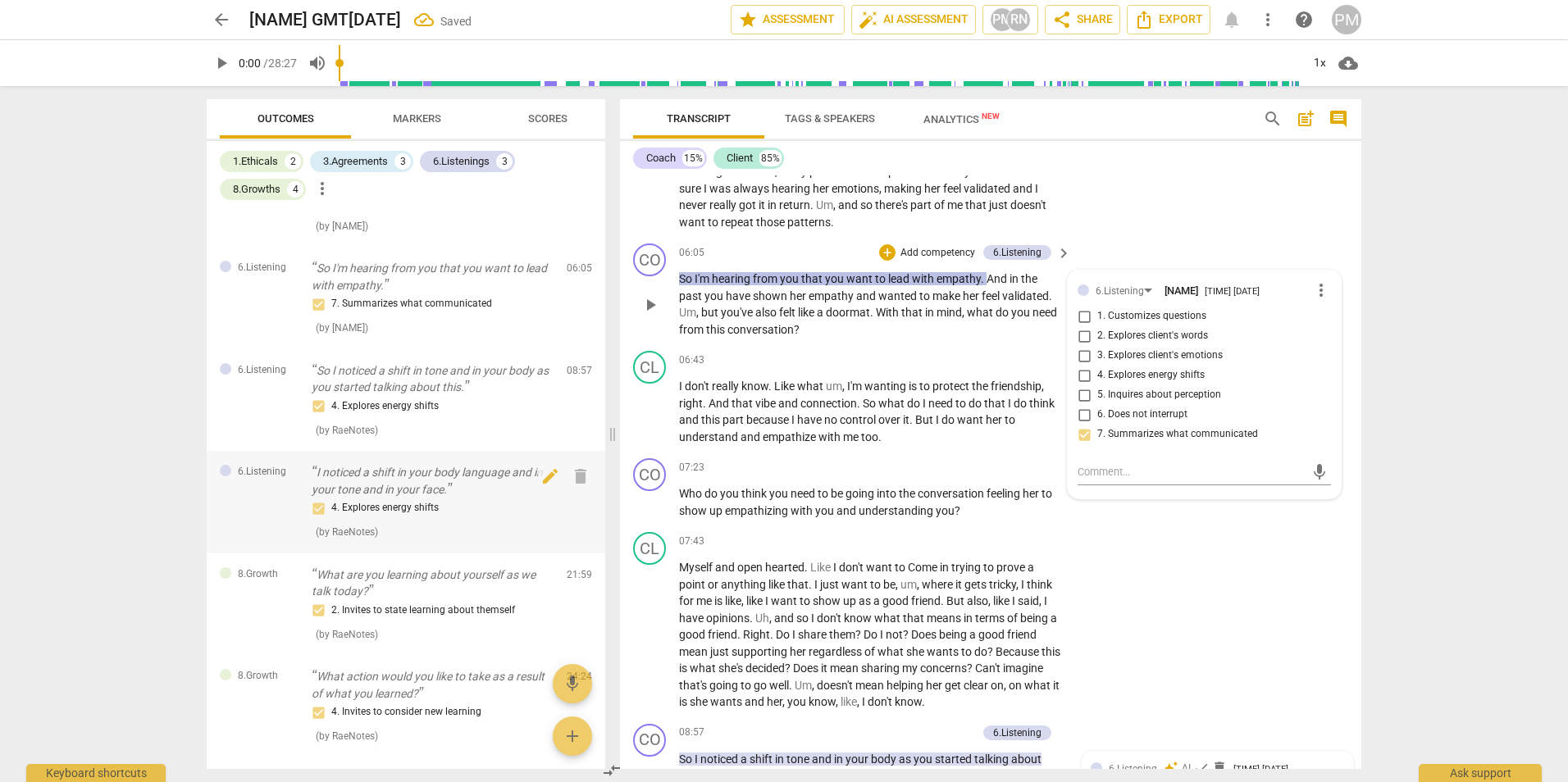 scroll, scrollTop: 492, scrollLeft: 0, axis: vertical 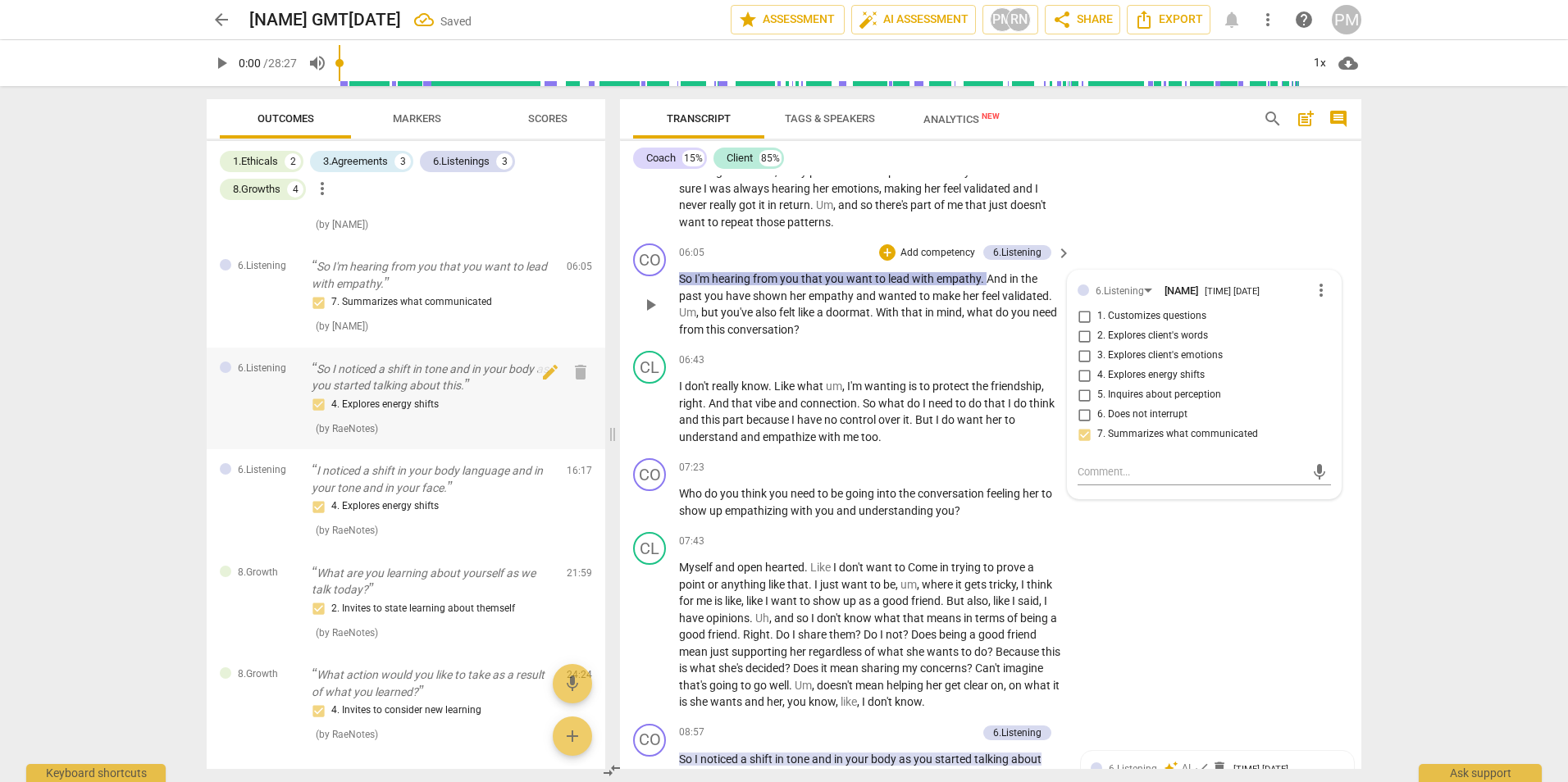 click on "So I noticed a shift in tone and in your body as you started talking about this." at bounding box center (432, 377) 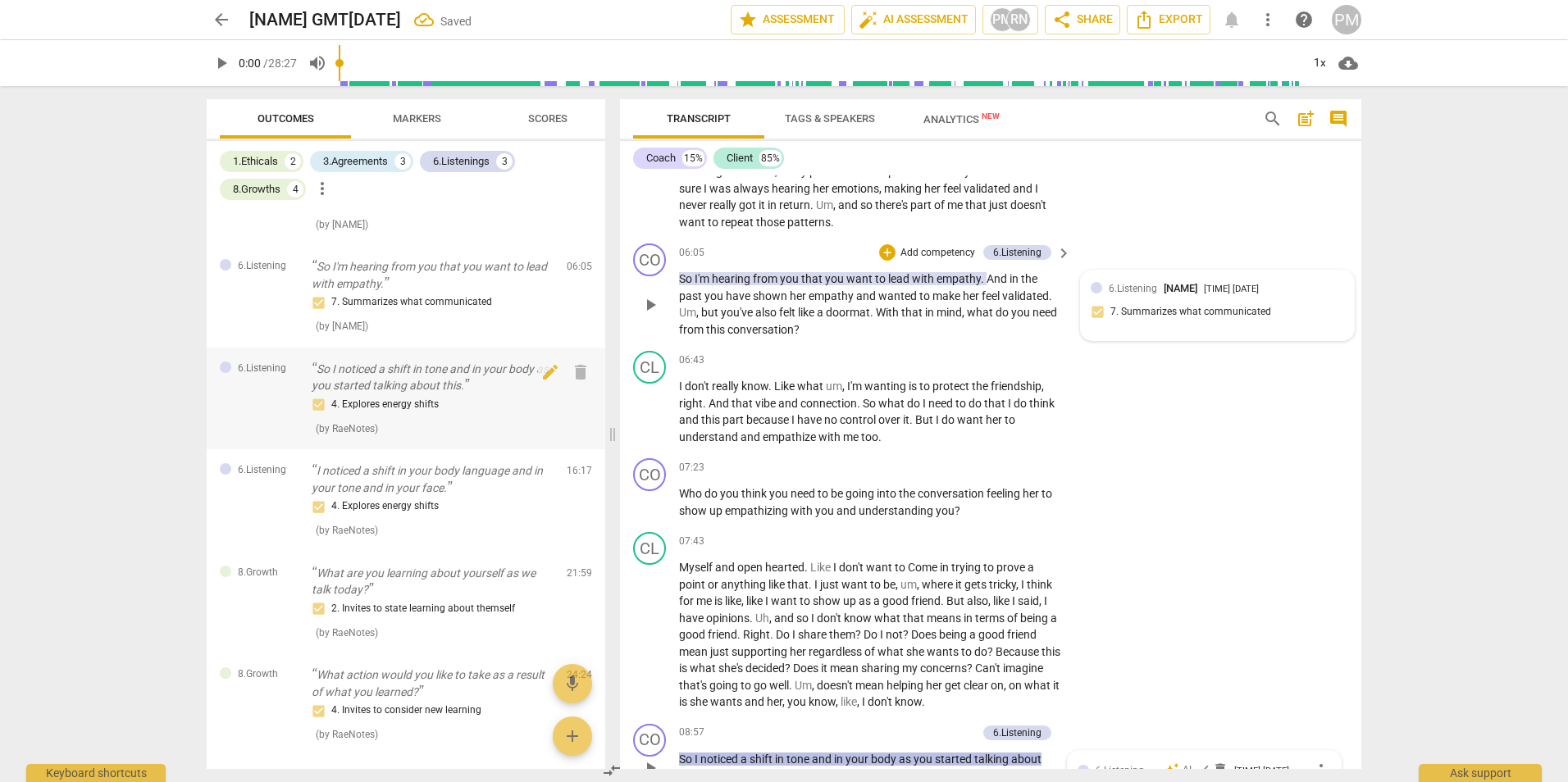 scroll, scrollTop: 1600, scrollLeft: 0, axis: vertical 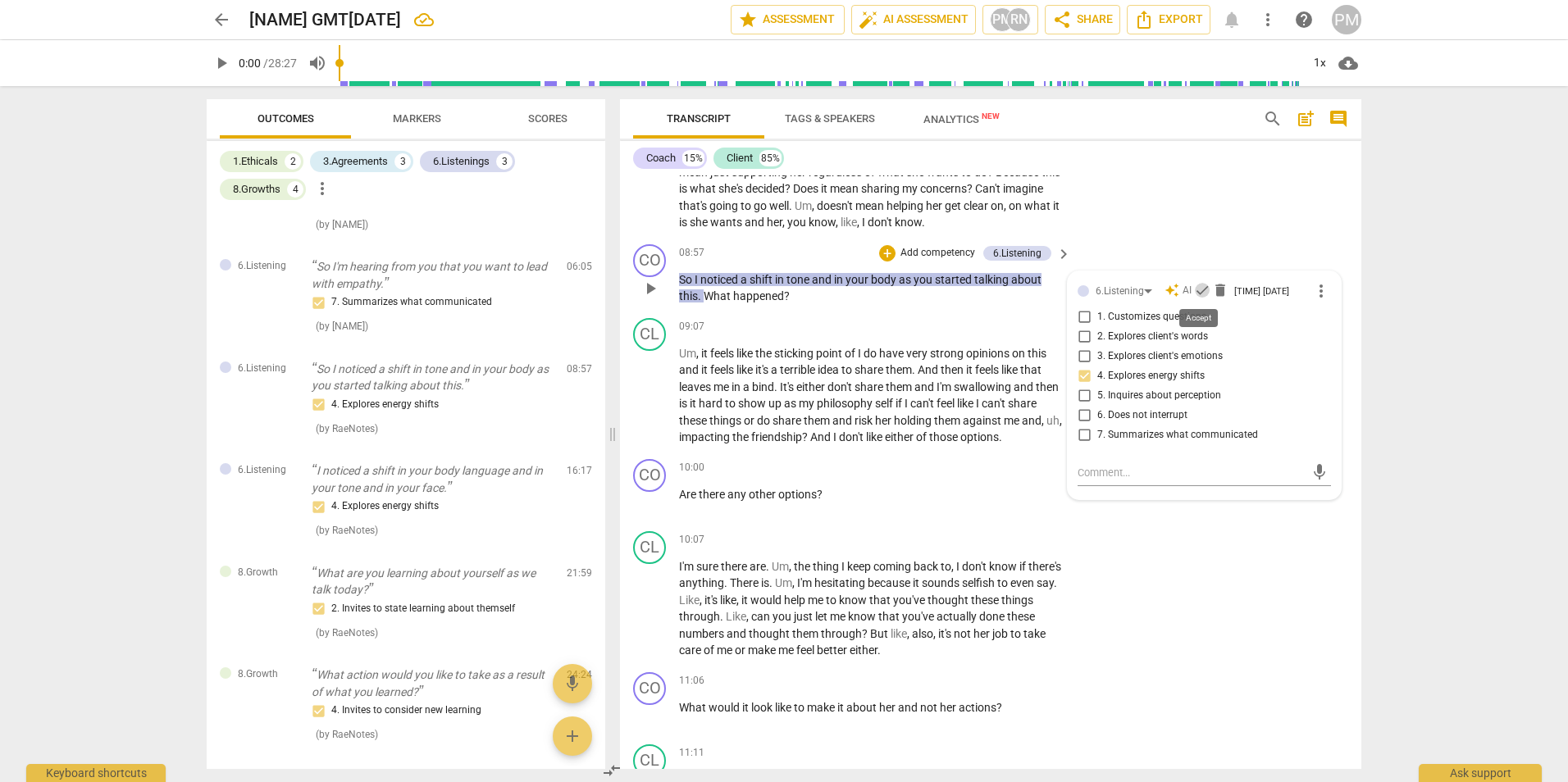 click on "check" at bounding box center [1202, 290] 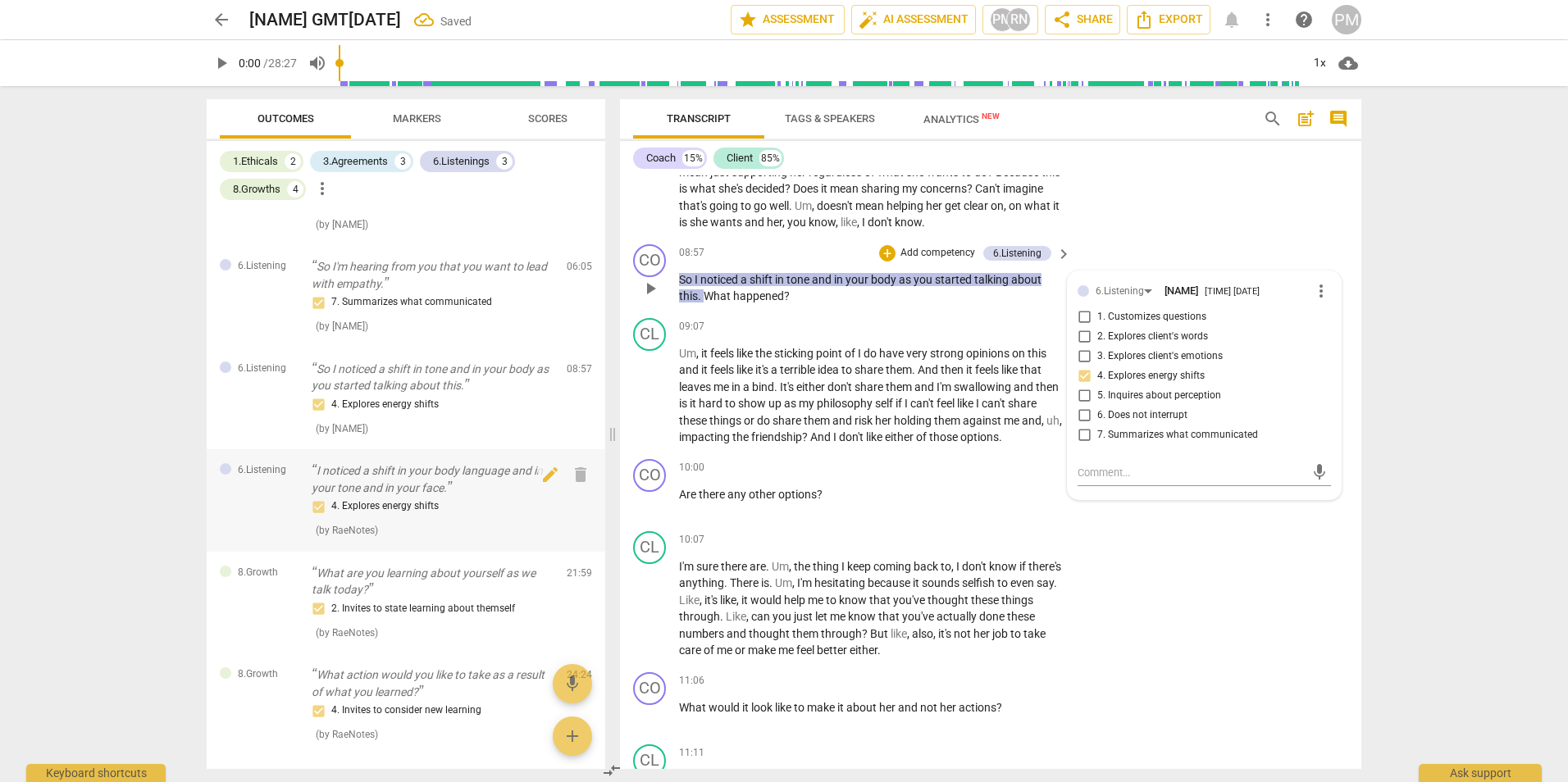 click on "I noticed a shift in your body language and in your tone and in your face." at bounding box center [432, 479] 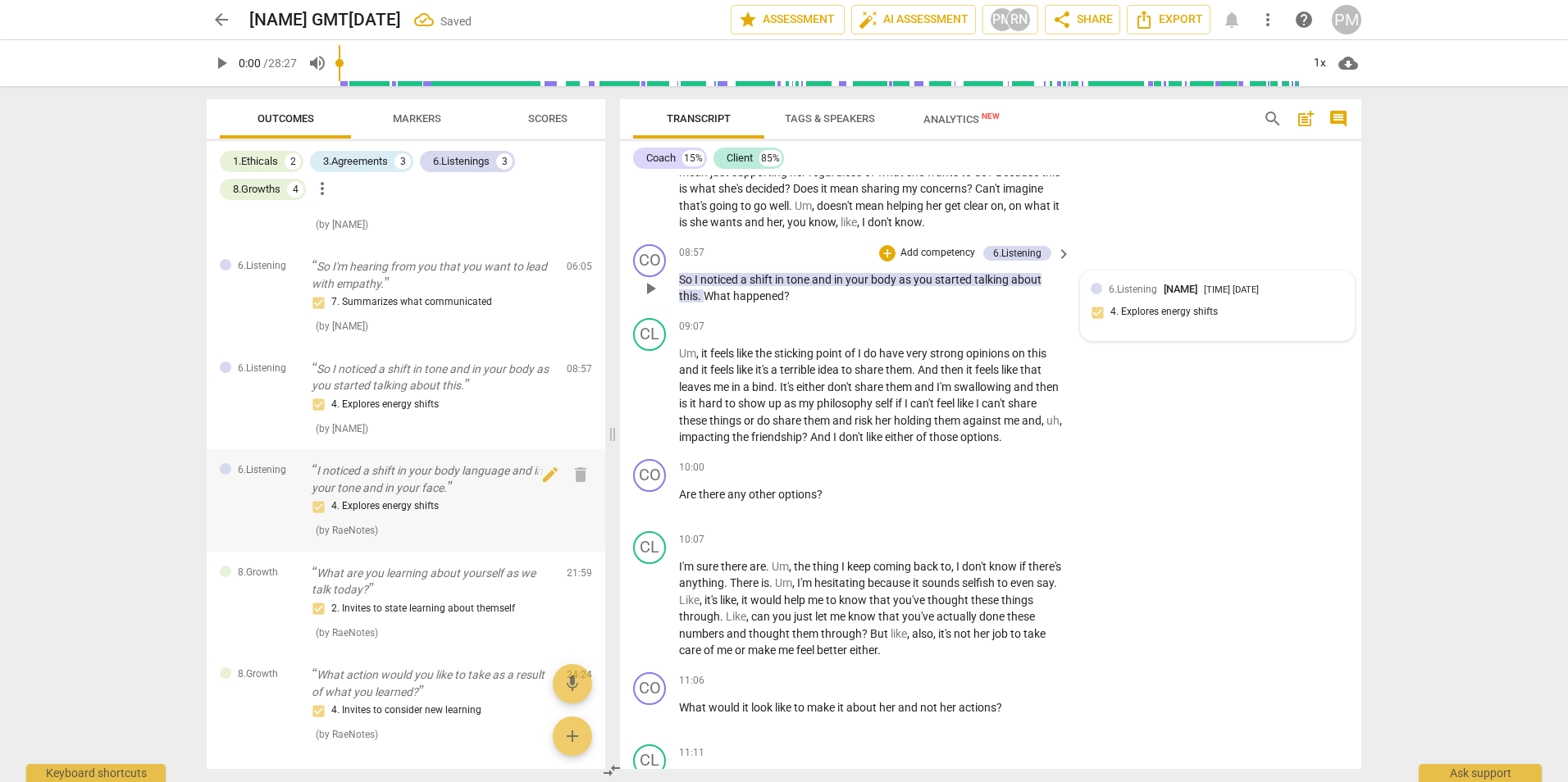 scroll, scrollTop: 3243, scrollLeft: 0, axis: vertical 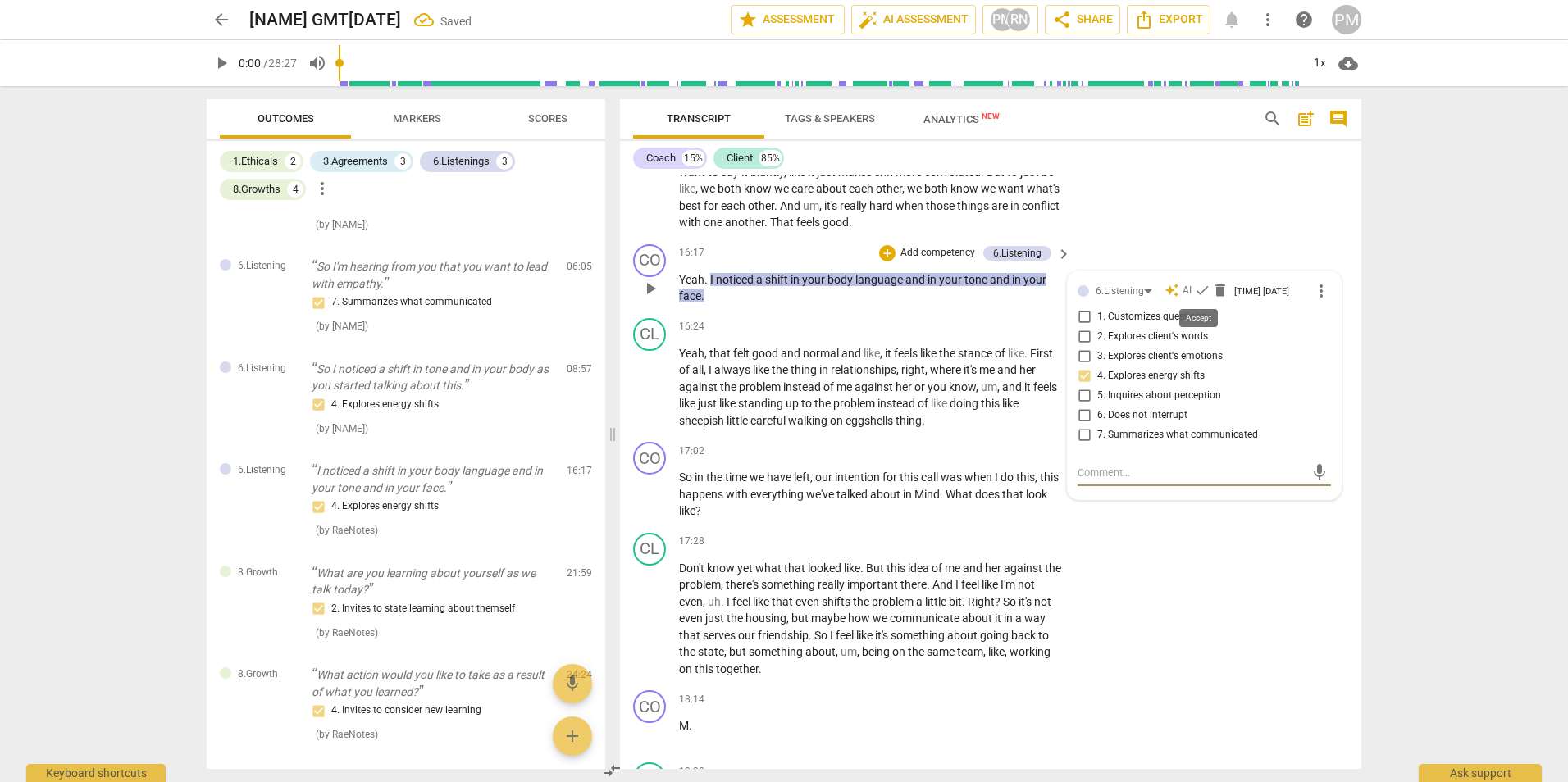 click on "check" at bounding box center [1202, 290] 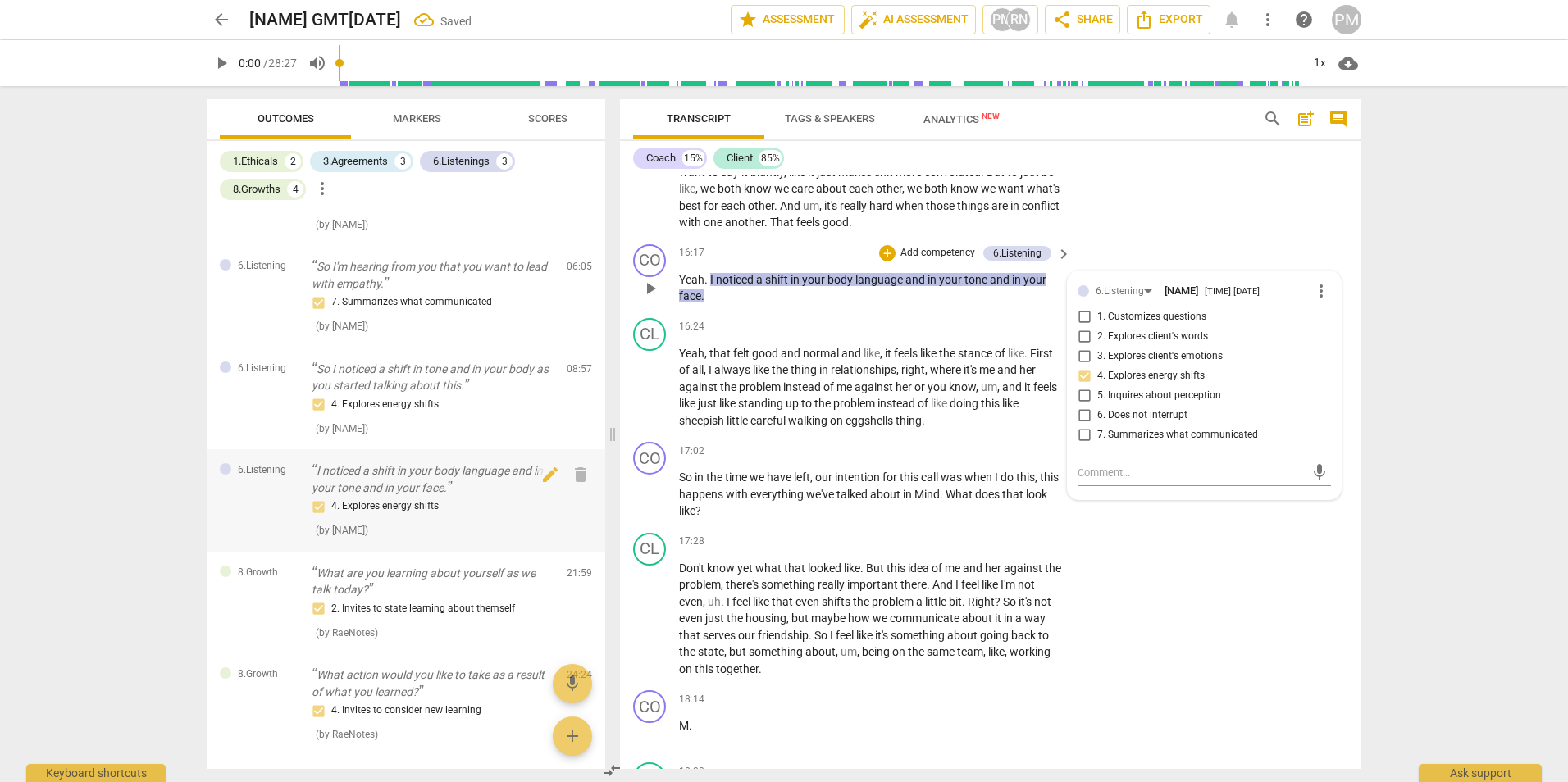 click on "I noticed a shift in your body language and in your tone and in your face." at bounding box center (432, 479) 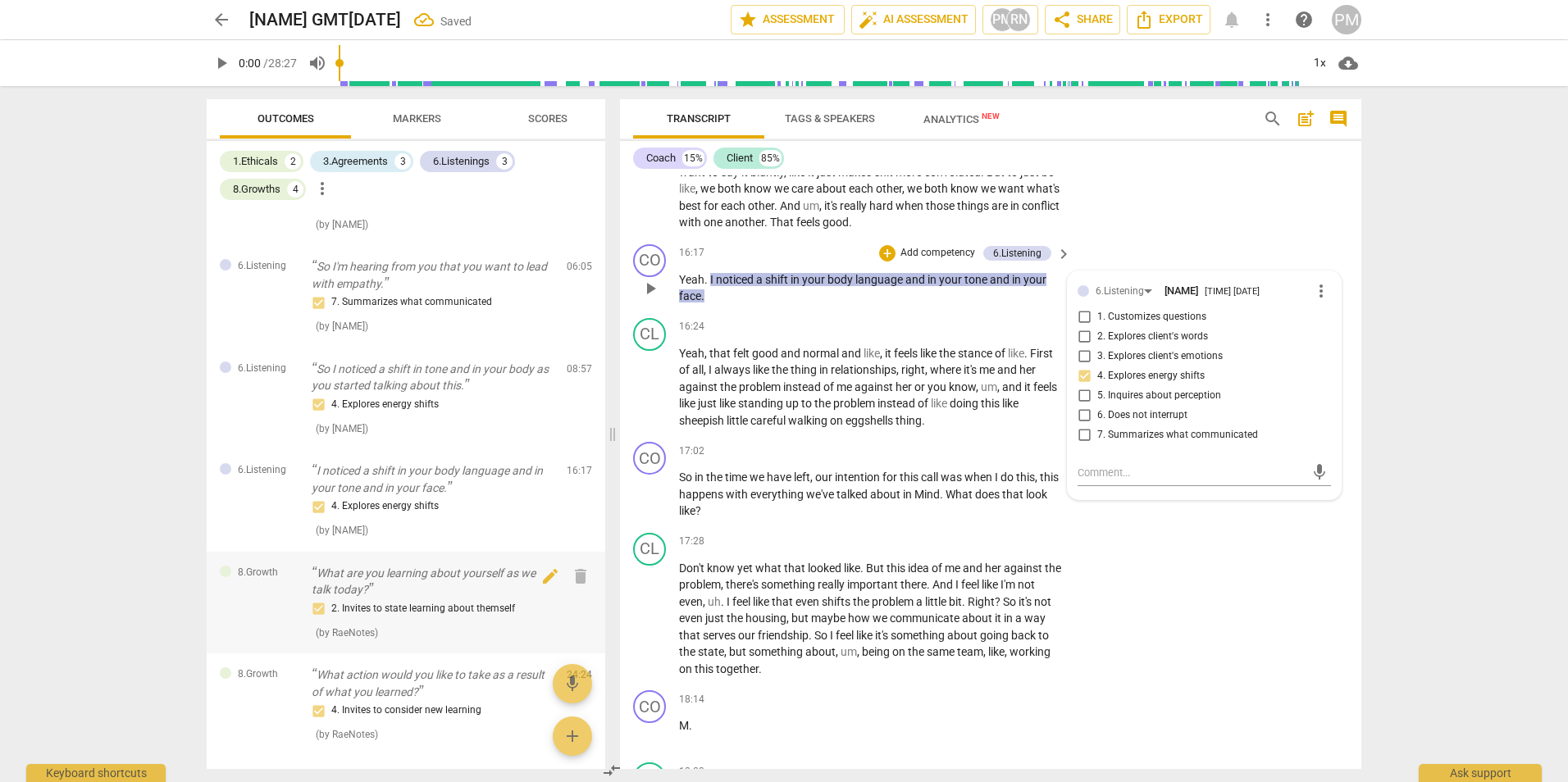 click on "What are you learning about yourself as we talk today?" at bounding box center [432, 581] 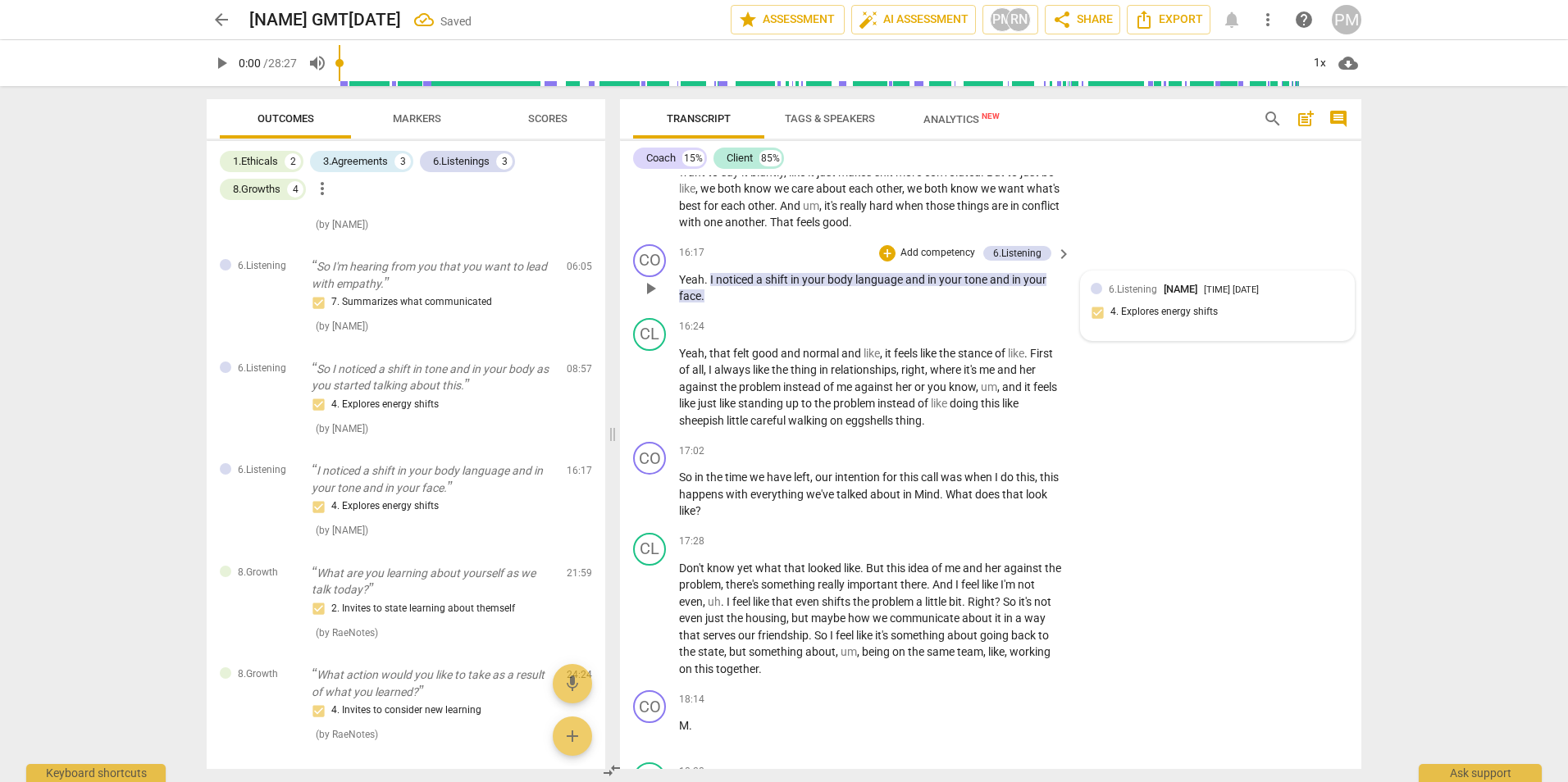 scroll, scrollTop: 4750, scrollLeft: 0, axis: vertical 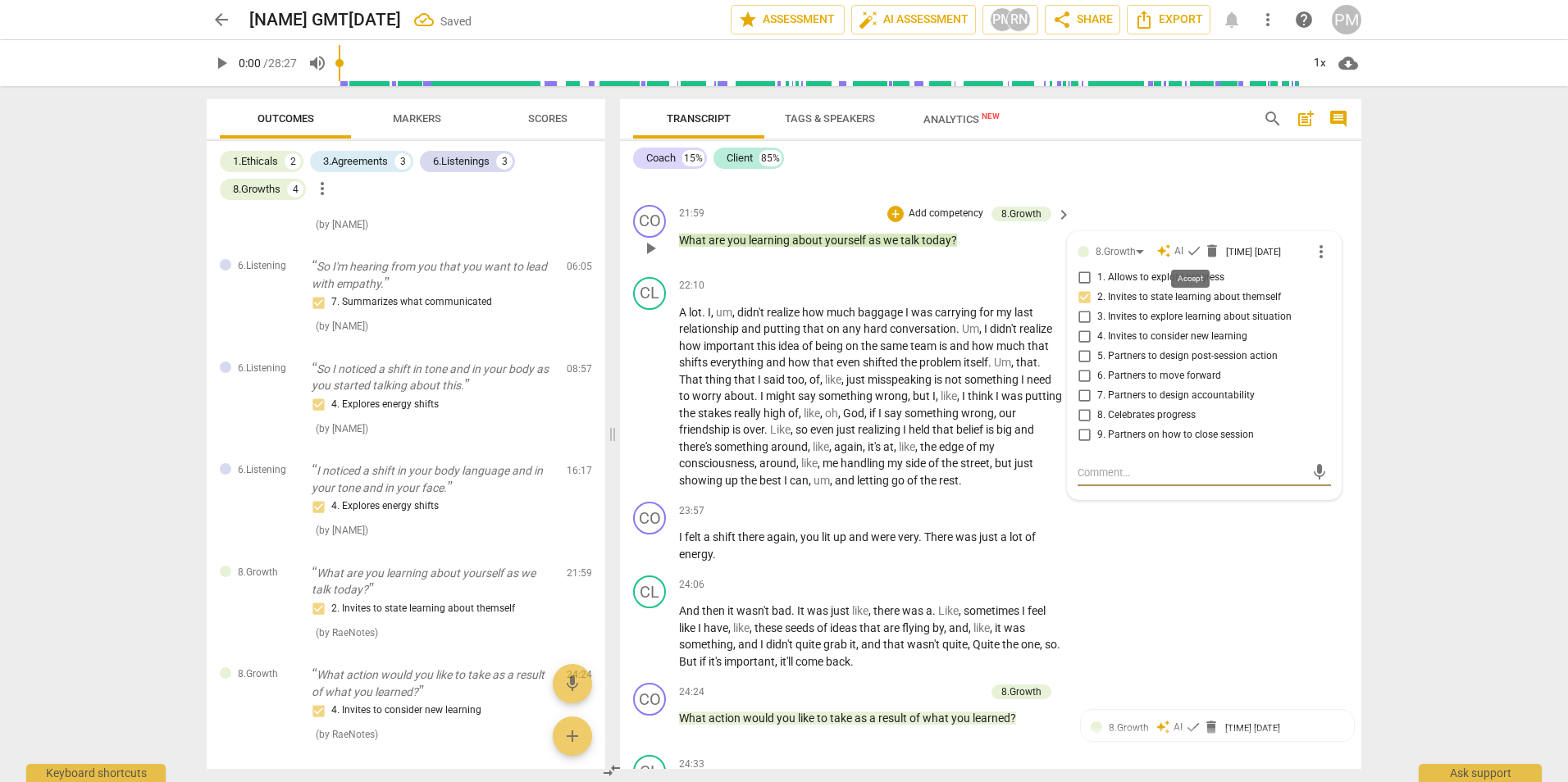 click on "check" at bounding box center [1194, 251] 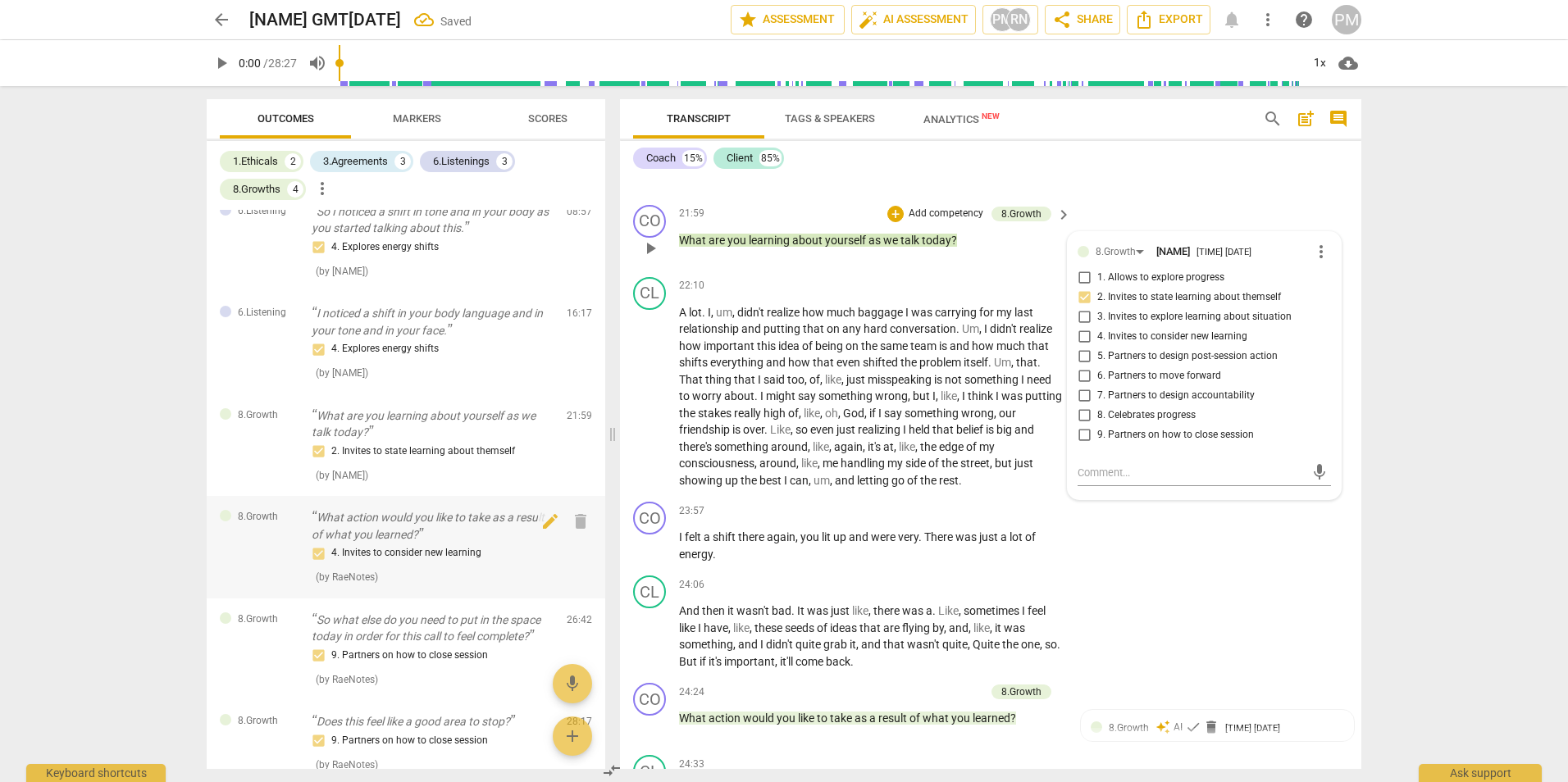 scroll, scrollTop: 656, scrollLeft: 0, axis: vertical 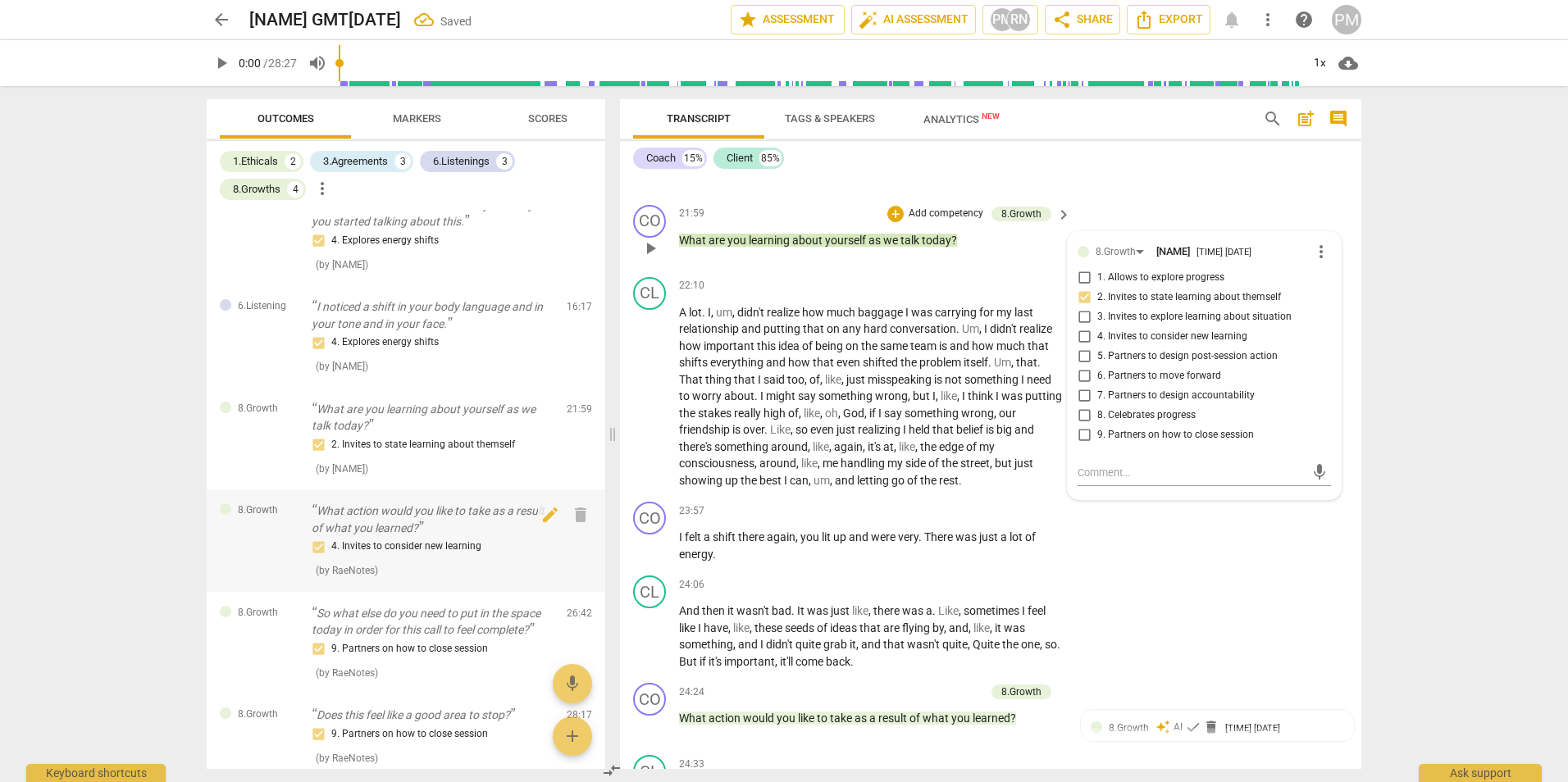 click on "What action would you like to take as a result of what you learned?" at bounding box center (432, 519) 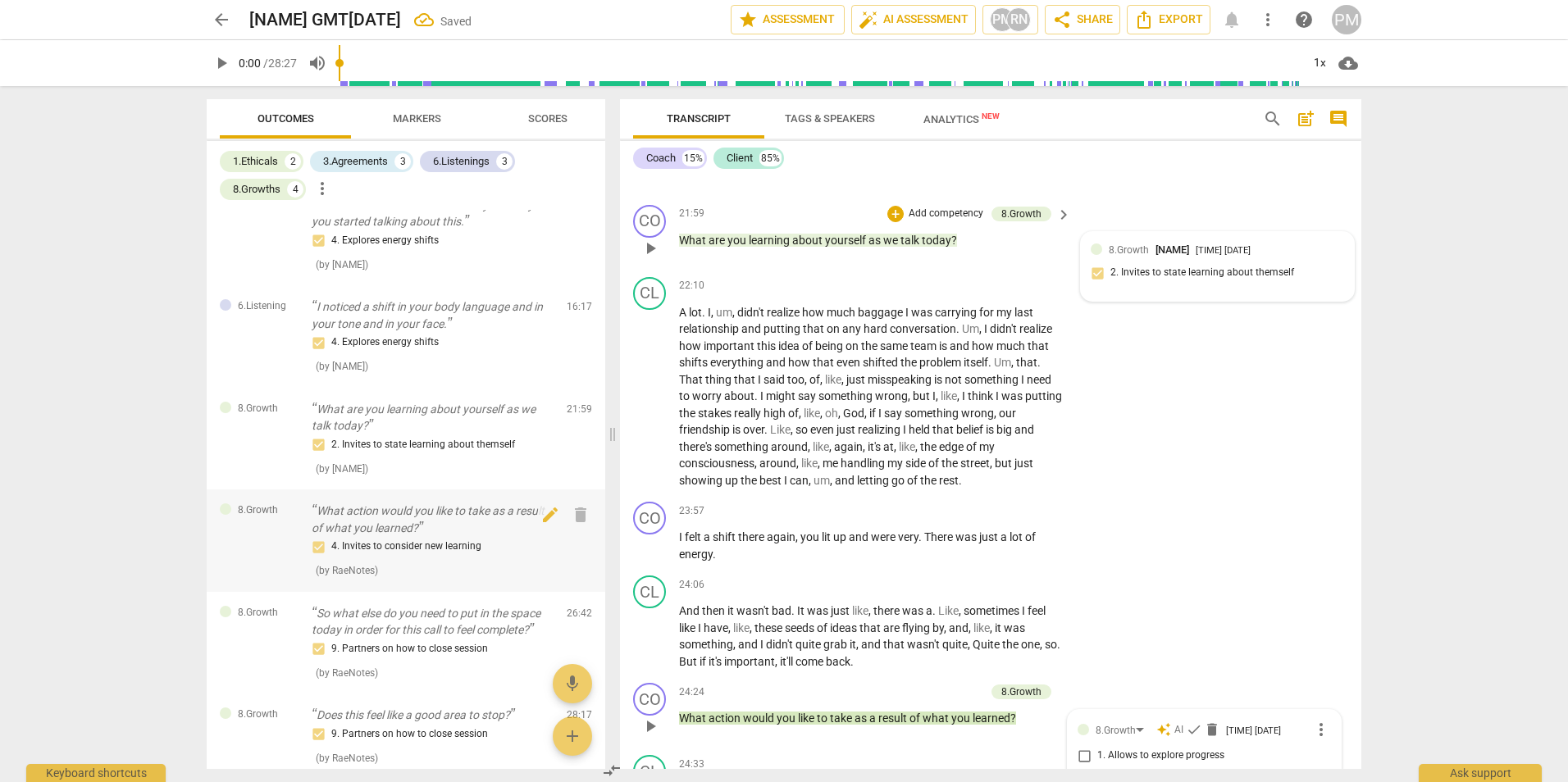 scroll, scrollTop: 5229, scrollLeft: 0, axis: vertical 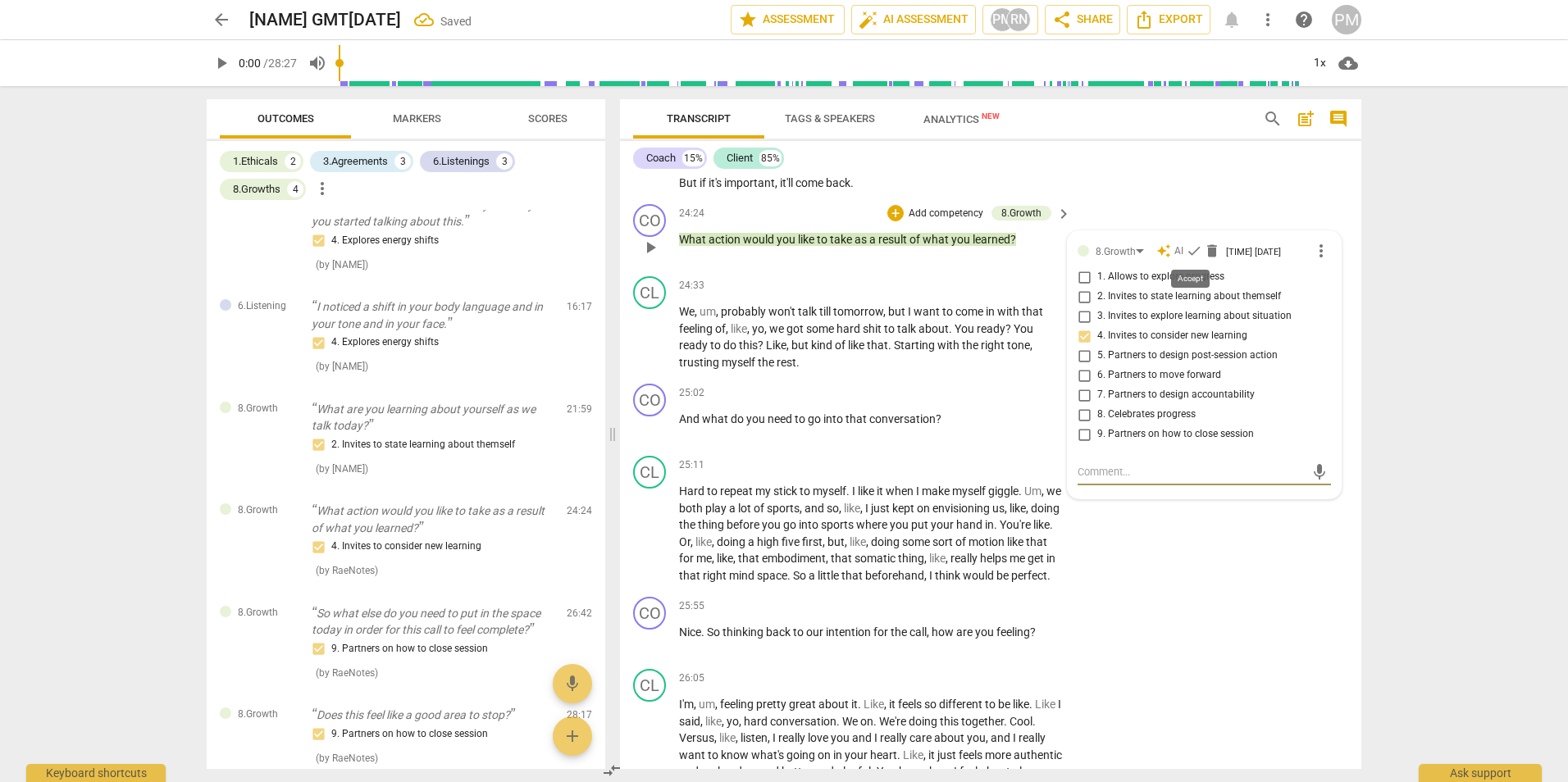 click on "check" at bounding box center (1194, 251) 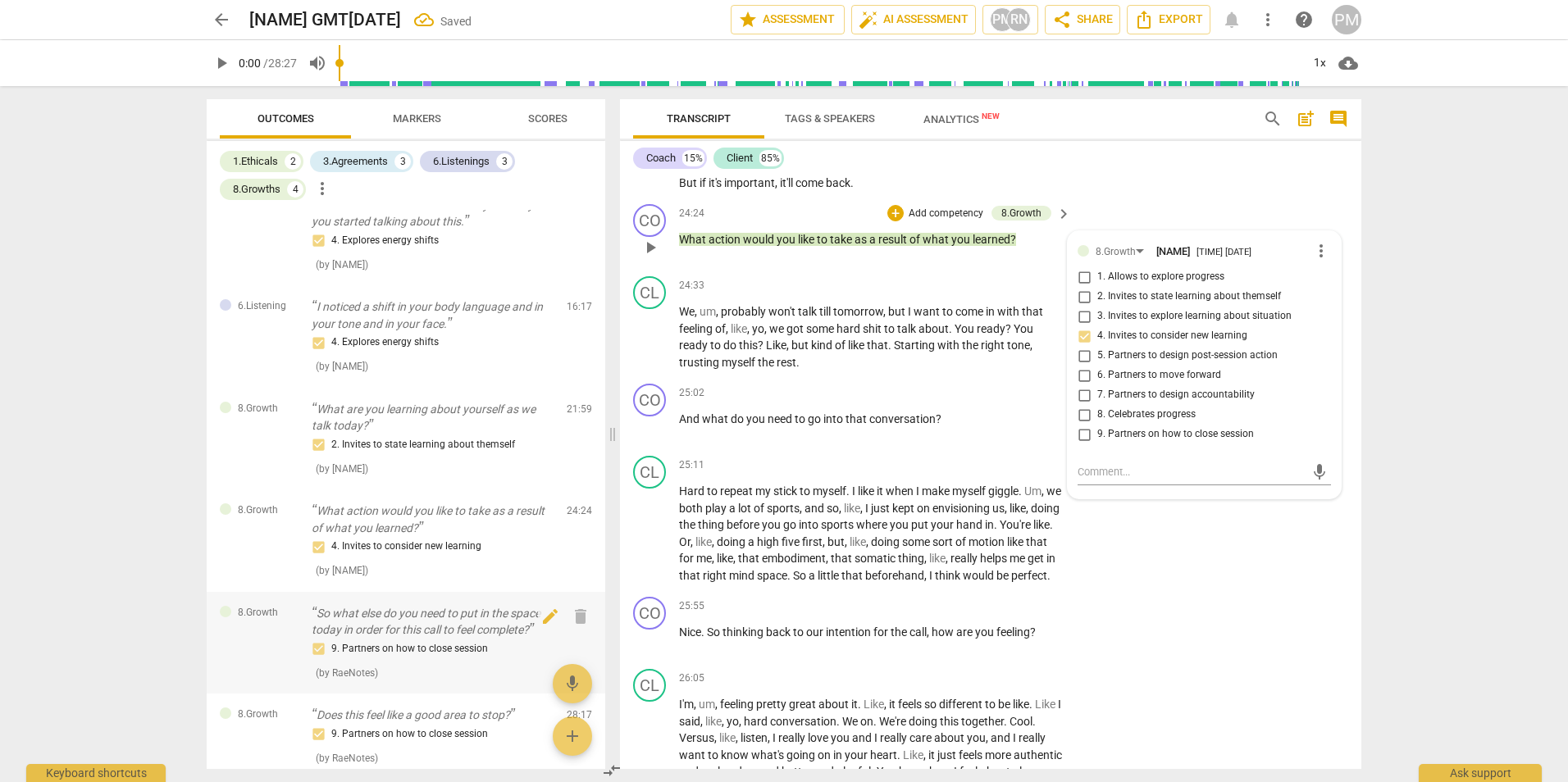 click on "So what else do you need to put in the space today in order for this call to feel complete?" at bounding box center [432, 621] 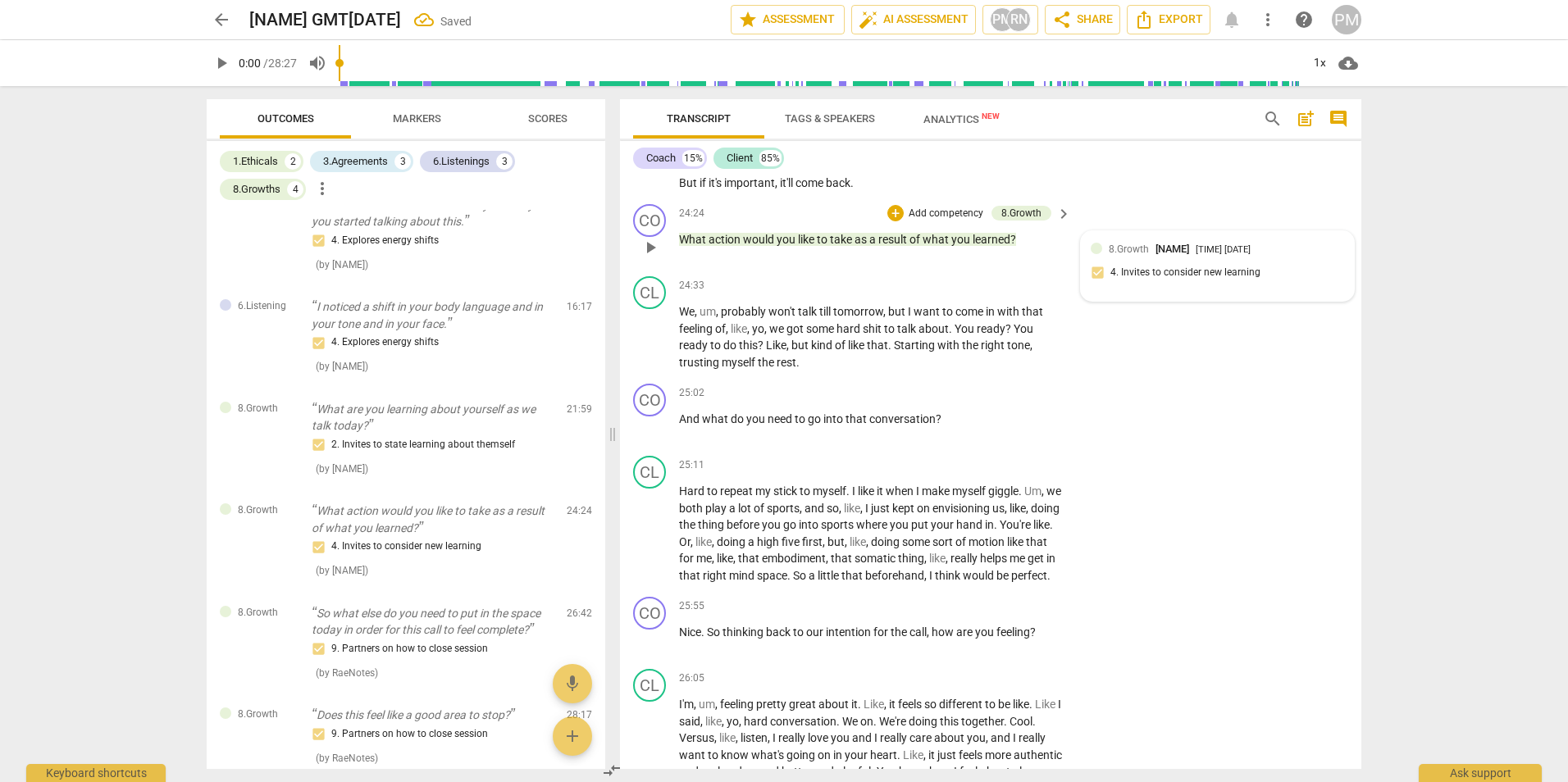 scroll, scrollTop: 5851, scrollLeft: 0, axis: vertical 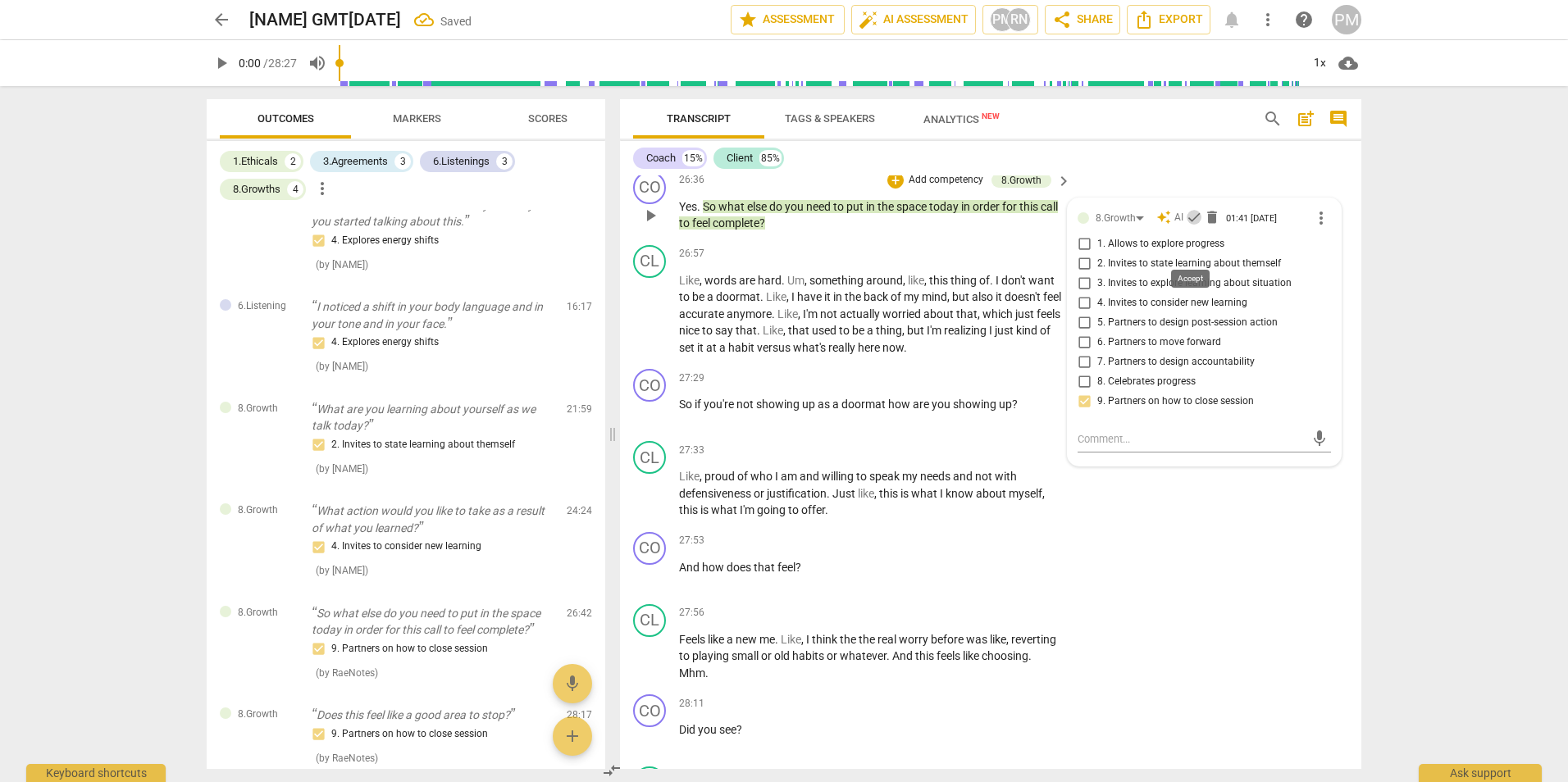 click on "check" at bounding box center [1194, 217] 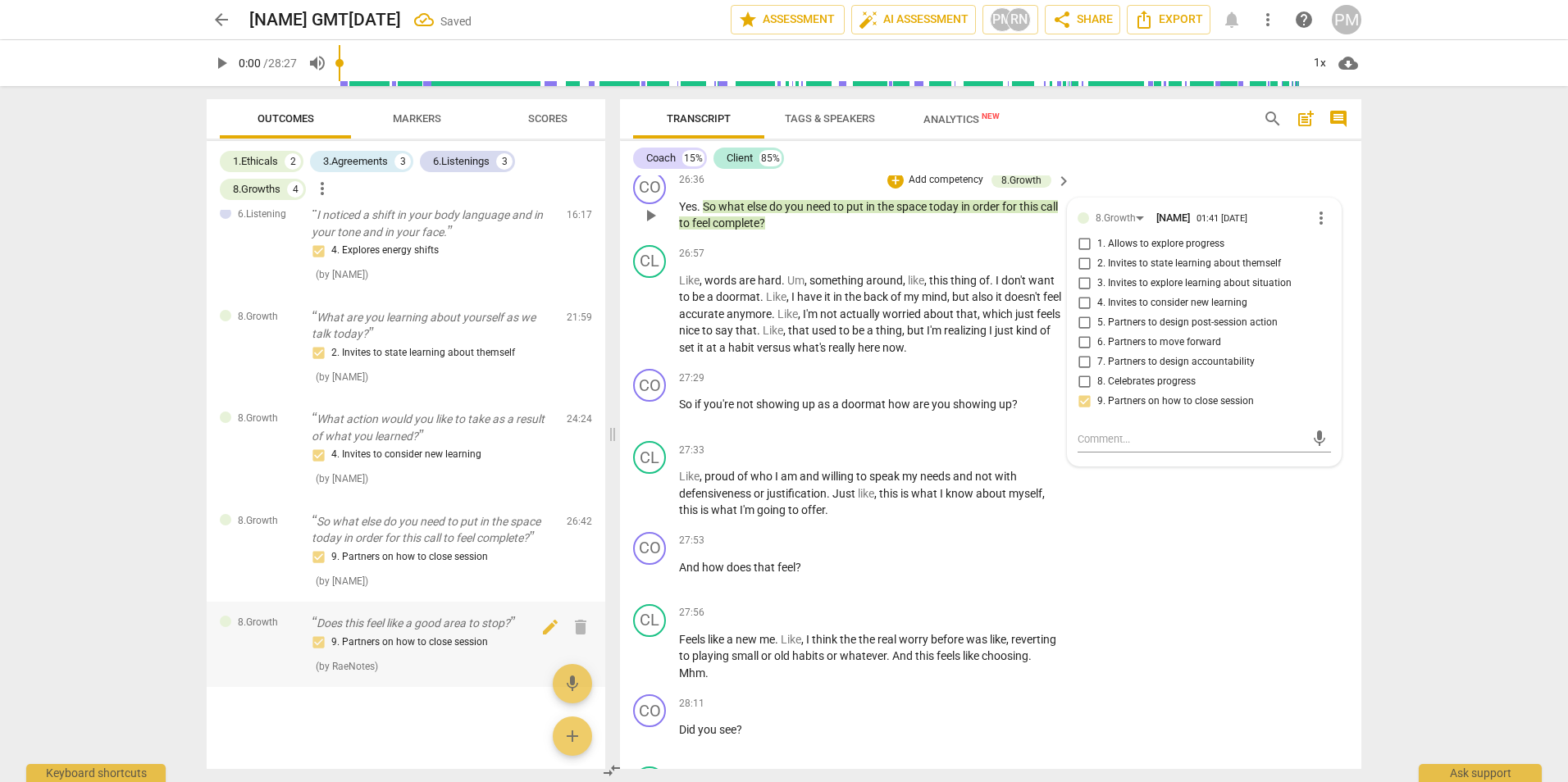 scroll, scrollTop: 765, scrollLeft: 0, axis: vertical 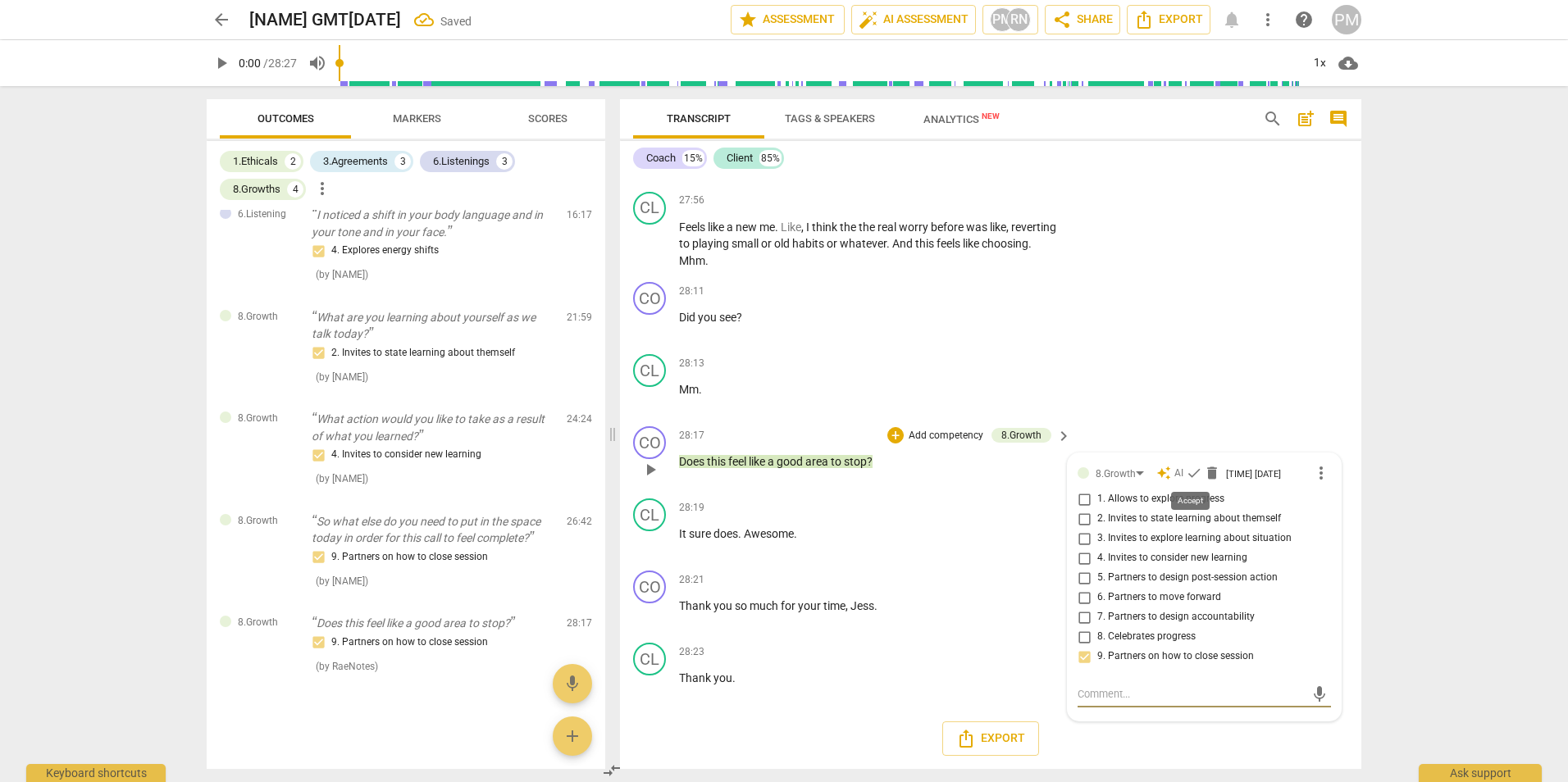click on "check" at bounding box center [1194, 473] 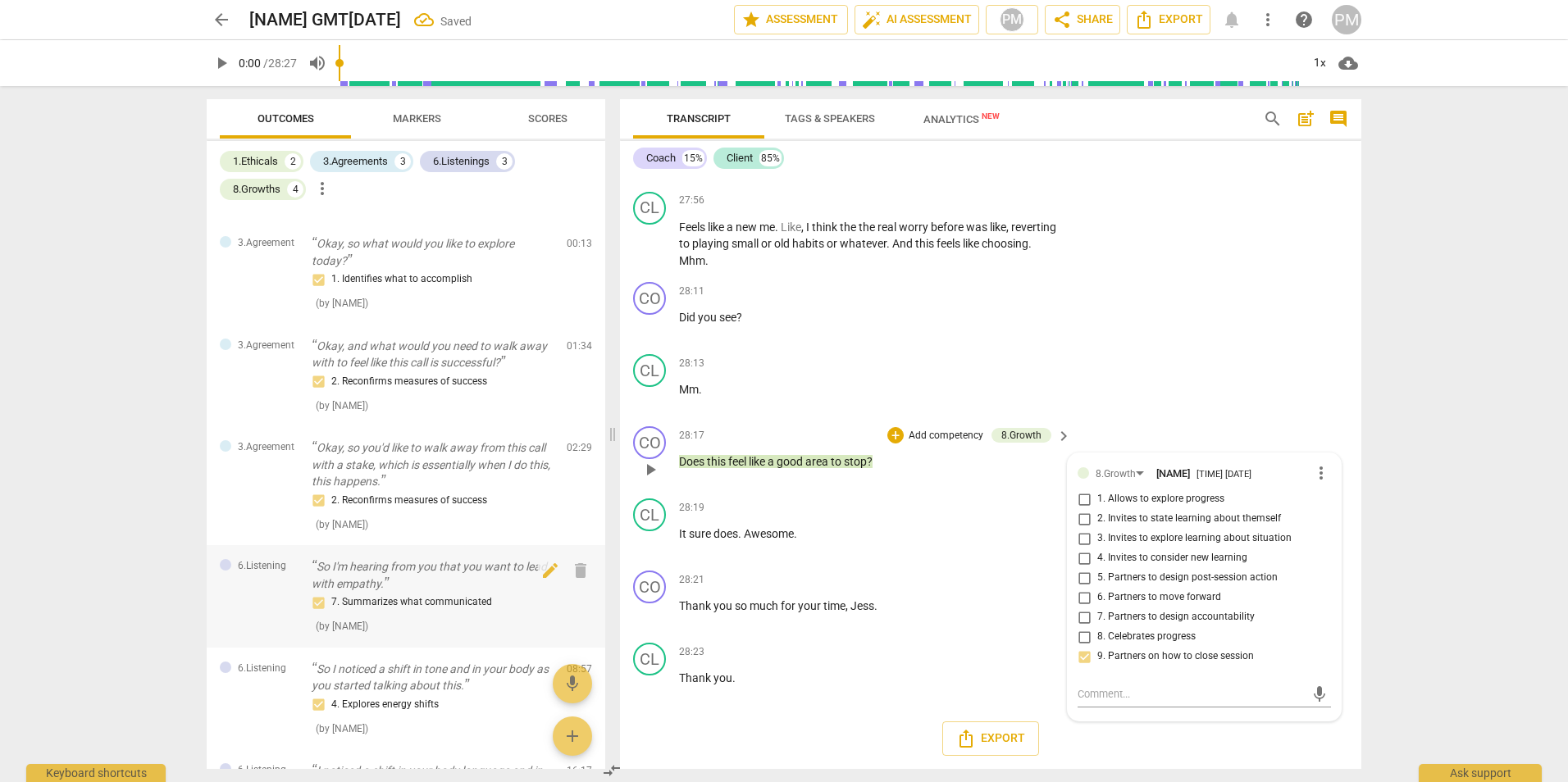 scroll, scrollTop: 191, scrollLeft: 0, axis: vertical 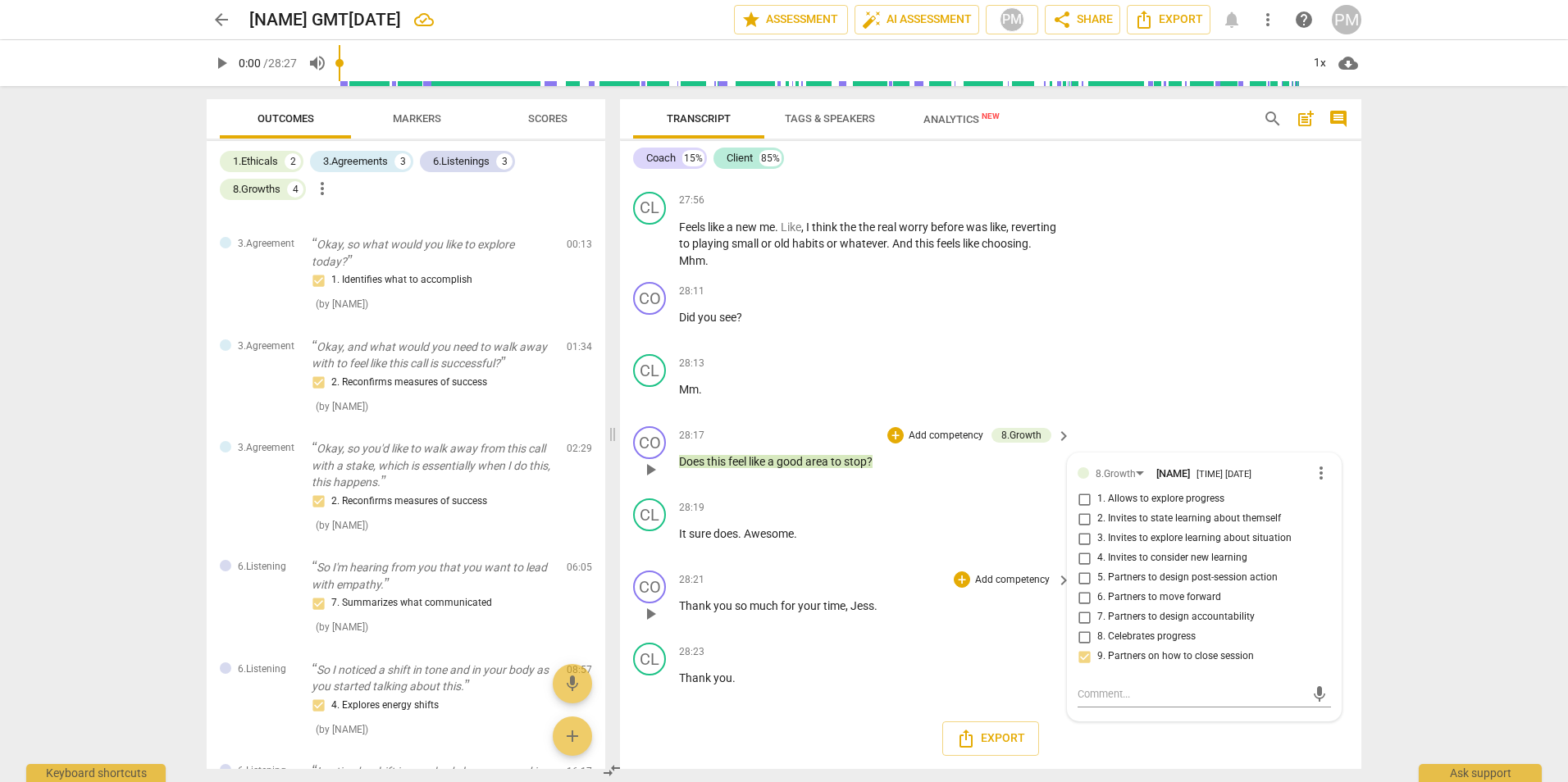 click on "you" at bounding box center [724, 606] 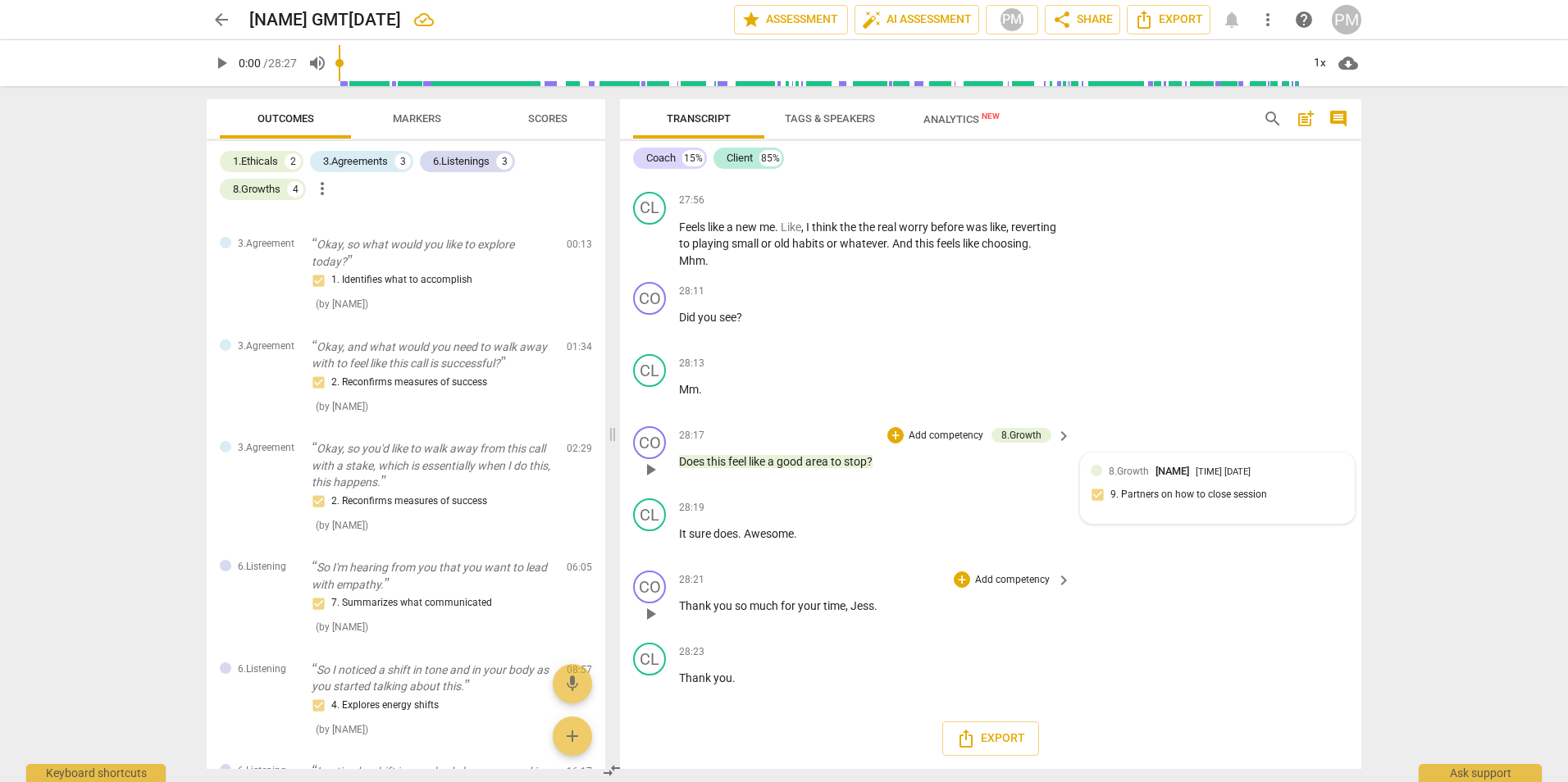 click on "Add competency" at bounding box center (1012, 580) 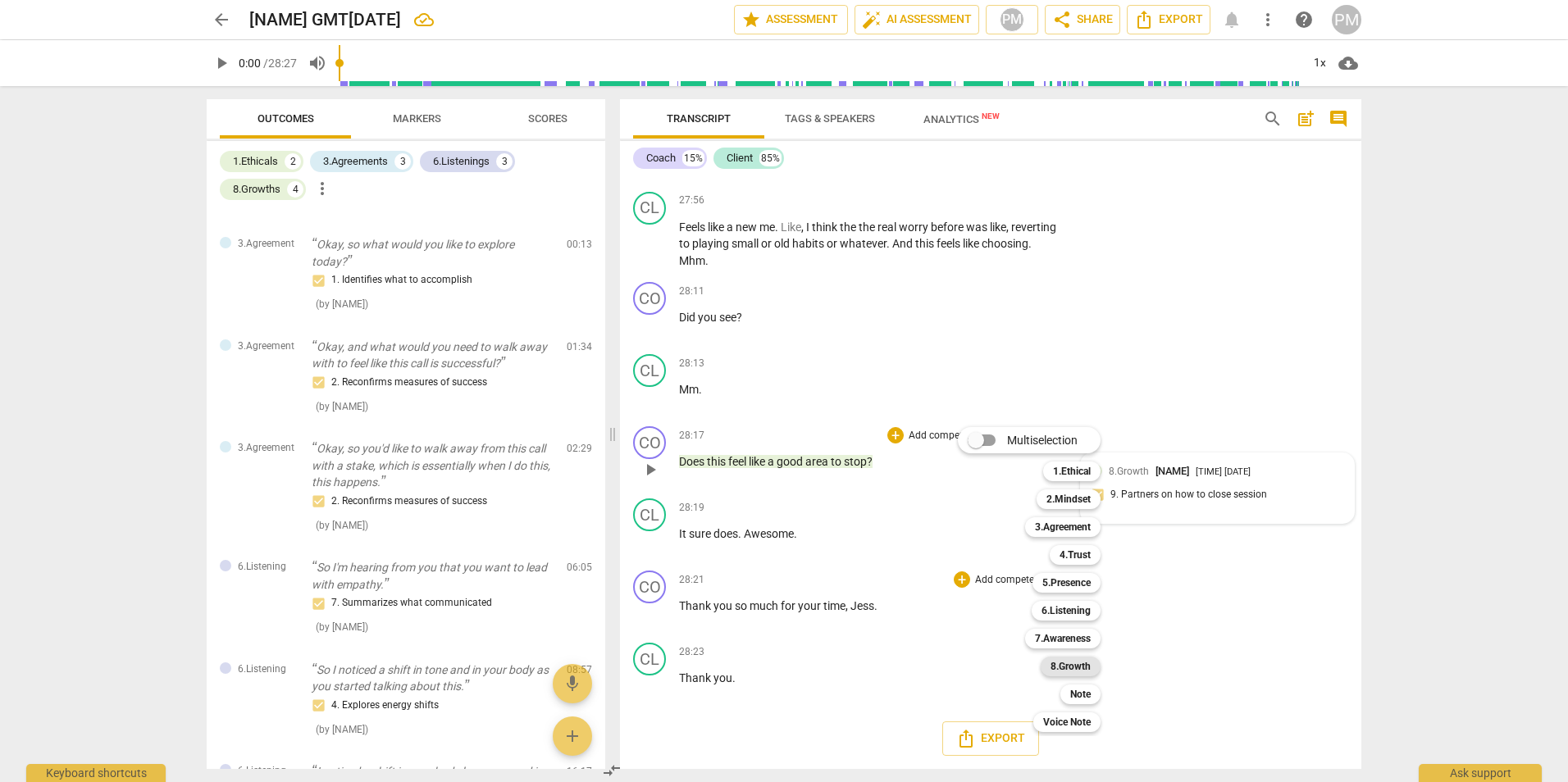 click on "8.Growth" at bounding box center (1070, 666) 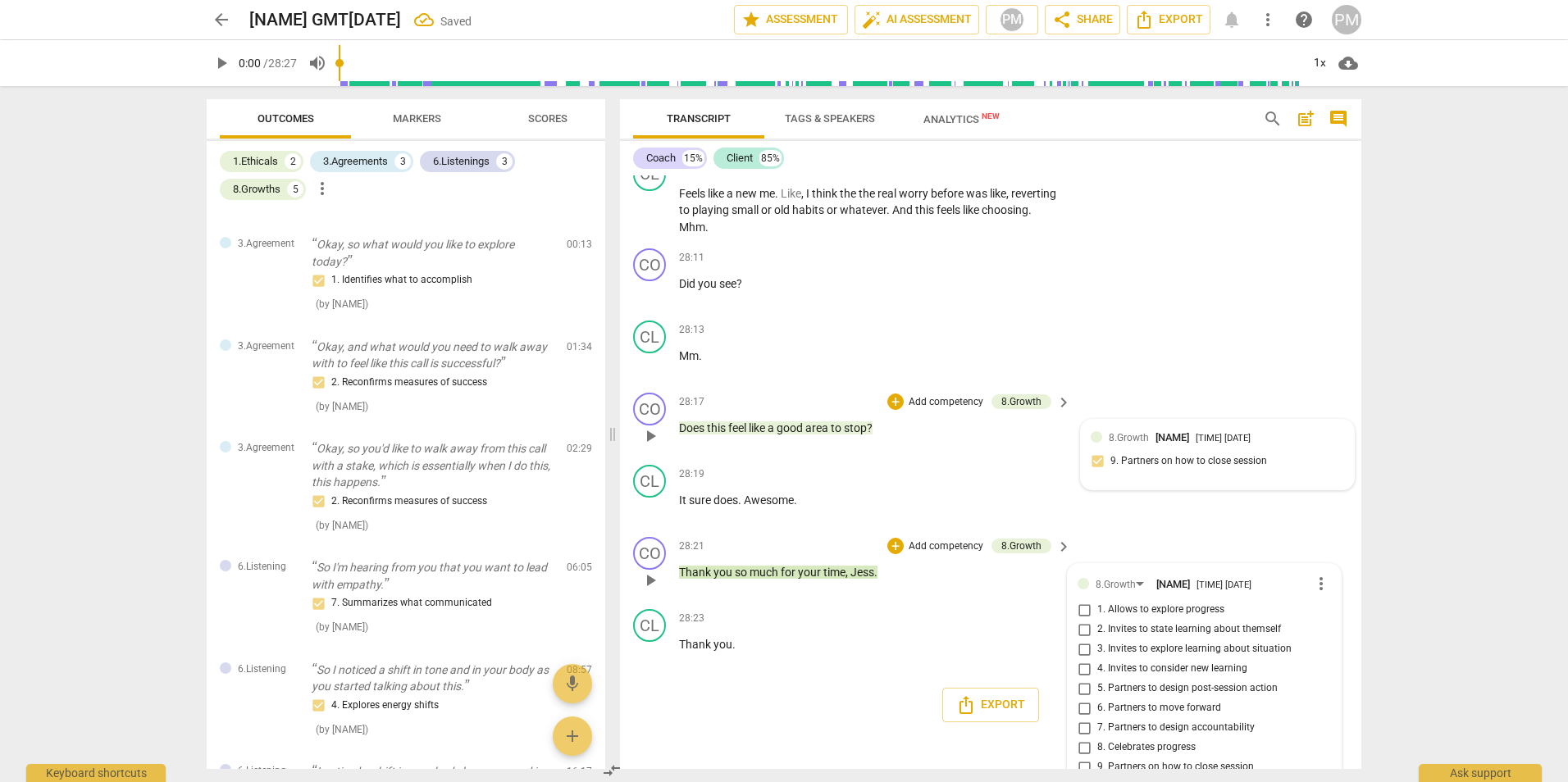 scroll, scrollTop: 6394, scrollLeft: 0, axis: vertical 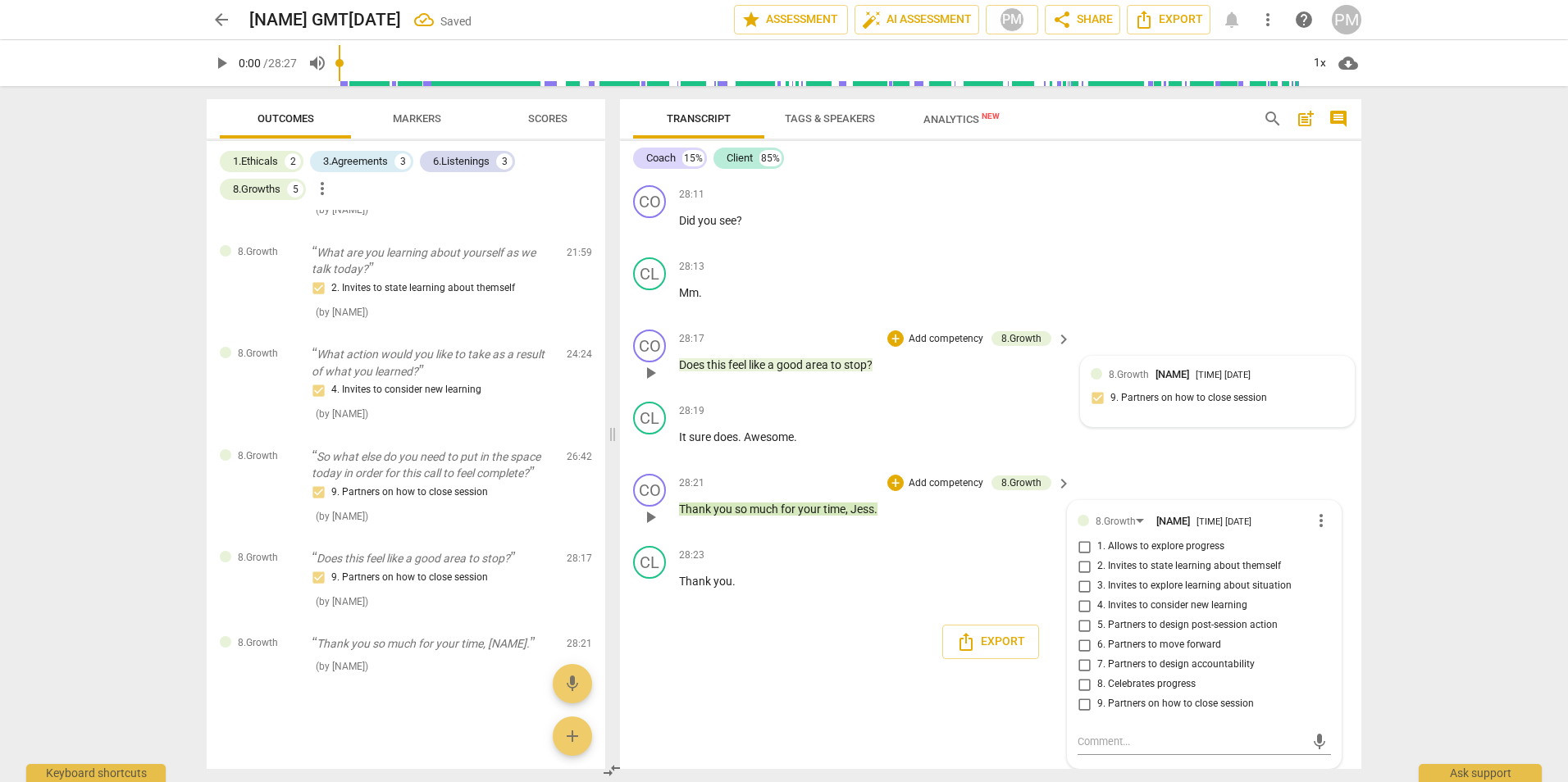 click on "9. Partners on how to close session" at bounding box center (1175, 704) 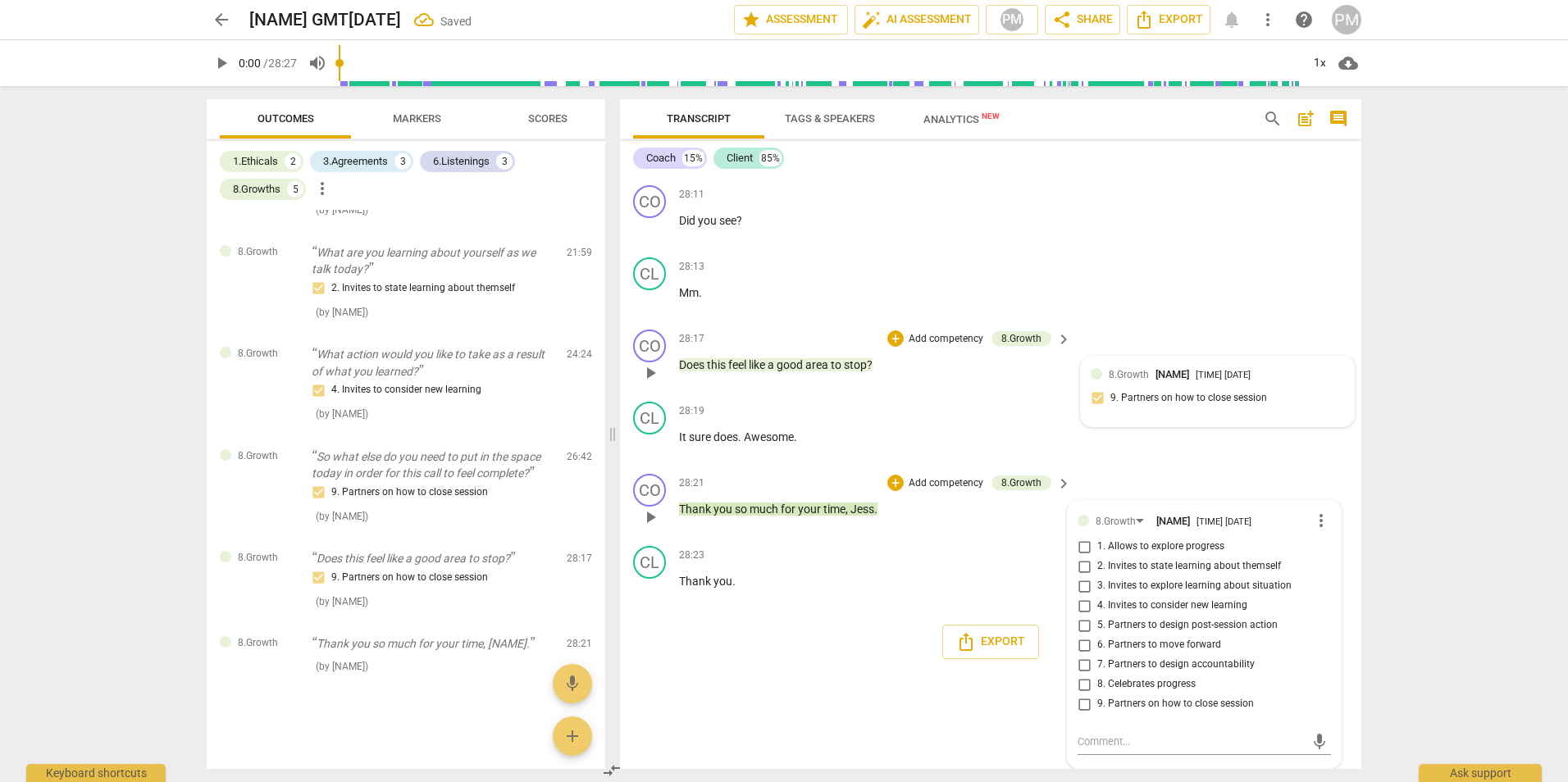 click on "9. Partners on how to close session" at bounding box center (1084, 704) 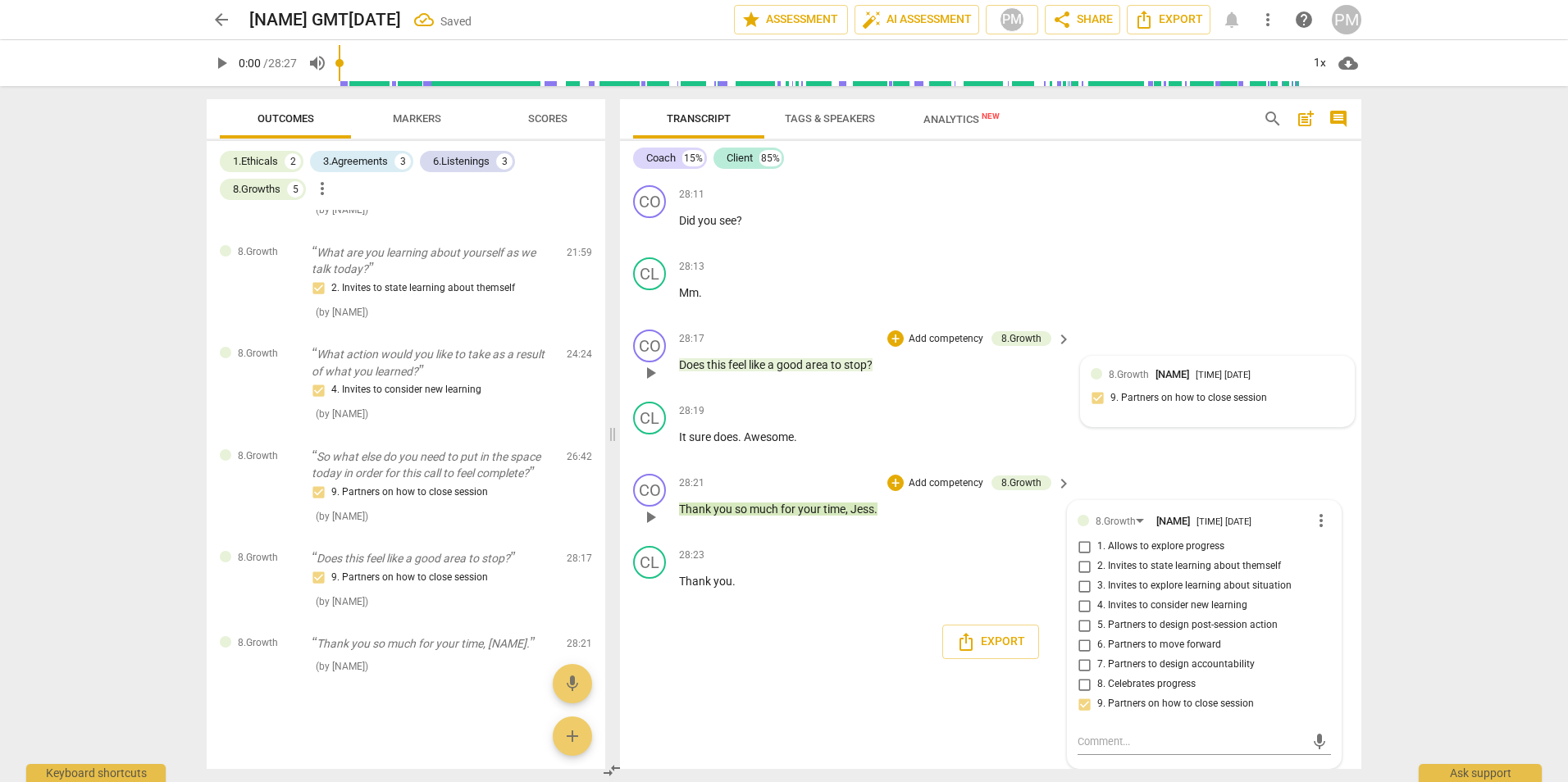 click on "8. Celebrates progress" at bounding box center (1146, 684) 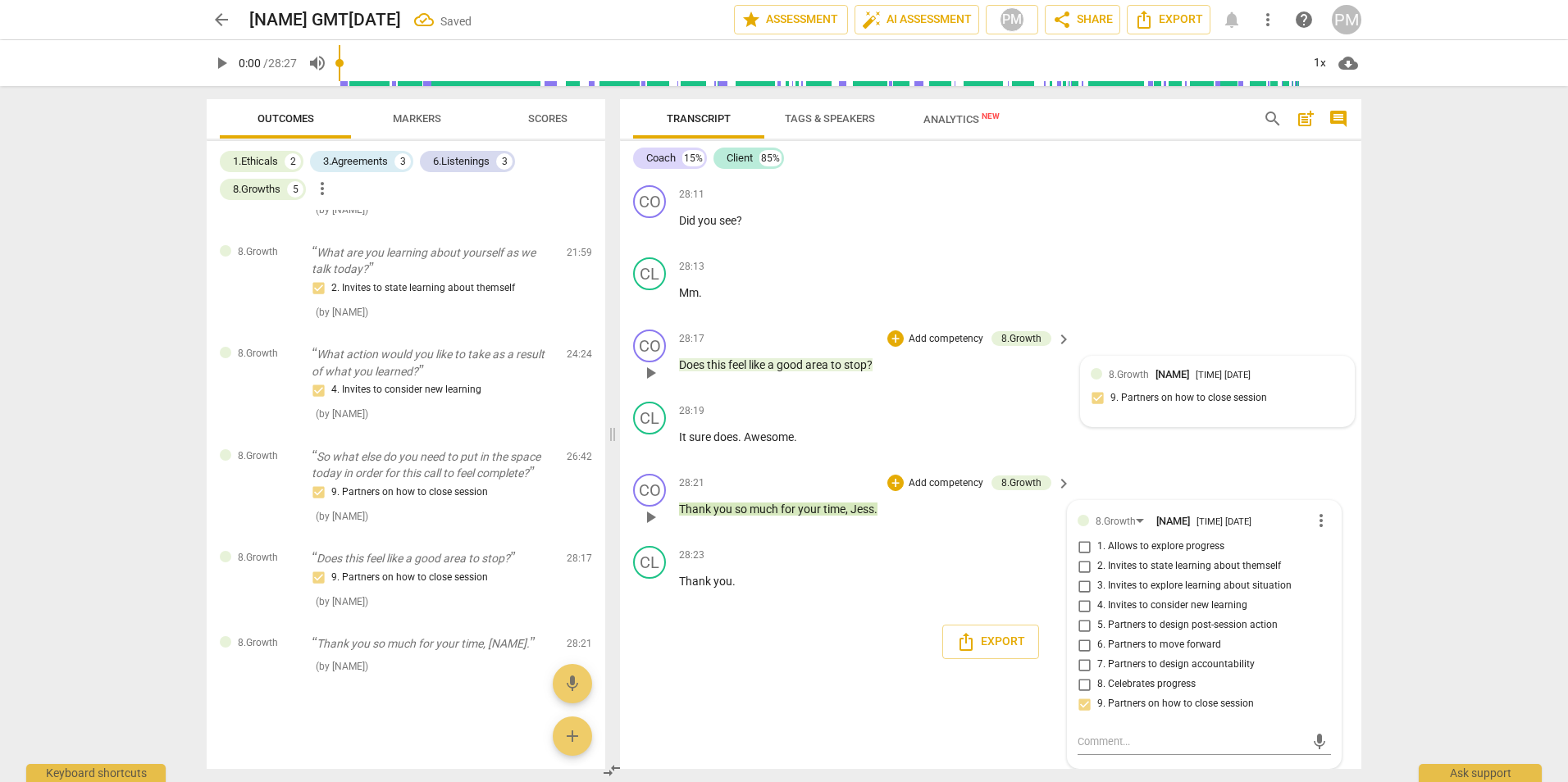 click on "8. Celebrates progress" at bounding box center (1084, 684) 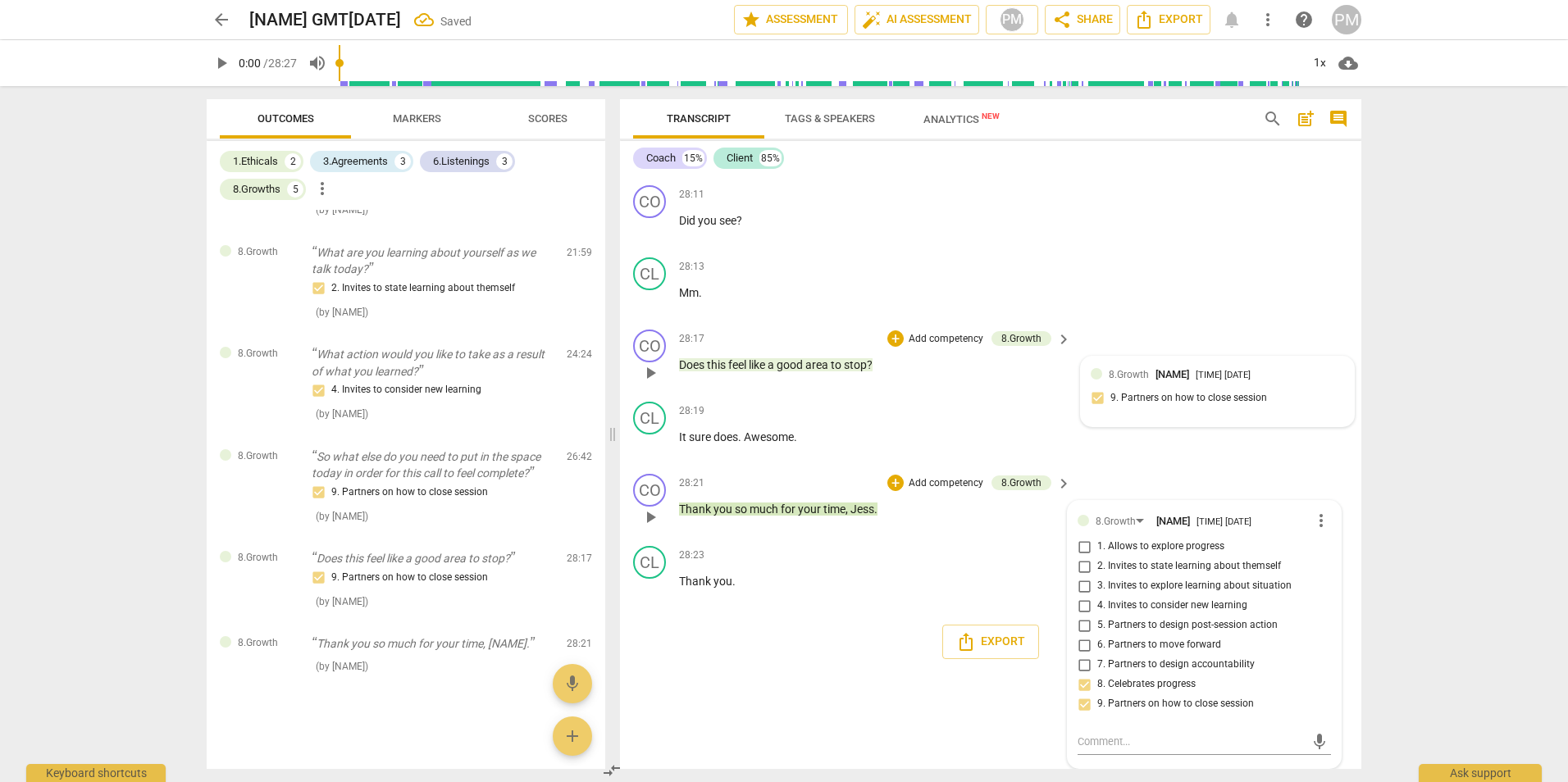 click on "9. Partners on how to close session" at bounding box center [1084, 704] 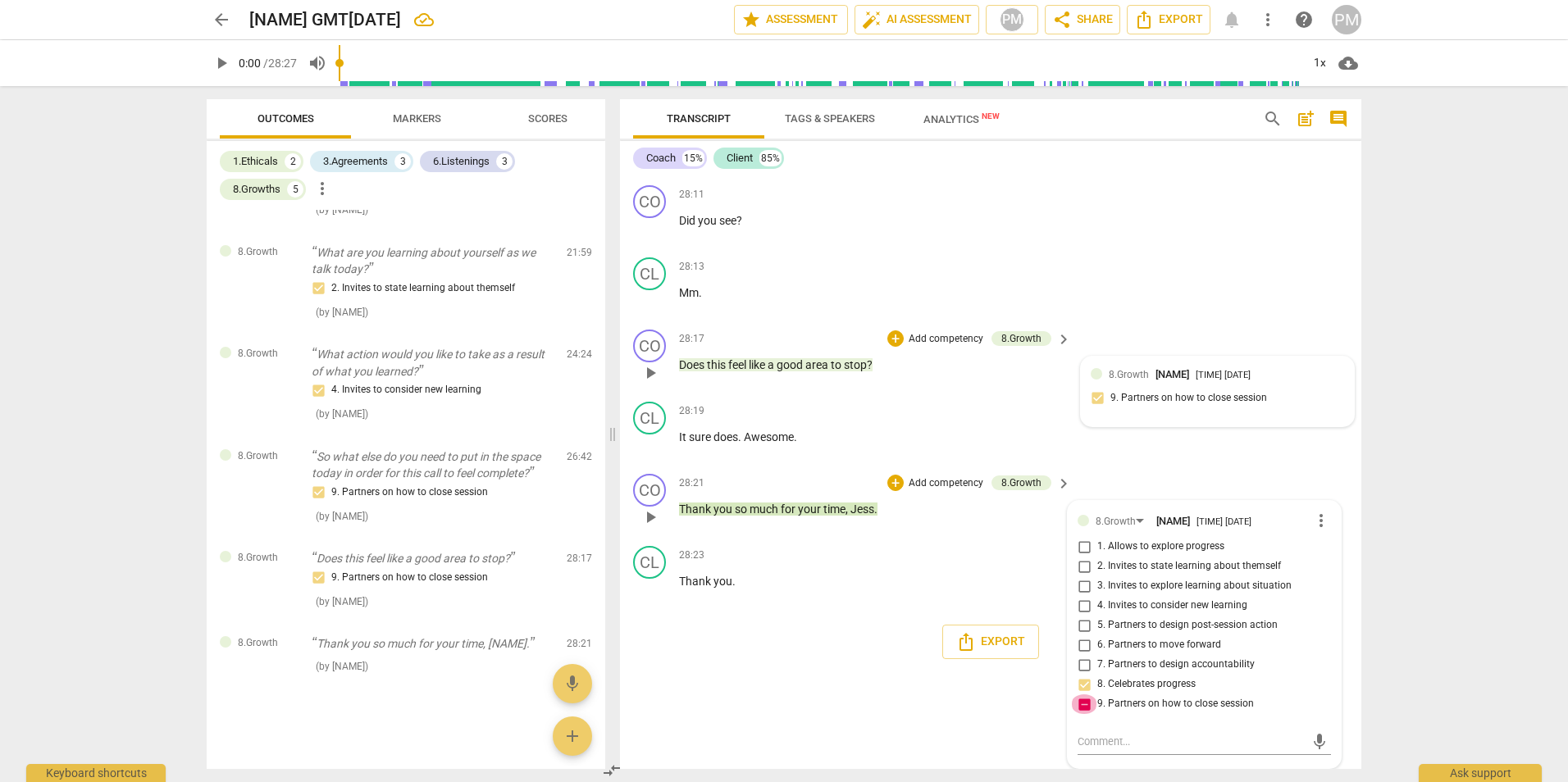 click on "9. Partners on how to close session" at bounding box center [1084, 704] 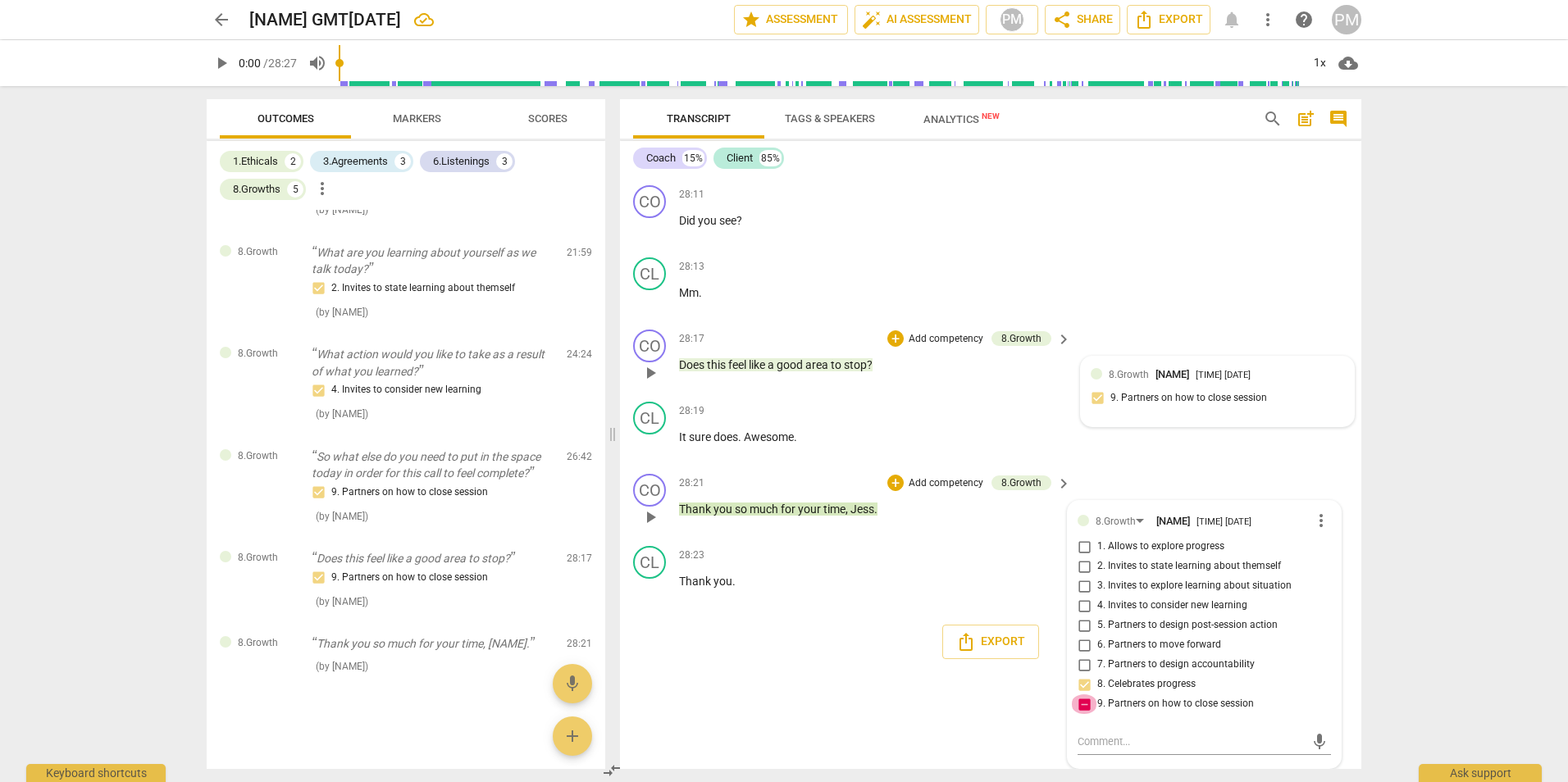 checkbox on "false" 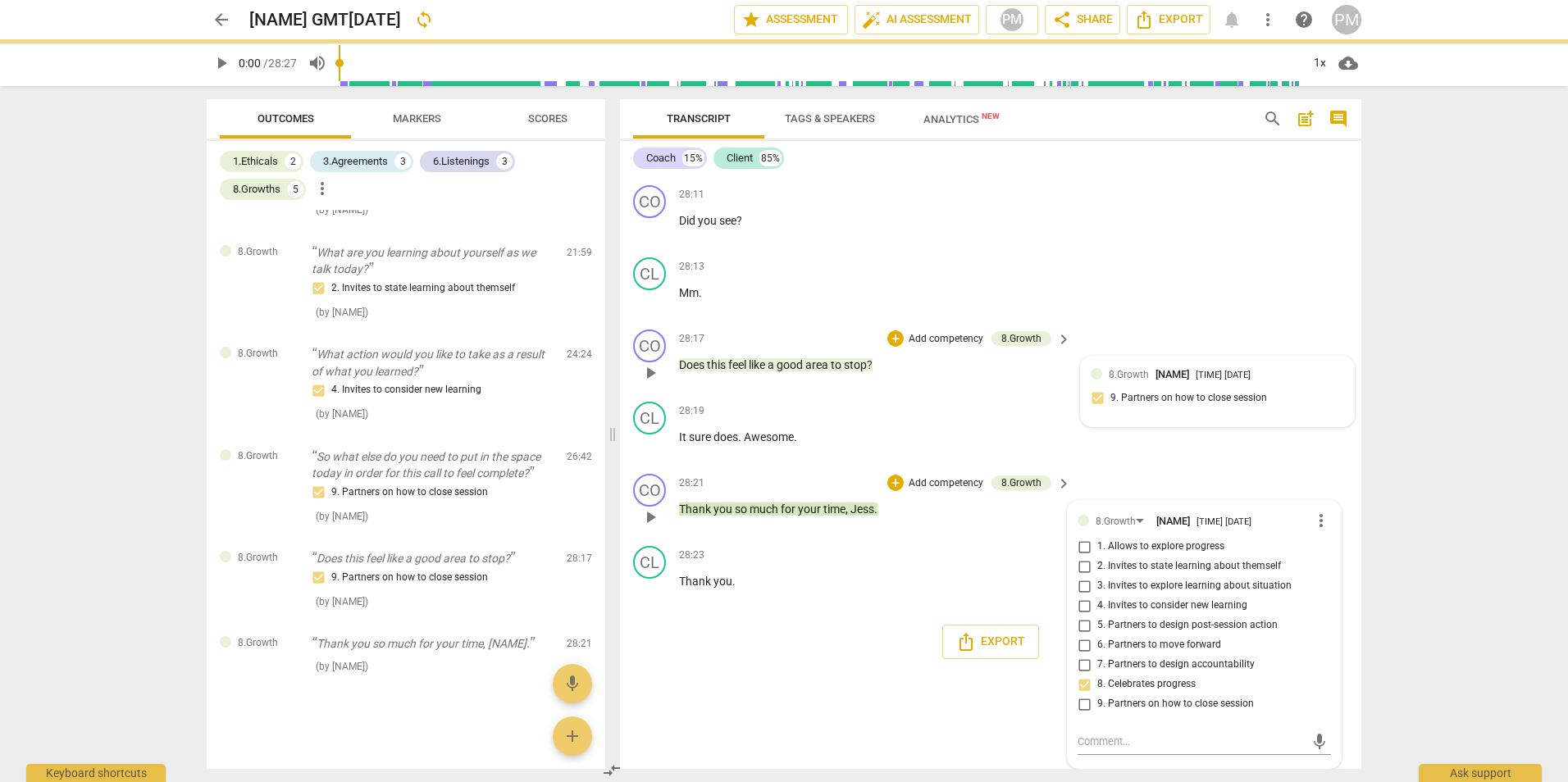 click on "8. Celebrates progress" at bounding box center (1084, 684) 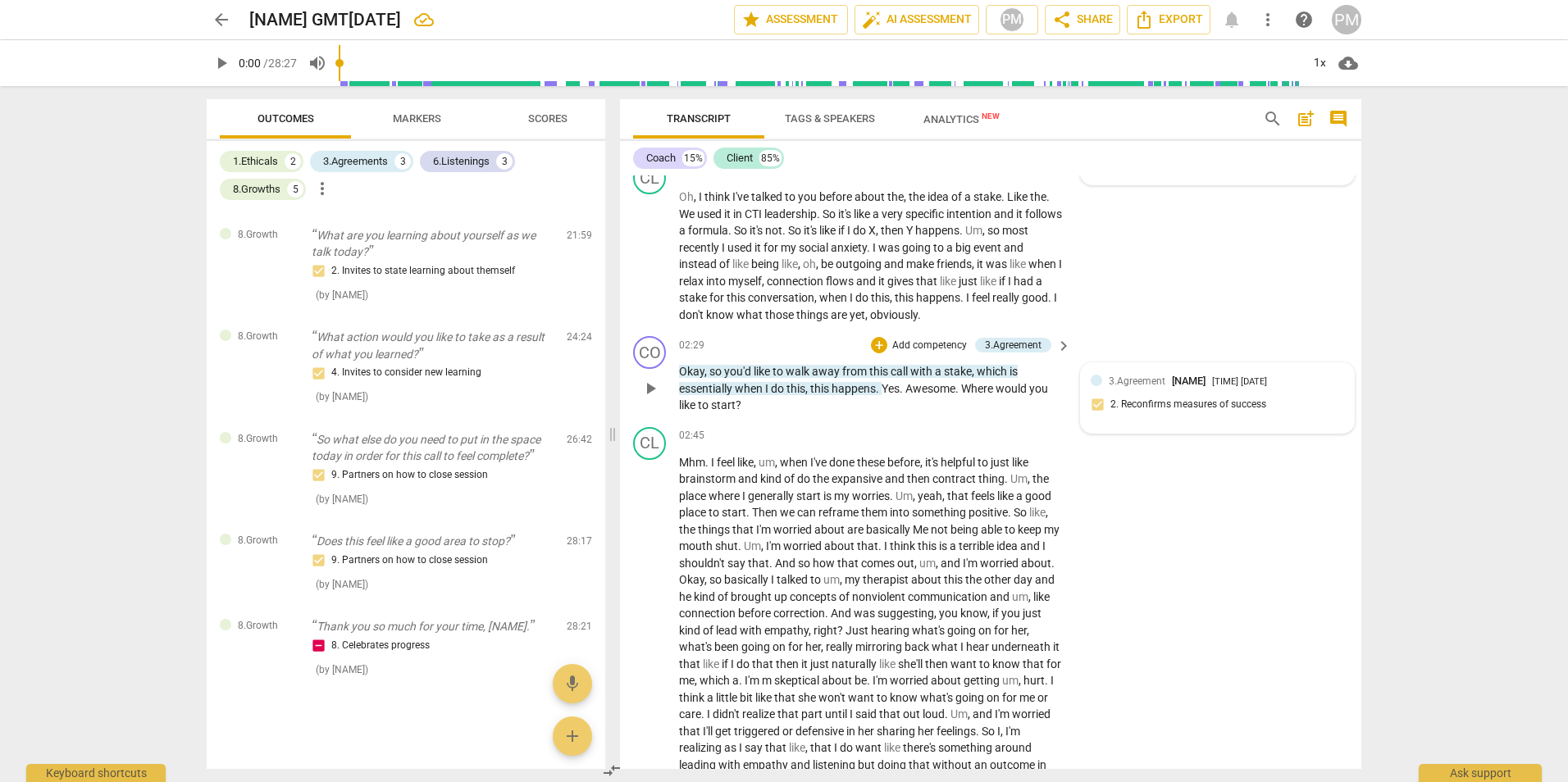 scroll, scrollTop: 0, scrollLeft: 0, axis: both 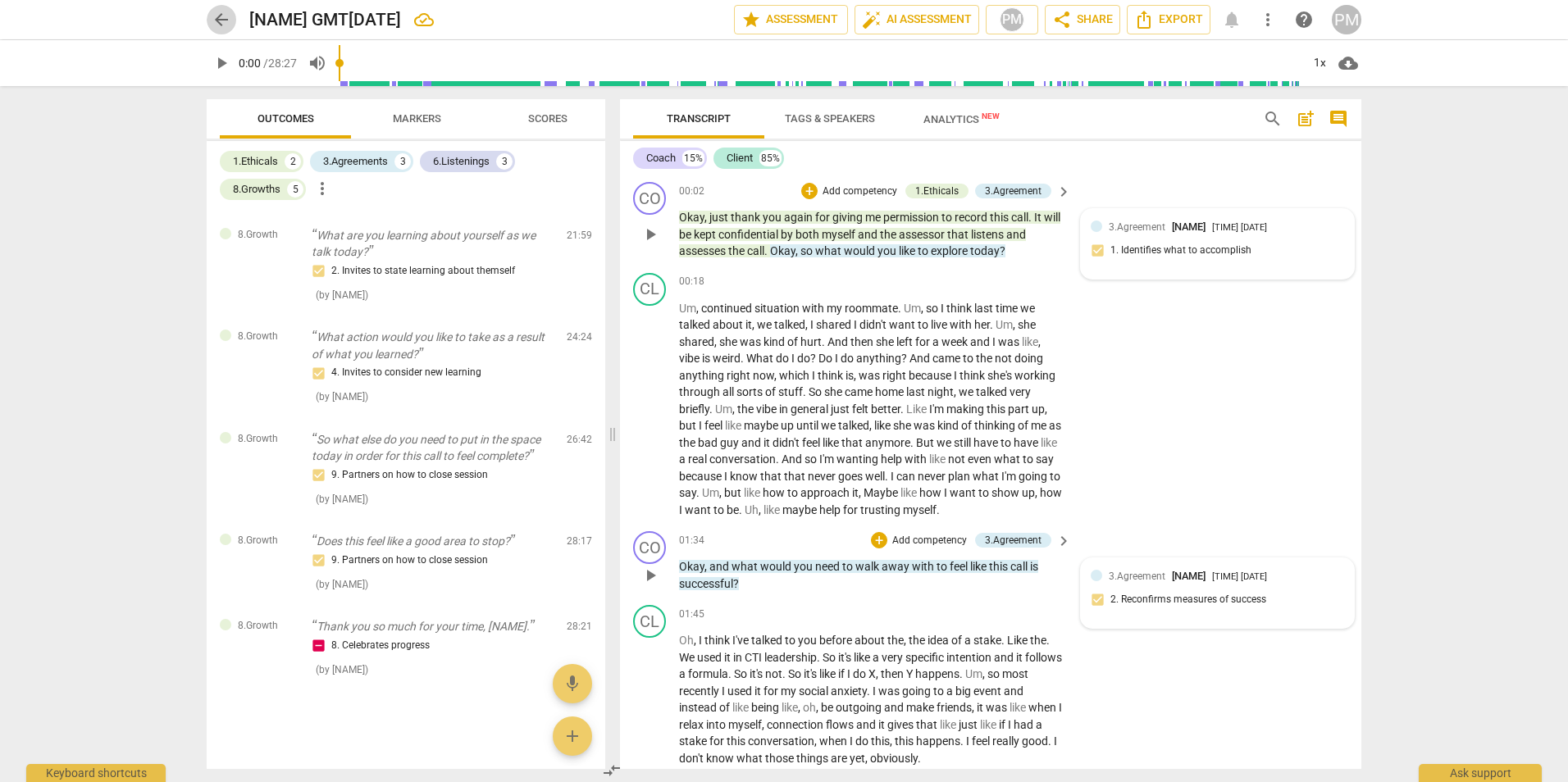 click on "arrow_back" at bounding box center (221, 20) 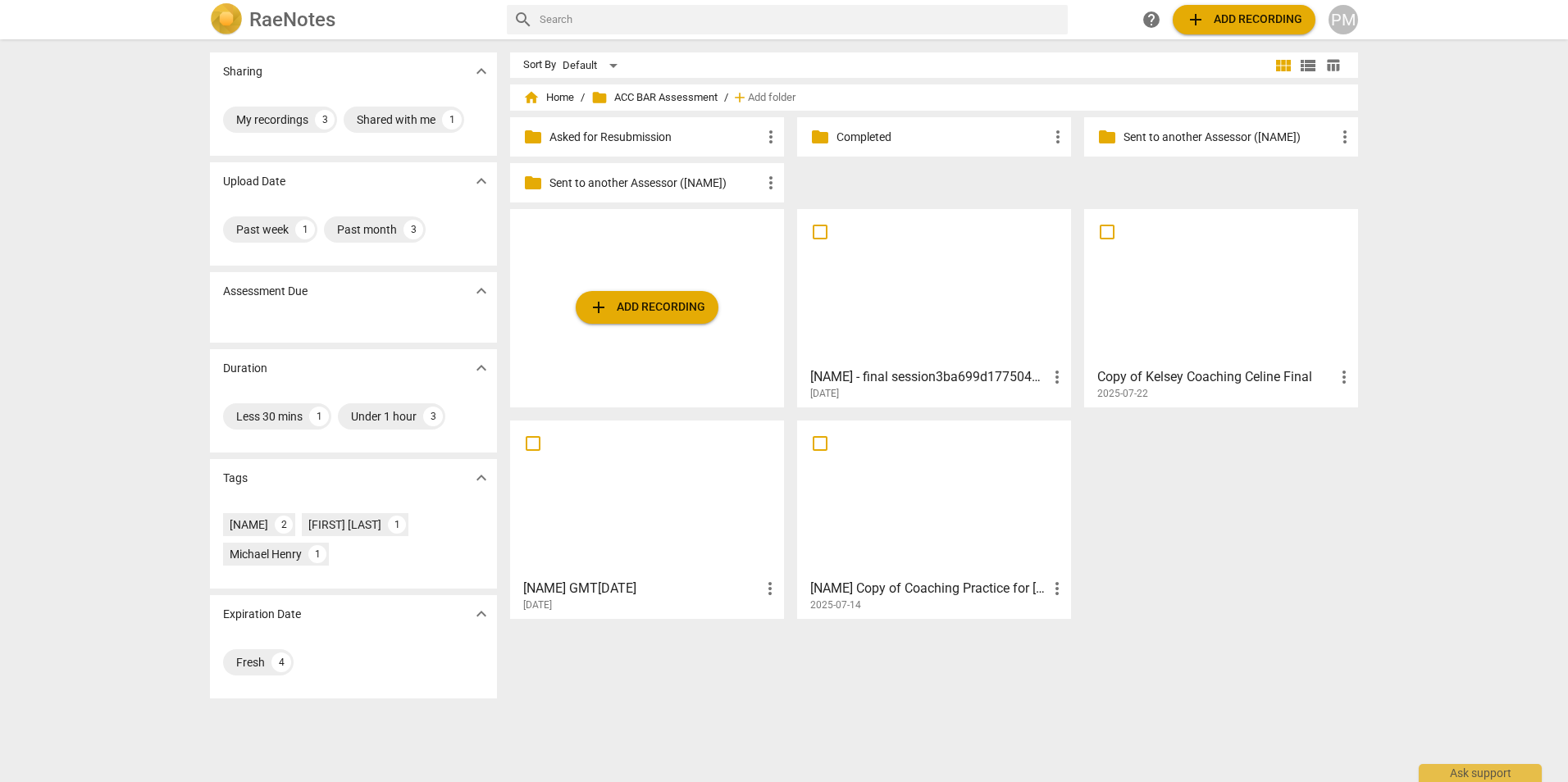 click at bounding box center [1221, 287] 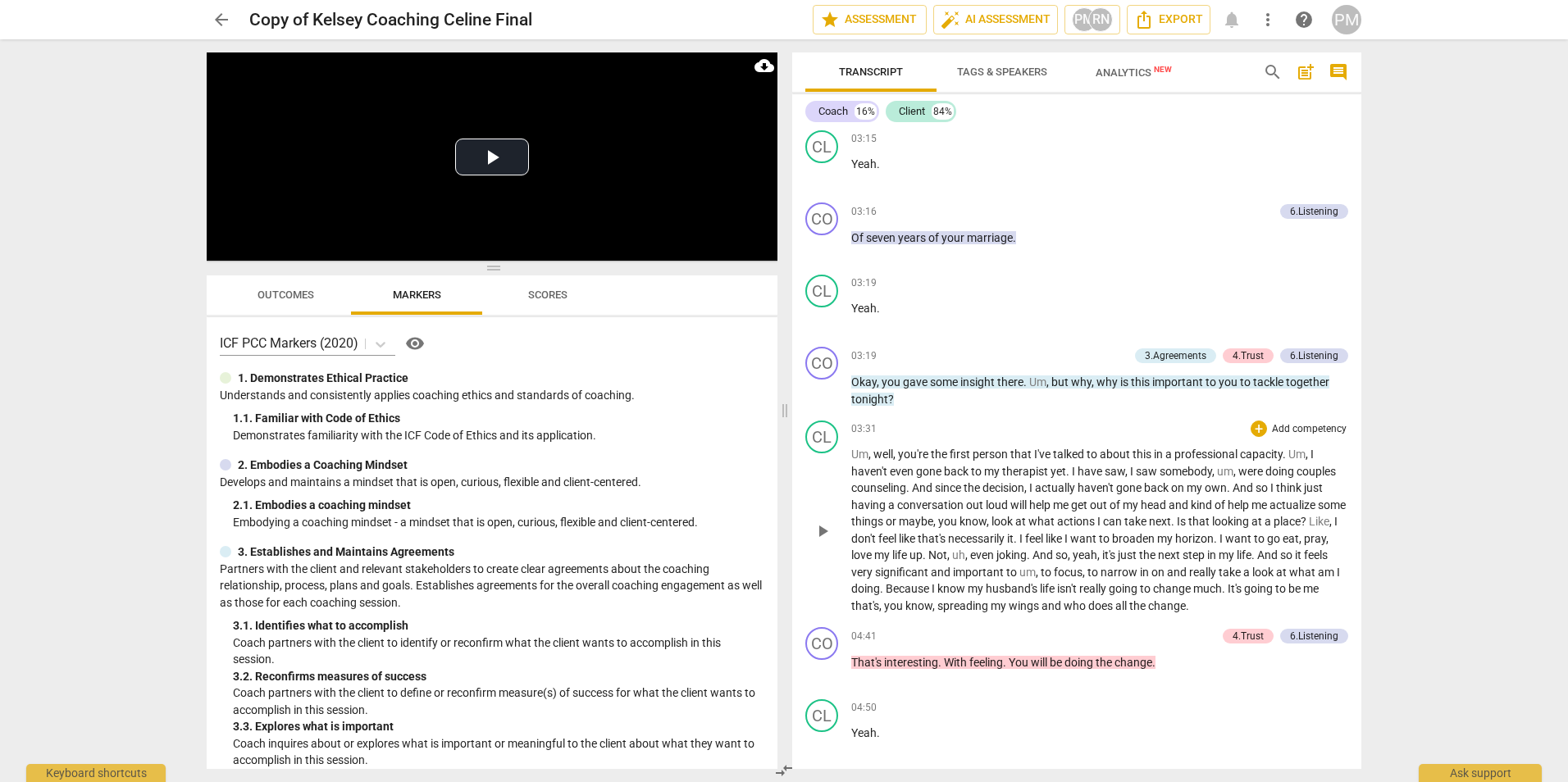 scroll, scrollTop: 984, scrollLeft: 0, axis: vertical 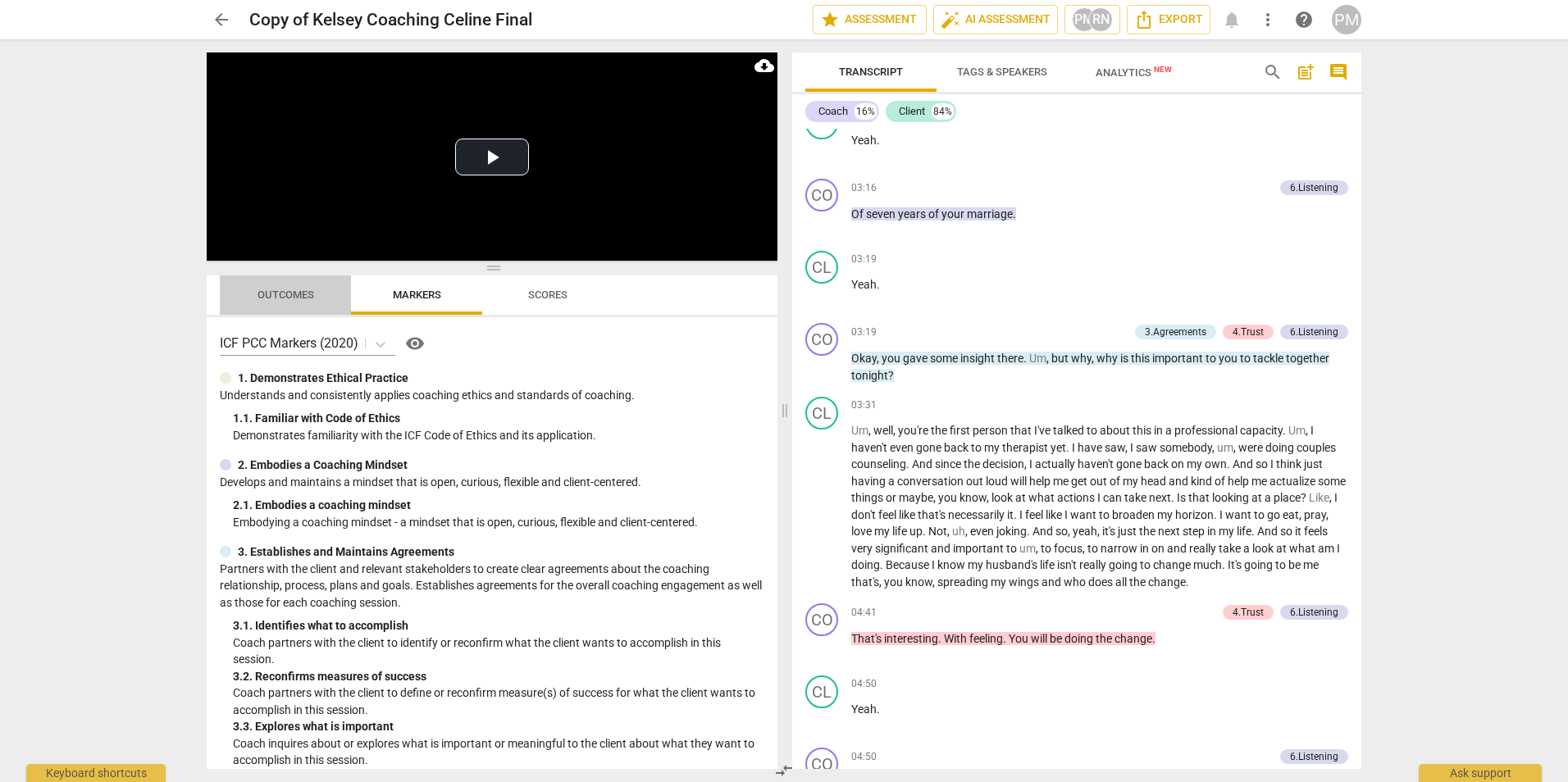 click on "Outcomes" at bounding box center [285, 294] 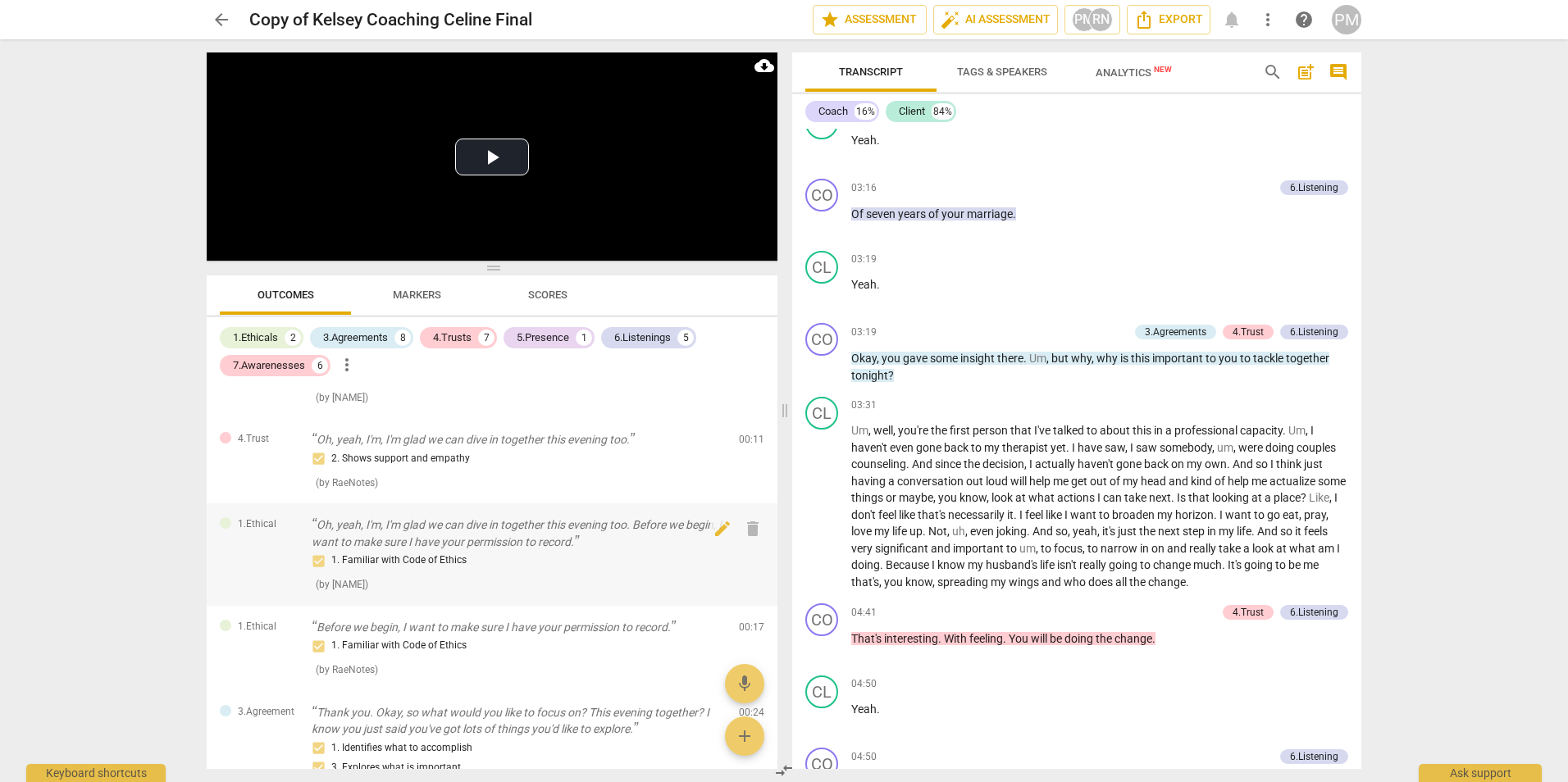 scroll, scrollTop: 82, scrollLeft: 0, axis: vertical 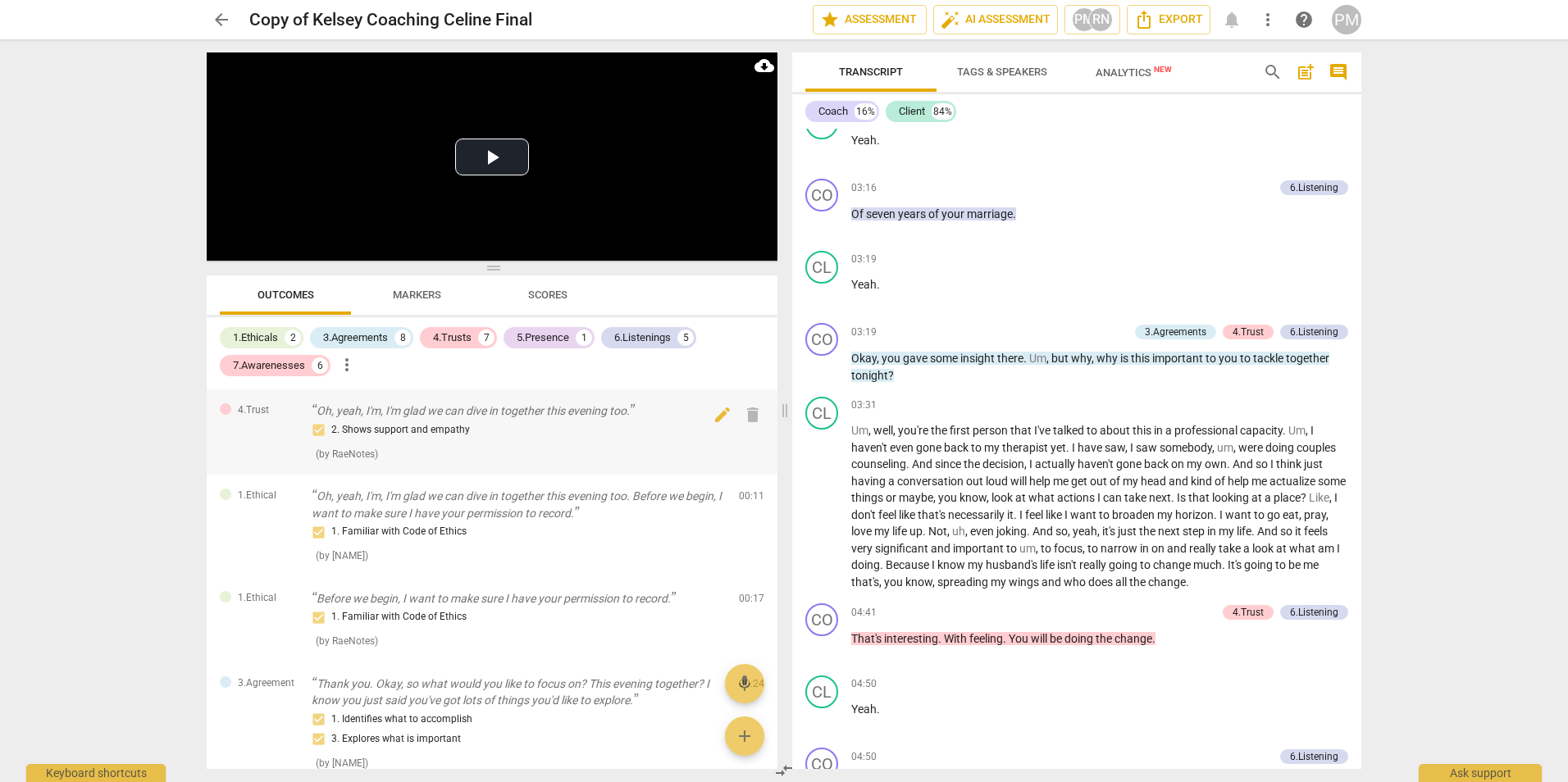 click on "Oh, yeah, I'm, I'm glad we can dive in together this evening too." at bounding box center [518, 411] 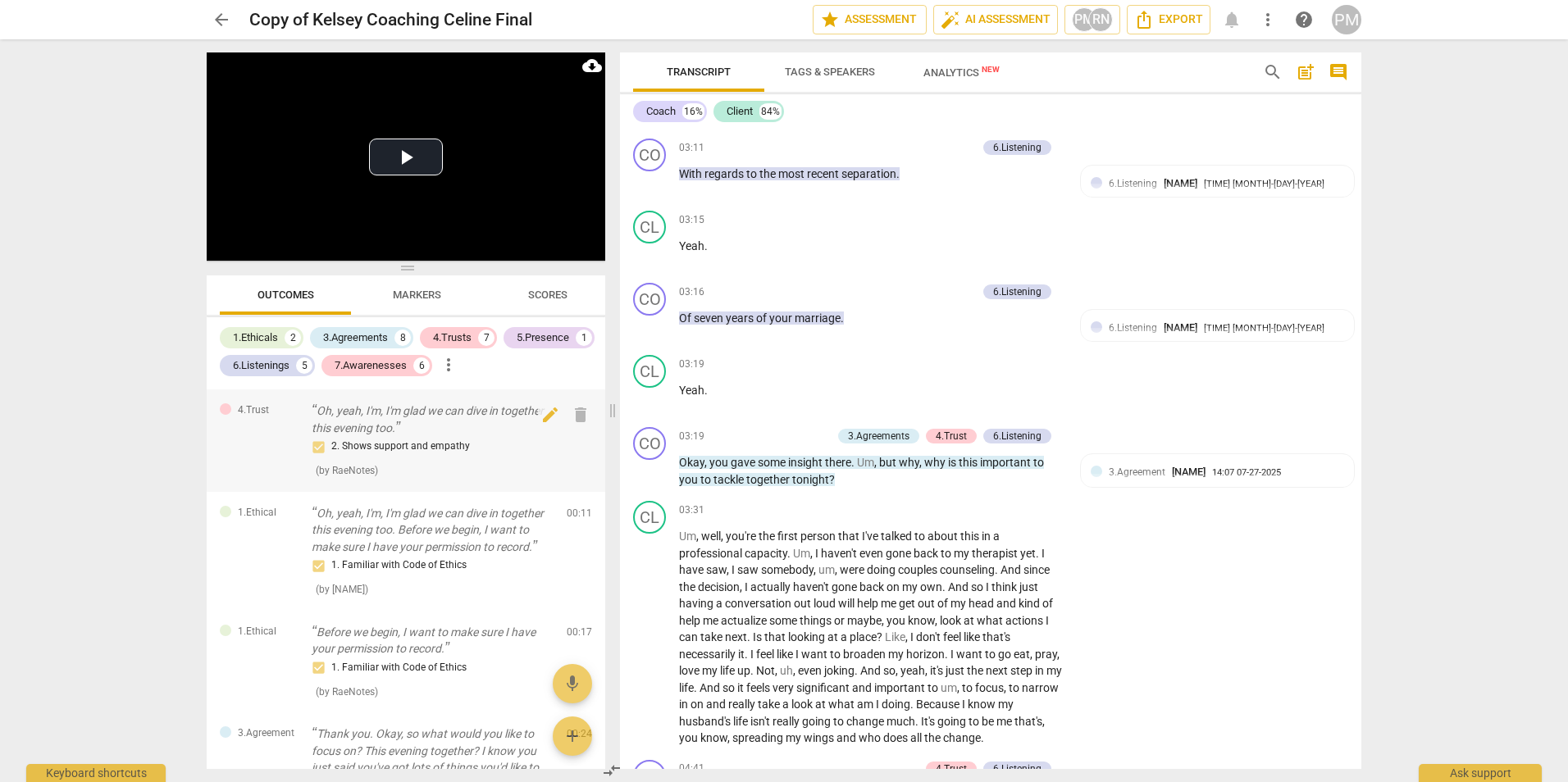 scroll, scrollTop: 43, scrollLeft: 0, axis: vertical 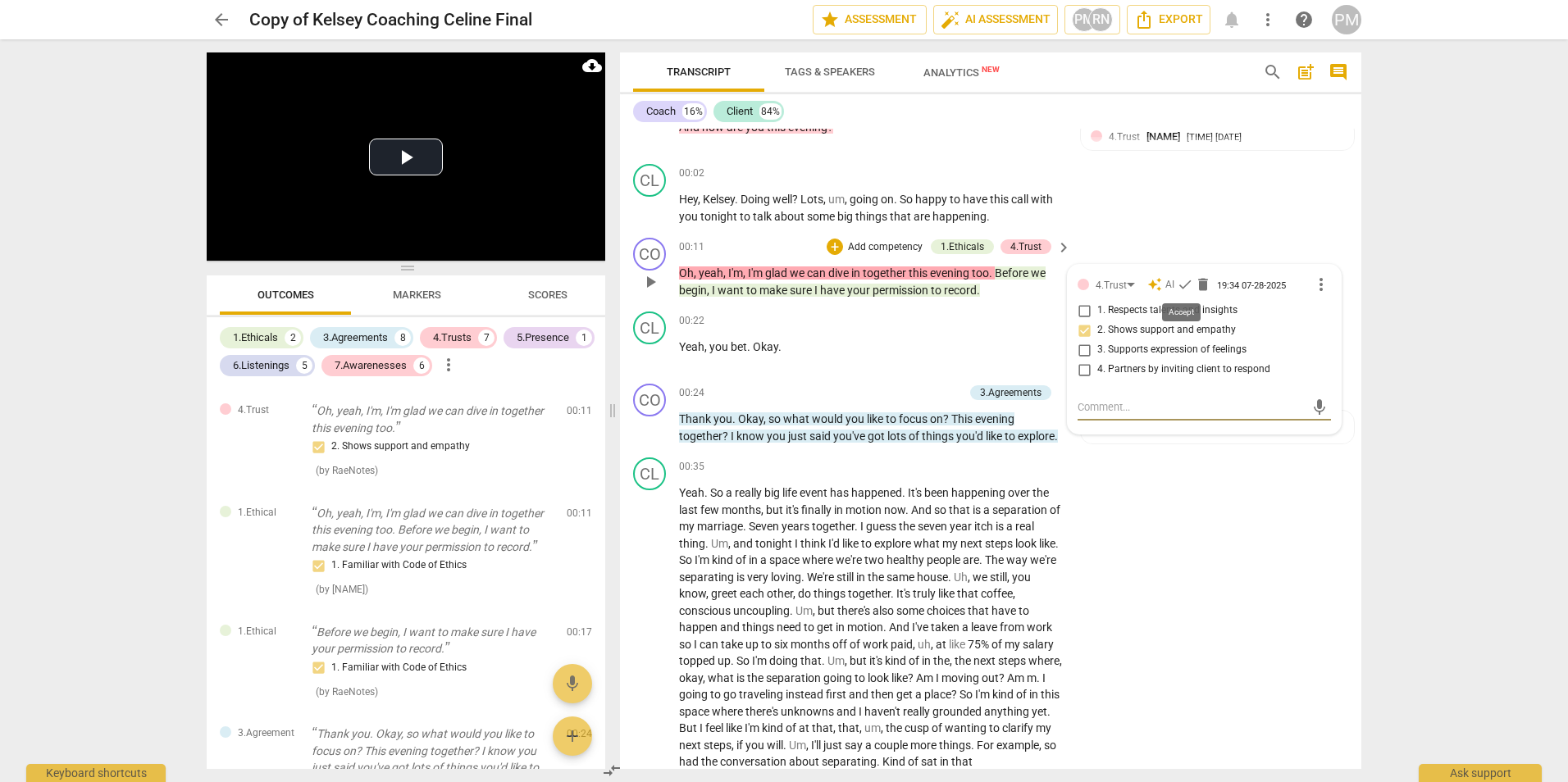 click on "check" at bounding box center [1185, 284] 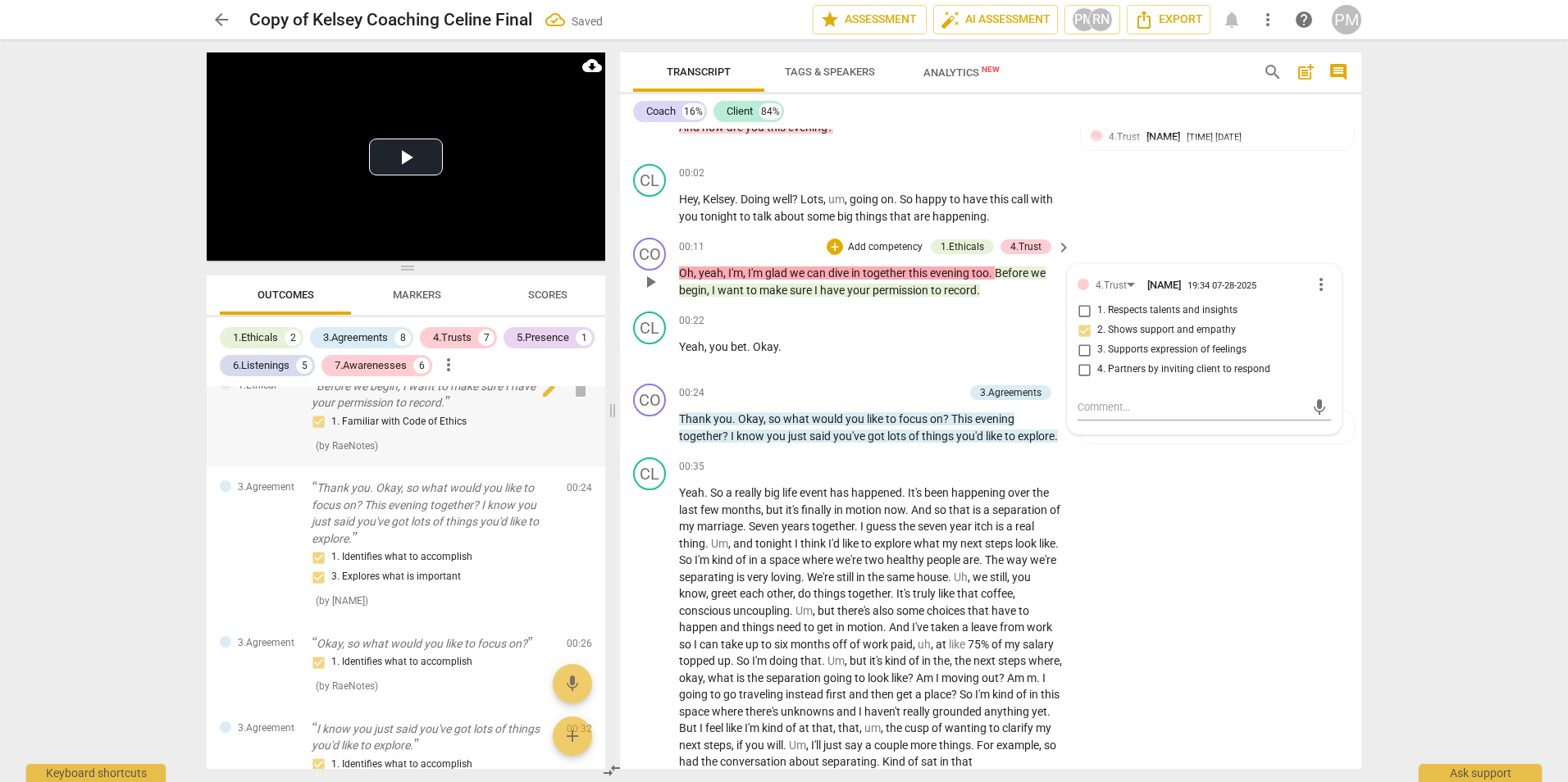 scroll, scrollTop: 246, scrollLeft: 0, axis: vertical 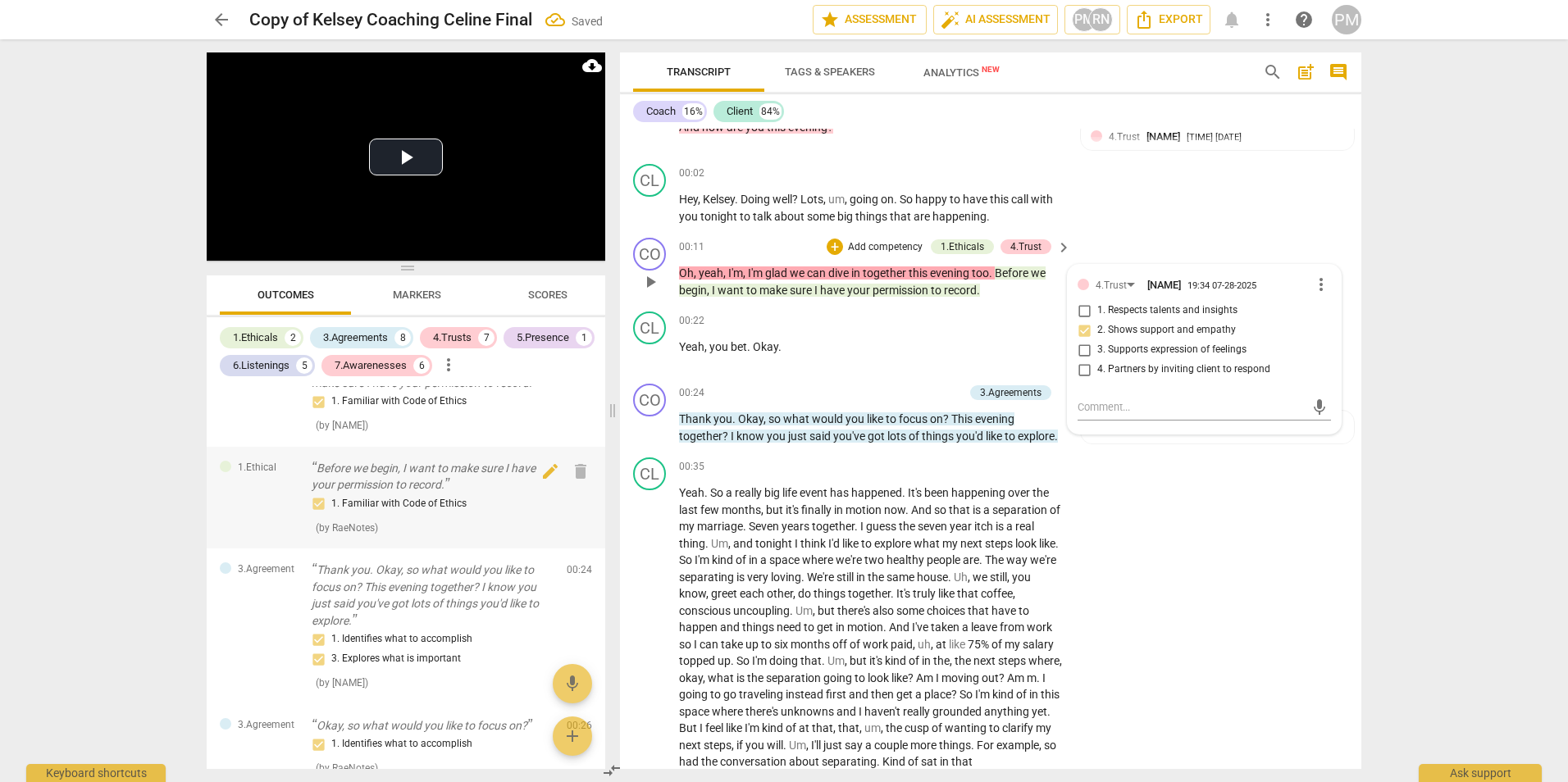 click on "Before we begin, I want to make sure I have your permission to record." at bounding box center (432, 476) 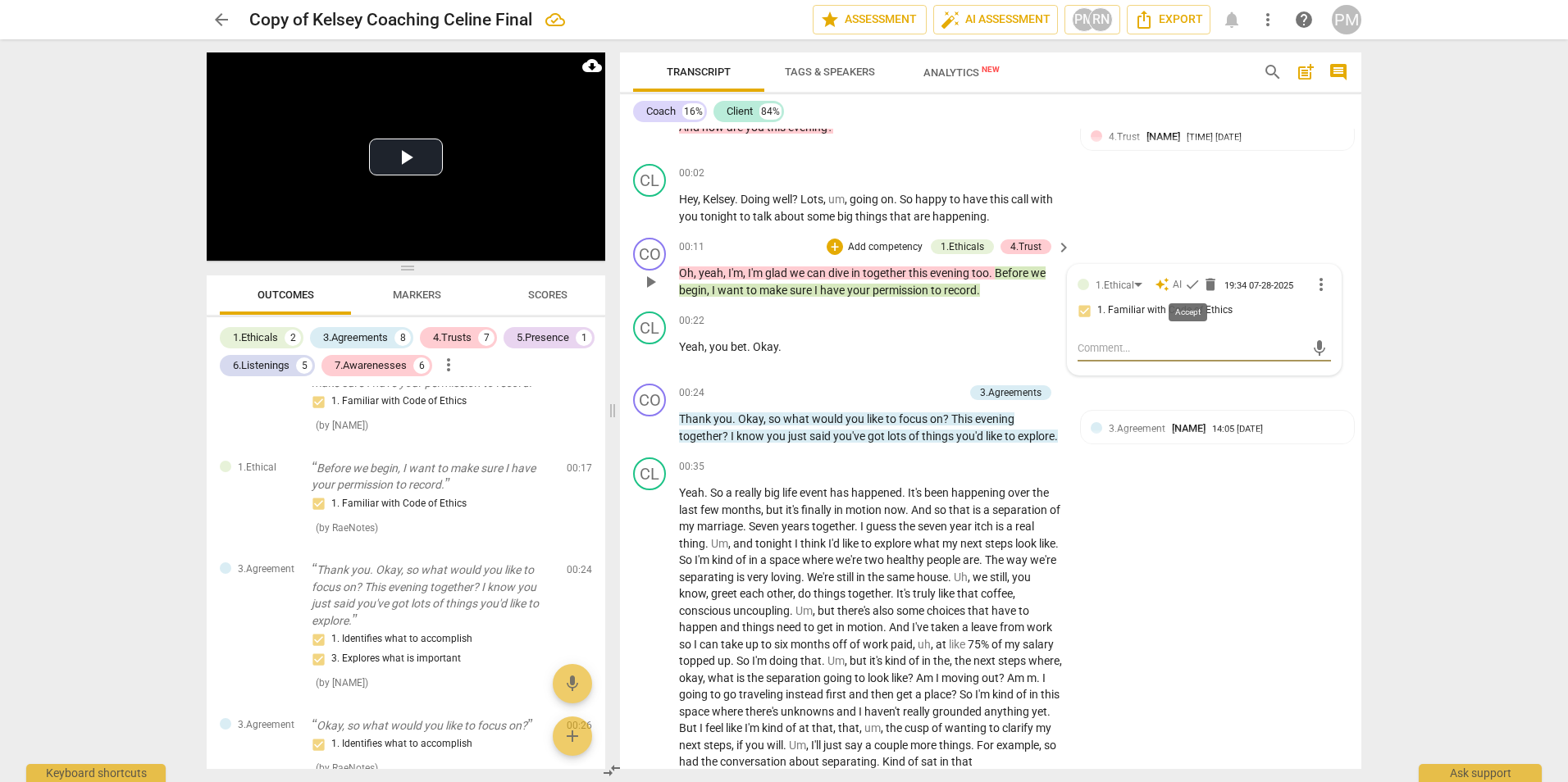 click on "check" at bounding box center [1192, 284] 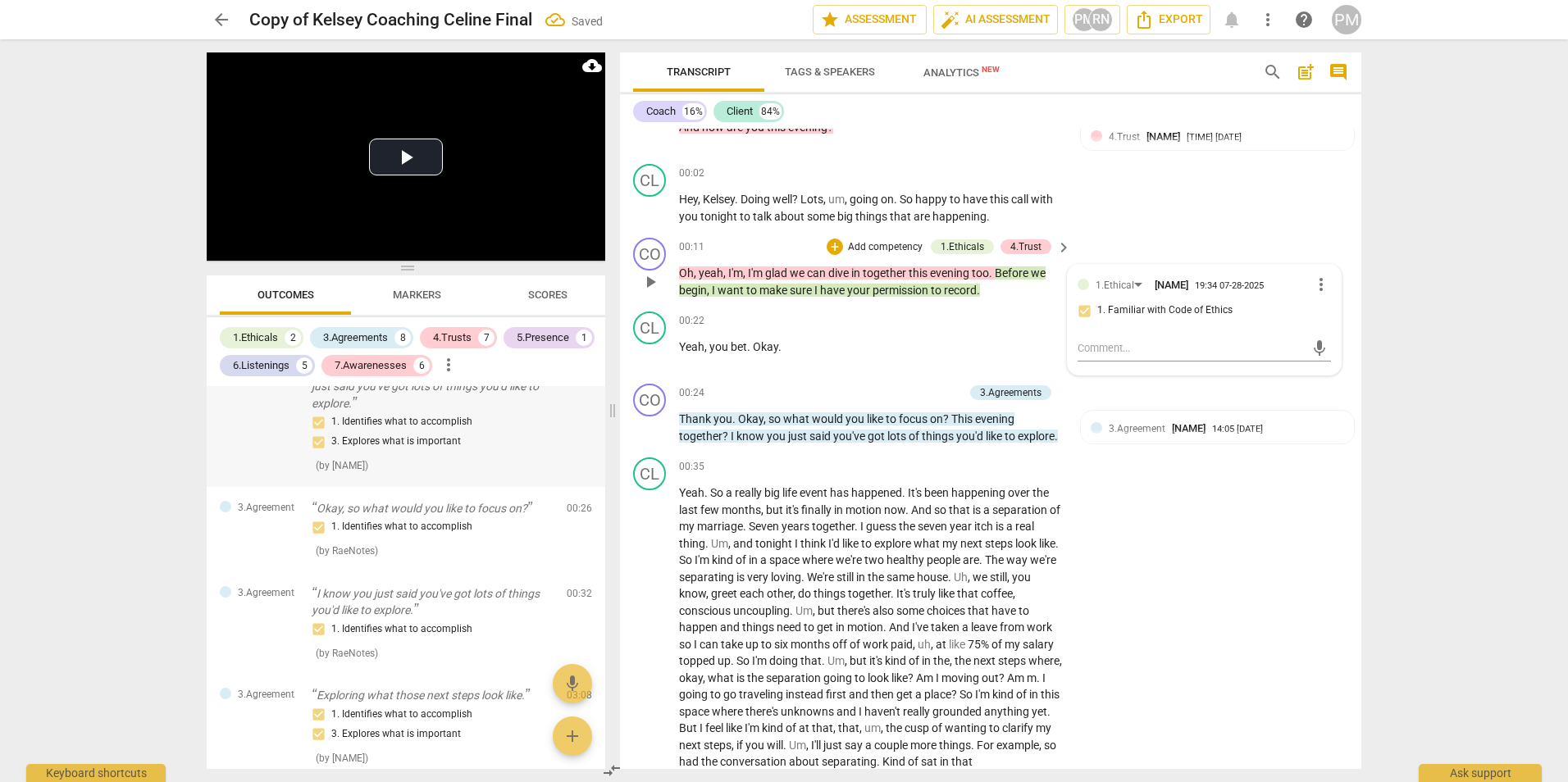 scroll, scrollTop: 492, scrollLeft: 0, axis: vertical 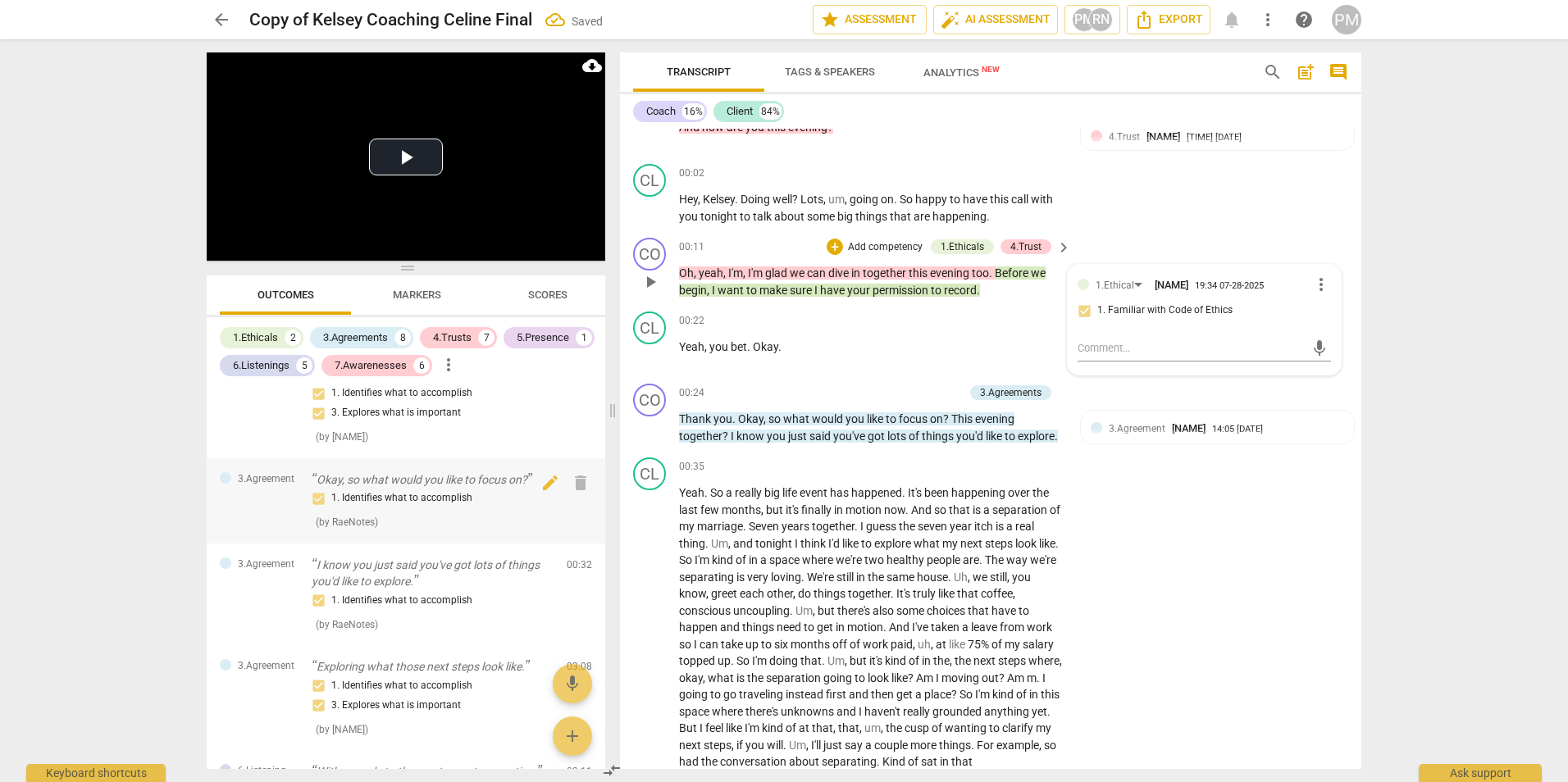 click on "Okay, so what would you like to focus on?" at bounding box center (432, 480) 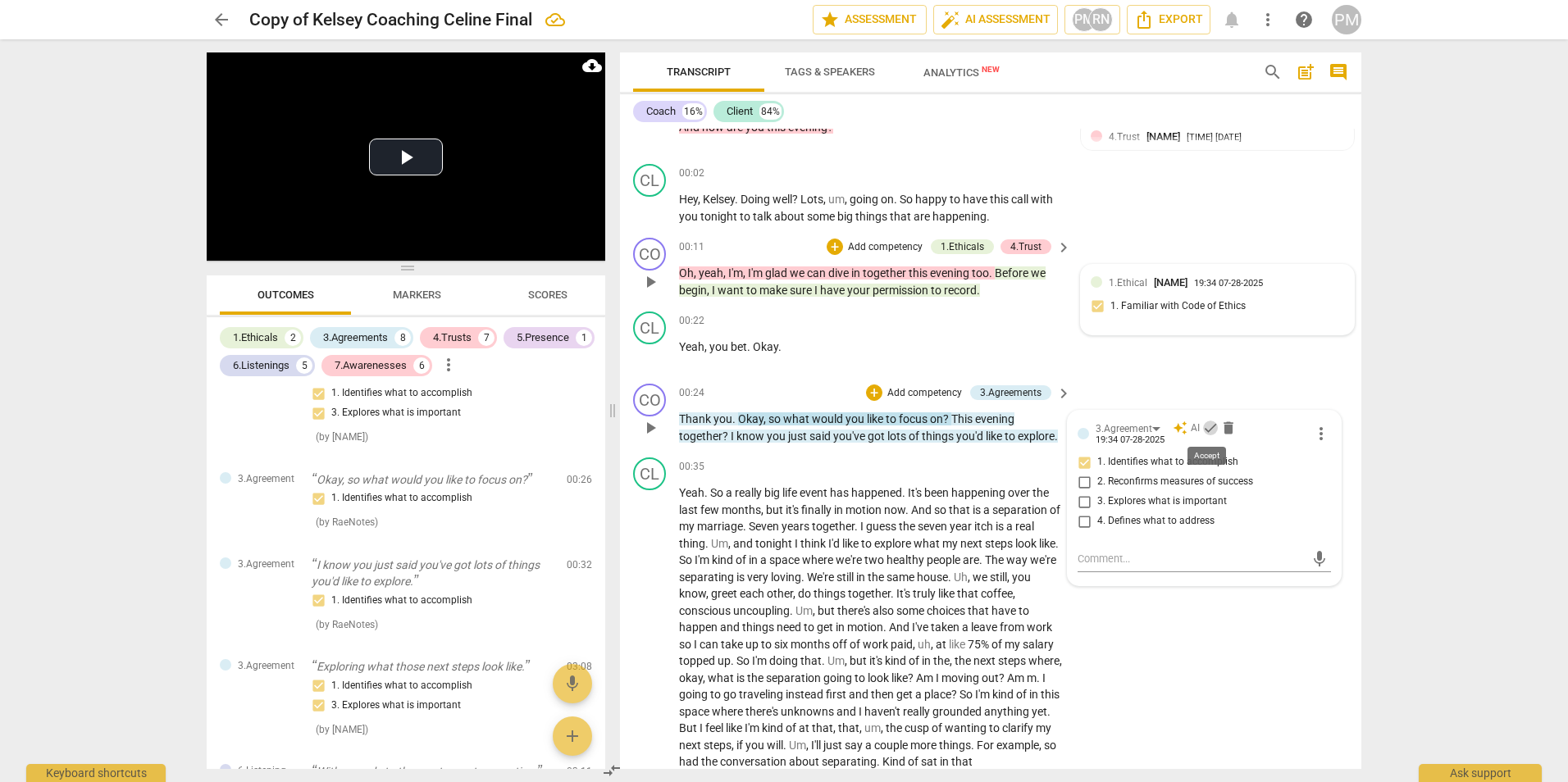 click on "check" at bounding box center [1210, 428] 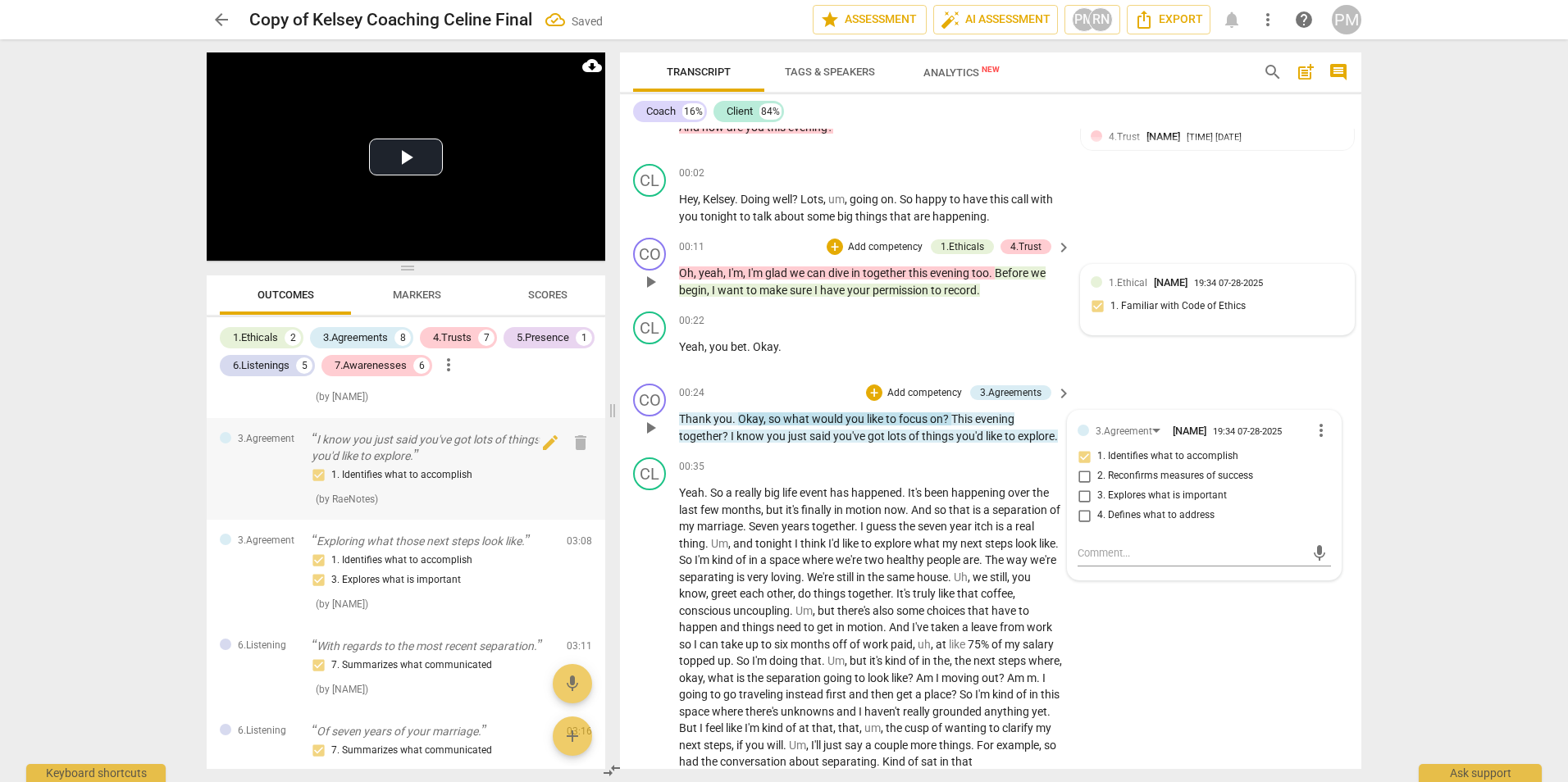 scroll, scrollTop: 656, scrollLeft: 0, axis: vertical 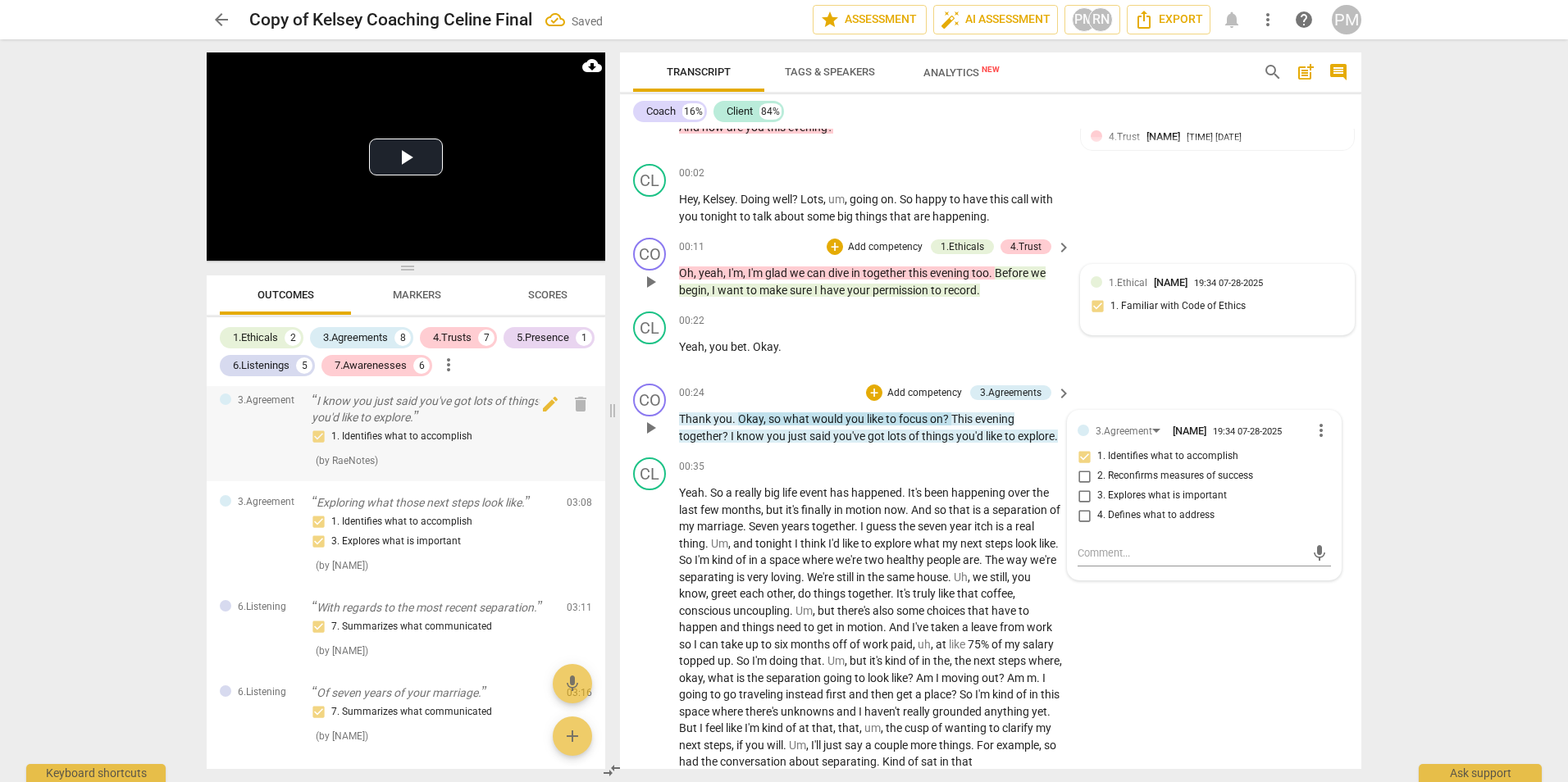 click on "I know you just said you've got lots of things you'd like to explore." at bounding box center (432, 409) 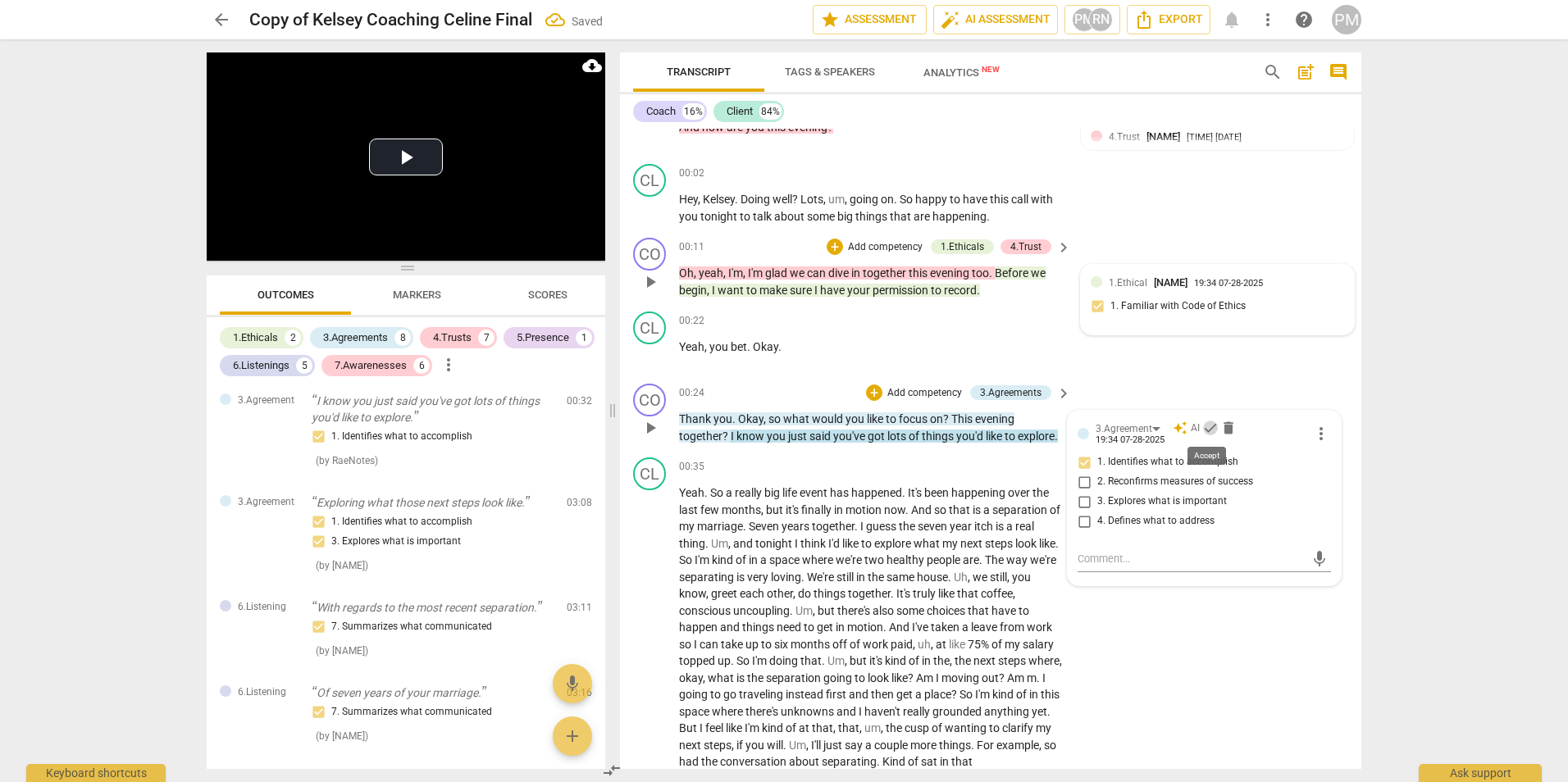click on "check" at bounding box center (1210, 428) 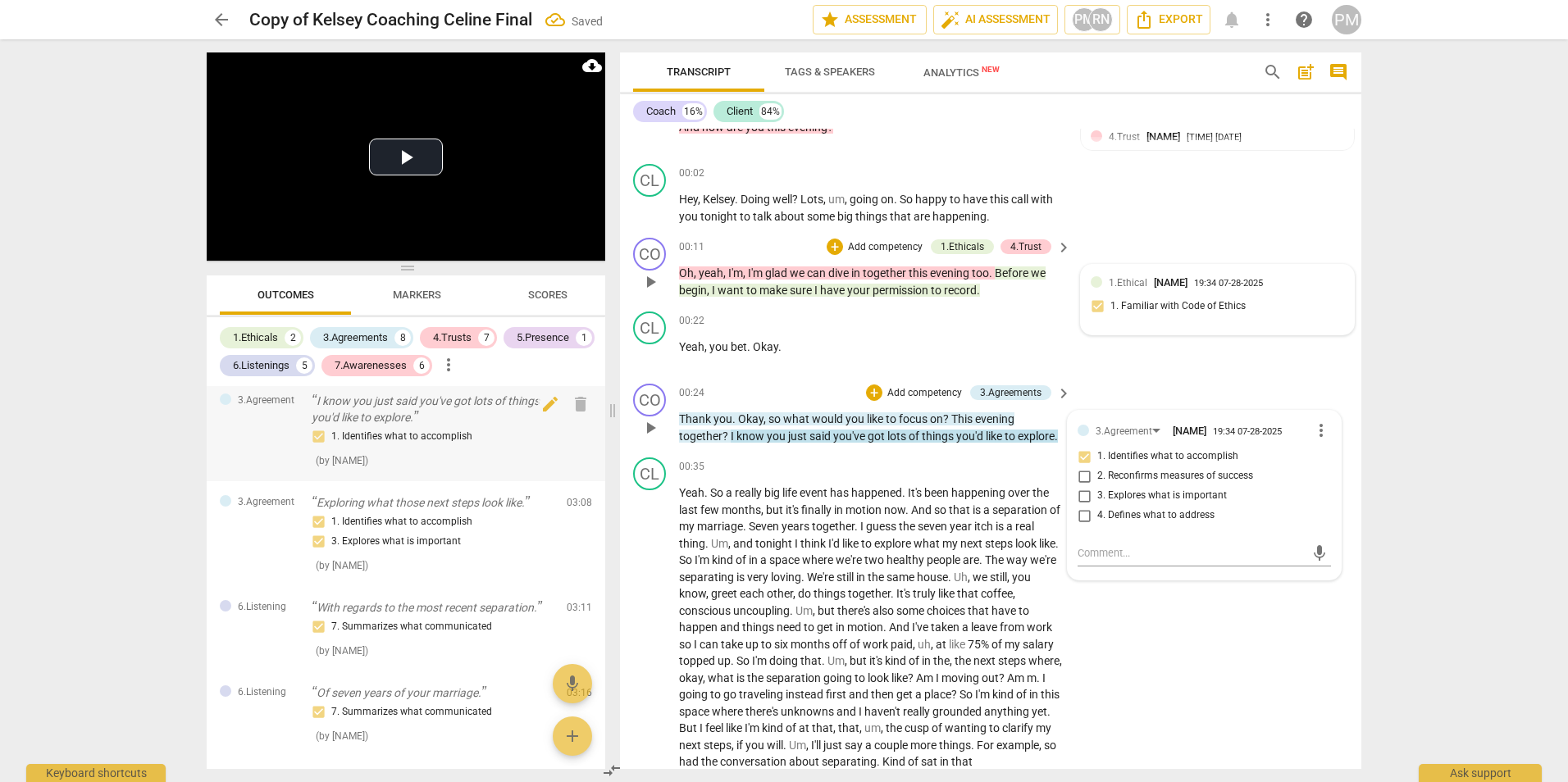 scroll, scrollTop: 738, scrollLeft: 0, axis: vertical 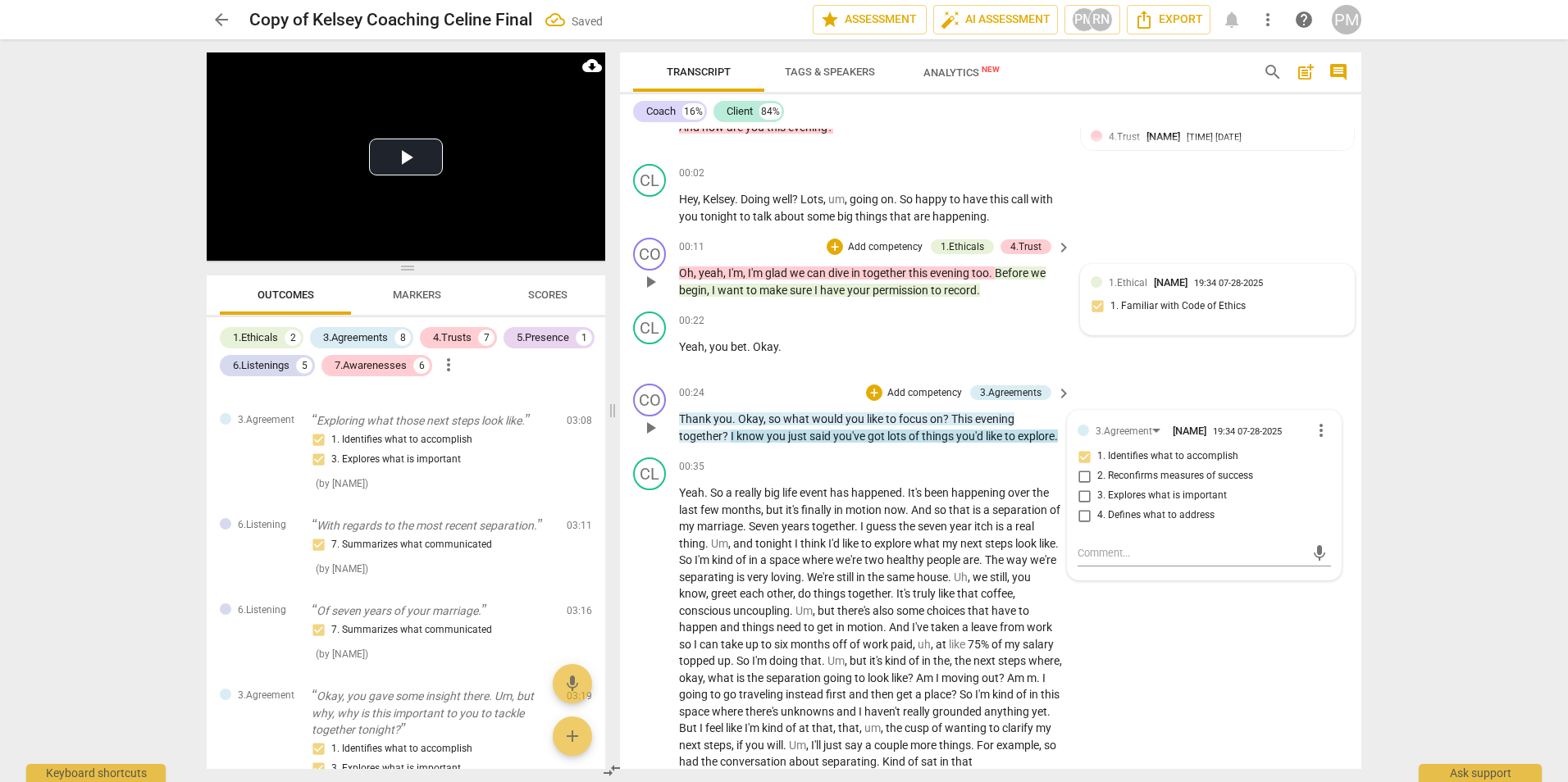 click on "3. Explores what is important" at bounding box center [1162, 496] 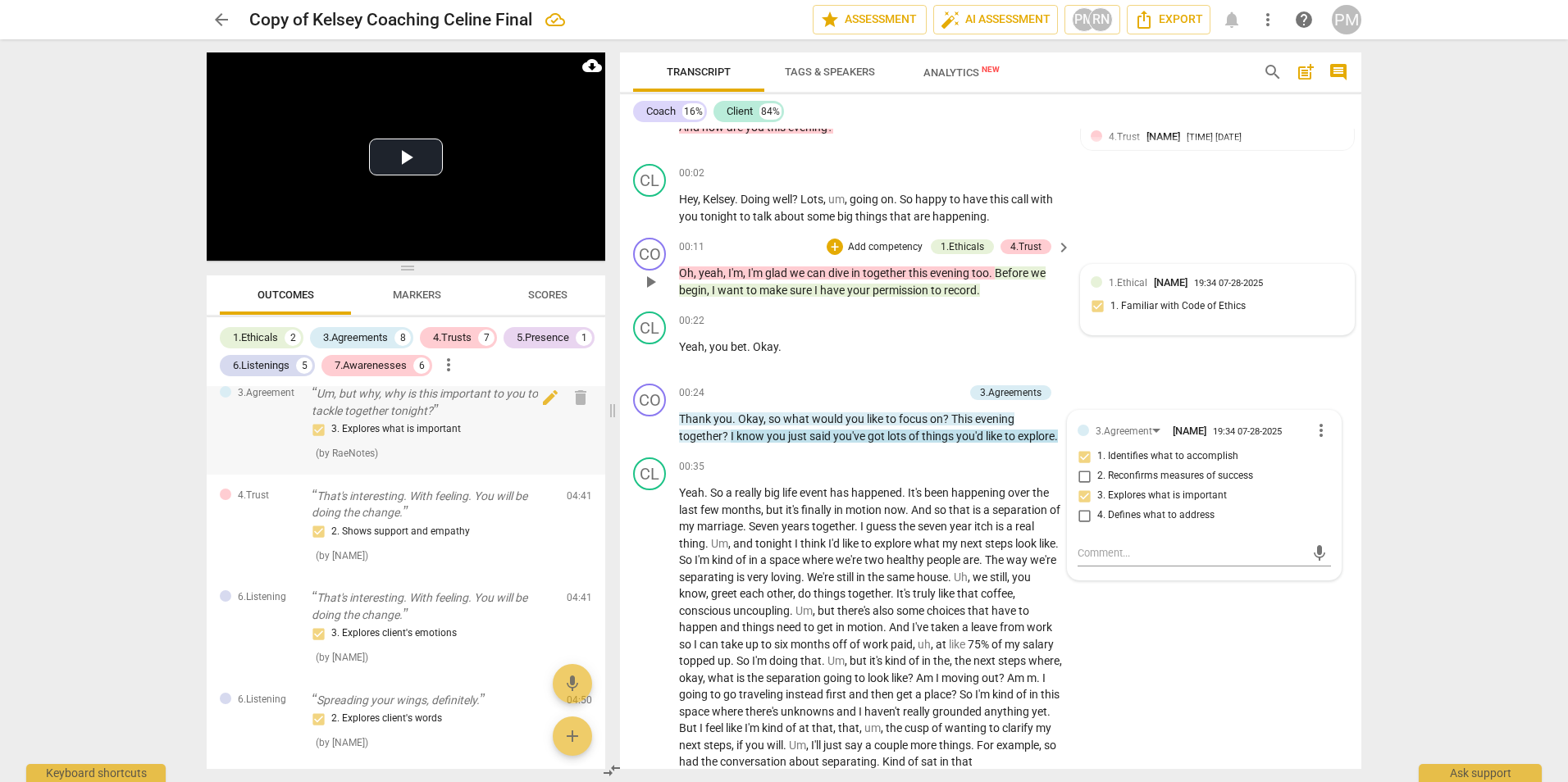 scroll, scrollTop: 1394, scrollLeft: 0, axis: vertical 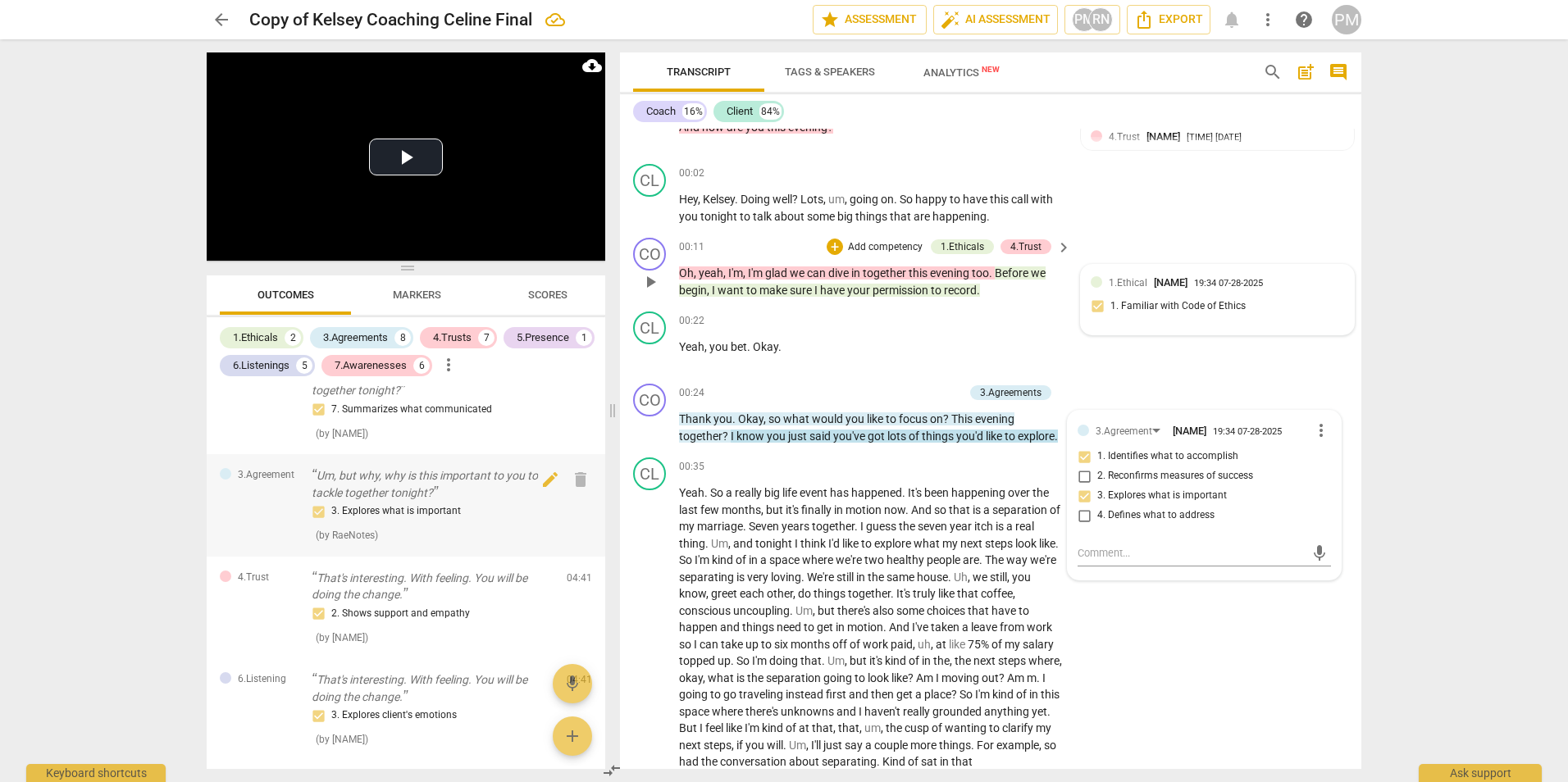 click on "Um, but why, why is this important to you to tackle together tonight?" at bounding box center (432, 484) 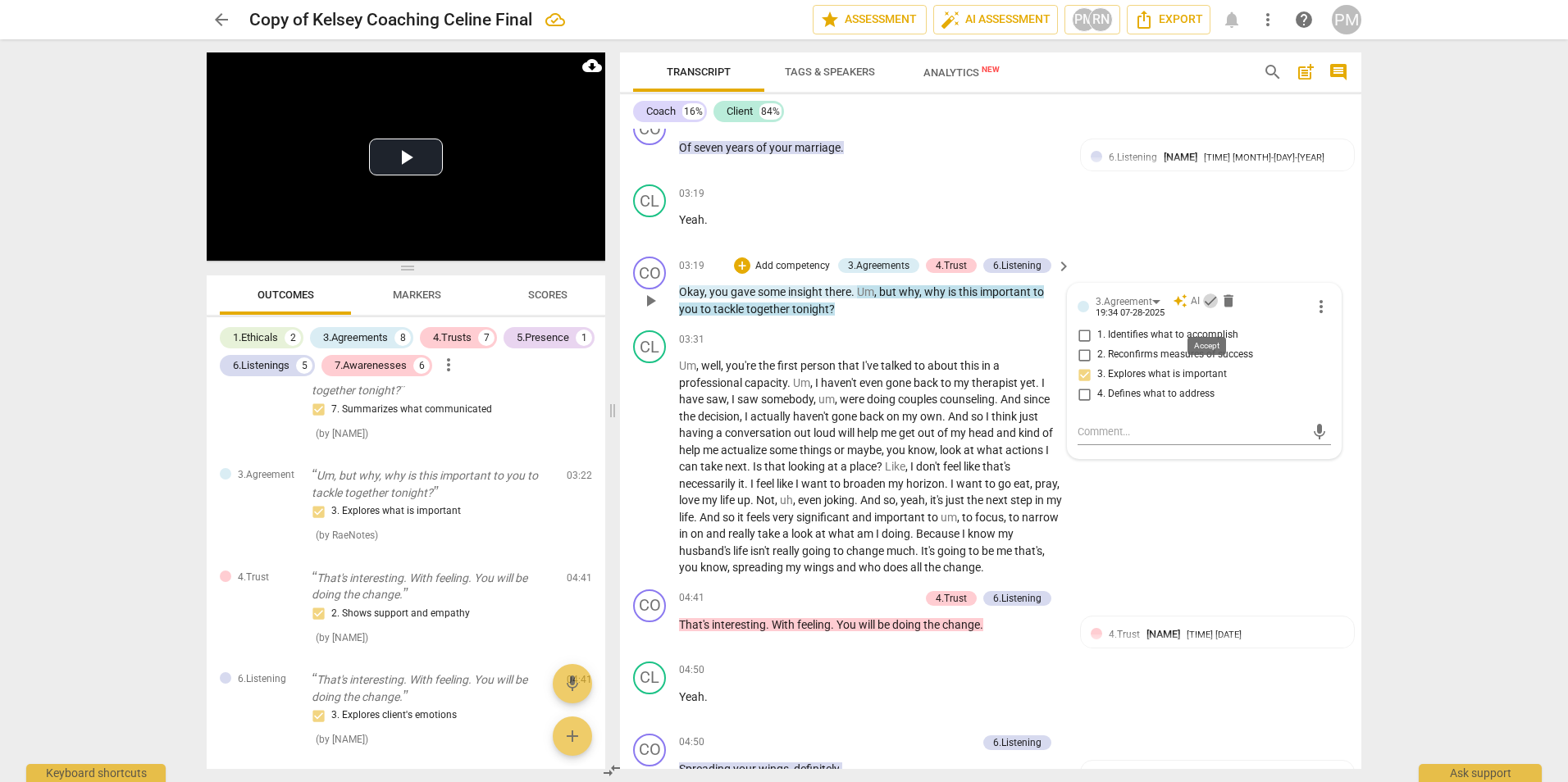 click on "check" at bounding box center [1210, 301] 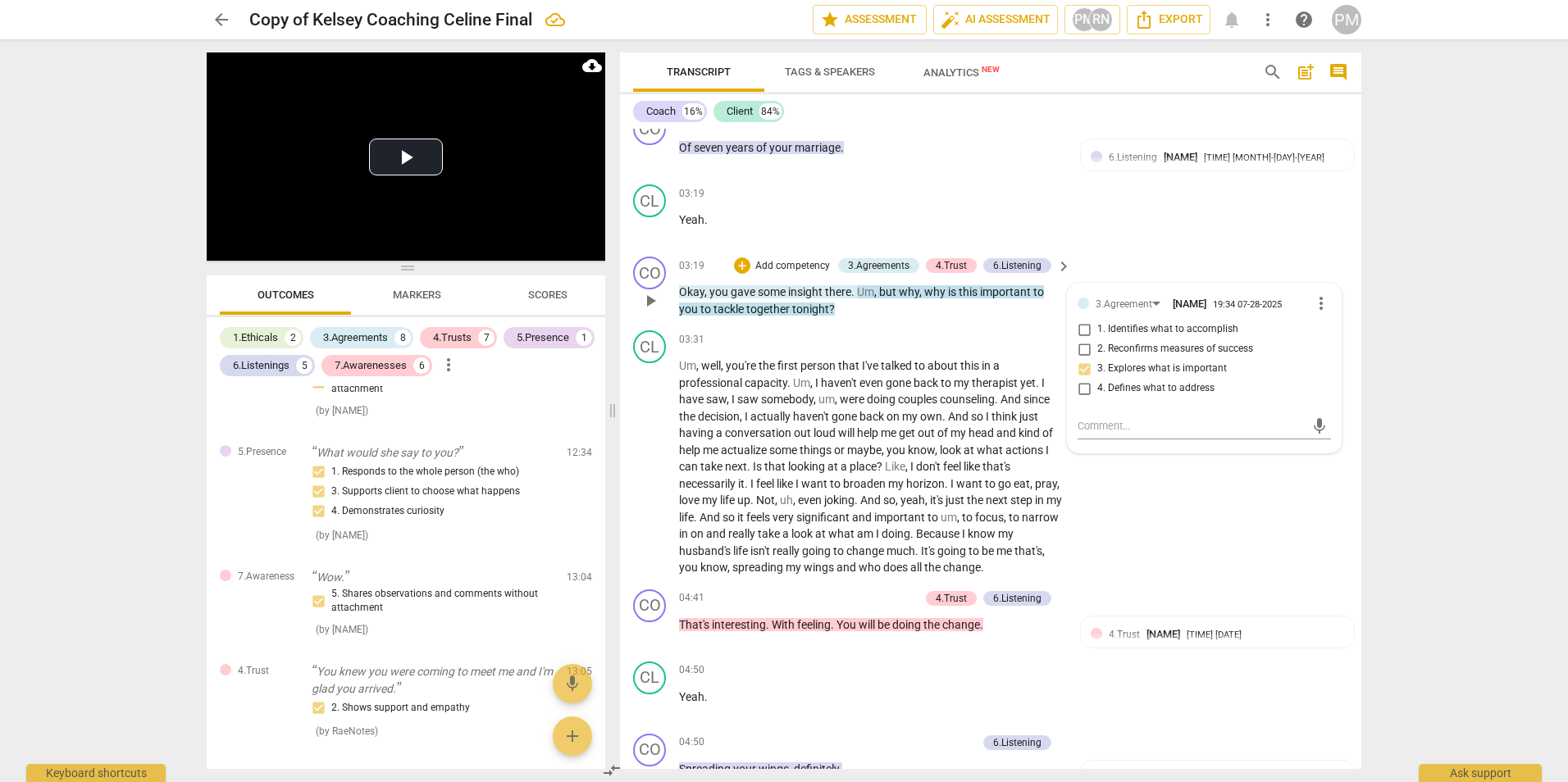 scroll, scrollTop: 2951, scrollLeft: 0, axis: vertical 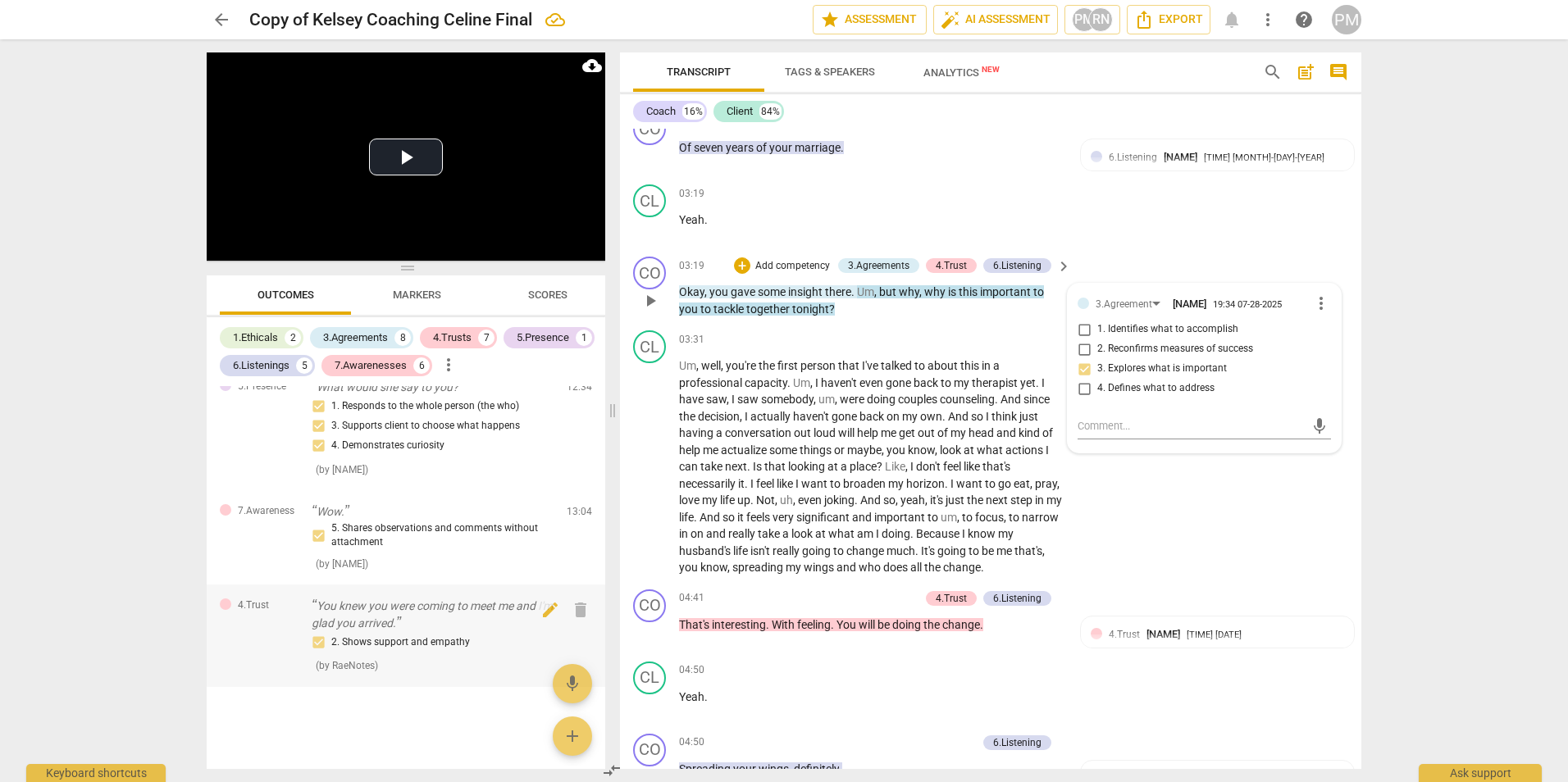 click on "You knew you were coming to meet me and I'm glad you arrived." at bounding box center (432, 614) 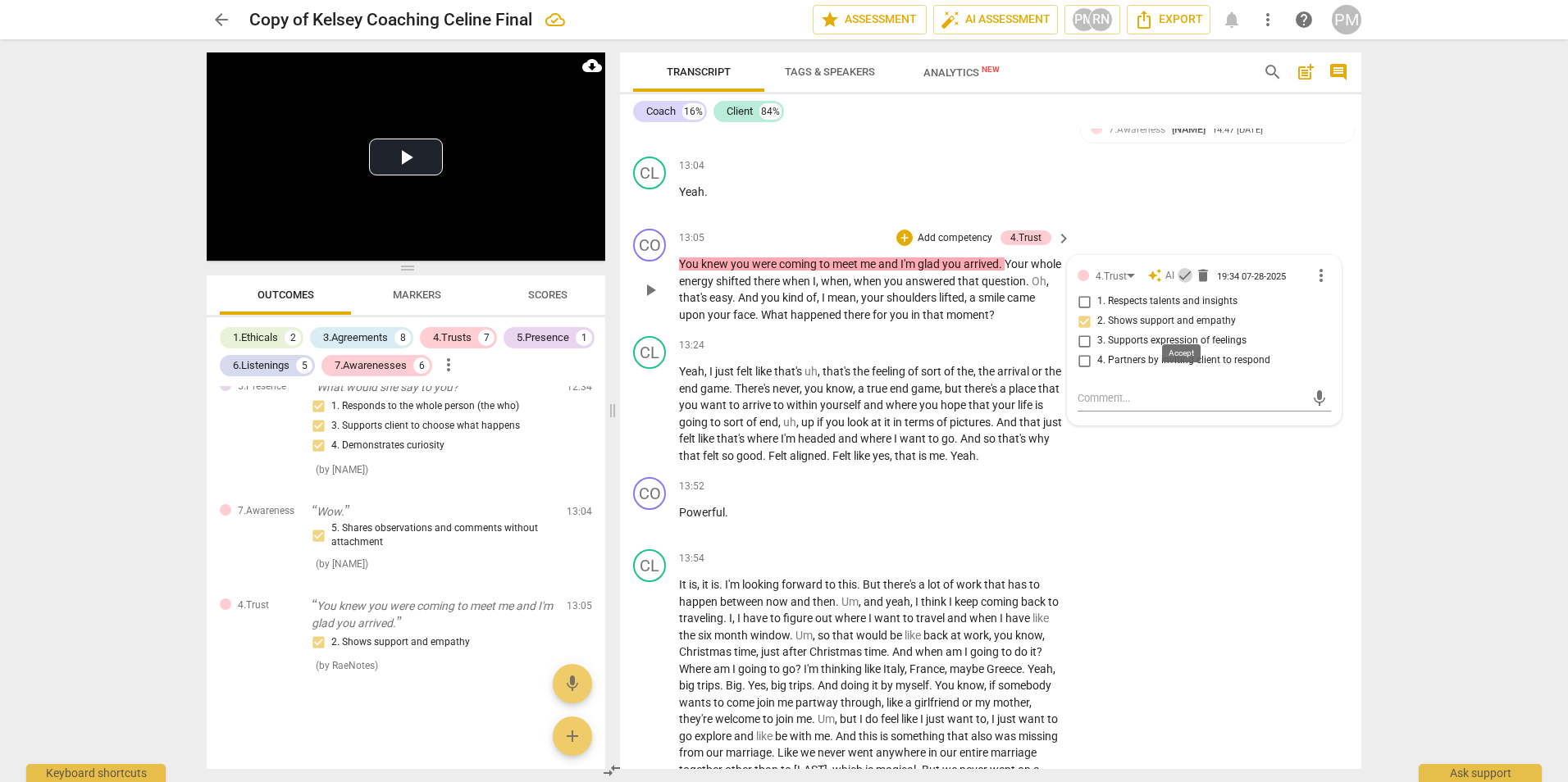 click on "check" at bounding box center [1185, 275] 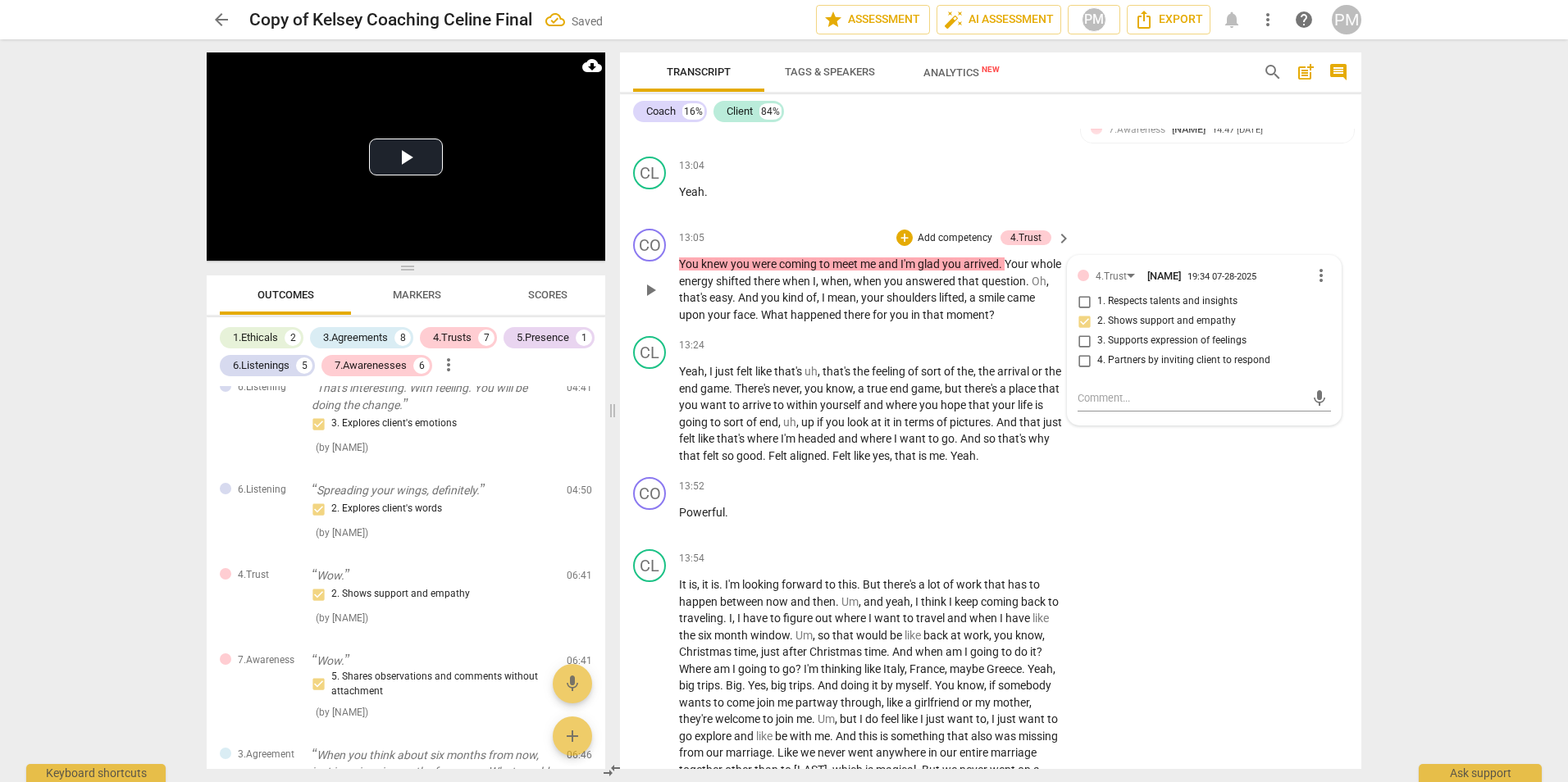 scroll, scrollTop: 1475, scrollLeft: 0, axis: vertical 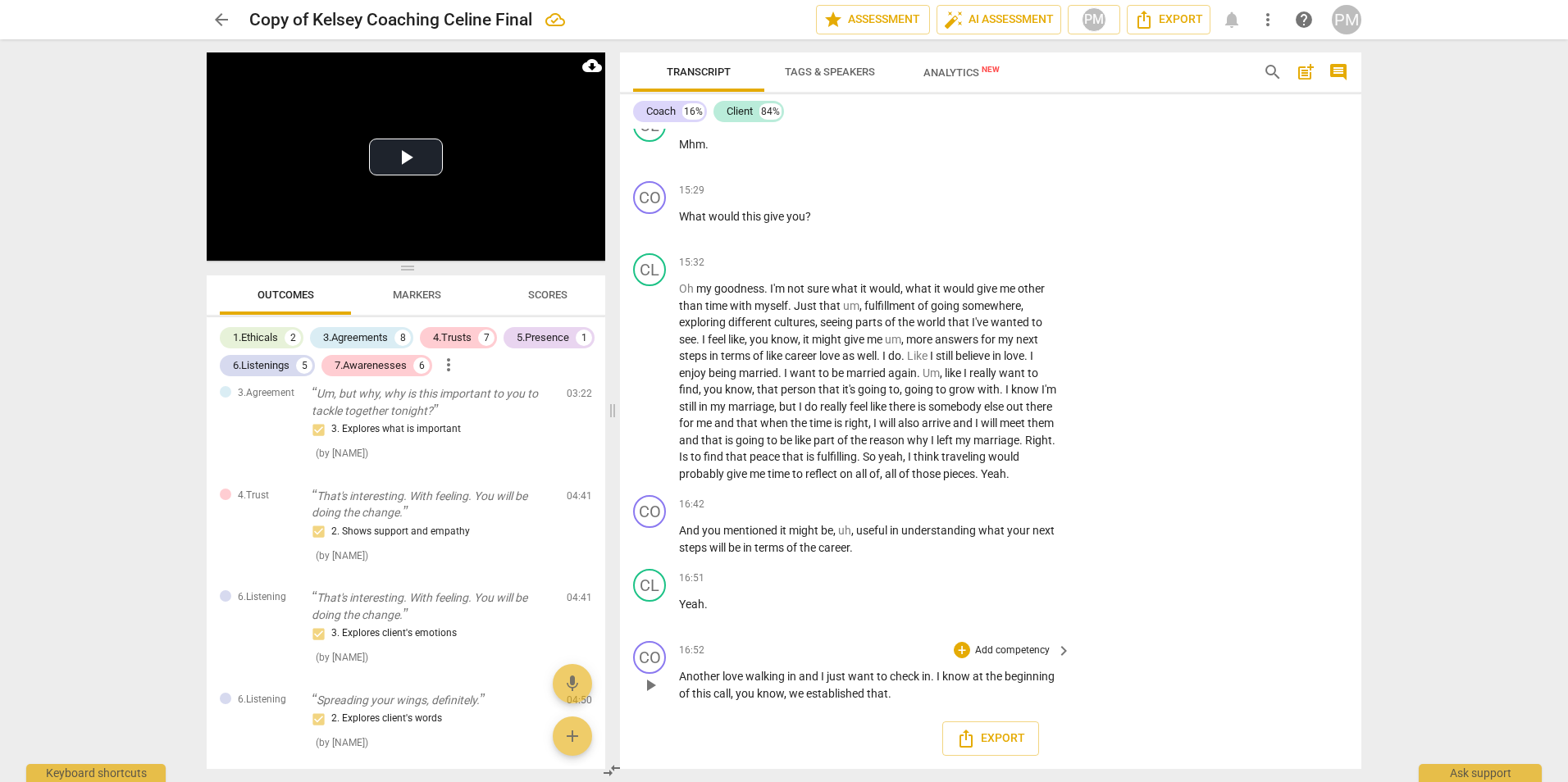 click on "Add competency" at bounding box center [1012, 651] 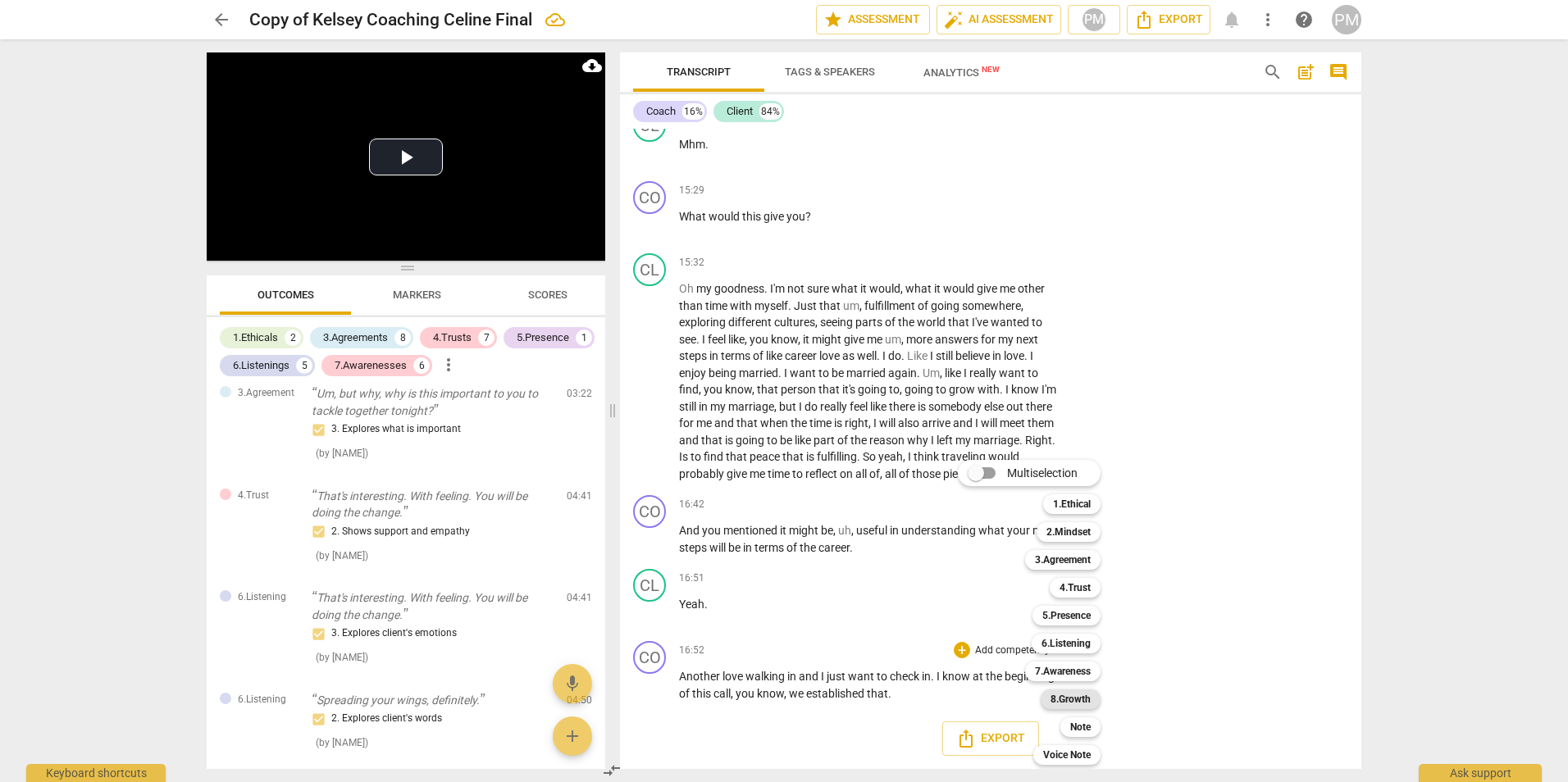 click on "8.Growth" at bounding box center [1070, 699] 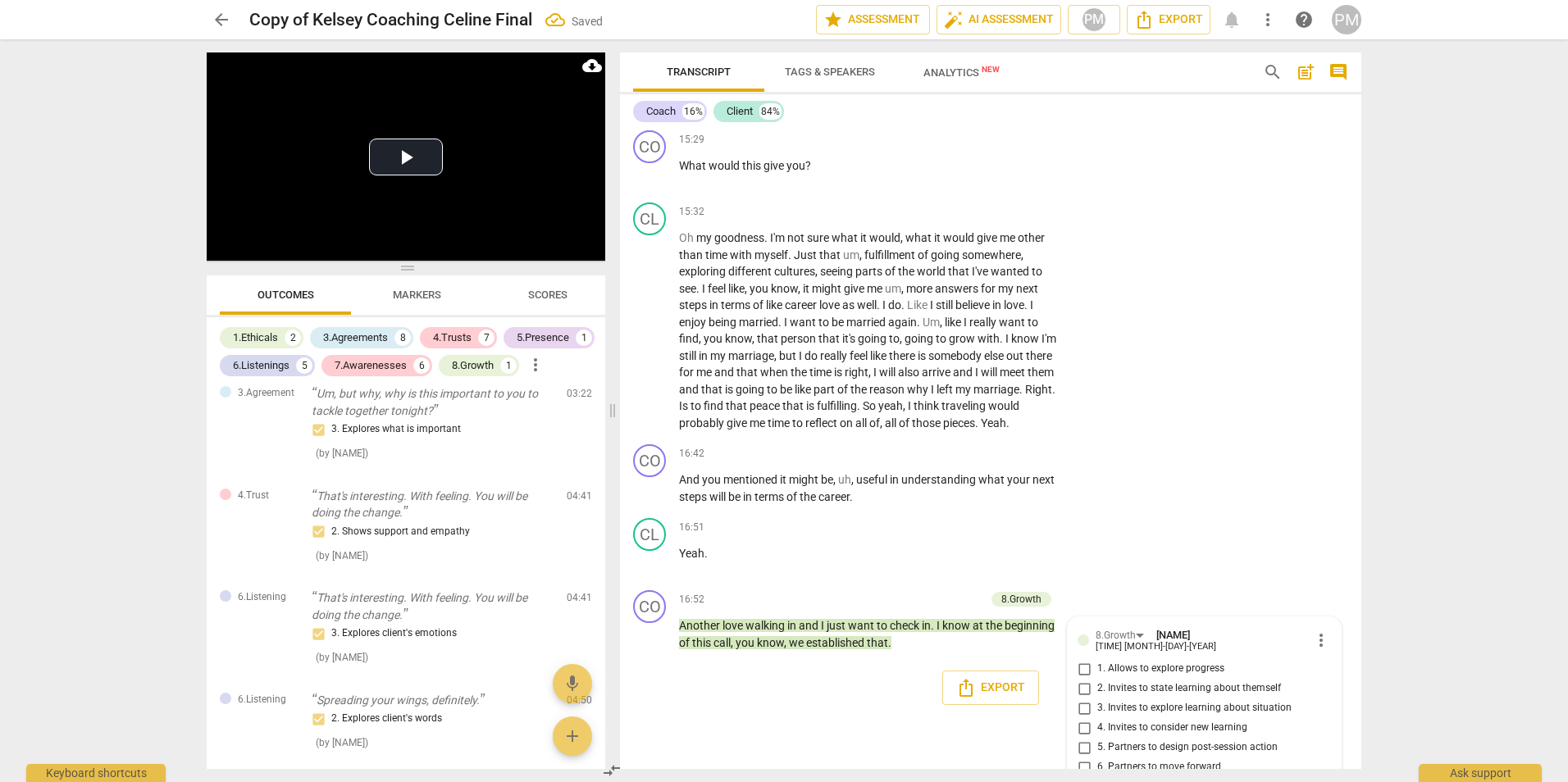 scroll, scrollTop: 5226, scrollLeft: 0, axis: vertical 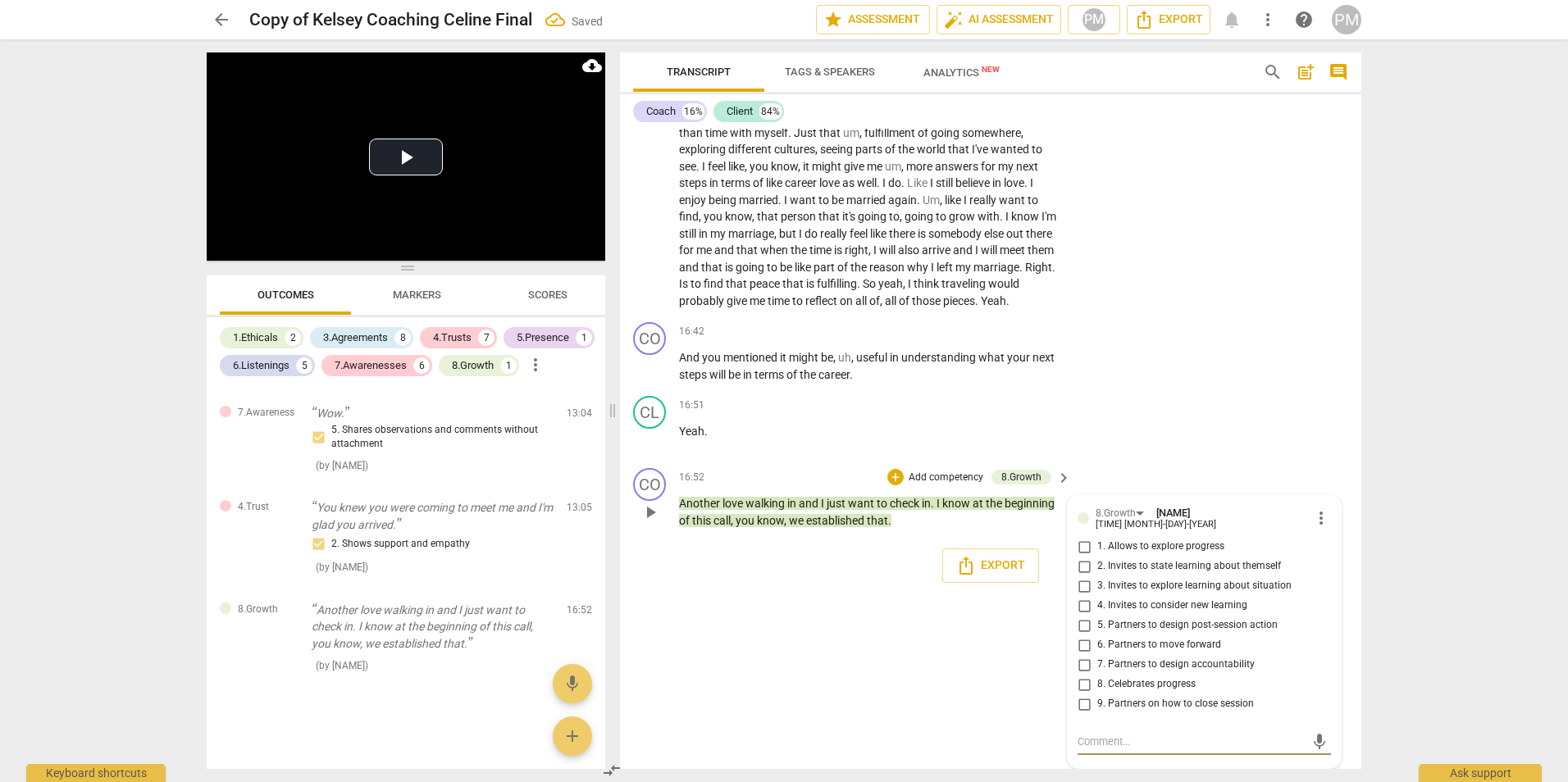 click on "8. Celebrates progress" at bounding box center (1146, 684) 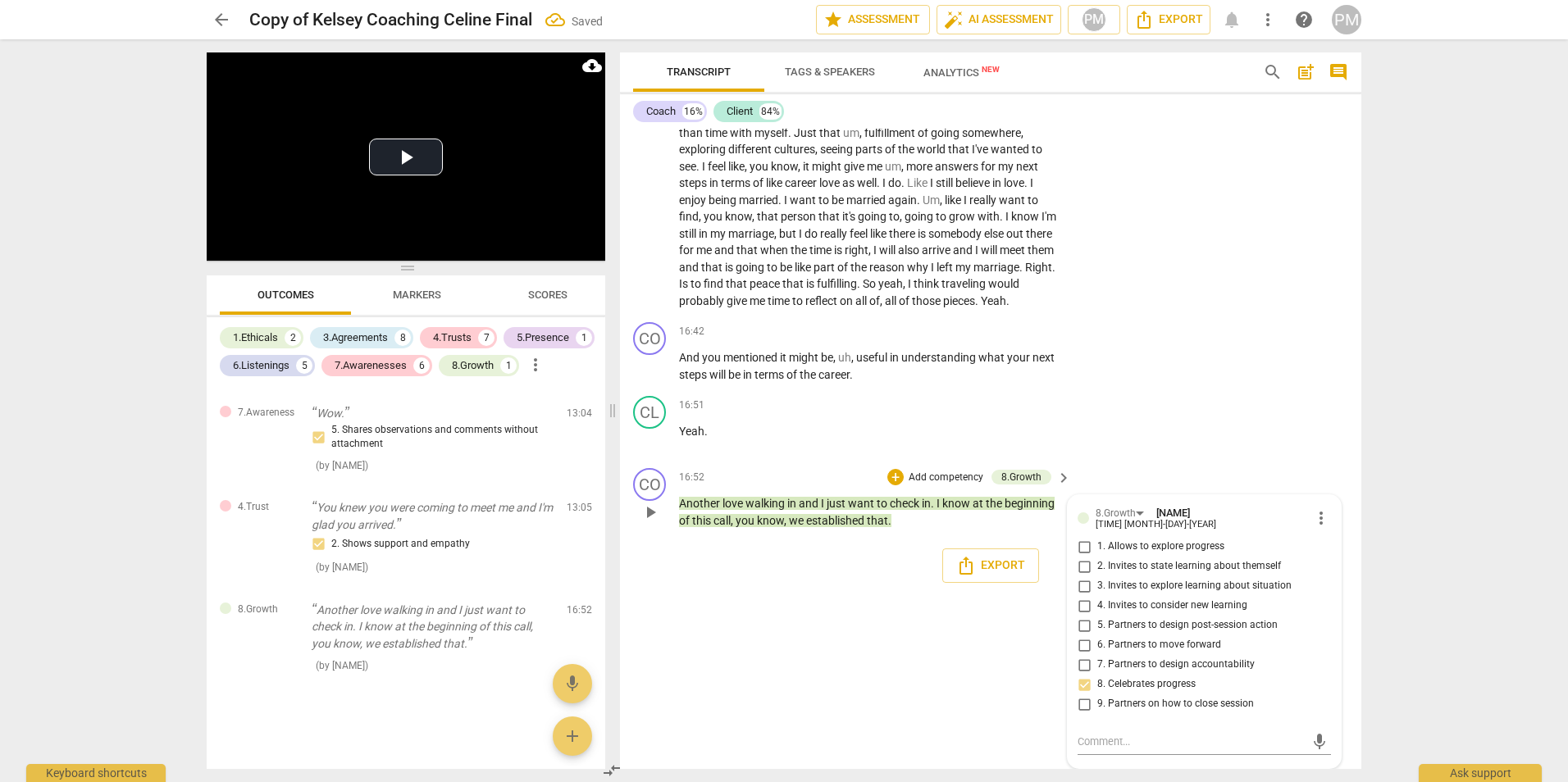 click on "8. Celebrates progress" at bounding box center (1146, 684) 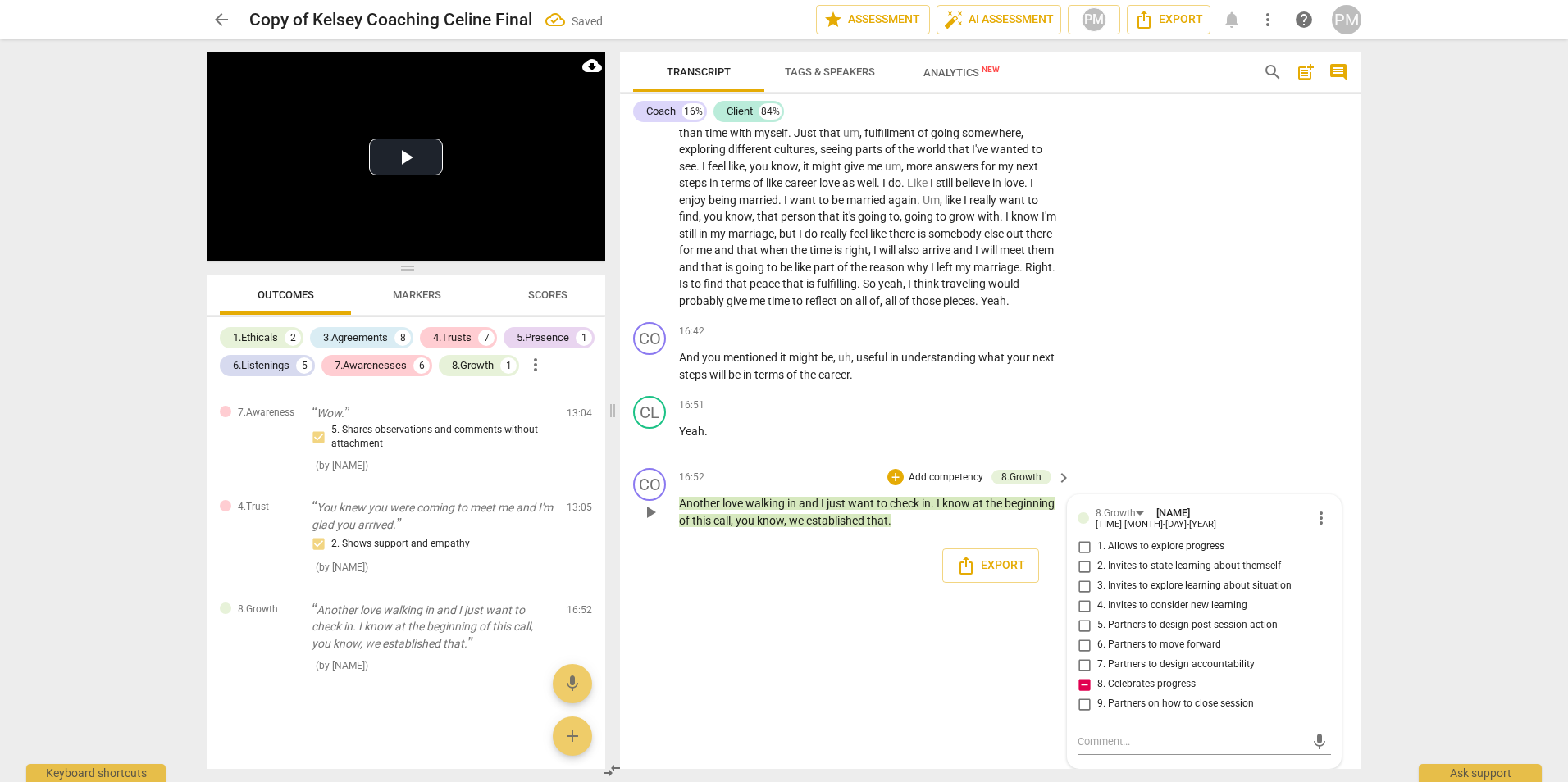 click on "8. Celebrates progress" at bounding box center (1146, 684) 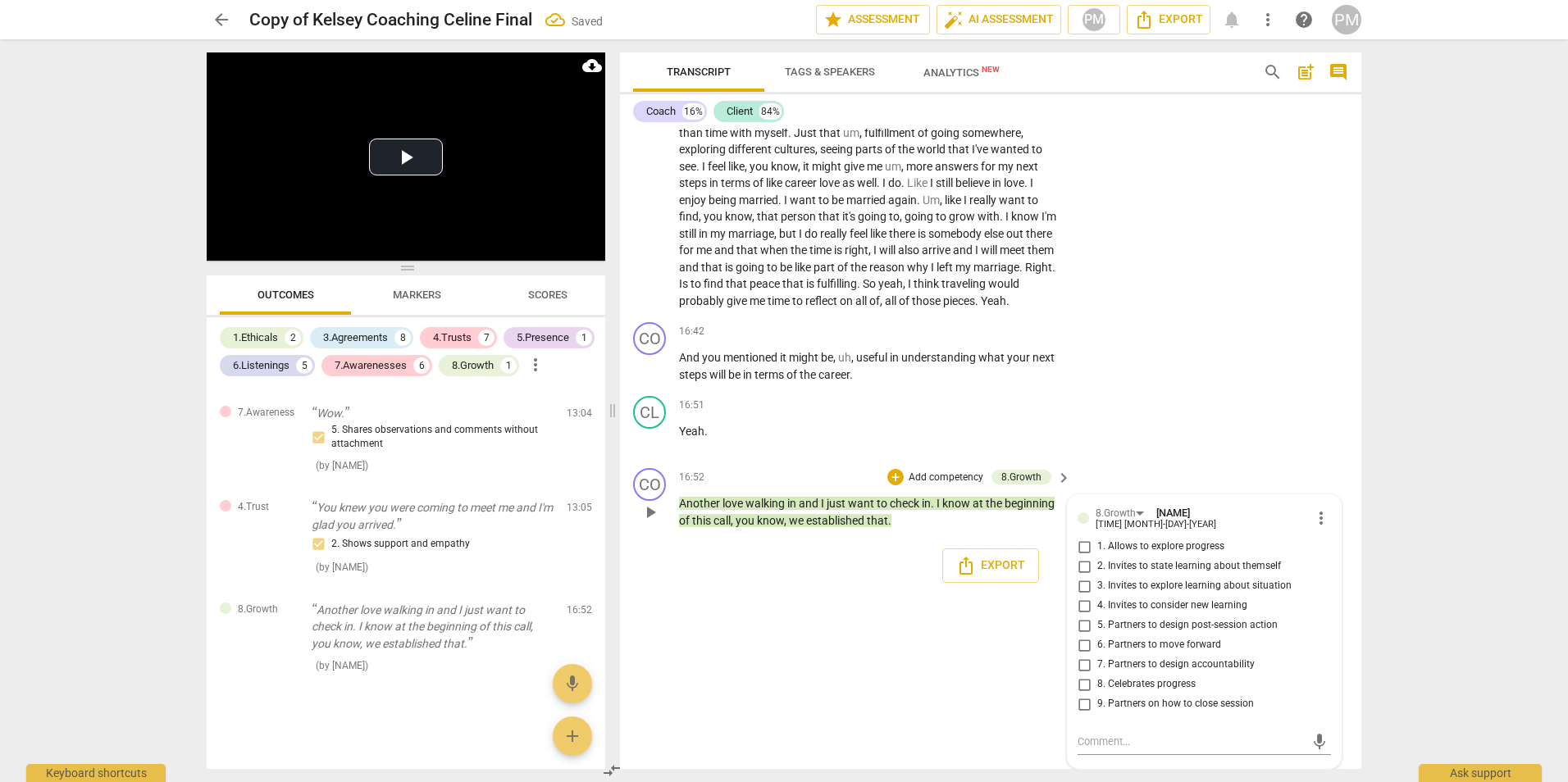 click on "8. Celebrates progress" at bounding box center [1146, 684] 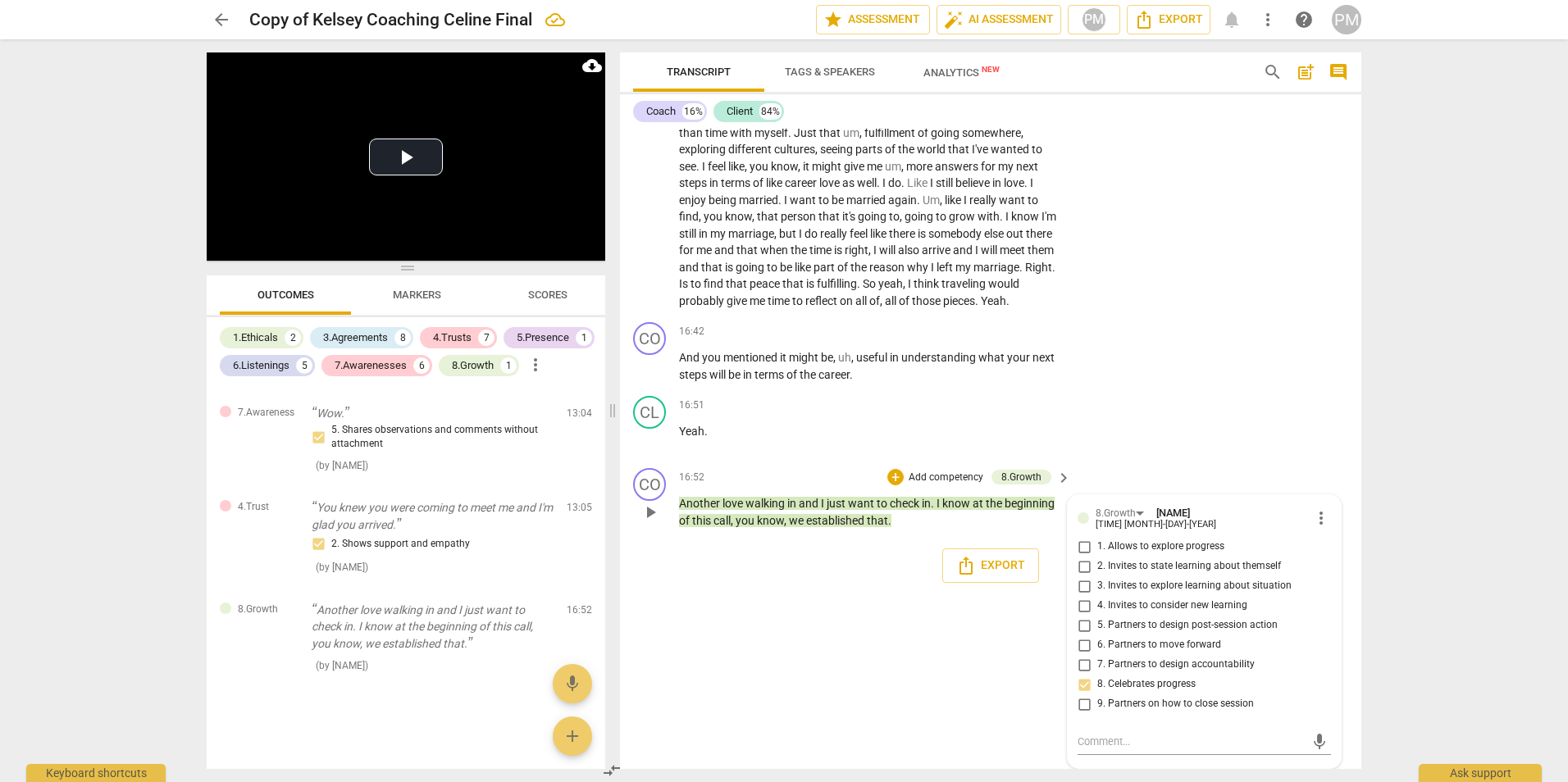 click on "1. Allows to explore progress" at bounding box center (1160, 547) 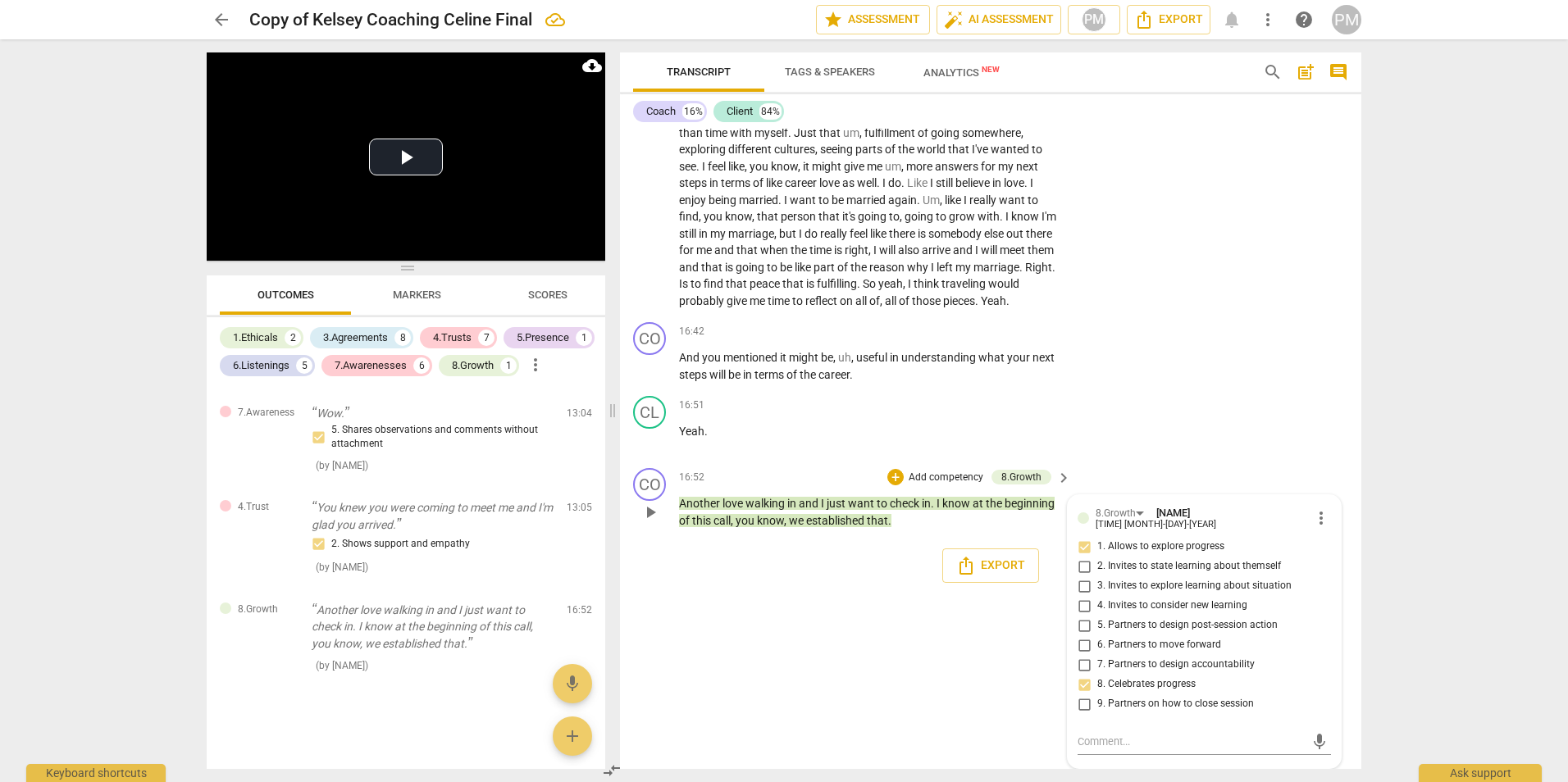 click on "+ Add competency" at bounding box center (936, 477) 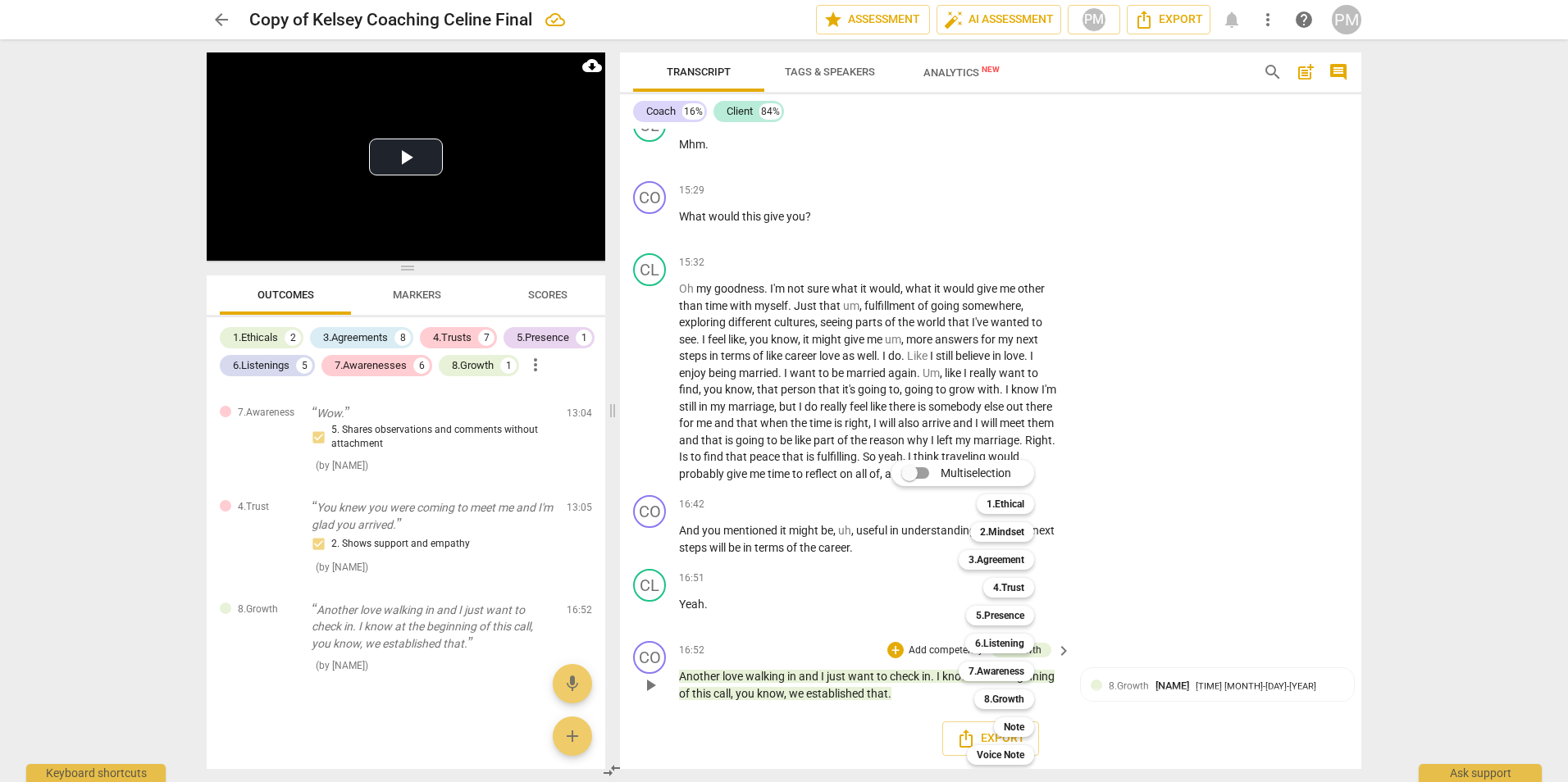 scroll, scrollTop: 5058, scrollLeft: 0, axis: vertical 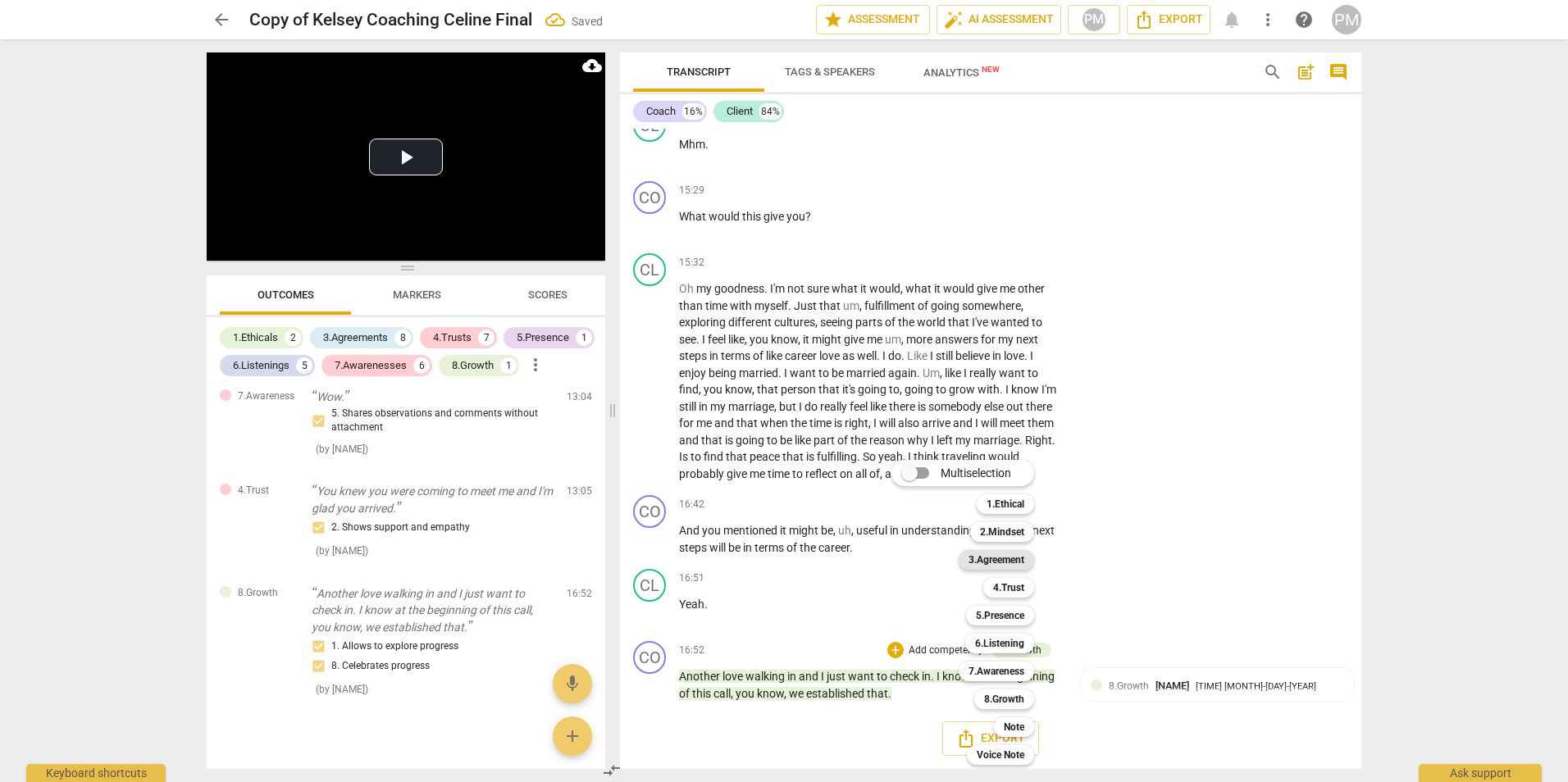 click on "3.Agreement" at bounding box center [996, 560] 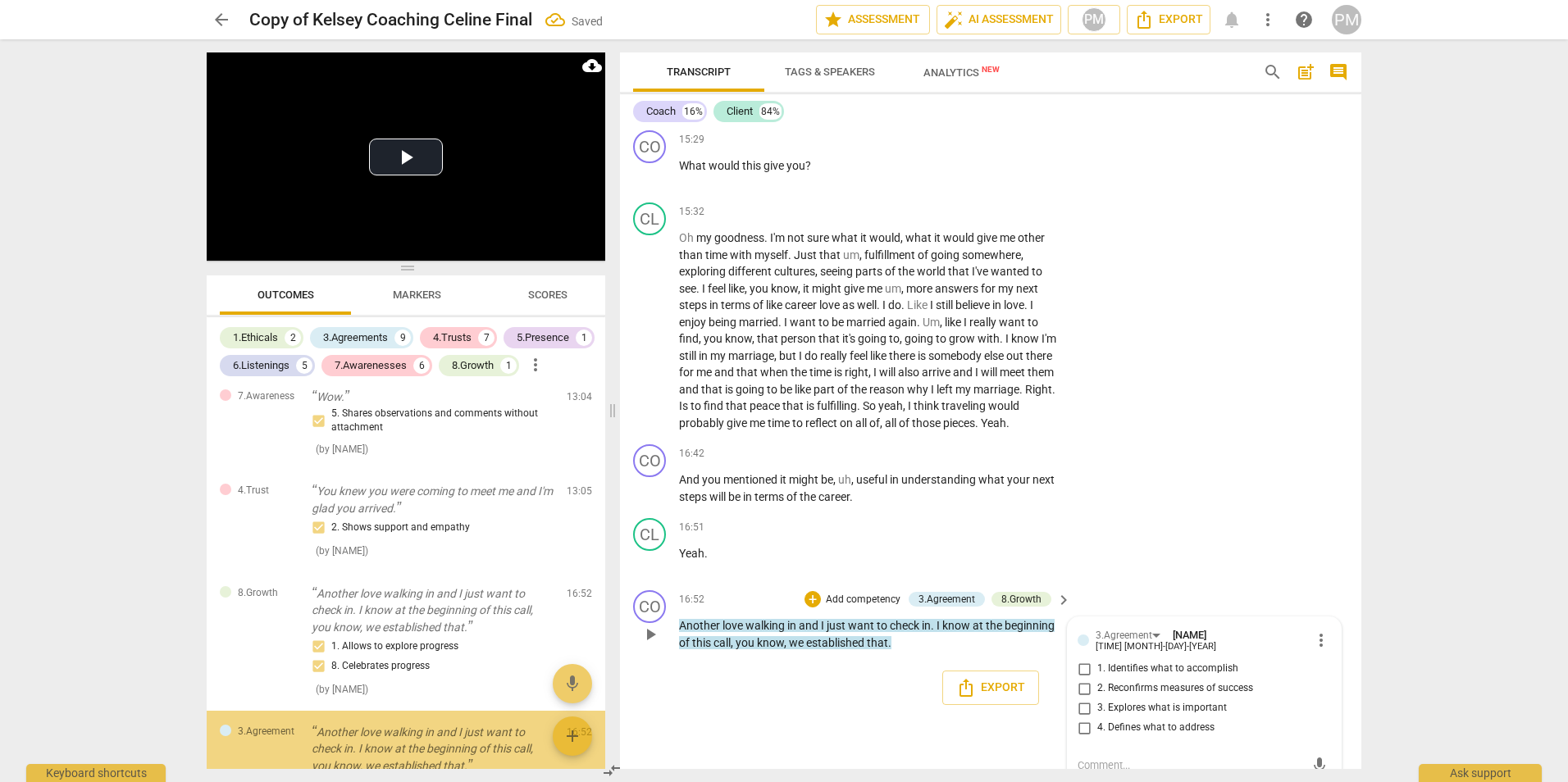 scroll, scrollTop: 5226, scrollLeft: 0, axis: vertical 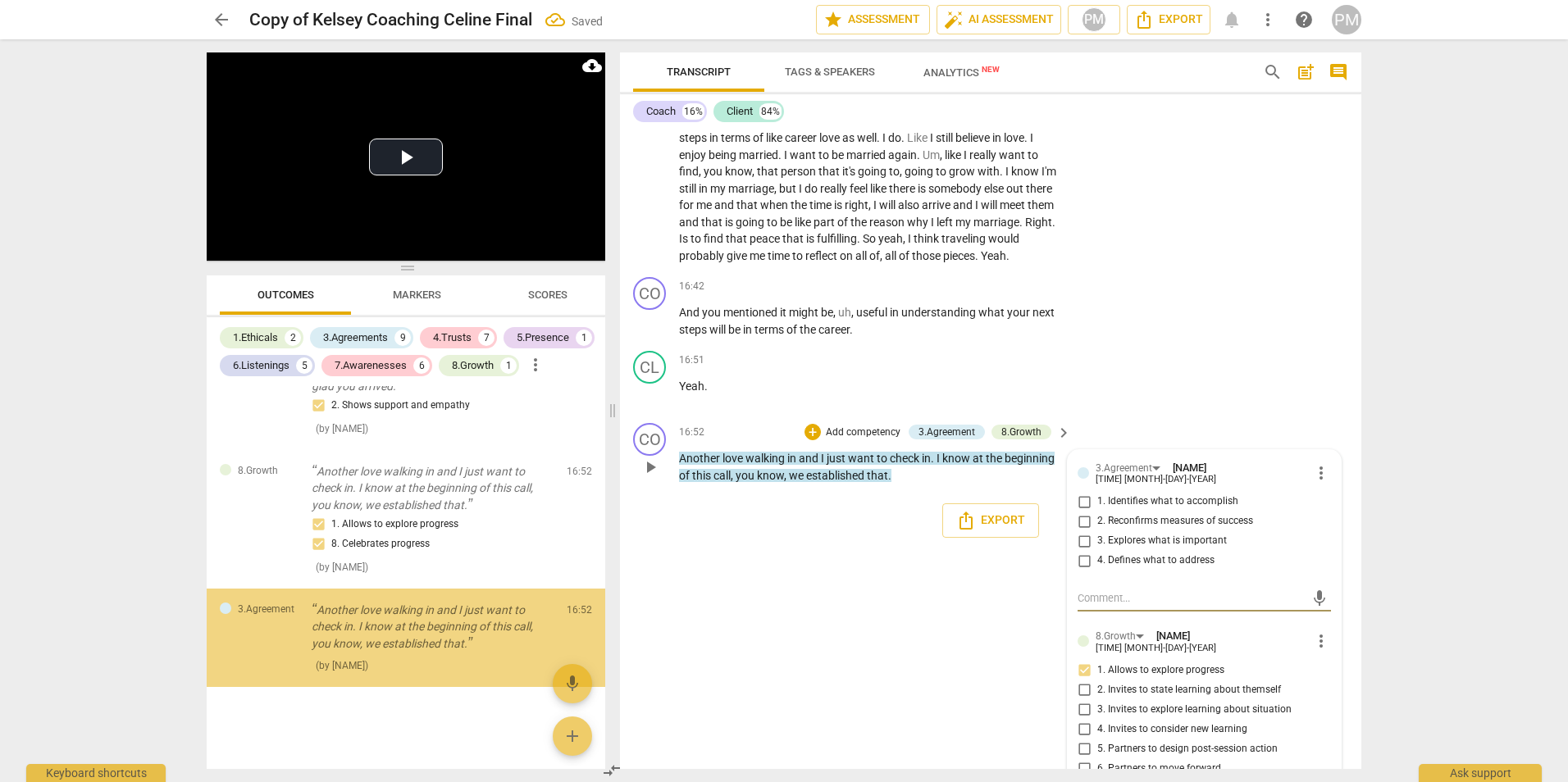 click on "2. Reconfirms measures of success" at bounding box center [1175, 521] 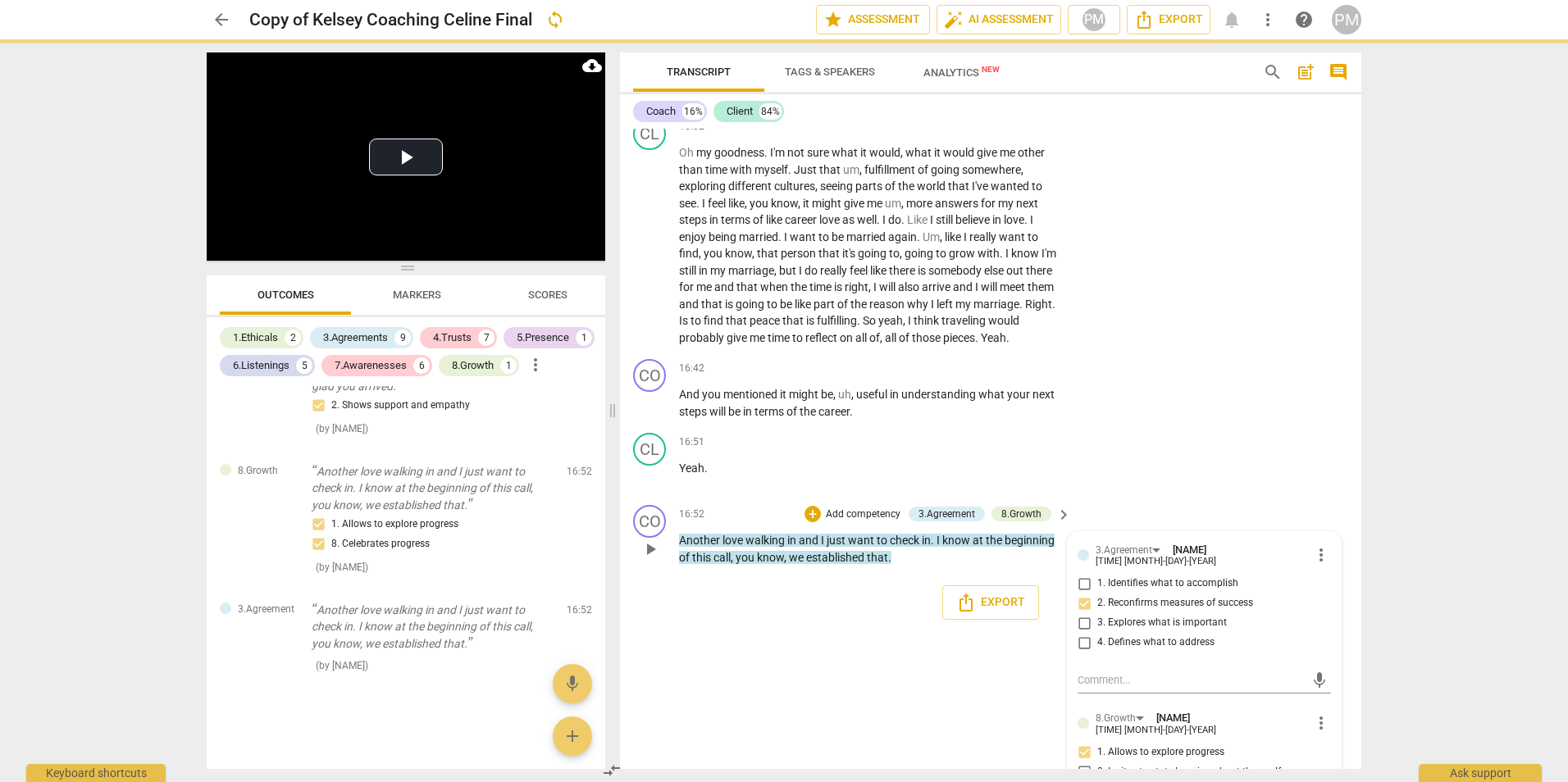 scroll, scrollTop: 5062, scrollLeft: 0, axis: vertical 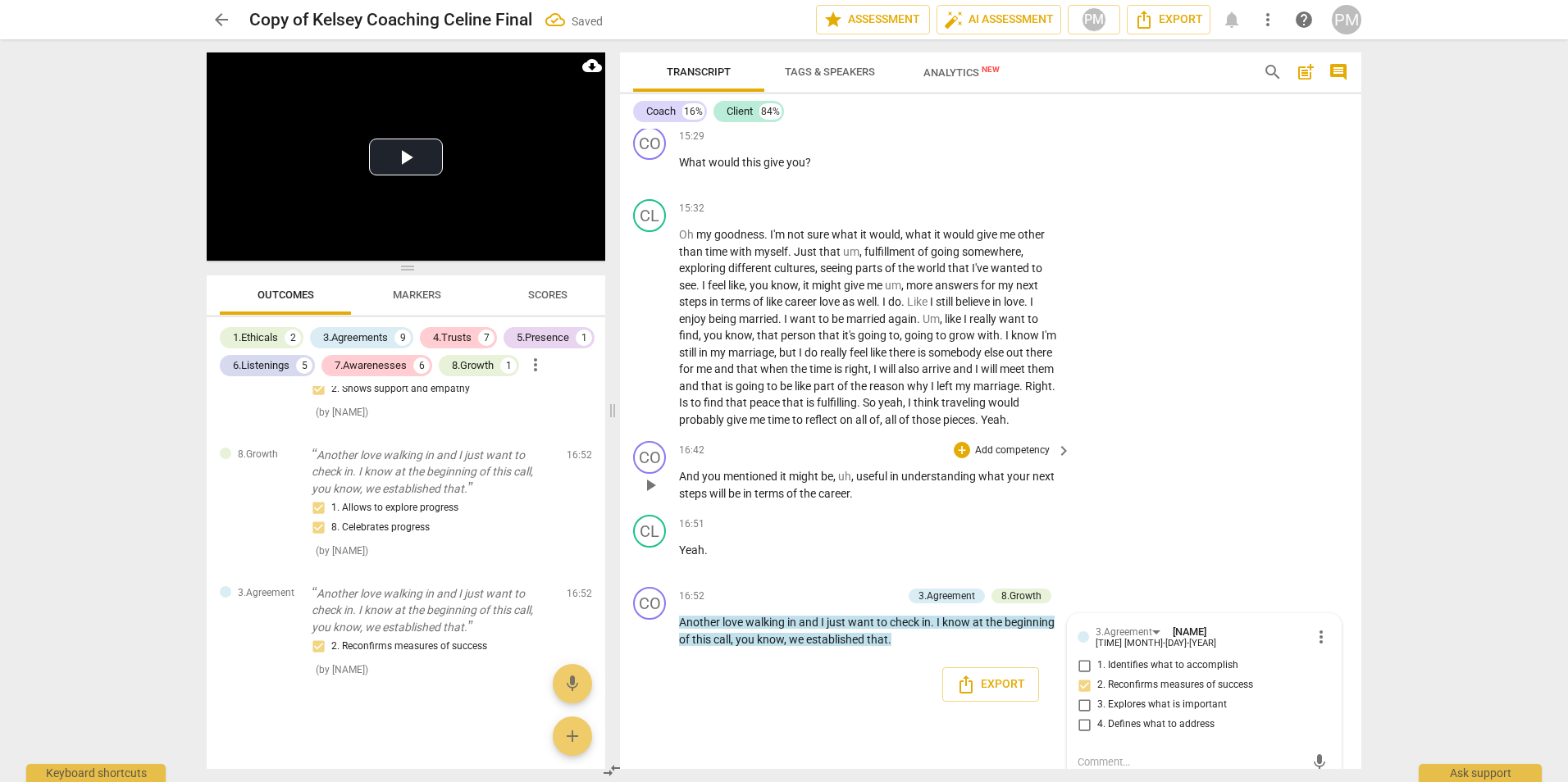 click on "Add competency" at bounding box center [1012, 451] 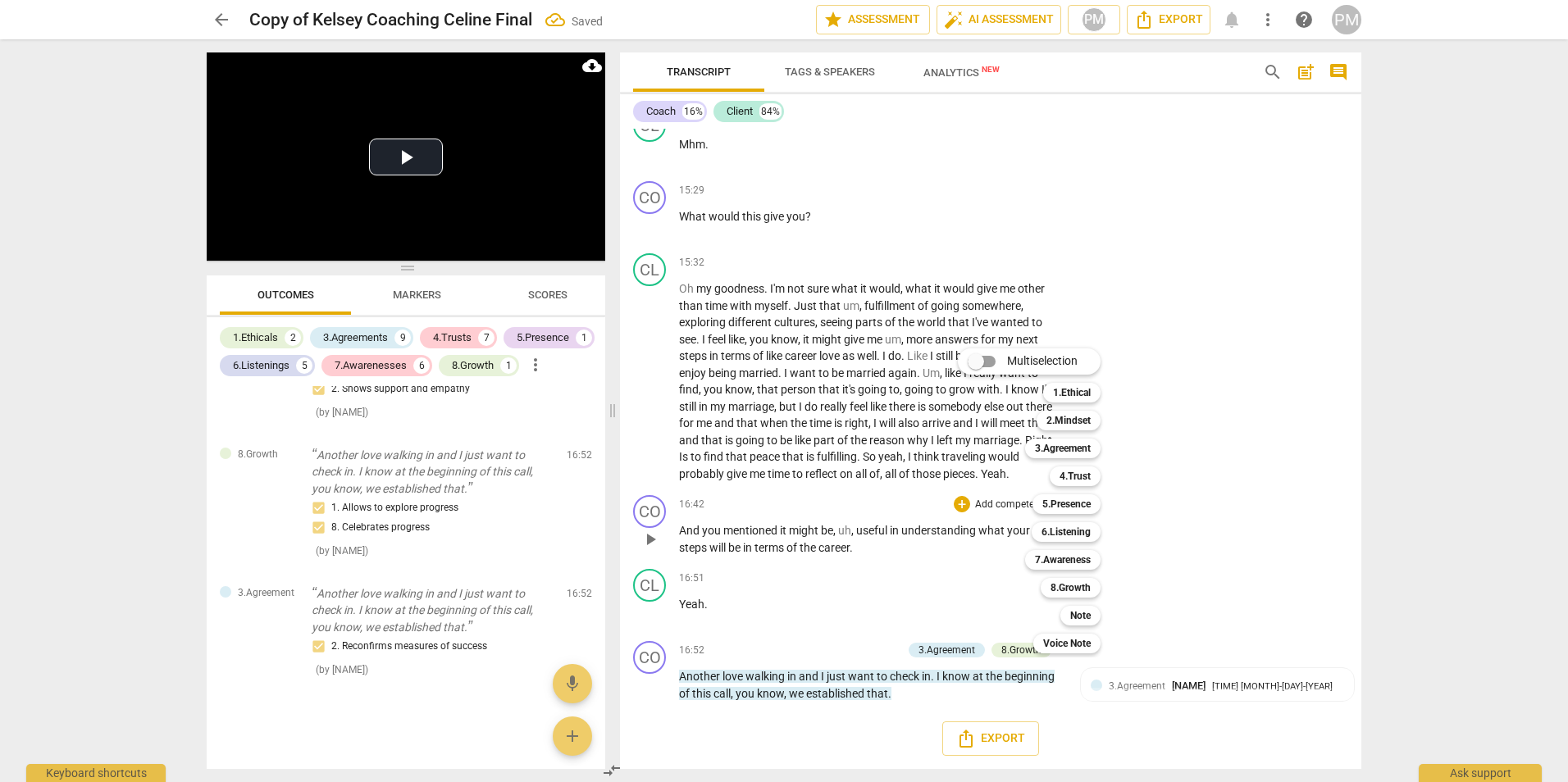 scroll, scrollTop: 5058, scrollLeft: 0, axis: vertical 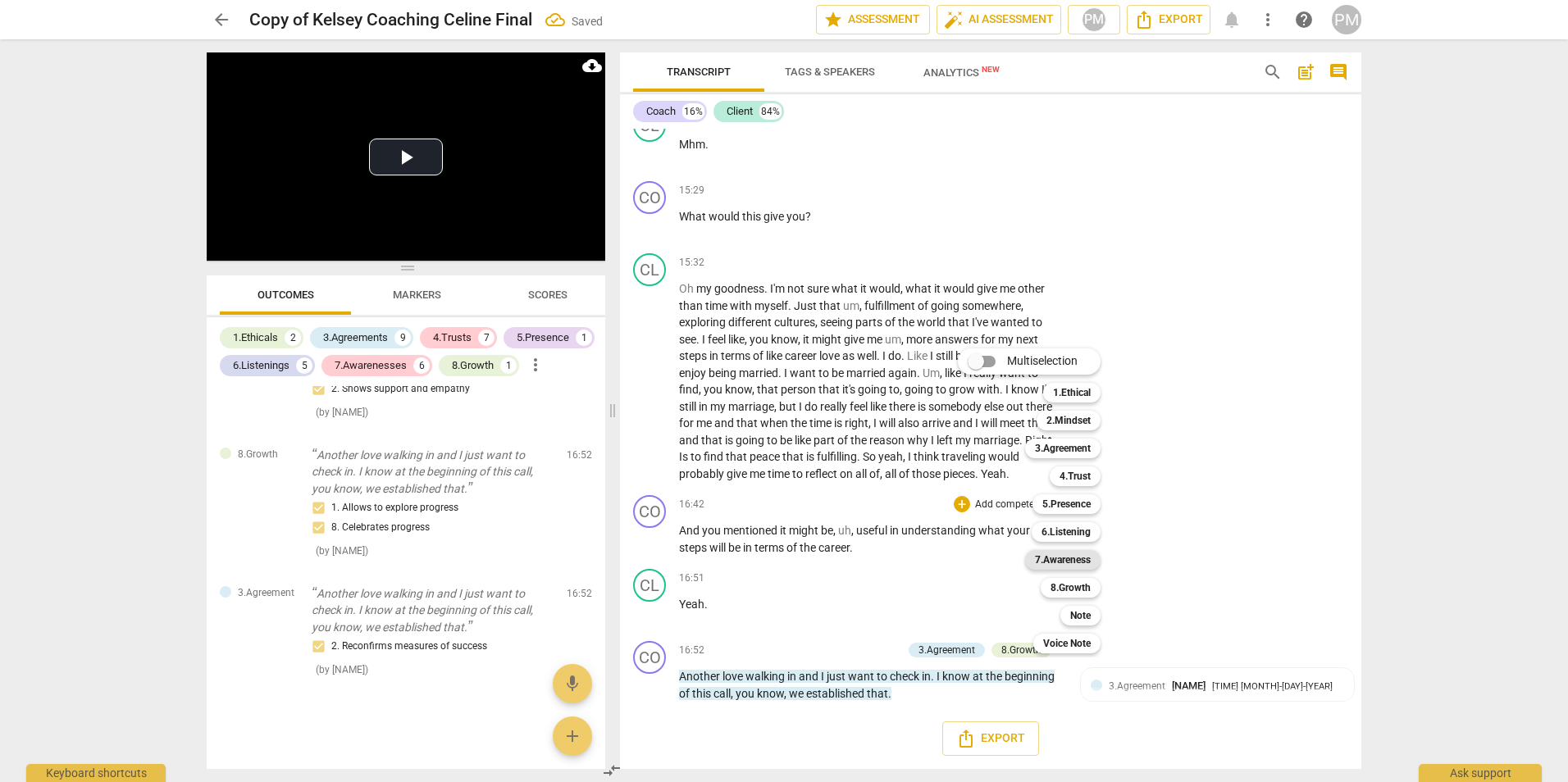 click on "7.Awareness" at bounding box center (1063, 560) 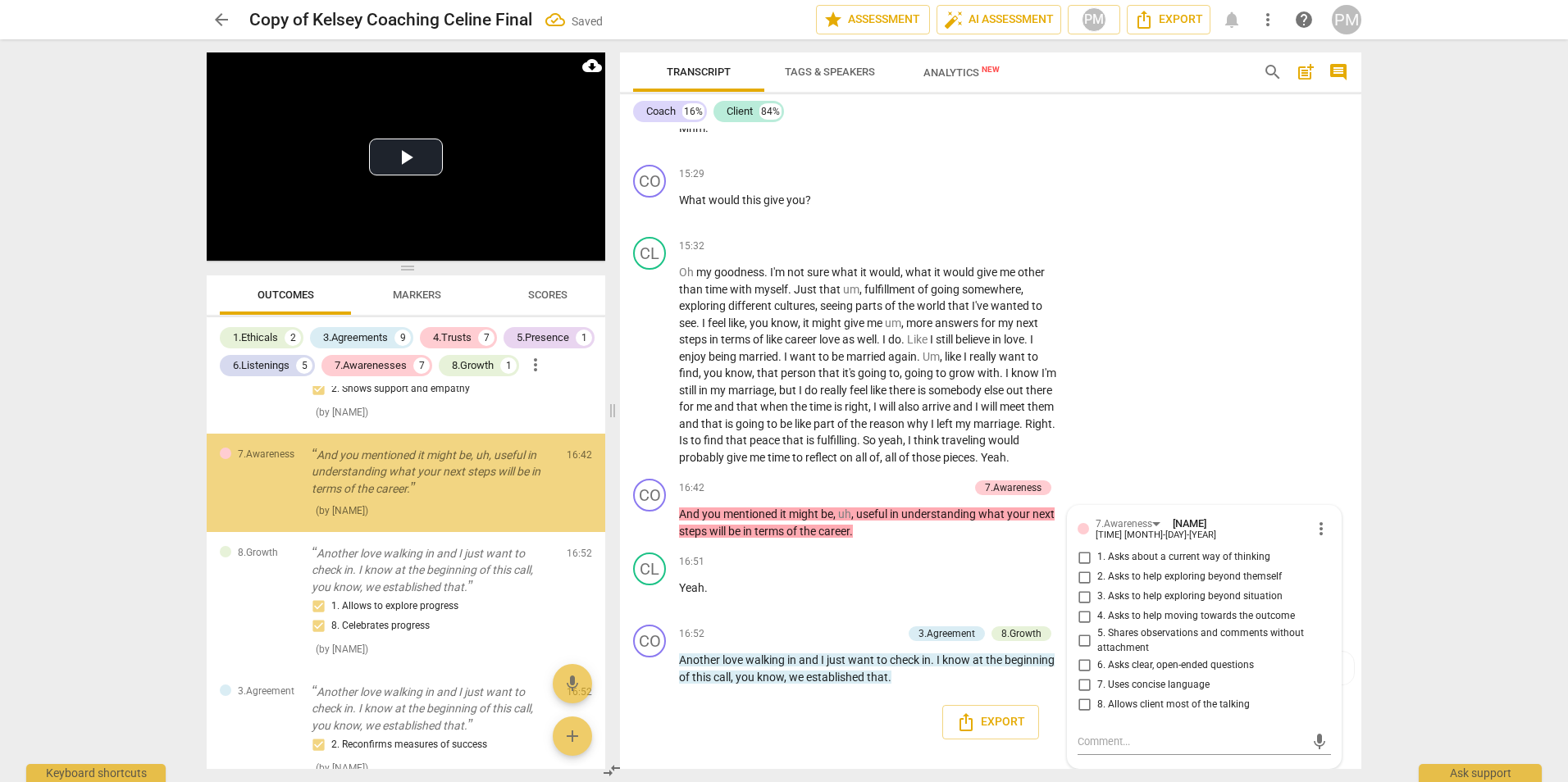 scroll, scrollTop: 5062, scrollLeft: 0, axis: vertical 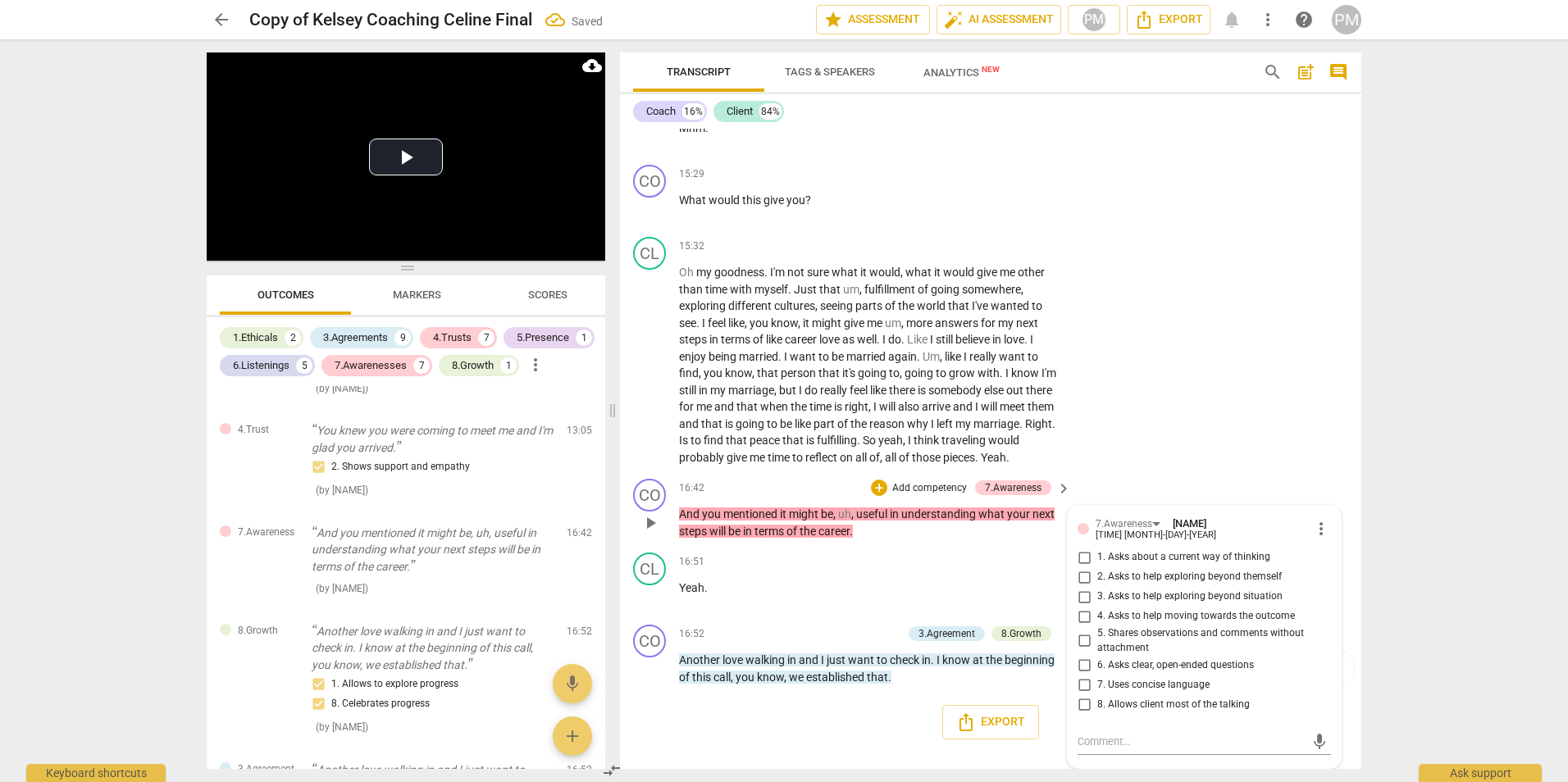 click on "3. Asks to help exploring beyond situation" at bounding box center [1190, 597] 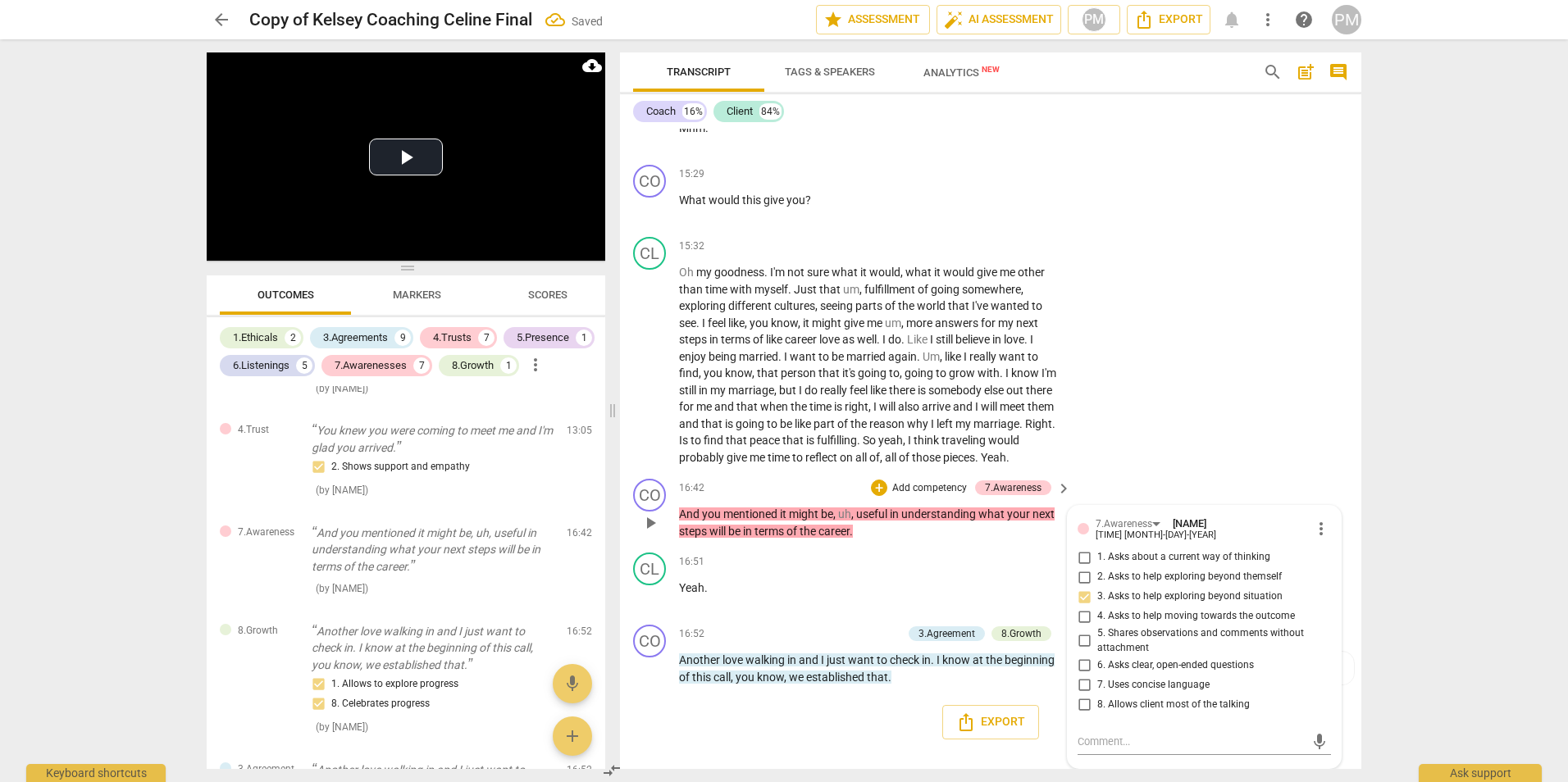 click on "4. Asks to help moving towards the outcome" at bounding box center (1196, 616) 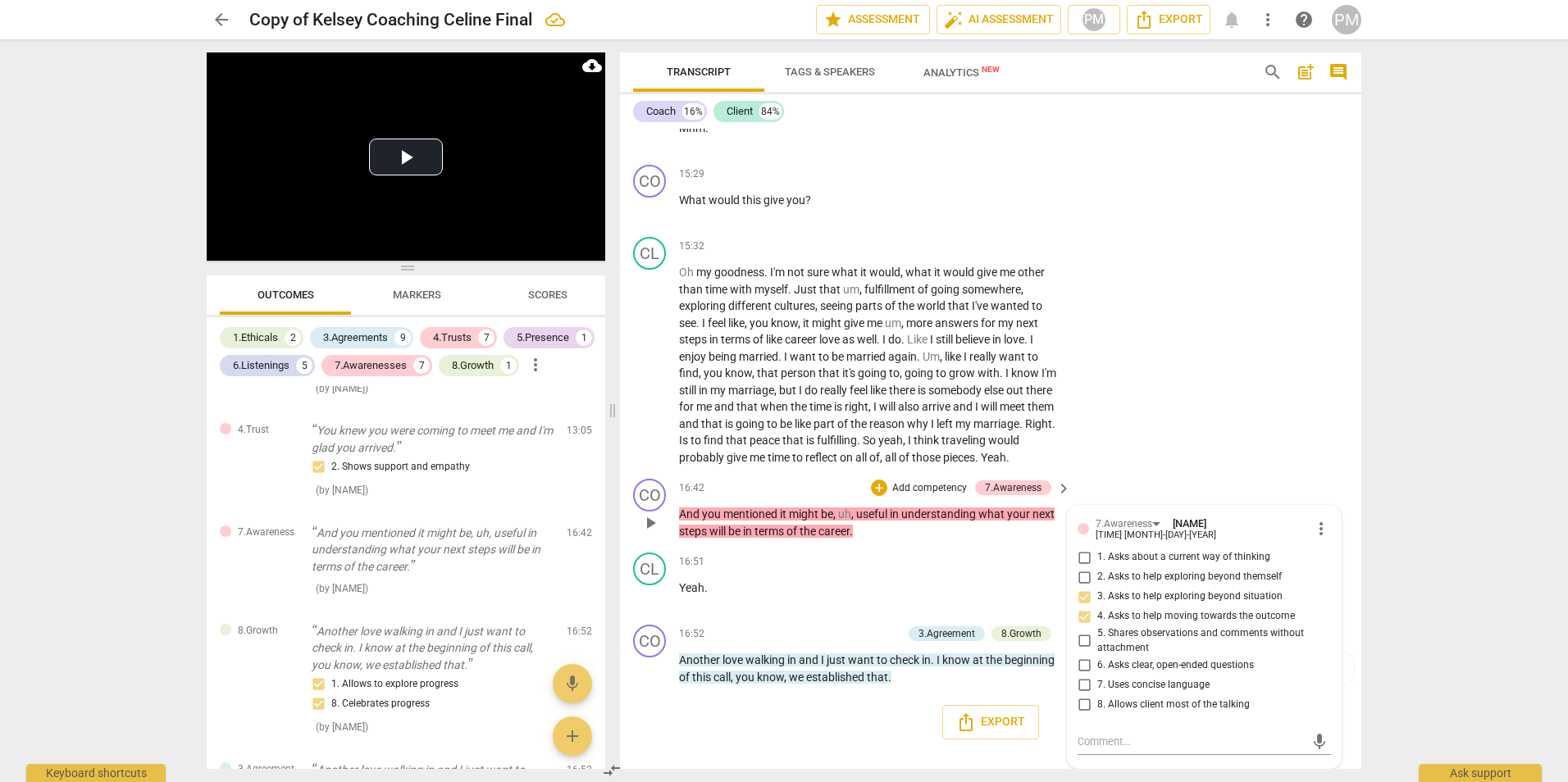 click on "Add competency" at bounding box center [929, 489] 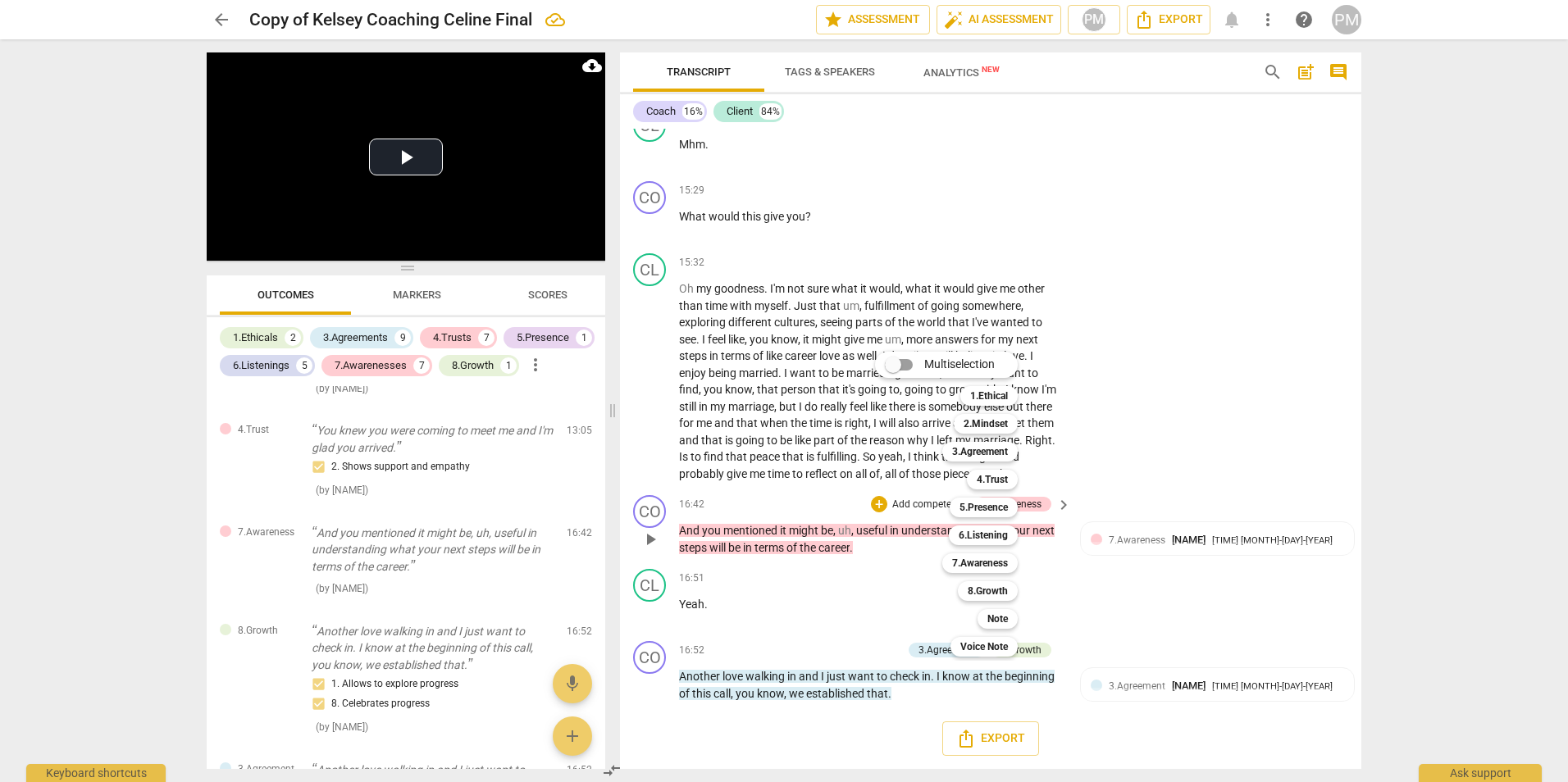 scroll, scrollTop: 5058, scrollLeft: 0, axis: vertical 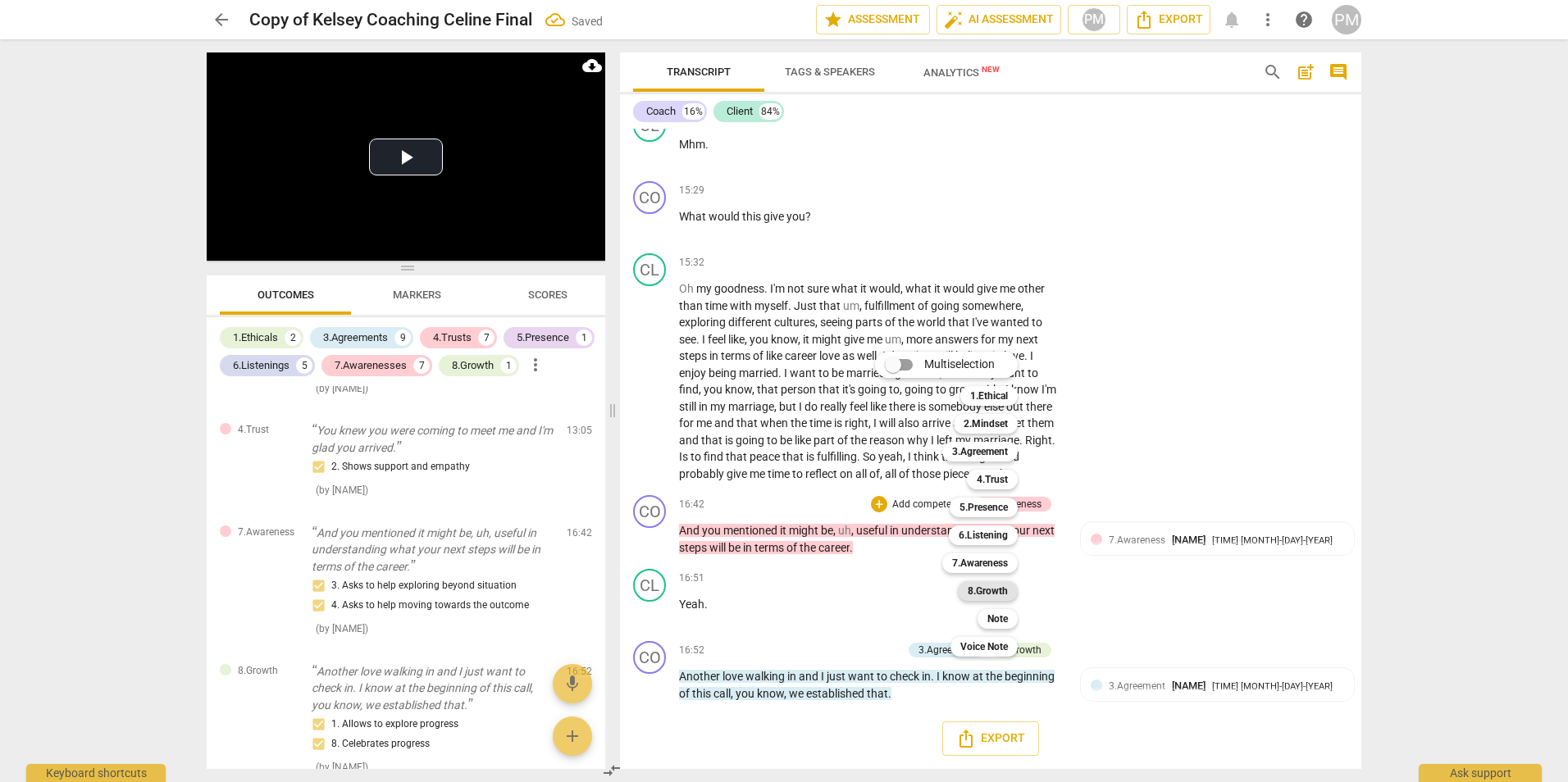 click on "8.Growth" at bounding box center [987, 591] 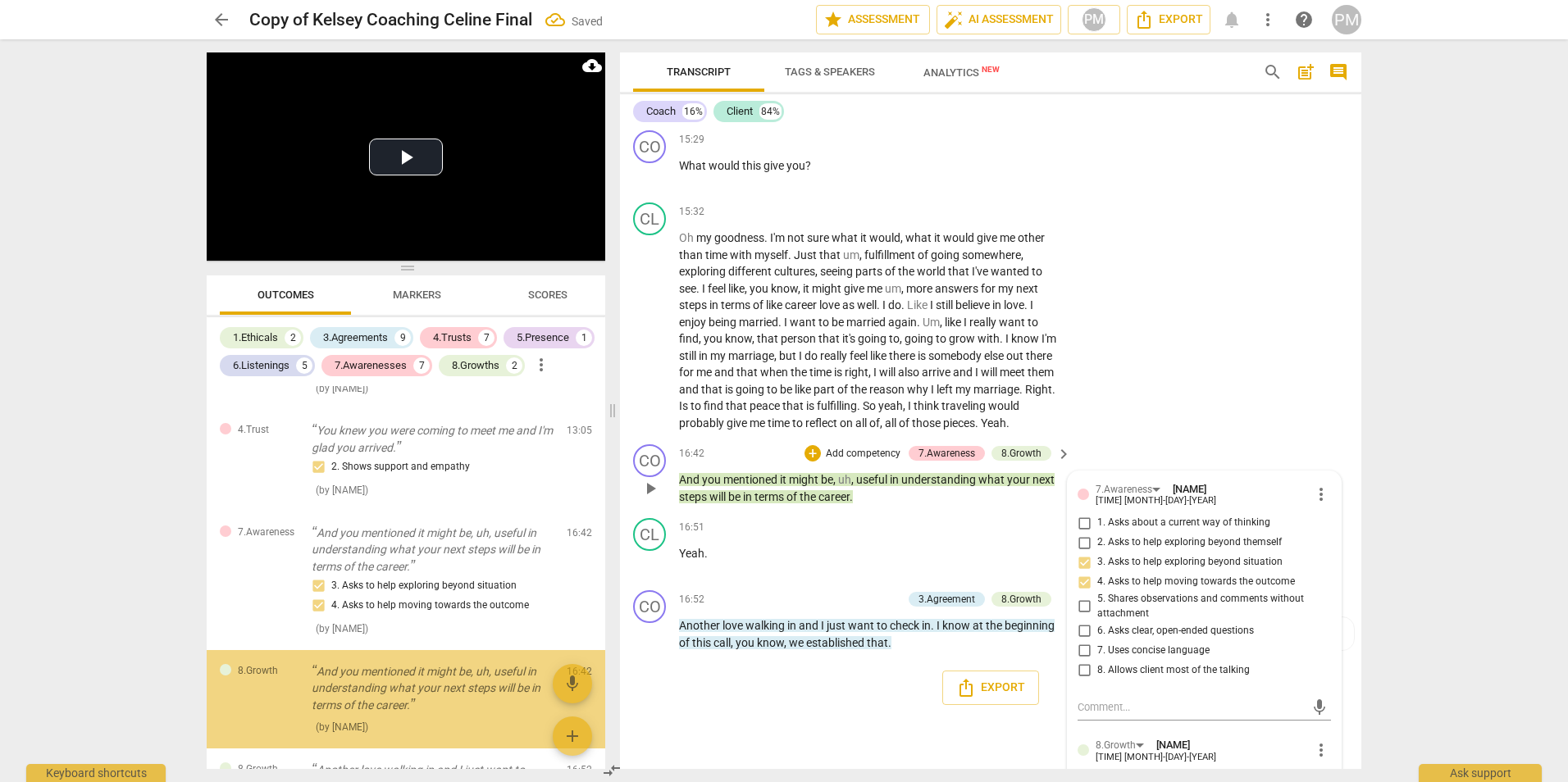 scroll, scrollTop: 5062, scrollLeft: 0, axis: vertical 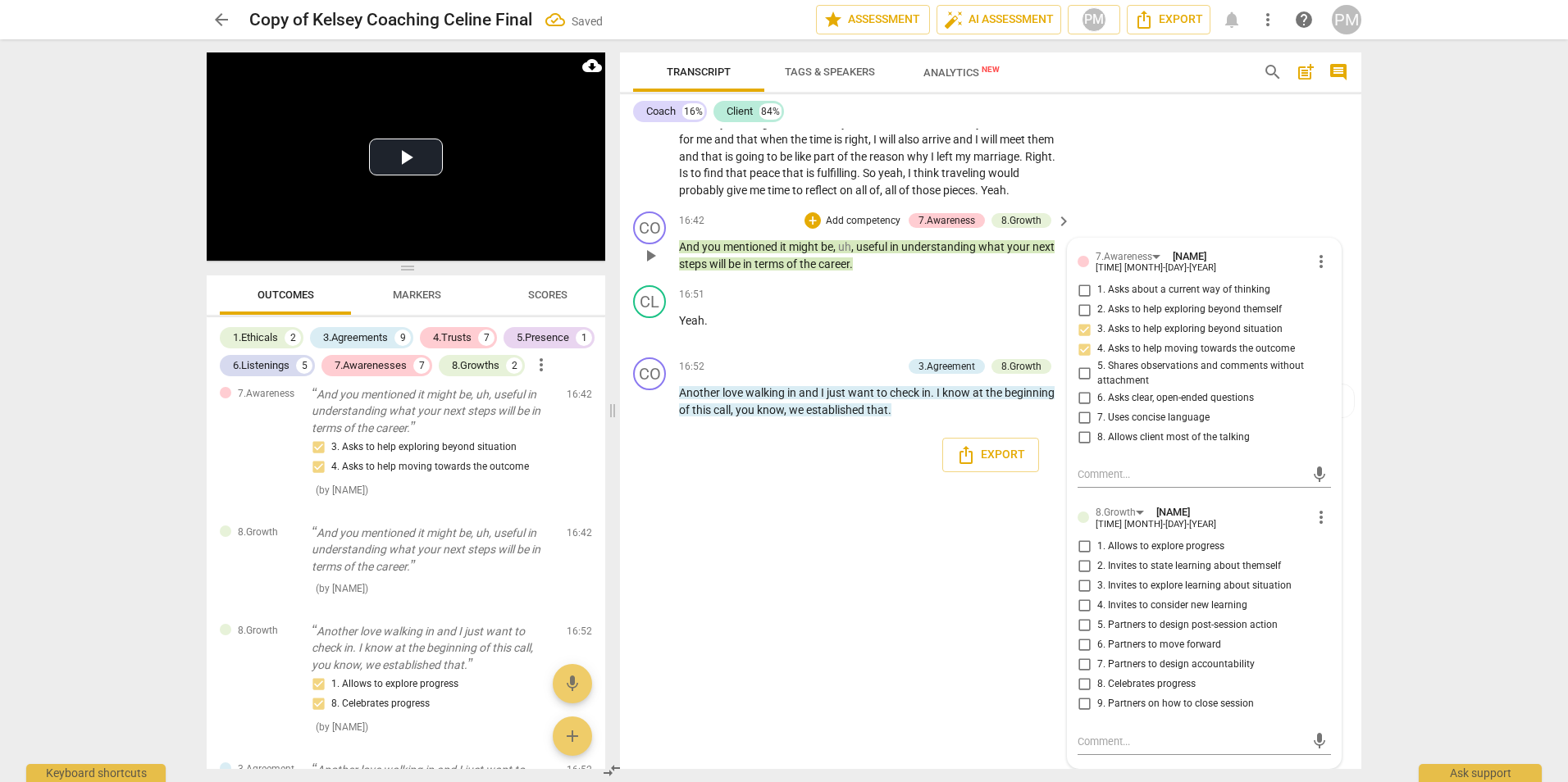 click on "5. Partners to design post-session action" at bounding box center (1187, 625) 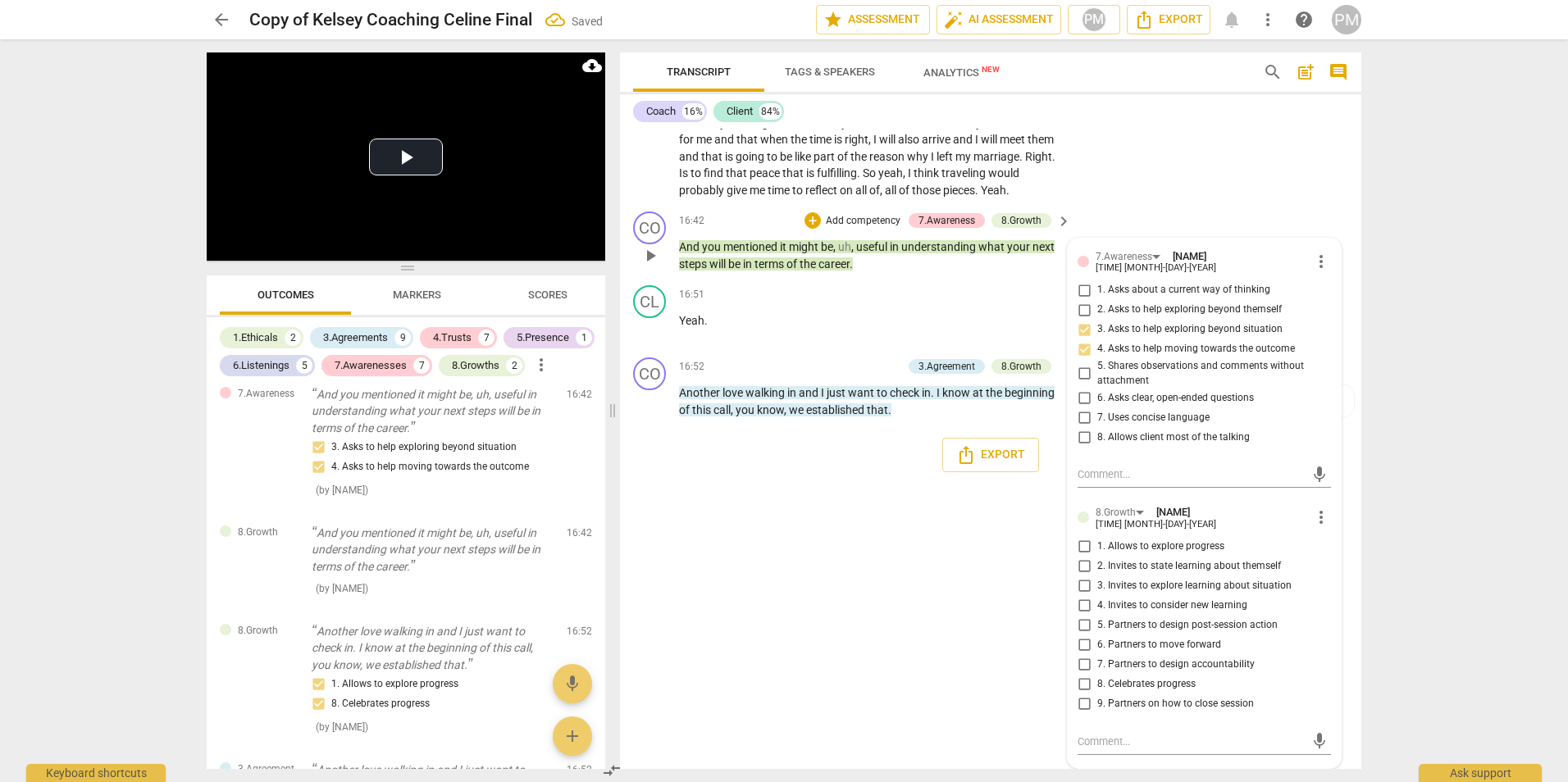 click on "5. Partners to design post-session action" at bounding box center (1084, 625) 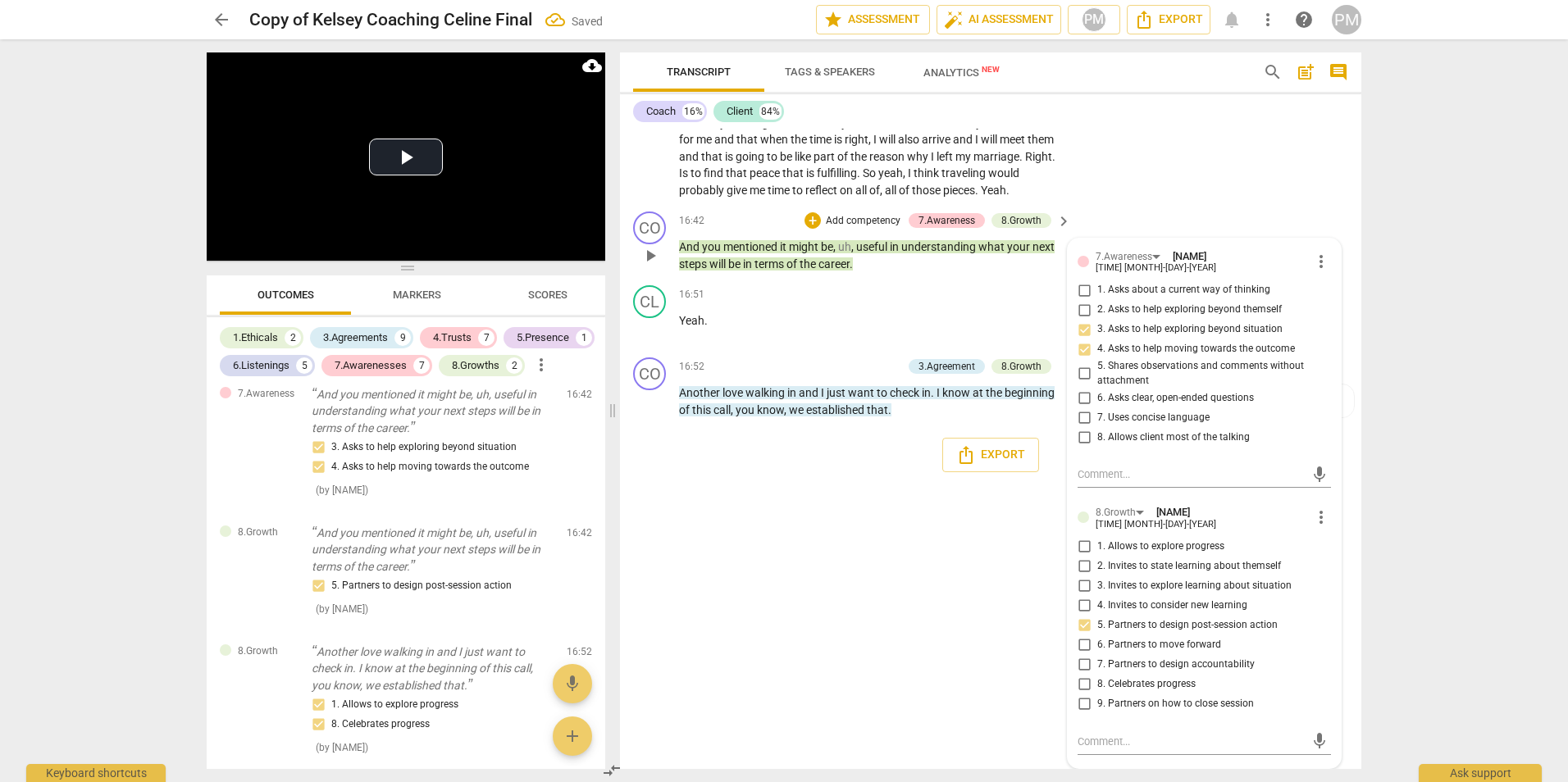 click on "4. Invites to consider new learning" at bounding box center (1172, 606) 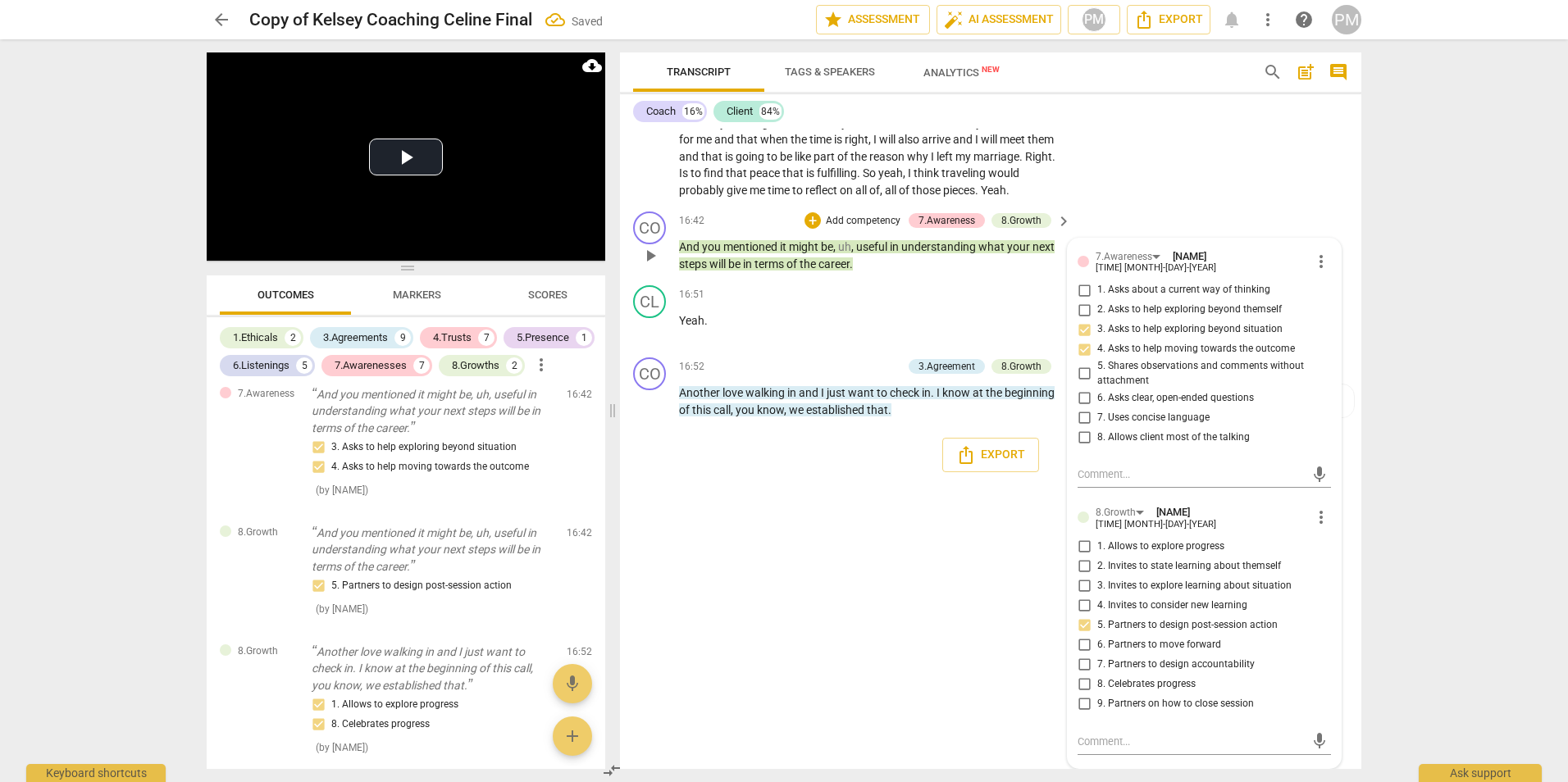 click on "4. Invites to consider new learning" at bounding box center (1084, 606) 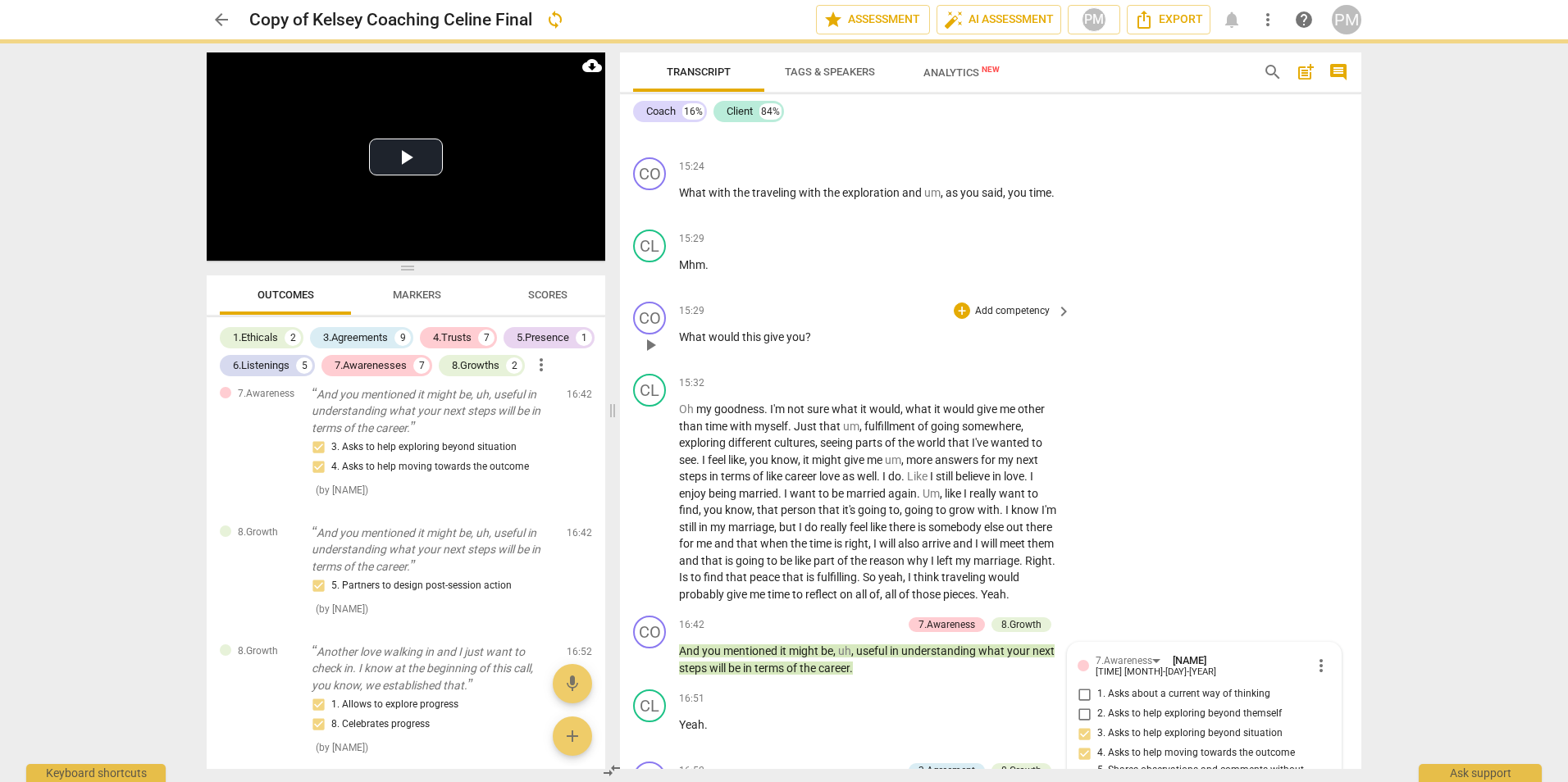 scroll, scrollTop: 4844, scrollLeft: 0, axis: vertical 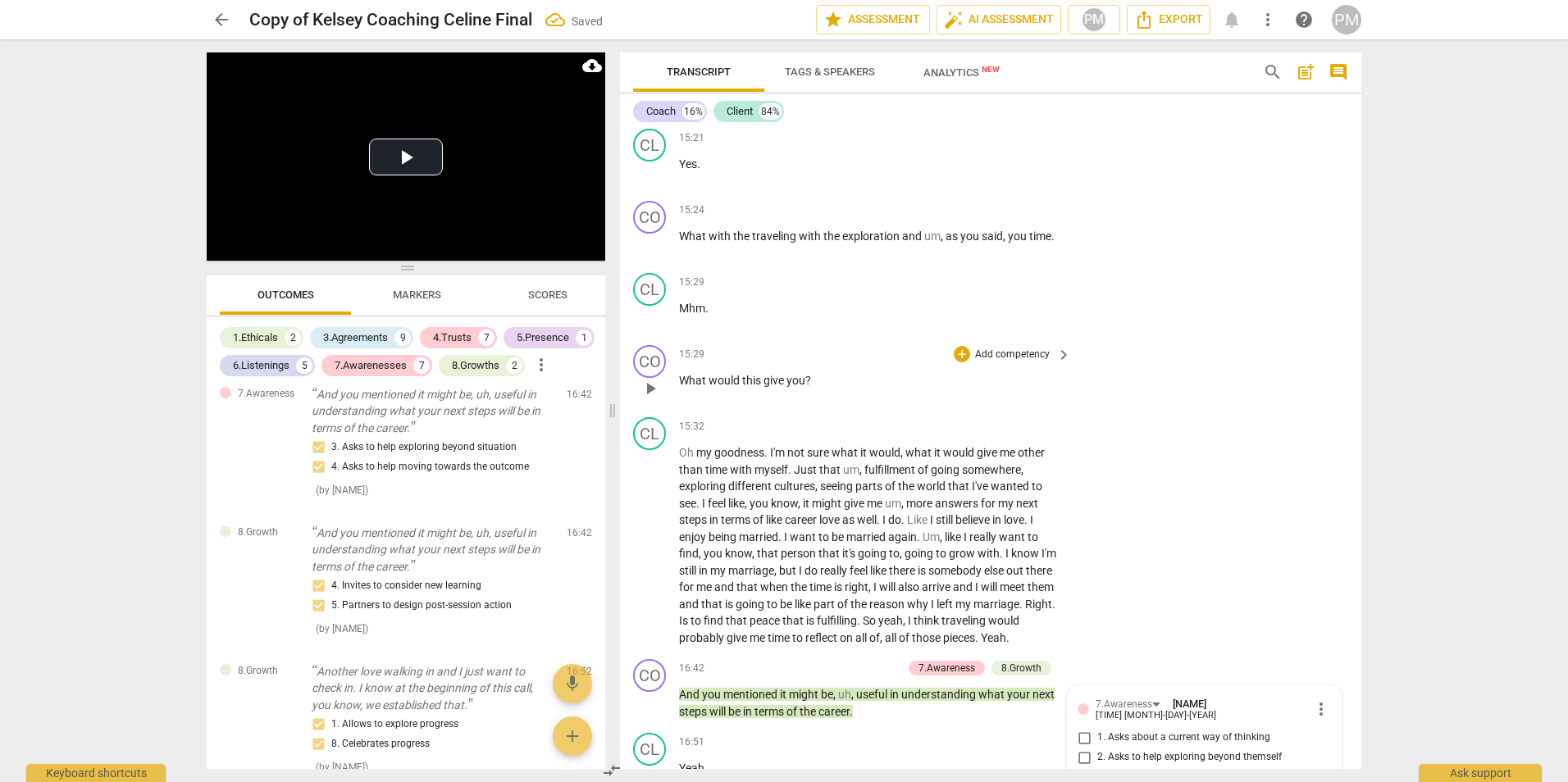 click on "Add competency" at bounding box center (1012, 355) 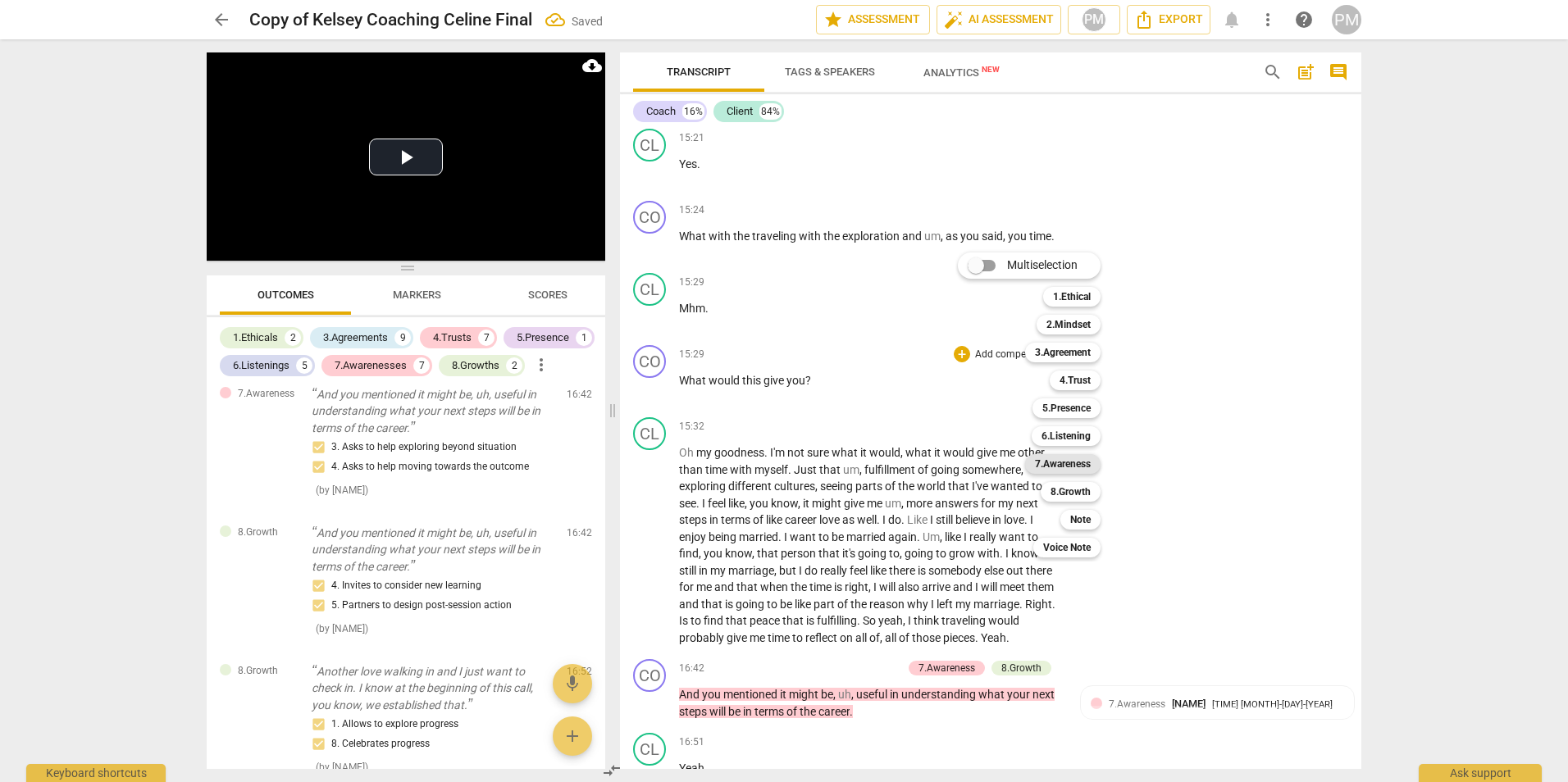click on "7.Awareness" at bounding box center [1063, 464] 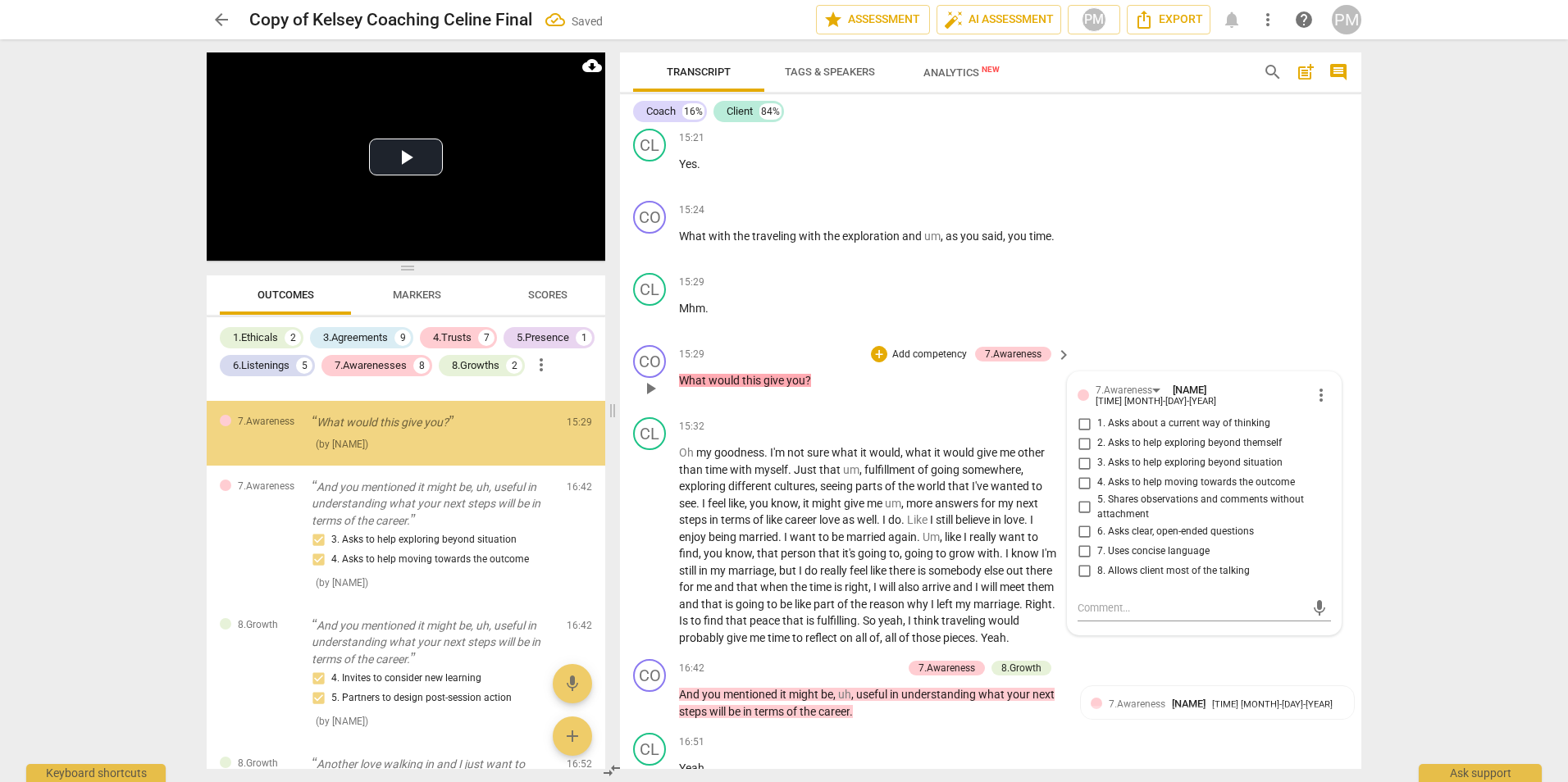 scroll, scrollTop: 3093, scrollLeft: 0, axis: vertical 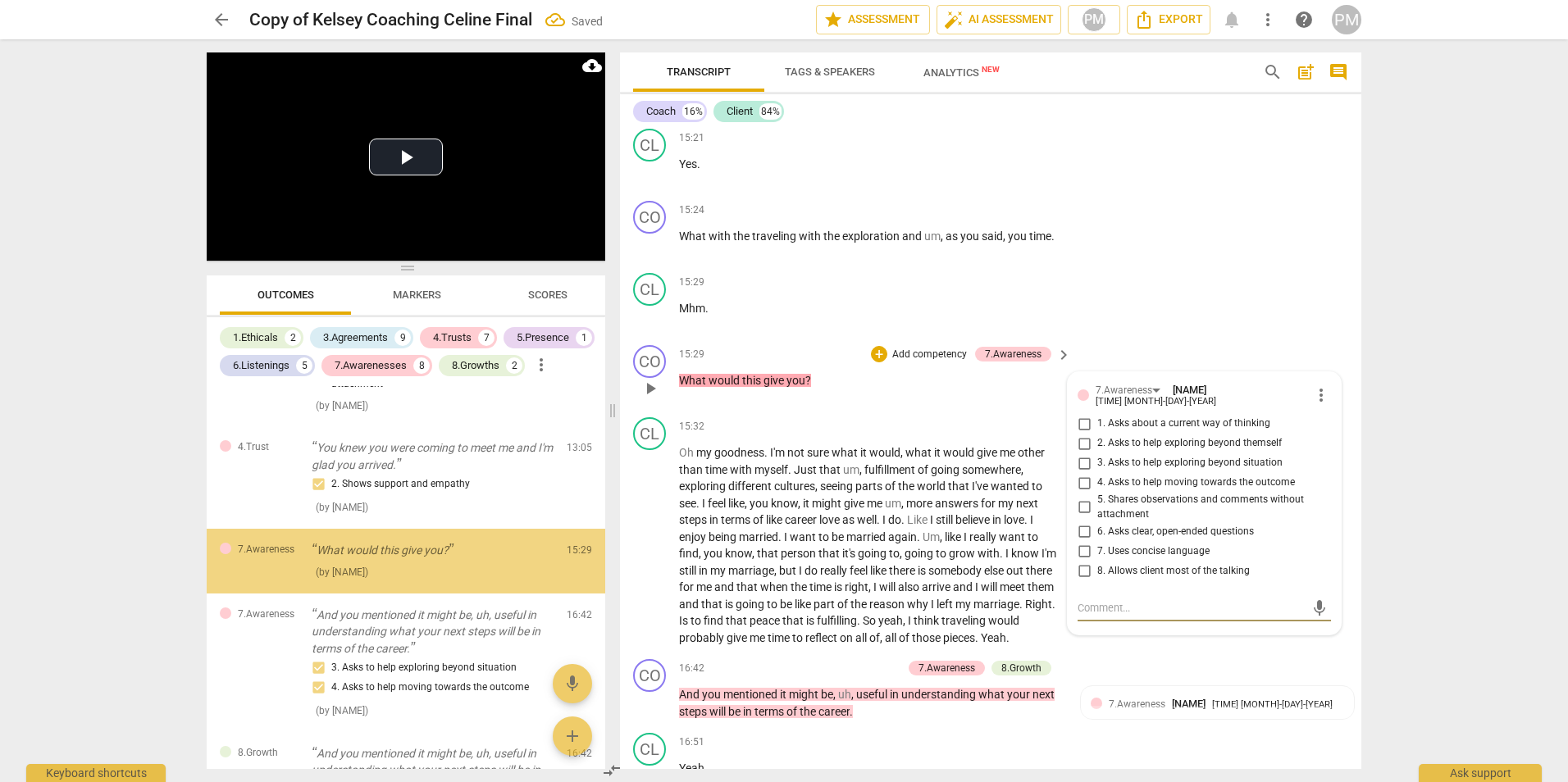 click on "4. Asks to help moving towards the outcome" at bounding box center [1196, 483] 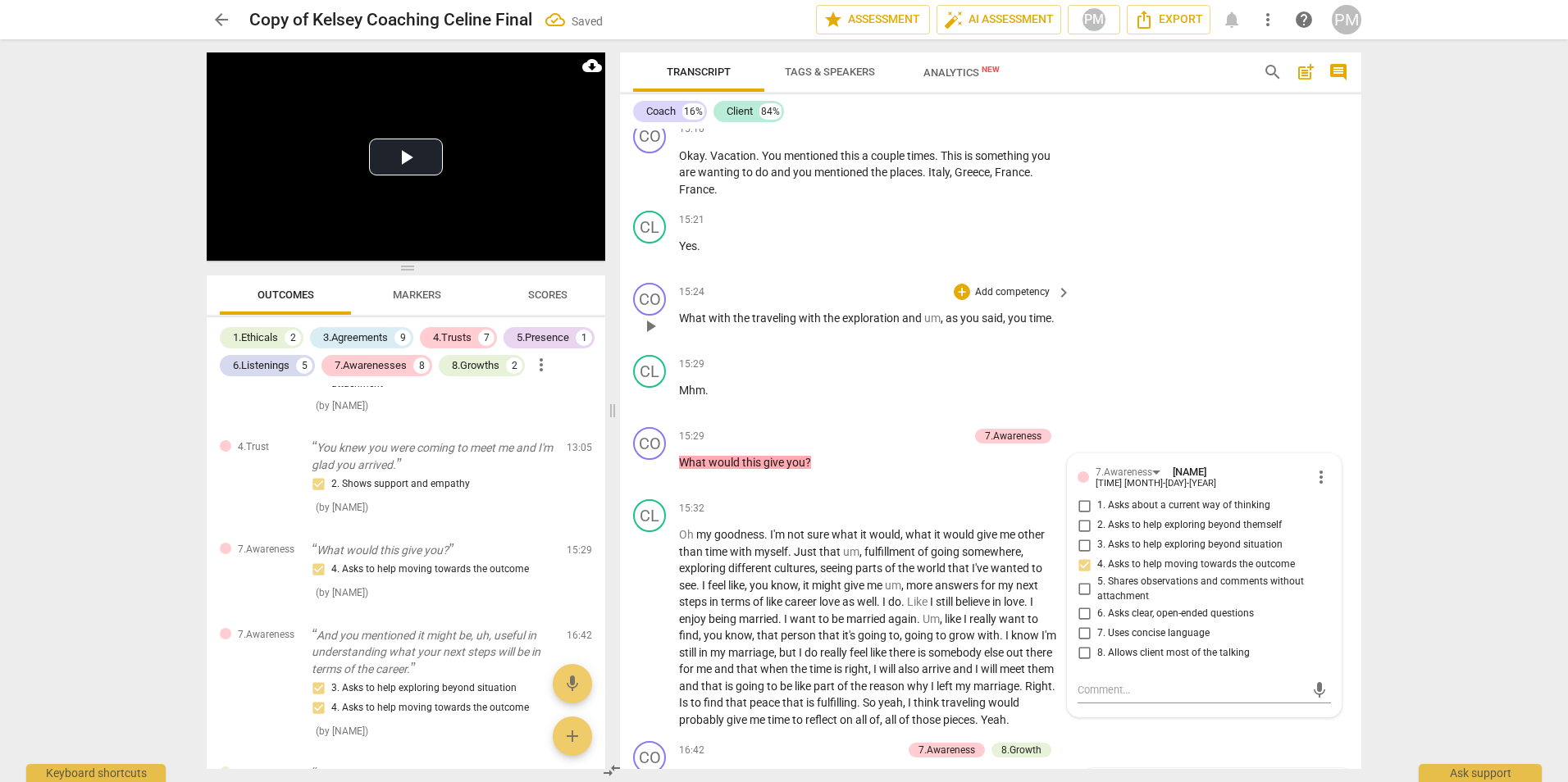 scroll, scrollTop: 4680, scrollLeft: 0, axis: vertical 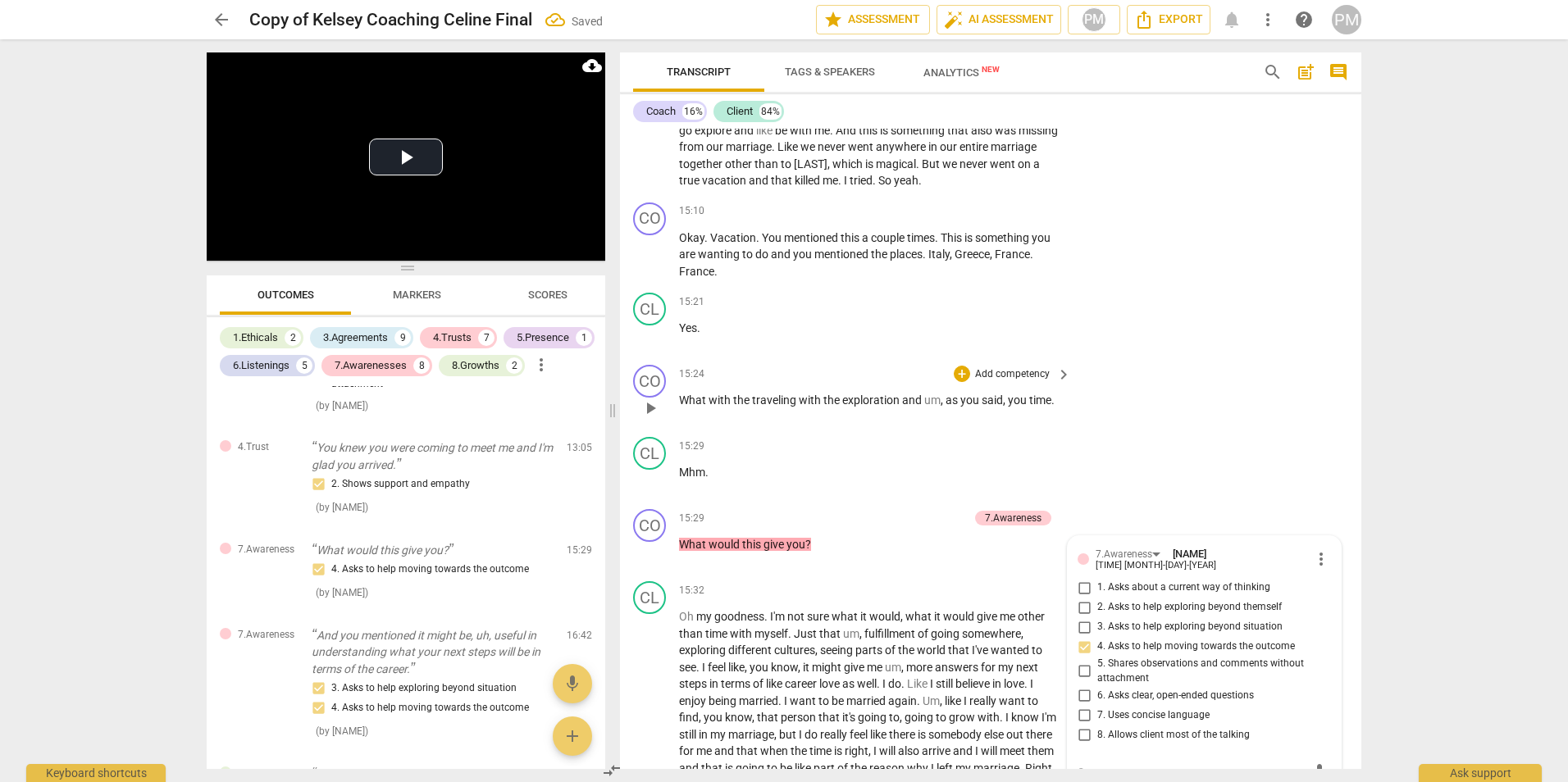 click on "Add competency" at bounding box center (1012, 375) 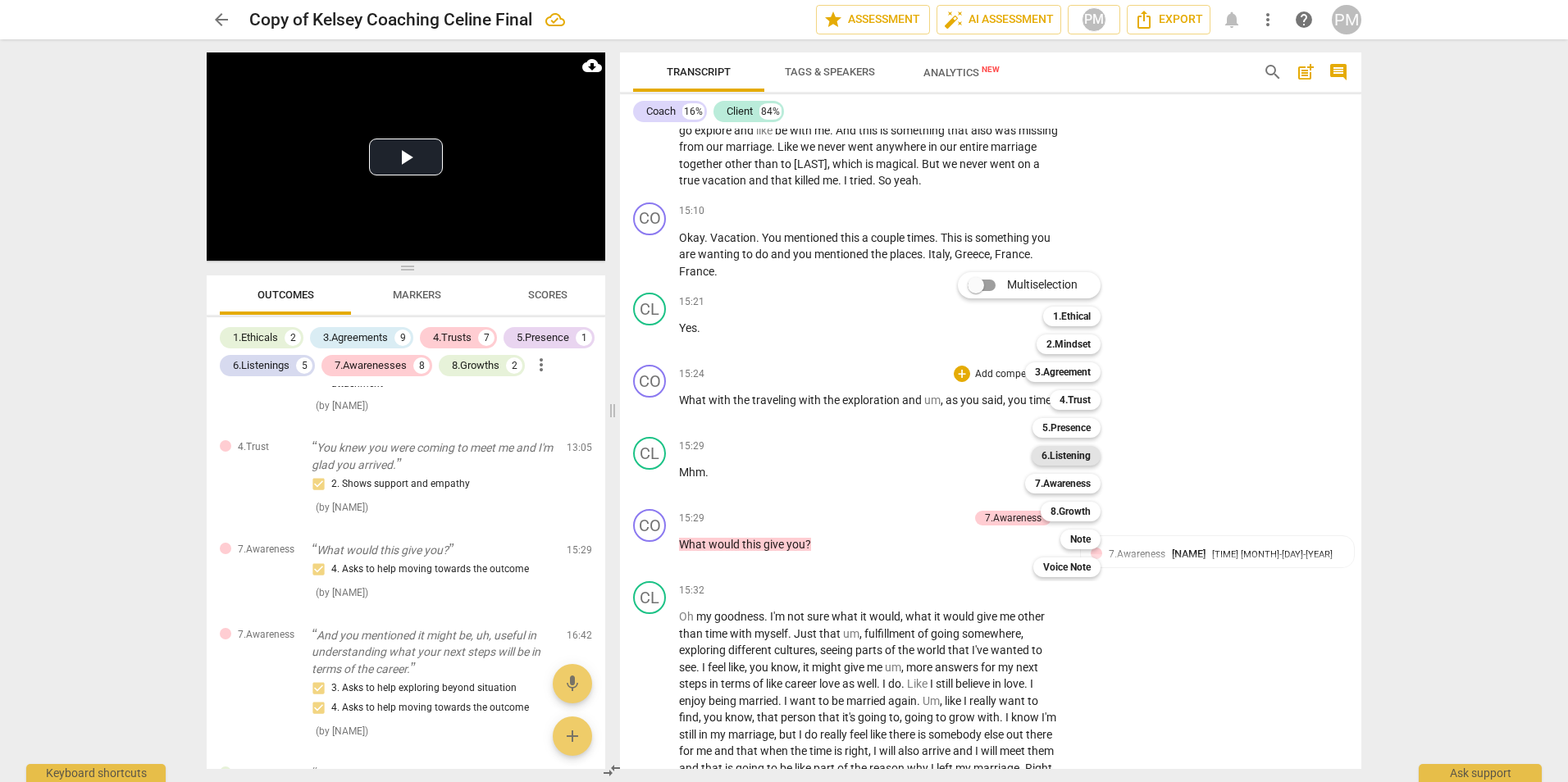 click on "6.Listening" at bounding box center [1066, 456] 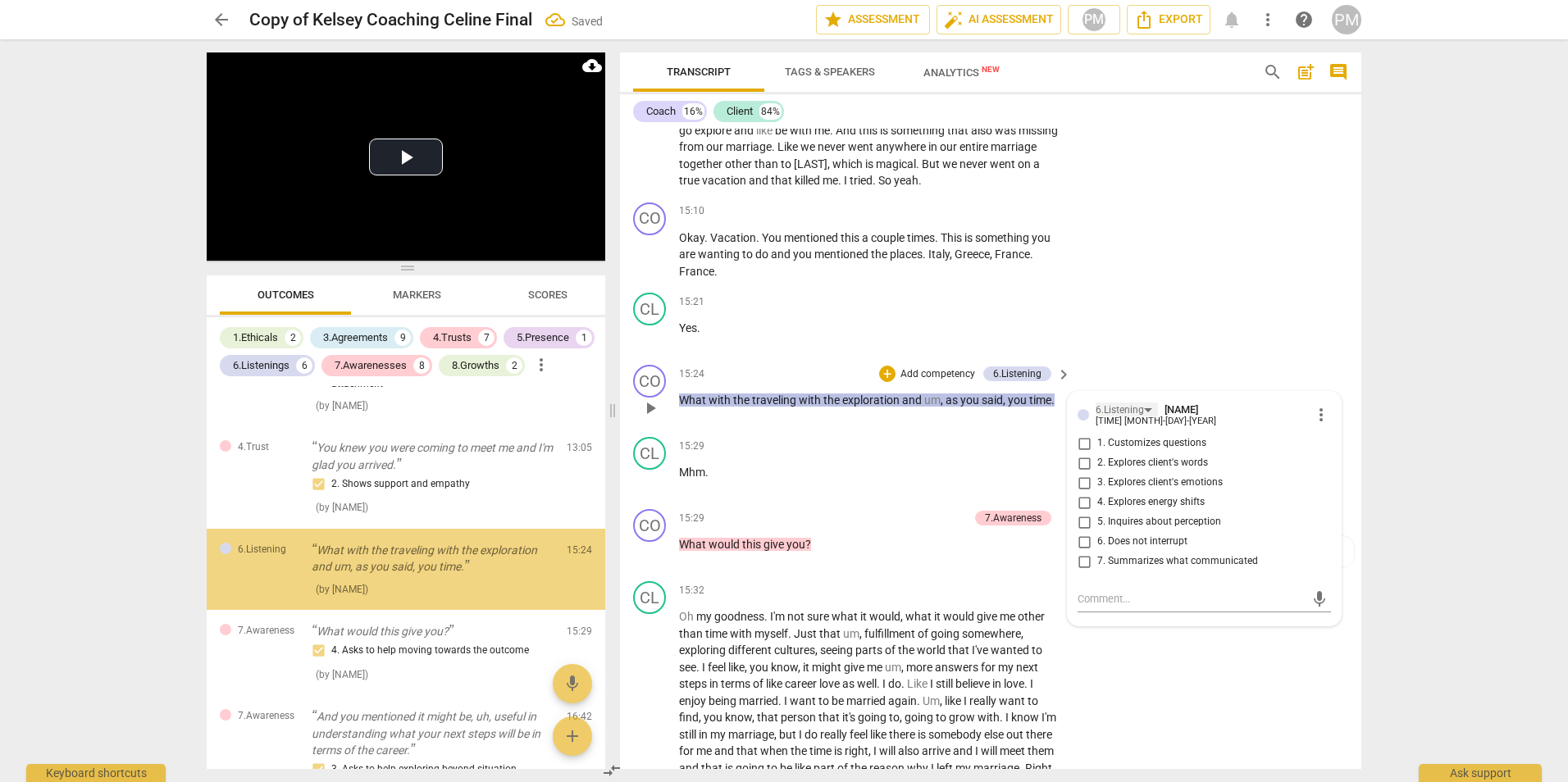 scroll, scrollTop: 3101, scrollLeft: 0, axis: vertical 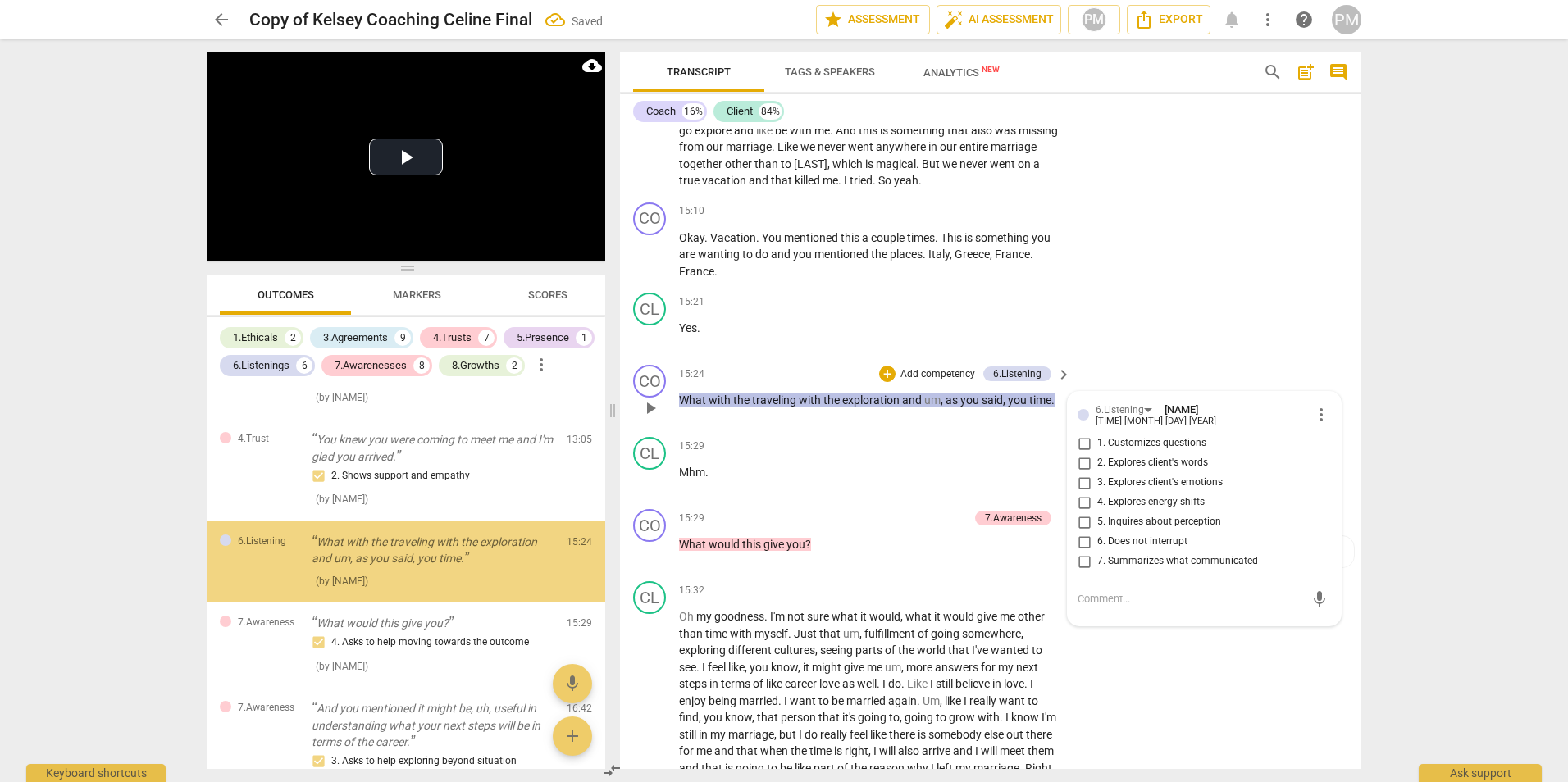 click on "4. Explores energy shifts" at bounding box center (1151, 502) 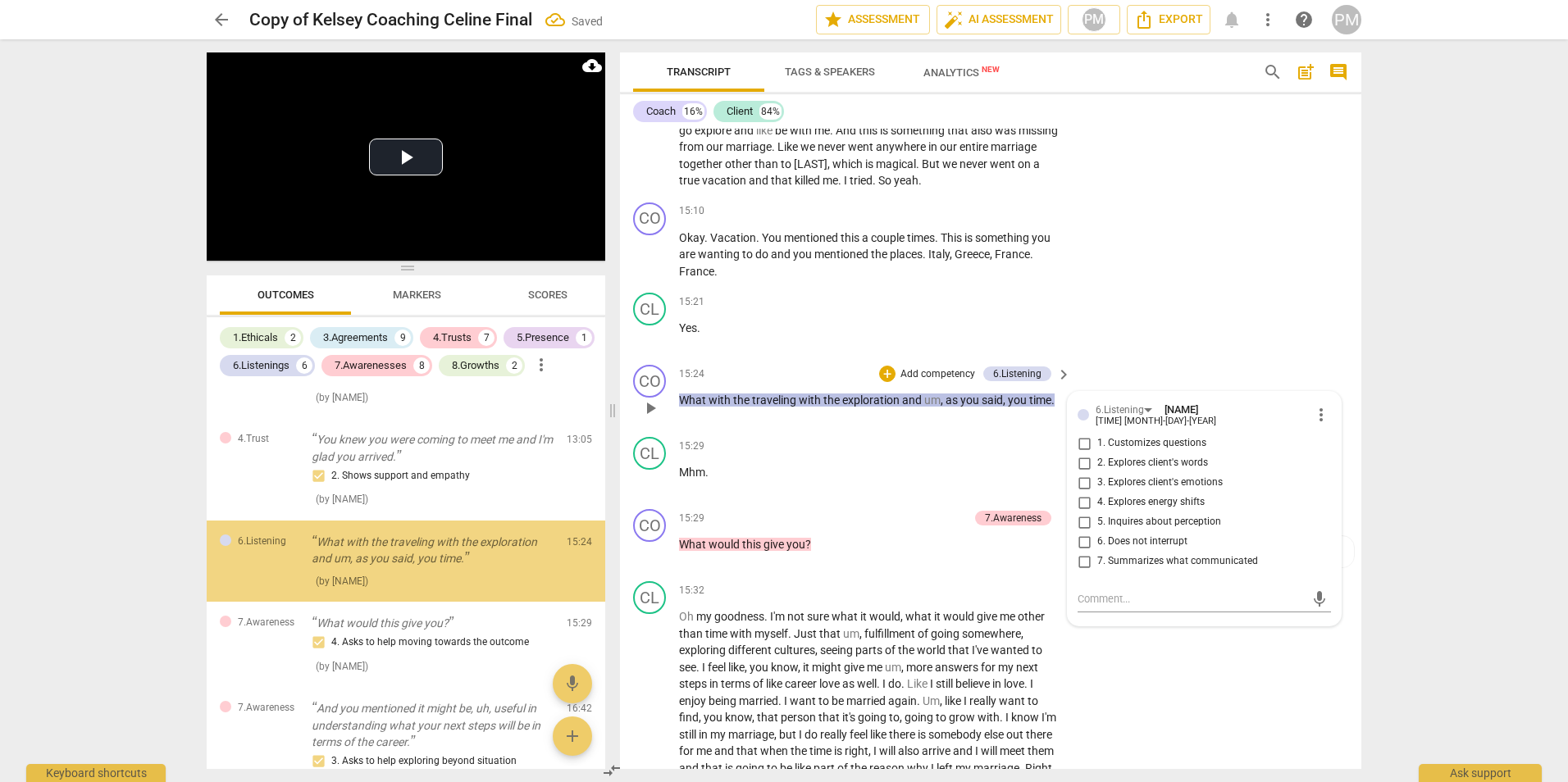 click on "4. Explores energy shifts" at bounding box center (1084, 502) 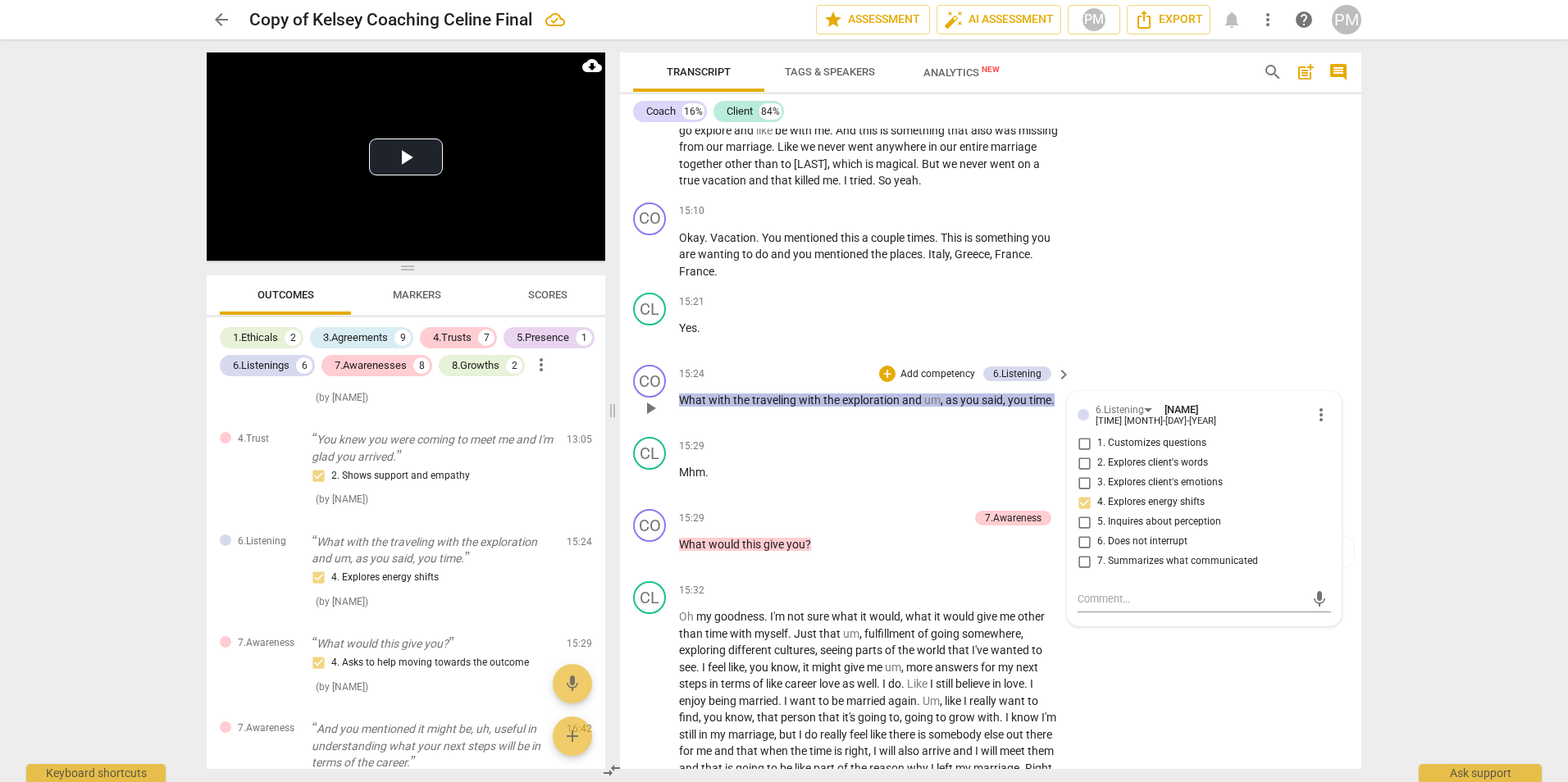 click on "5. Inquires about perception" at bounding box center [1159, 522] 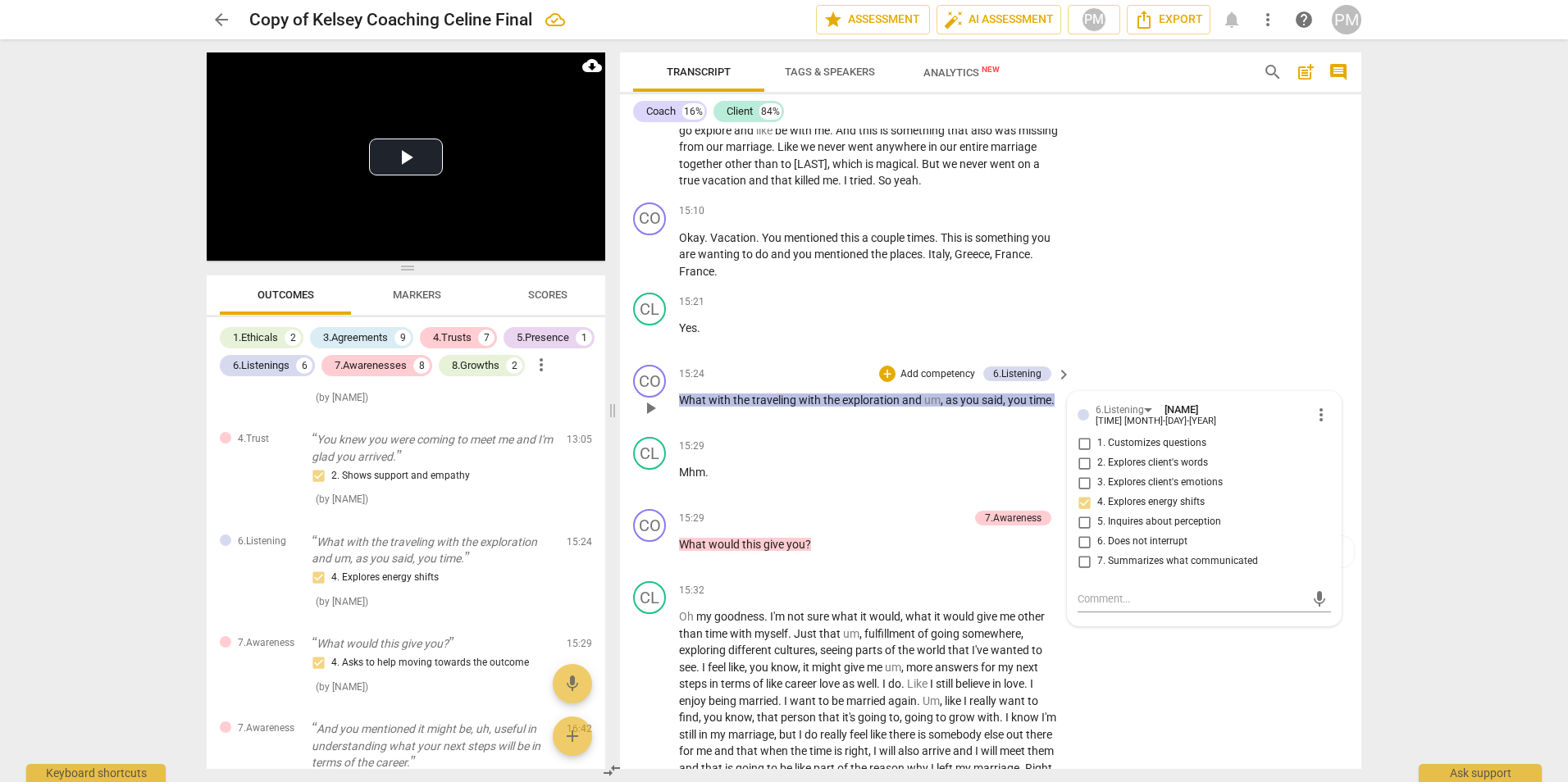 click on "5. Inquires about perception" at bounding box center [1084, 522] 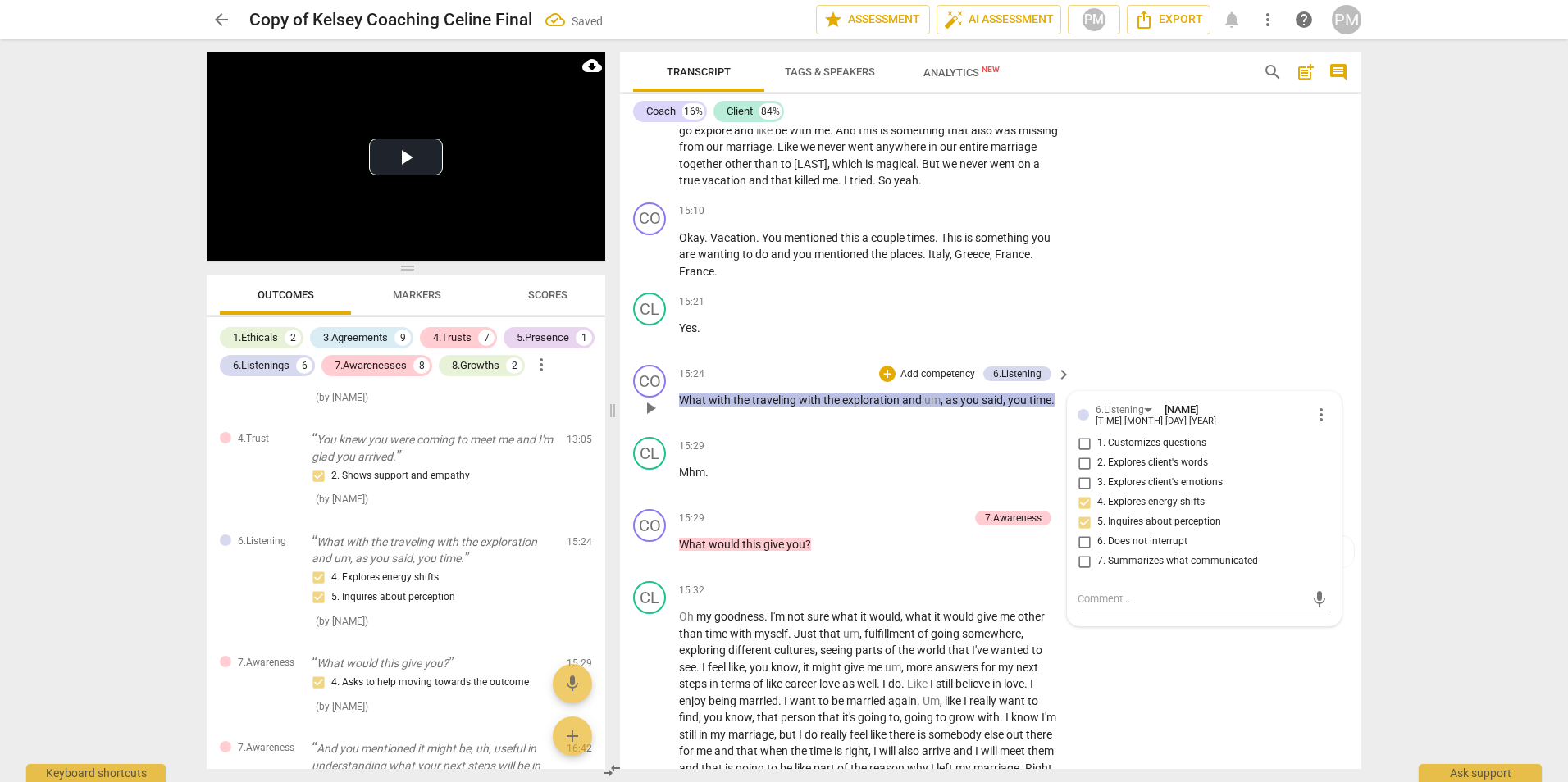 click on "7. Summarizes what communicated" at bounding box center [1178, 561] 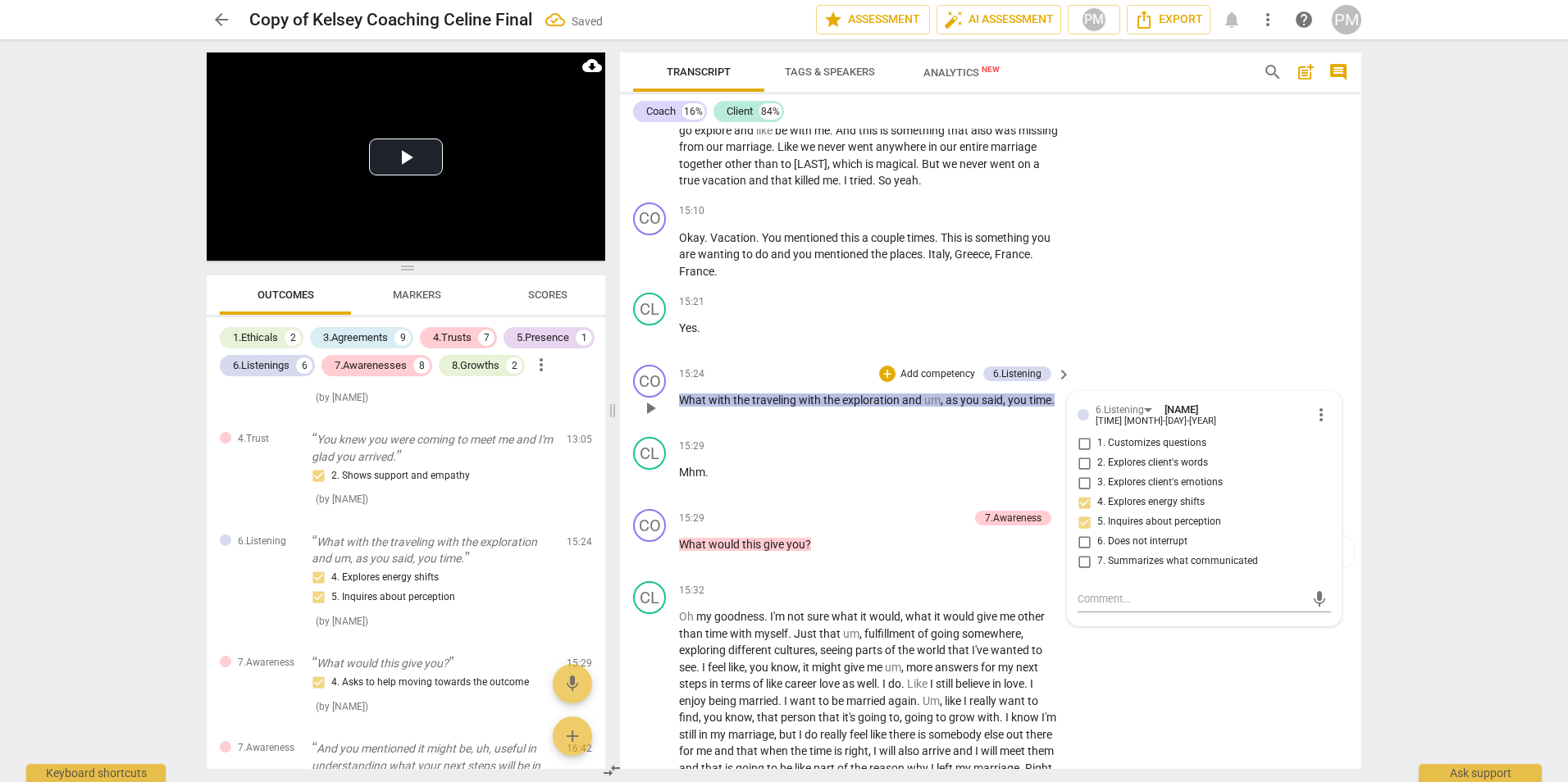 click on "7. Summarizes what communicated" at bounding box center (1084, 561) 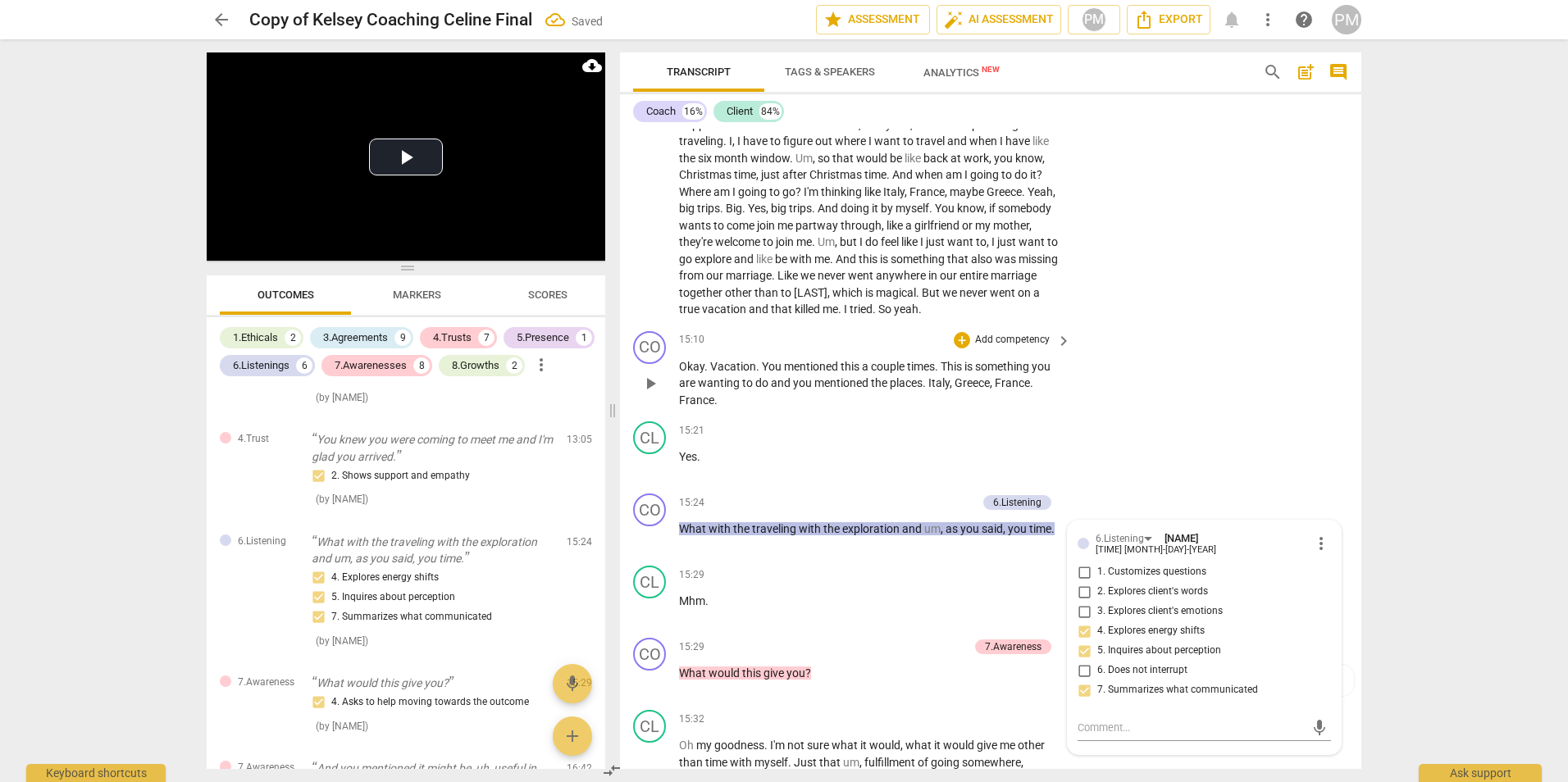 scroll, scrollTop: 4516, scrollLeft: 0, axis: vertical 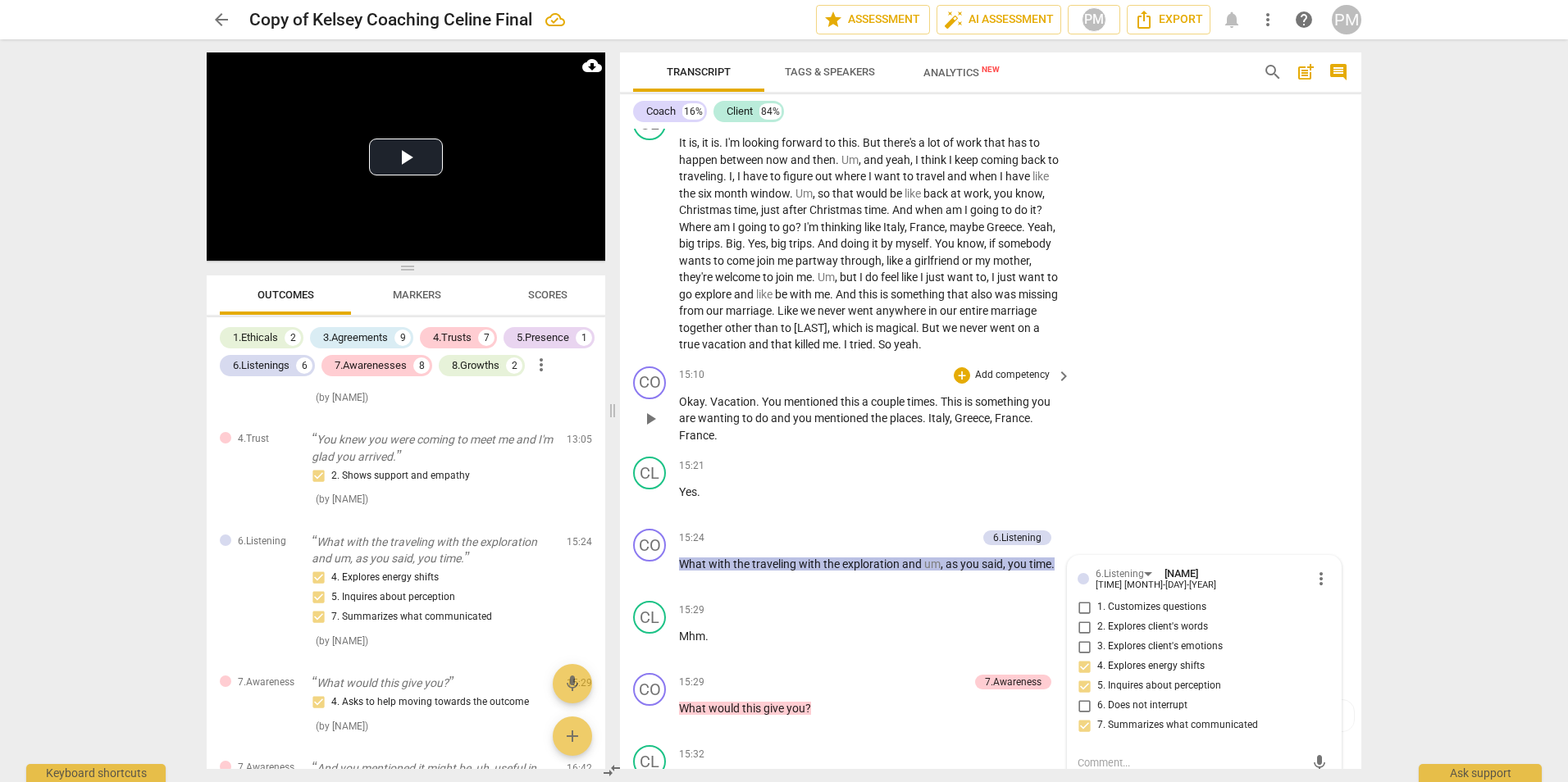 click on "Add competency" at bounding box center [1012, 375] 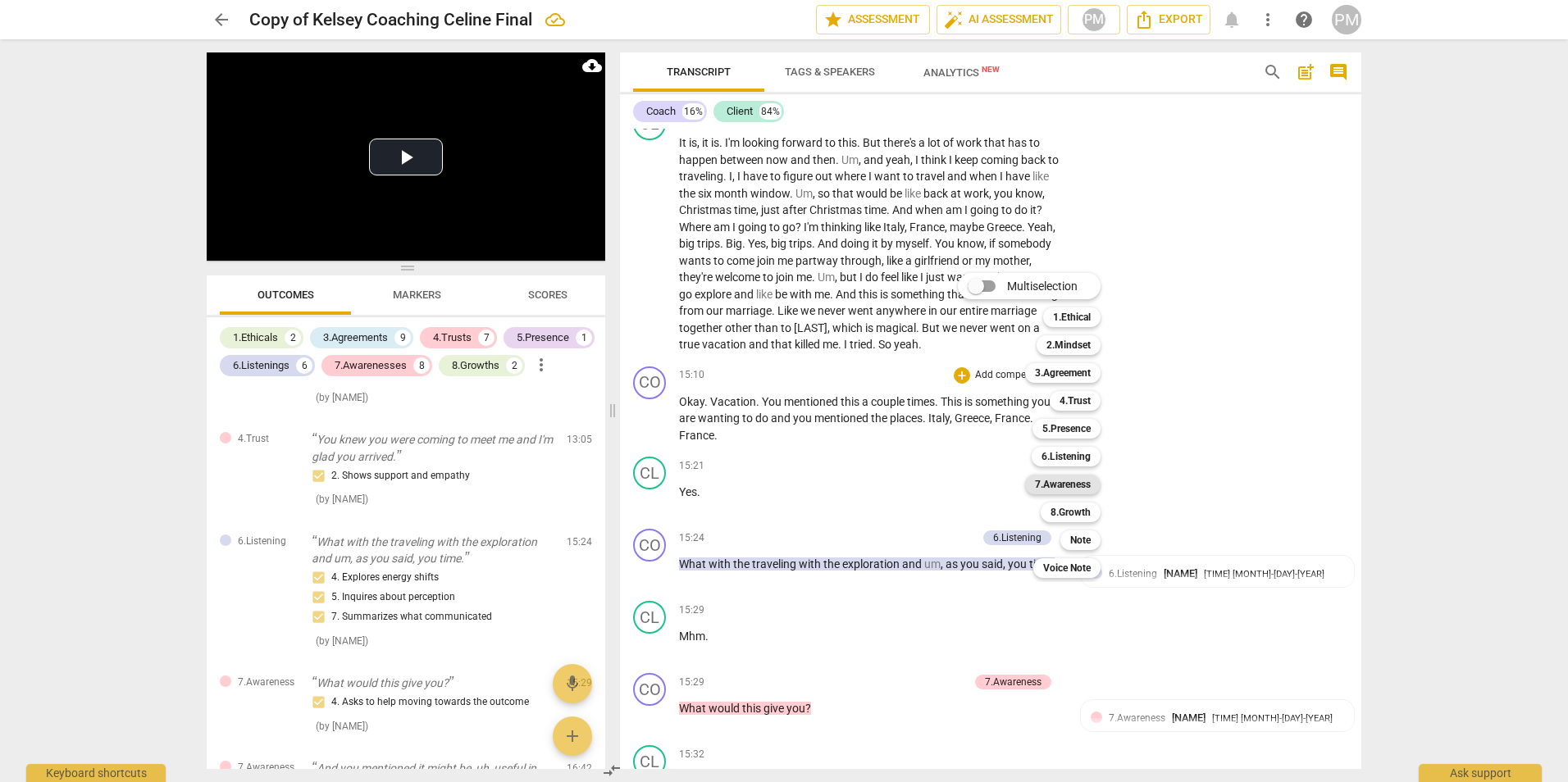click on "7.Awareness" at bounding box center (1063, 484) 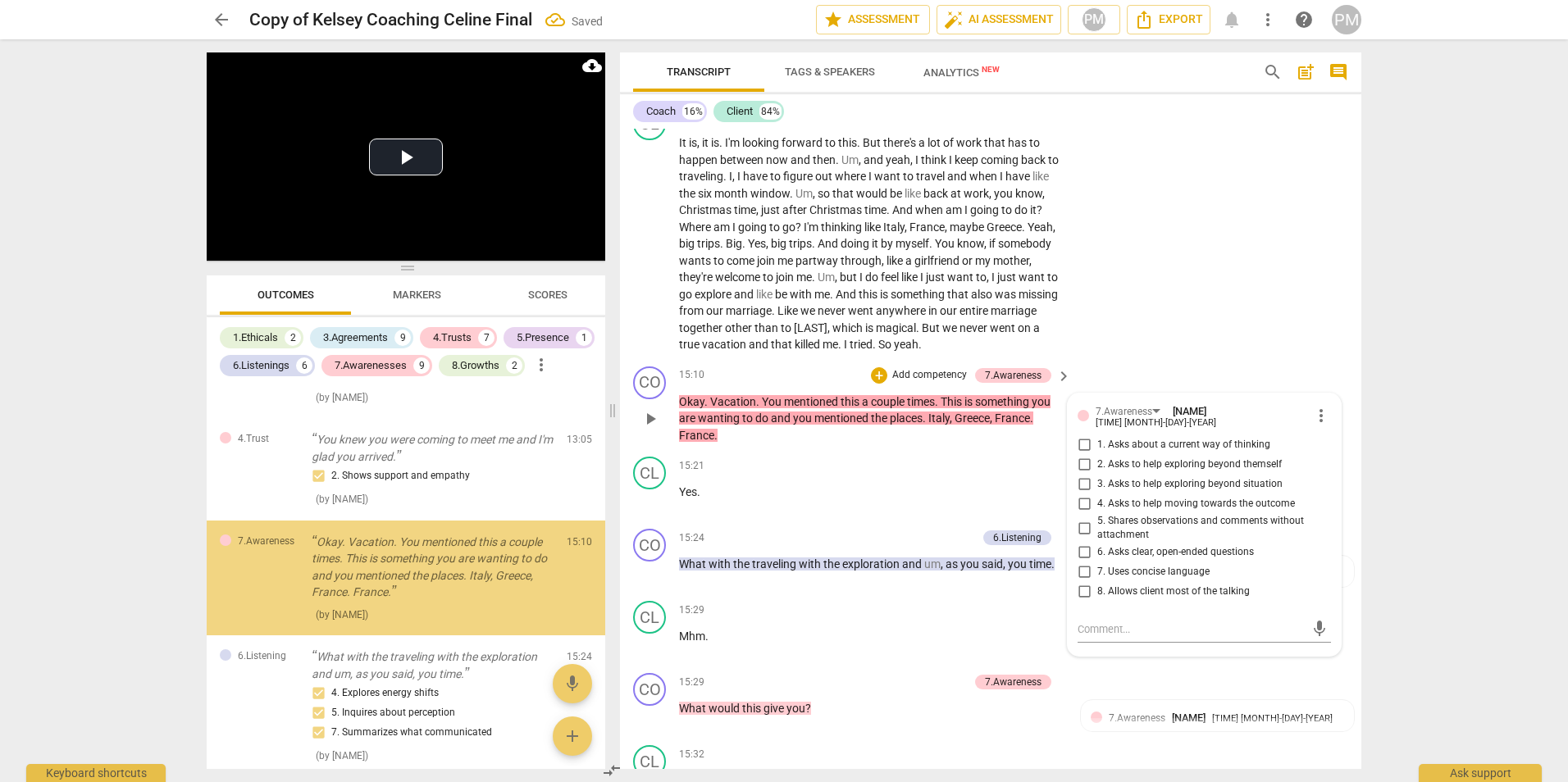 scroll, scrollTop: 3118, scrollLeft: 0, axis: vertical 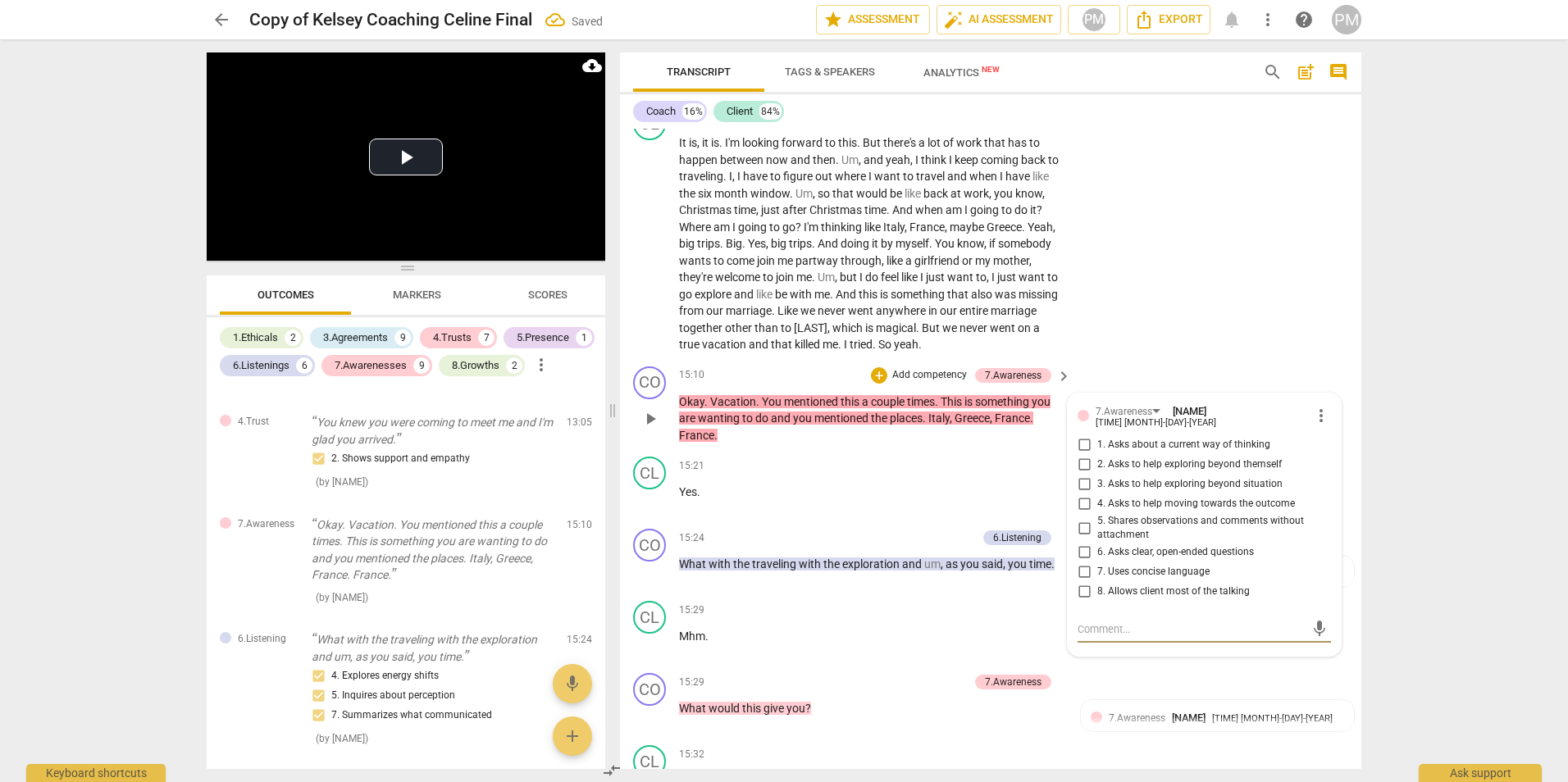 click on "5. Shares observations and comments without attachment" at bounding box center [1210, 528] 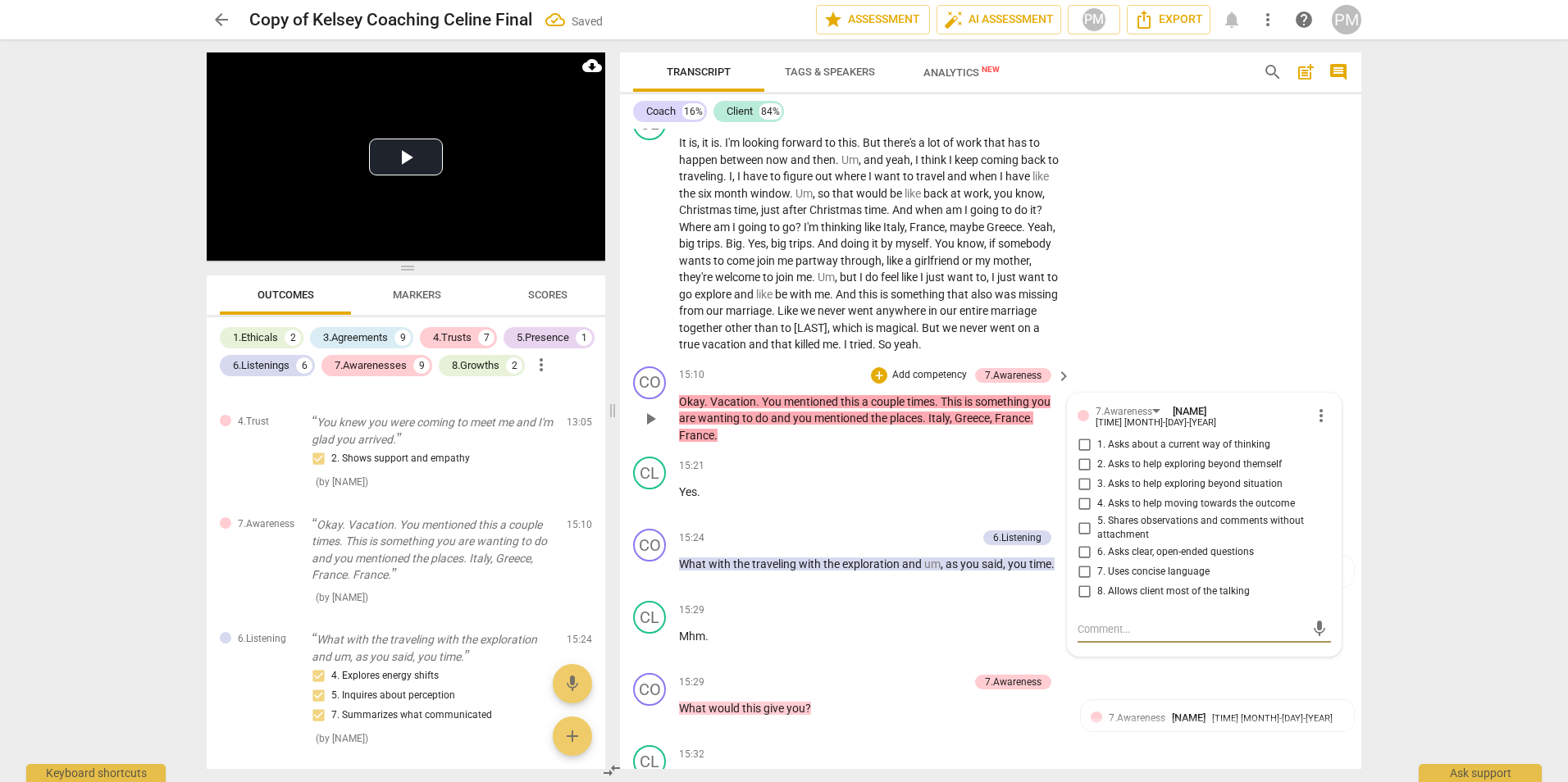 click on "5. Shares observations and comments without attachment" at bounding box center (1084, 528) 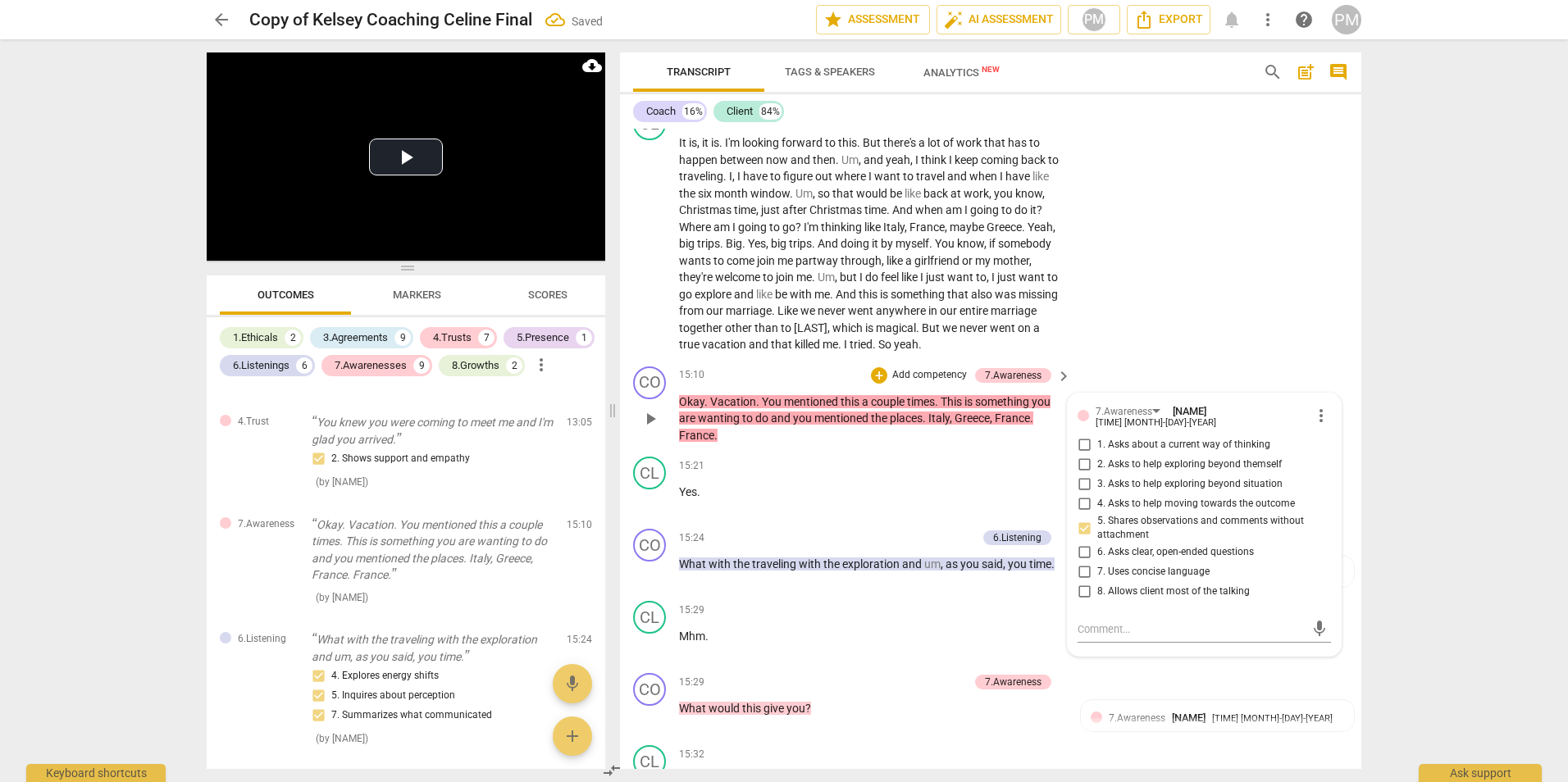 click on "Add competency" at bounding box center (929, 375) 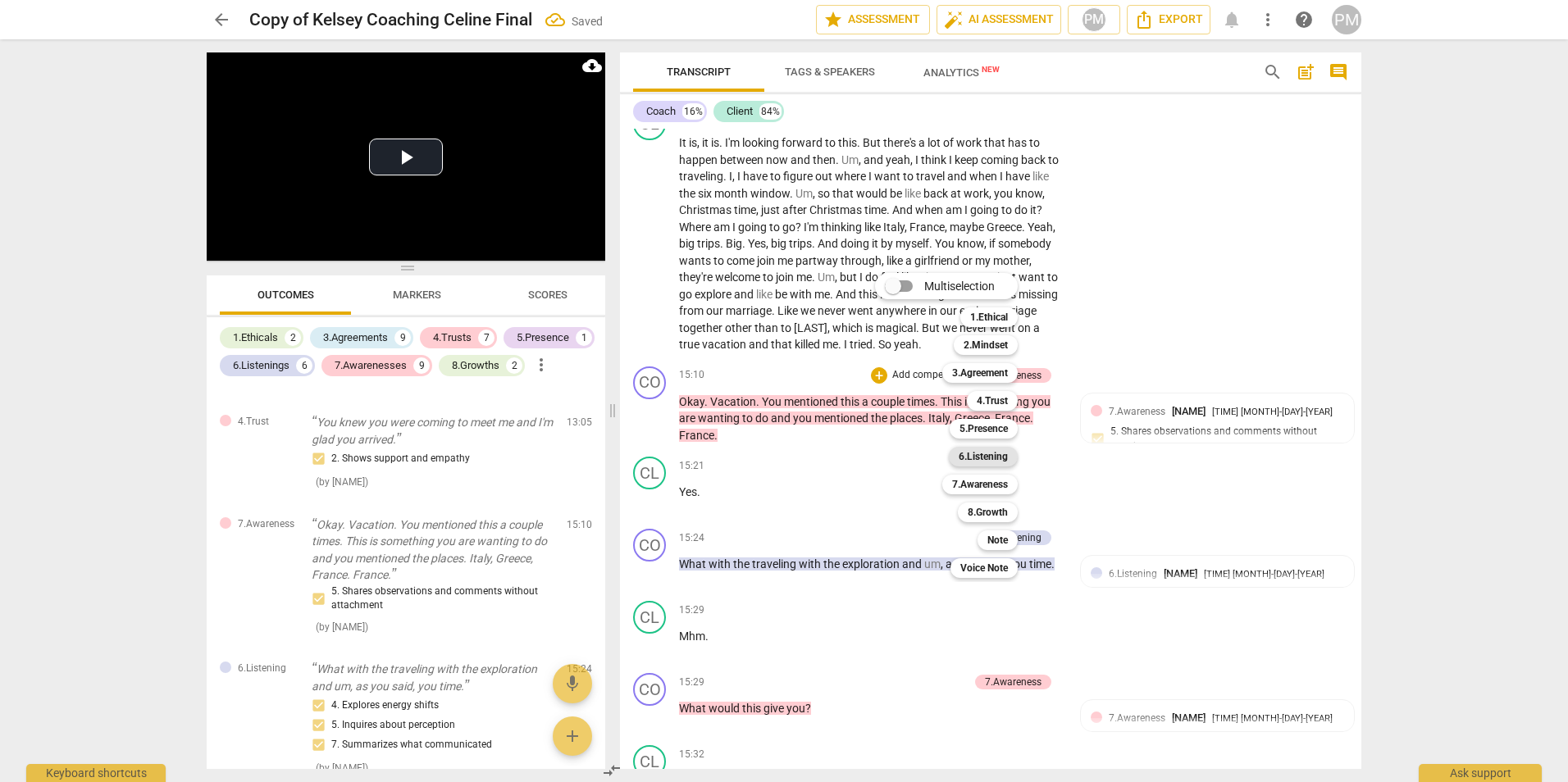 click on "6.Listening" at bounding box center (983, 457) 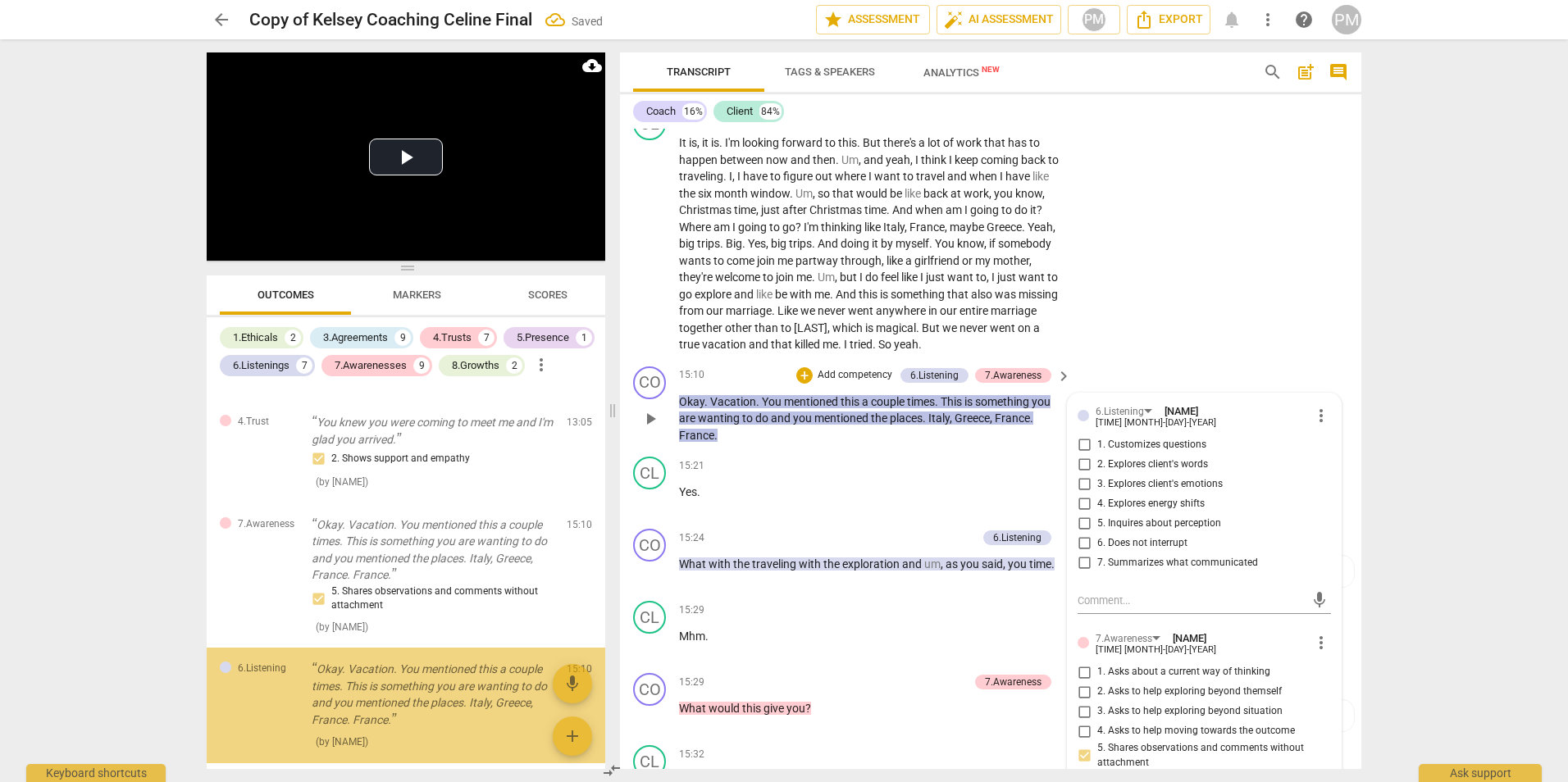 scroll, scrollTop: 3263, scrollLeft: 0, axis: vertical 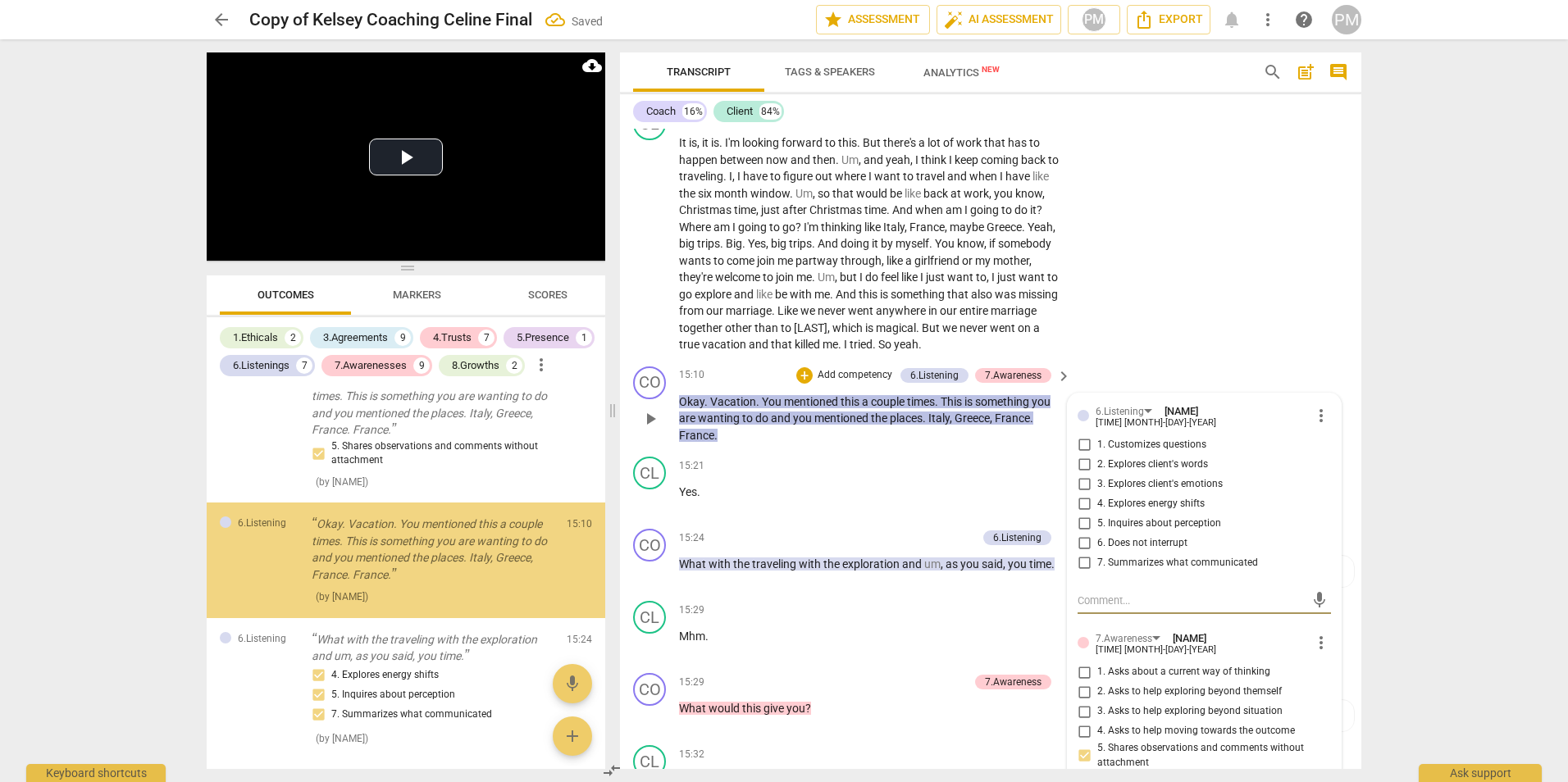 click on "7. Summarizes what communicated" at bounding box center [1178, 563] 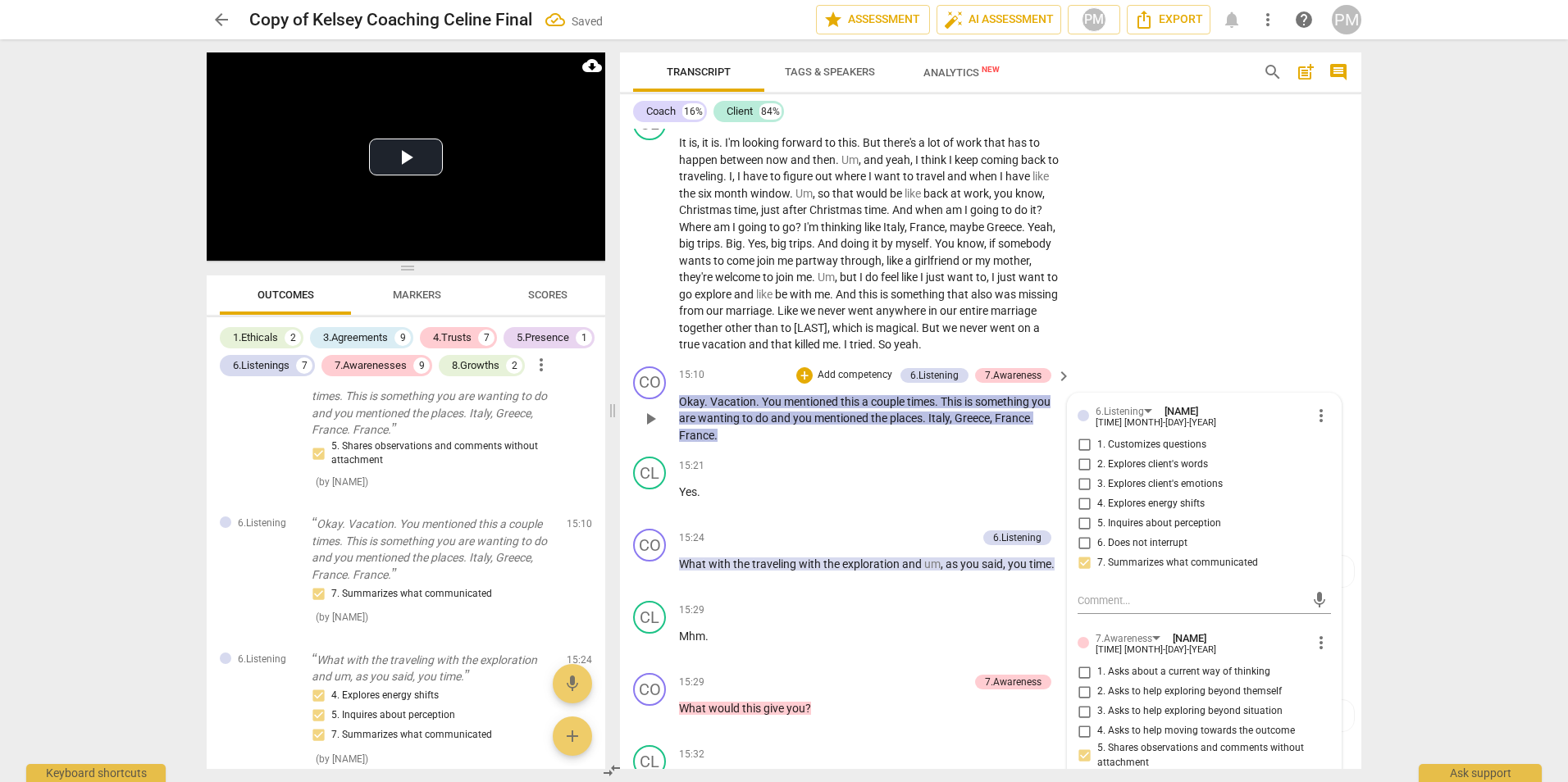 click on "1. Customizes questions" at bounding box center [1084, 445] 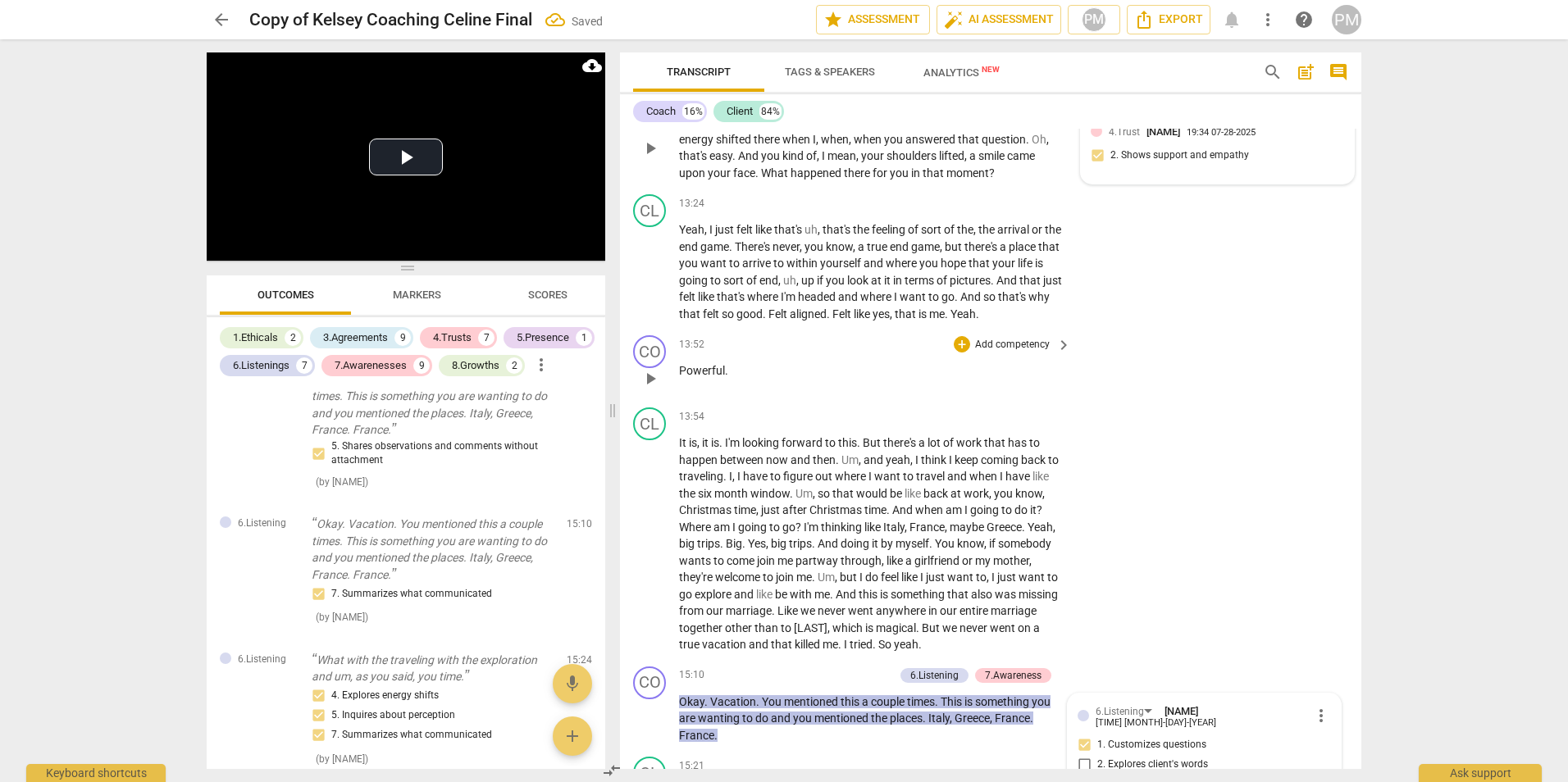 scroll, scrollTop: 4188, scrollLeft: 0, axis: vertical 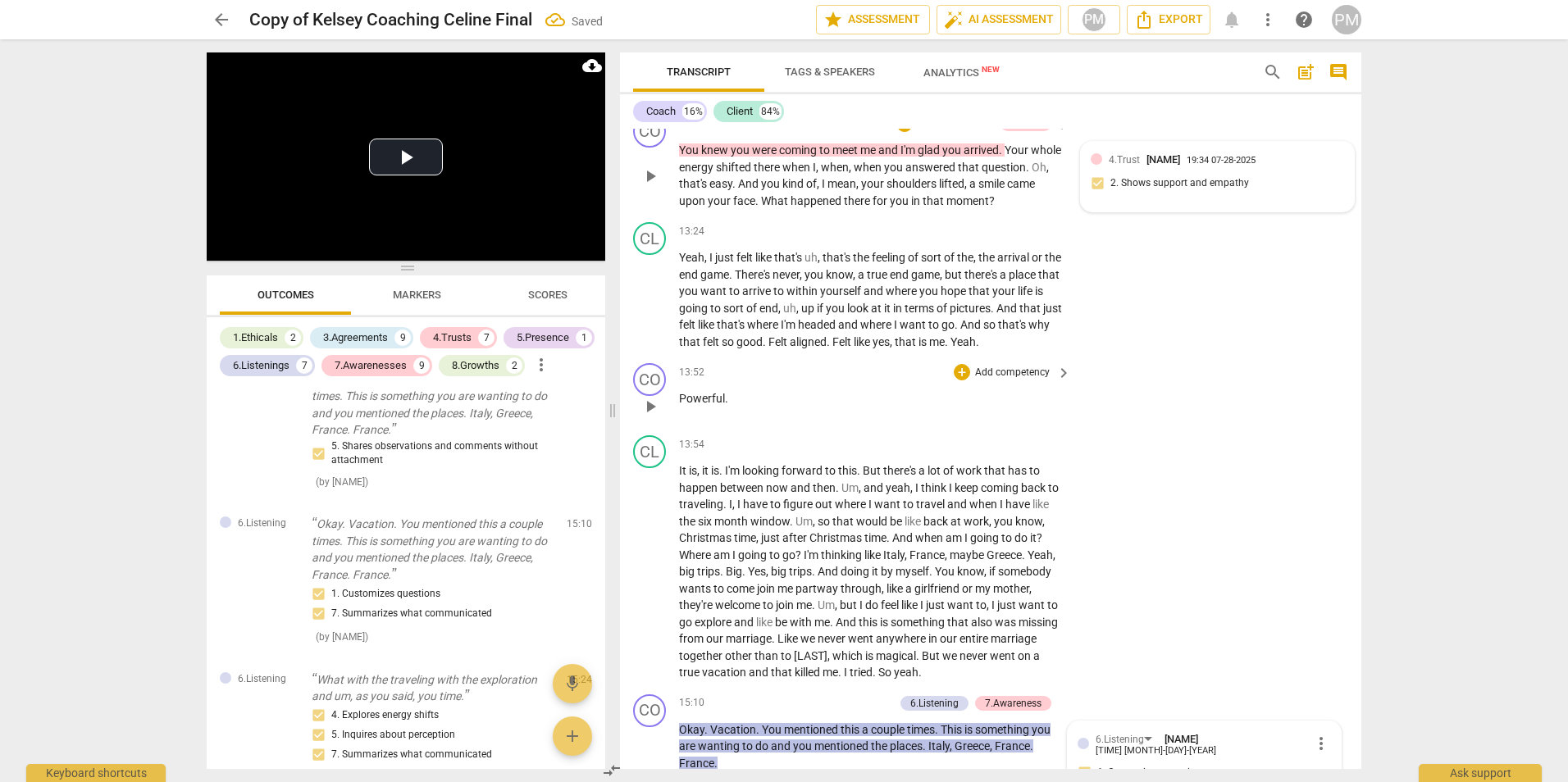 click on "Add competency" at bounding box center (1012, 373) 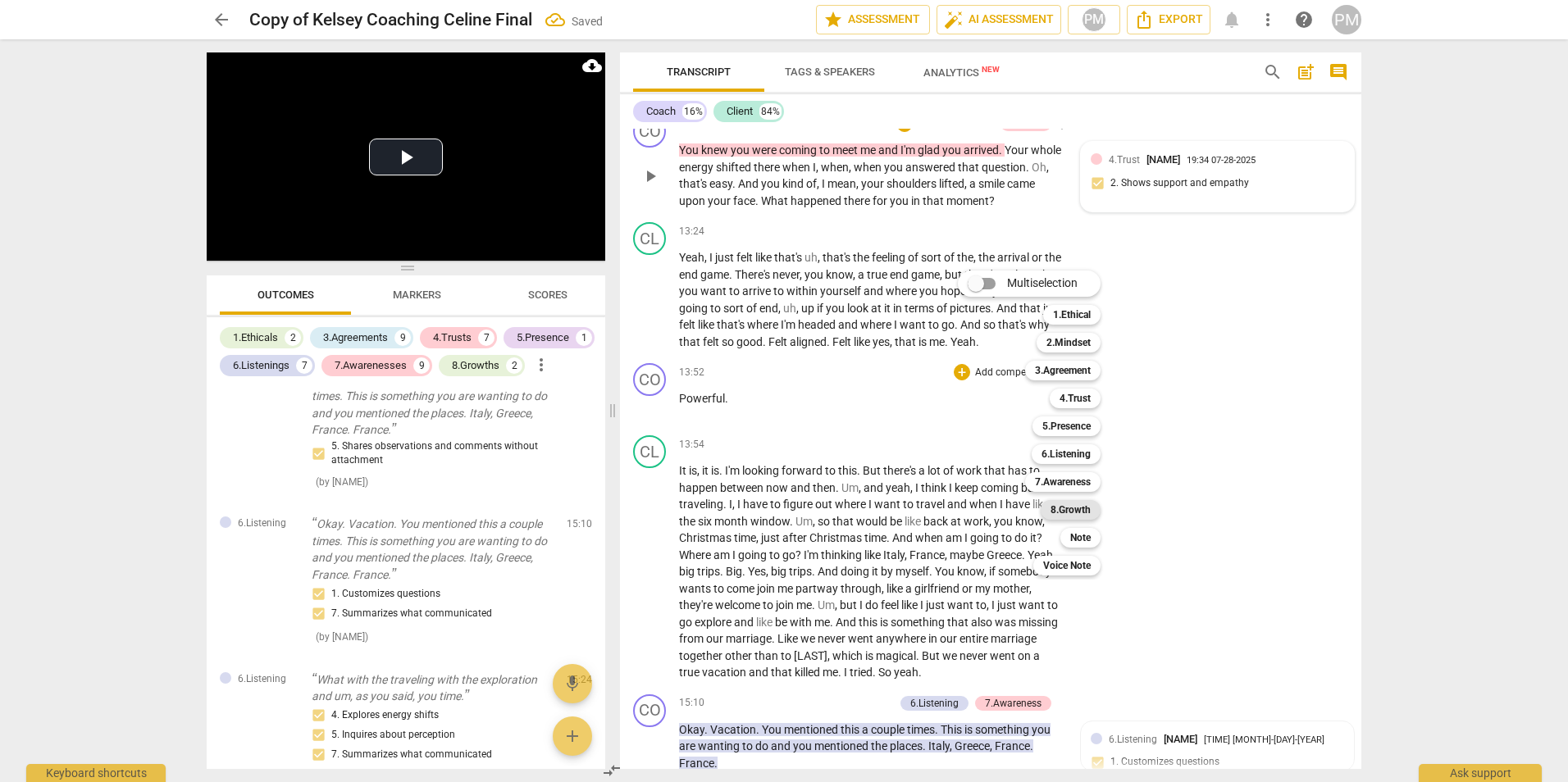 click on "8.Growth" at bounding box center (1070, 510) 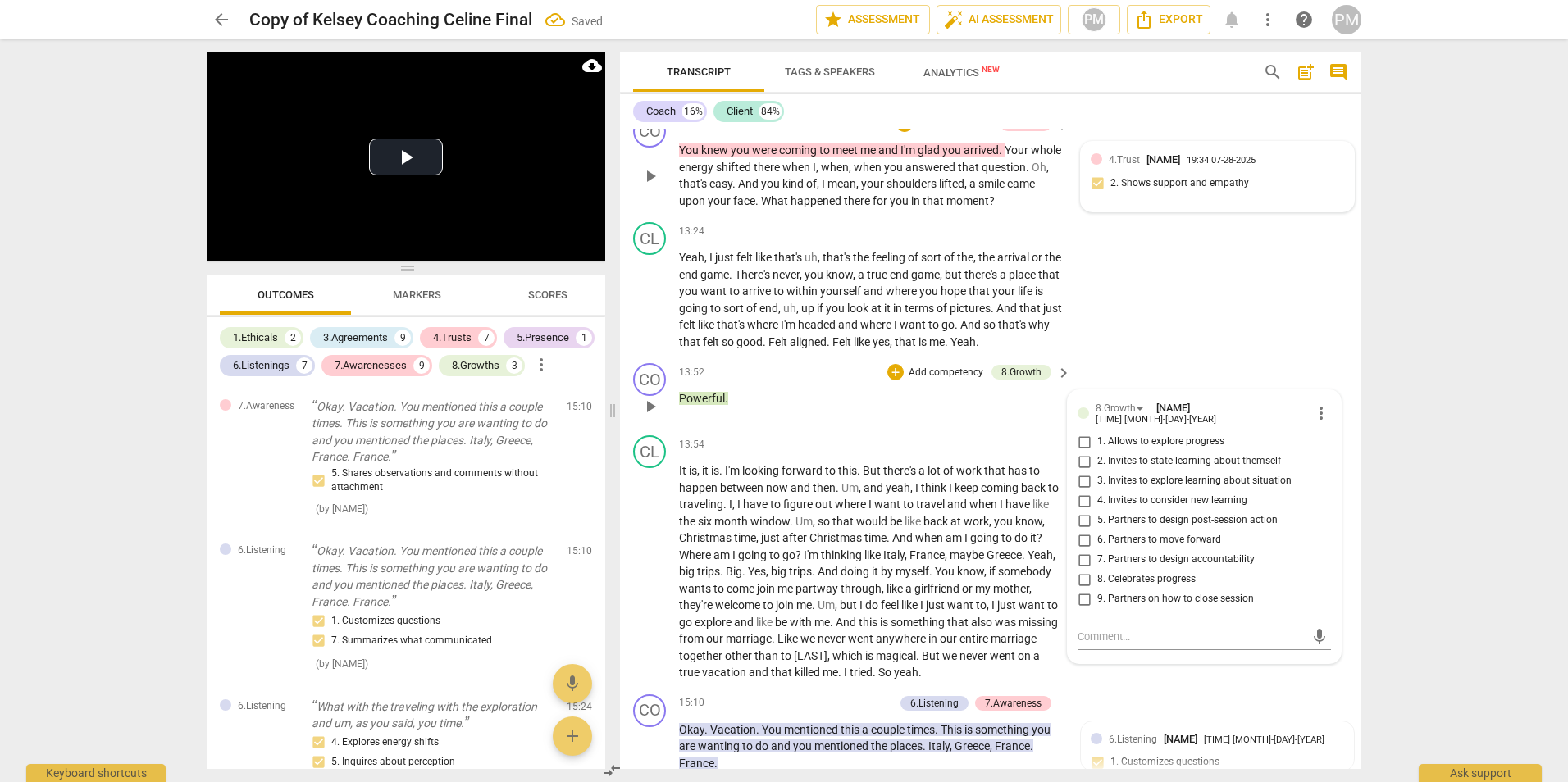 scroll, scrollTop: 3093, scrollLeft: 0, axis: vertical 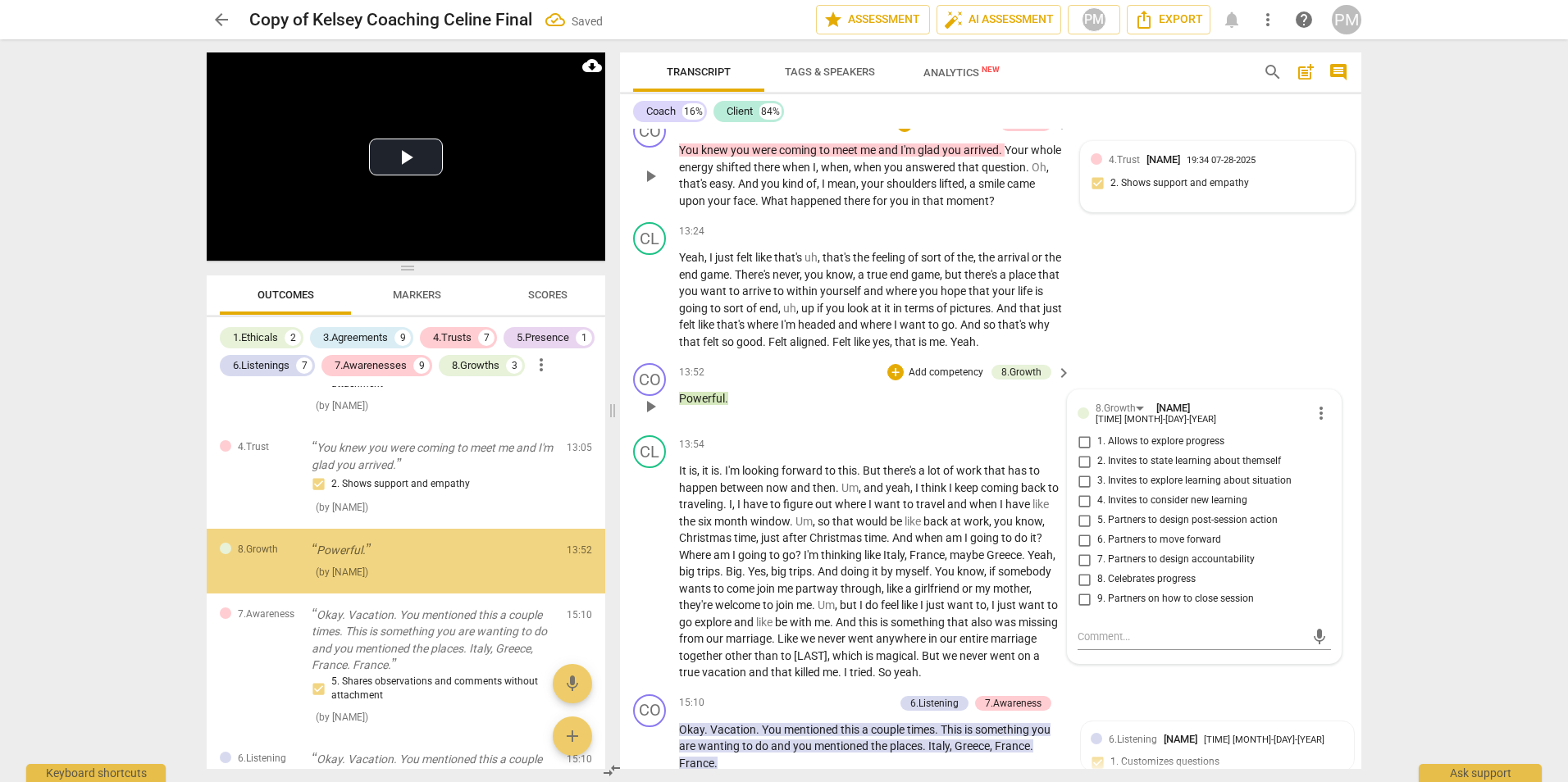 click on "8. Celebrates progress" at bounding box center [1146, 580] 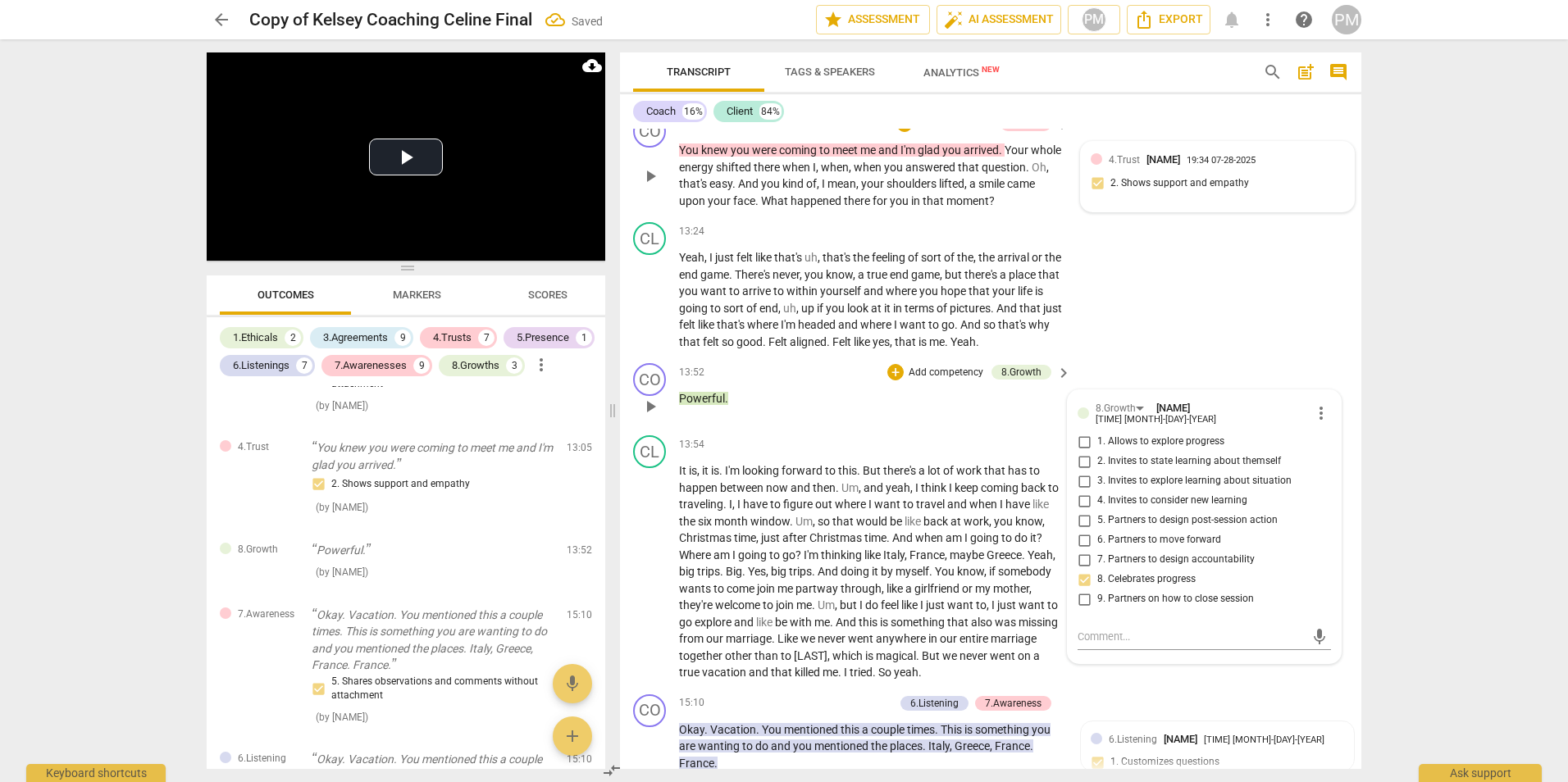 click on "Add competency" at bounding box center (946, 373) 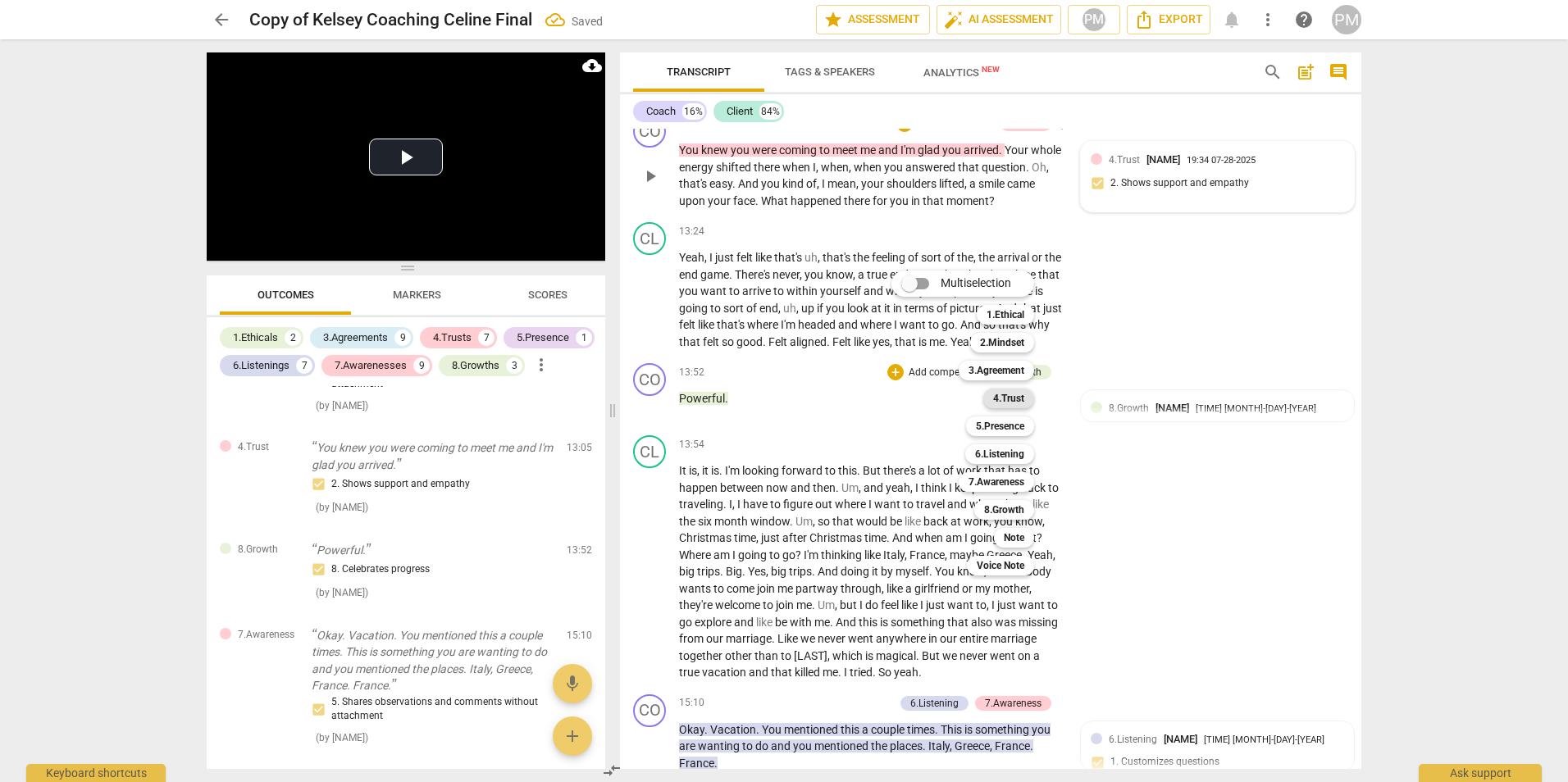 click on "4.Trust" at bounding box center [1009, 398] 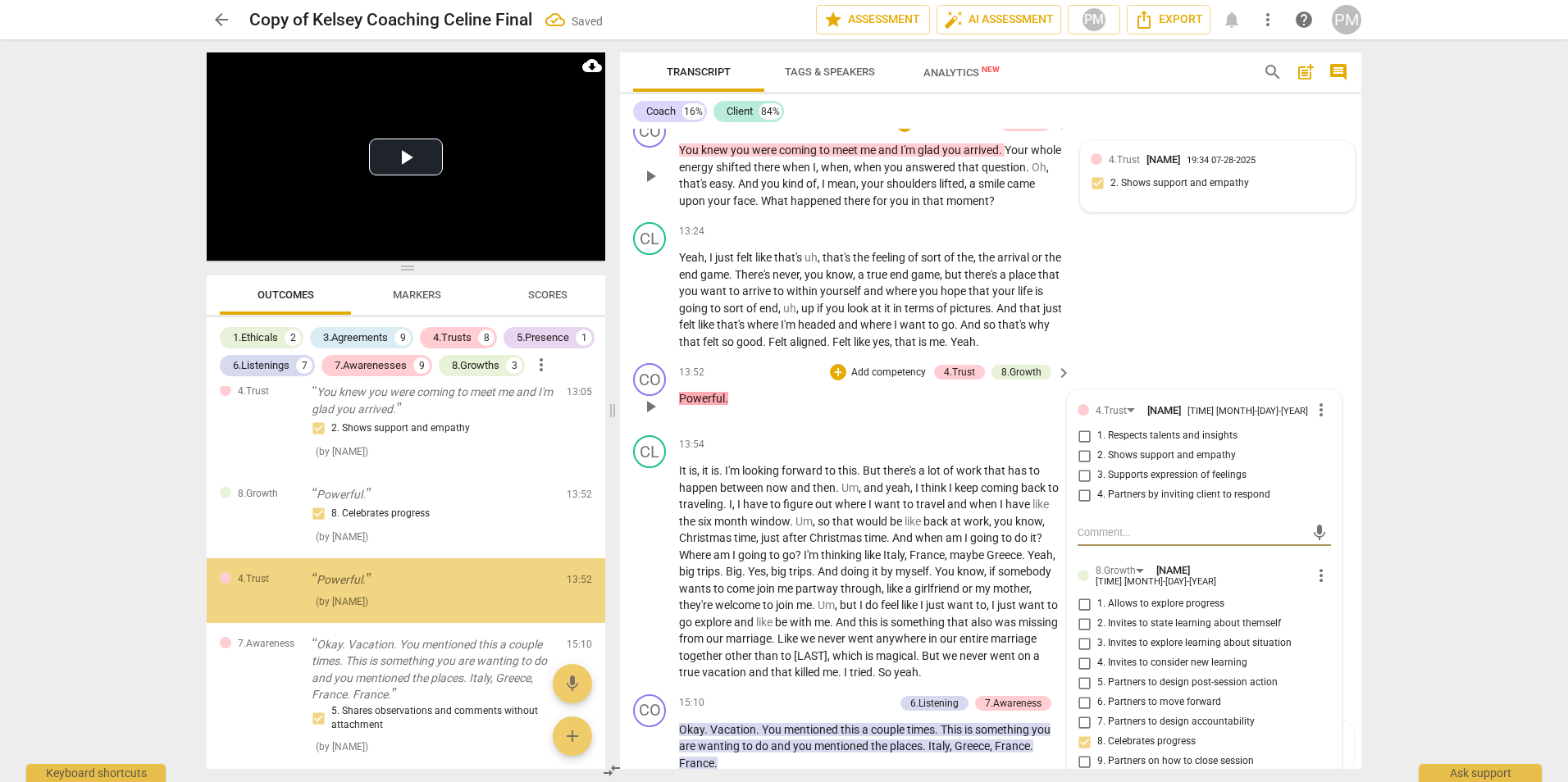 scroll, scrollTop: 3178, scrollLeft: 0, axis: vertical 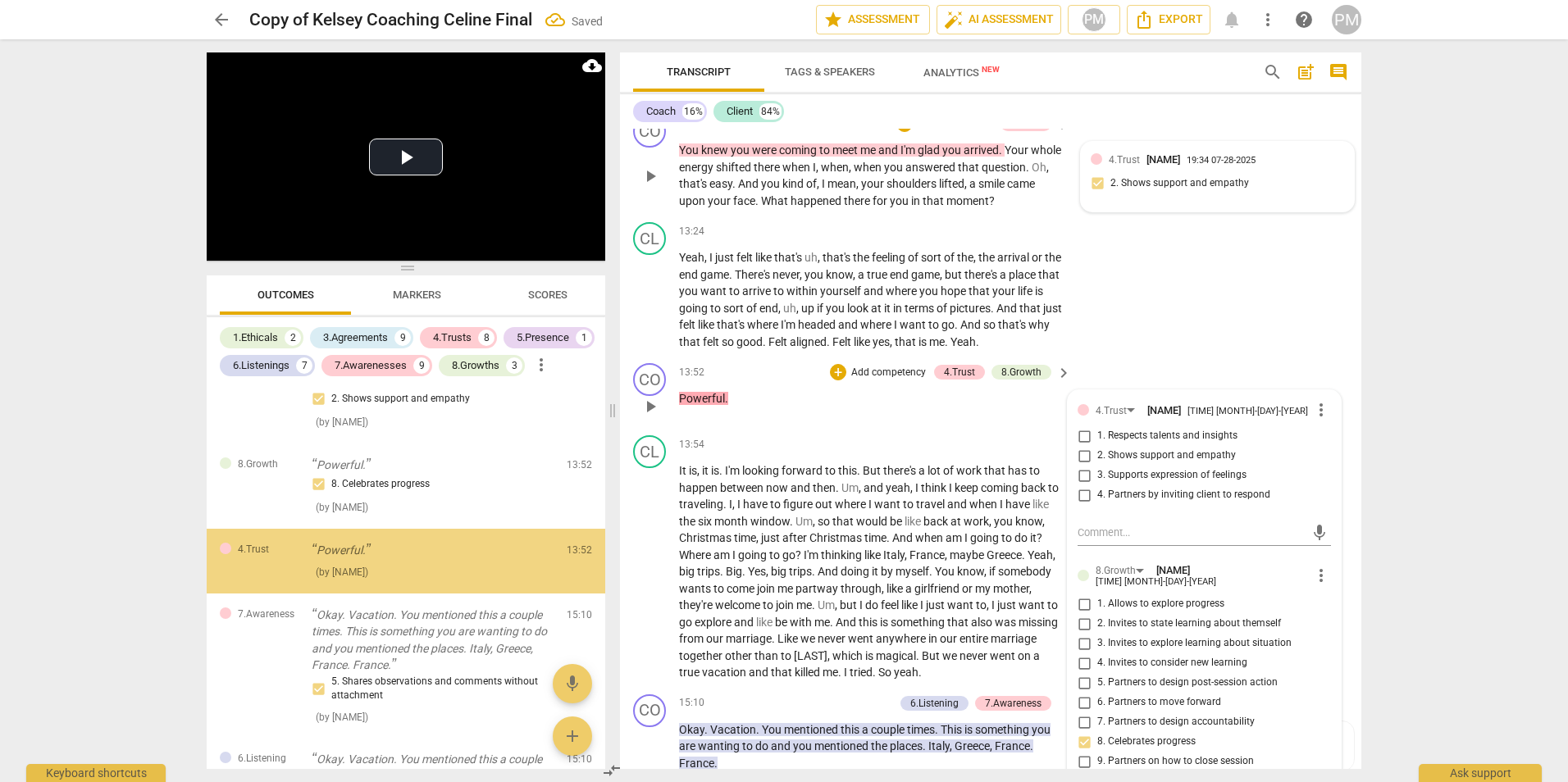 click on "1. Respects talents and insights" at bounding box center [1167, 436] 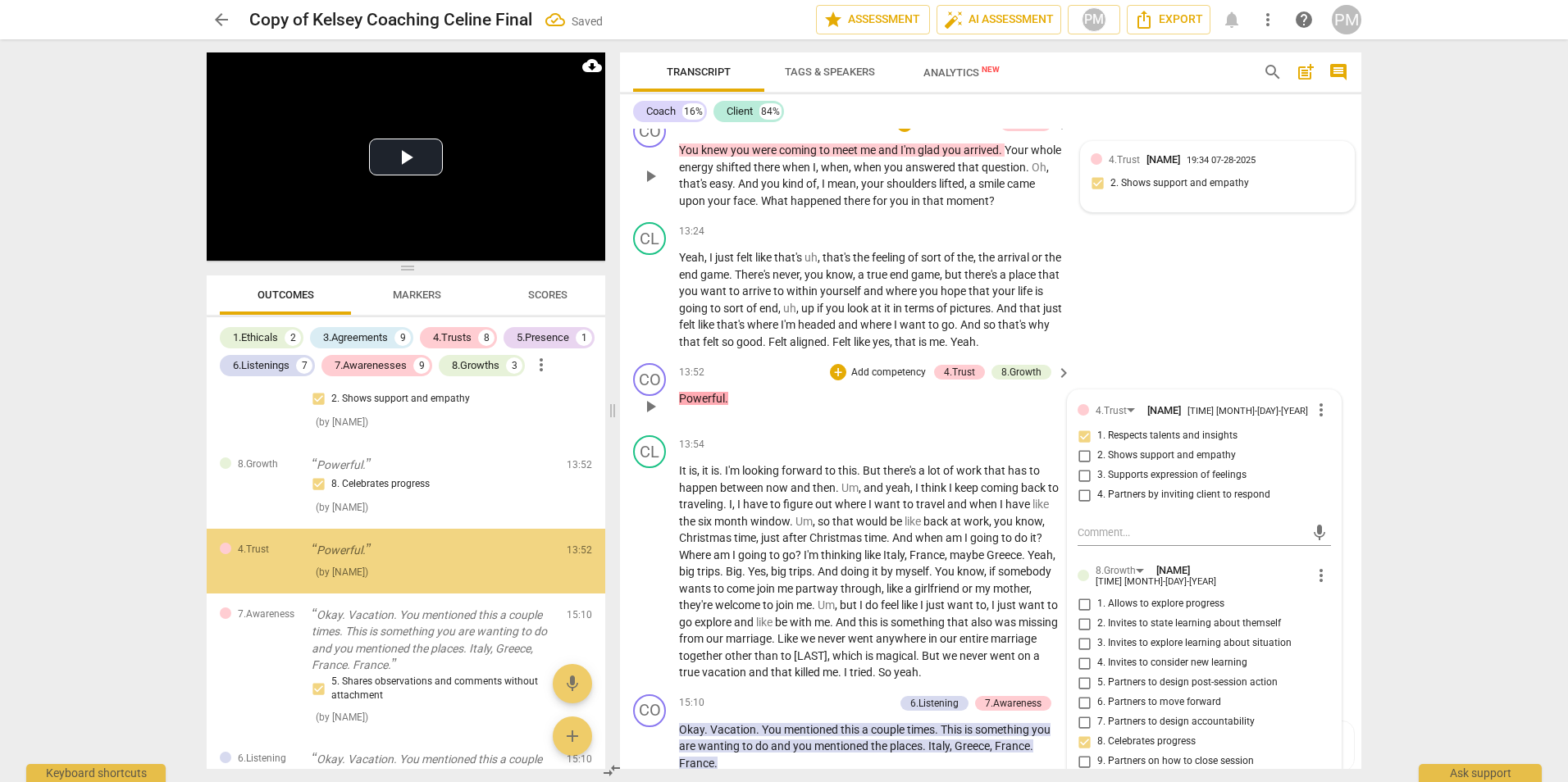 click on "2. Shows support and empathy" at bounding box center (1166, 456) 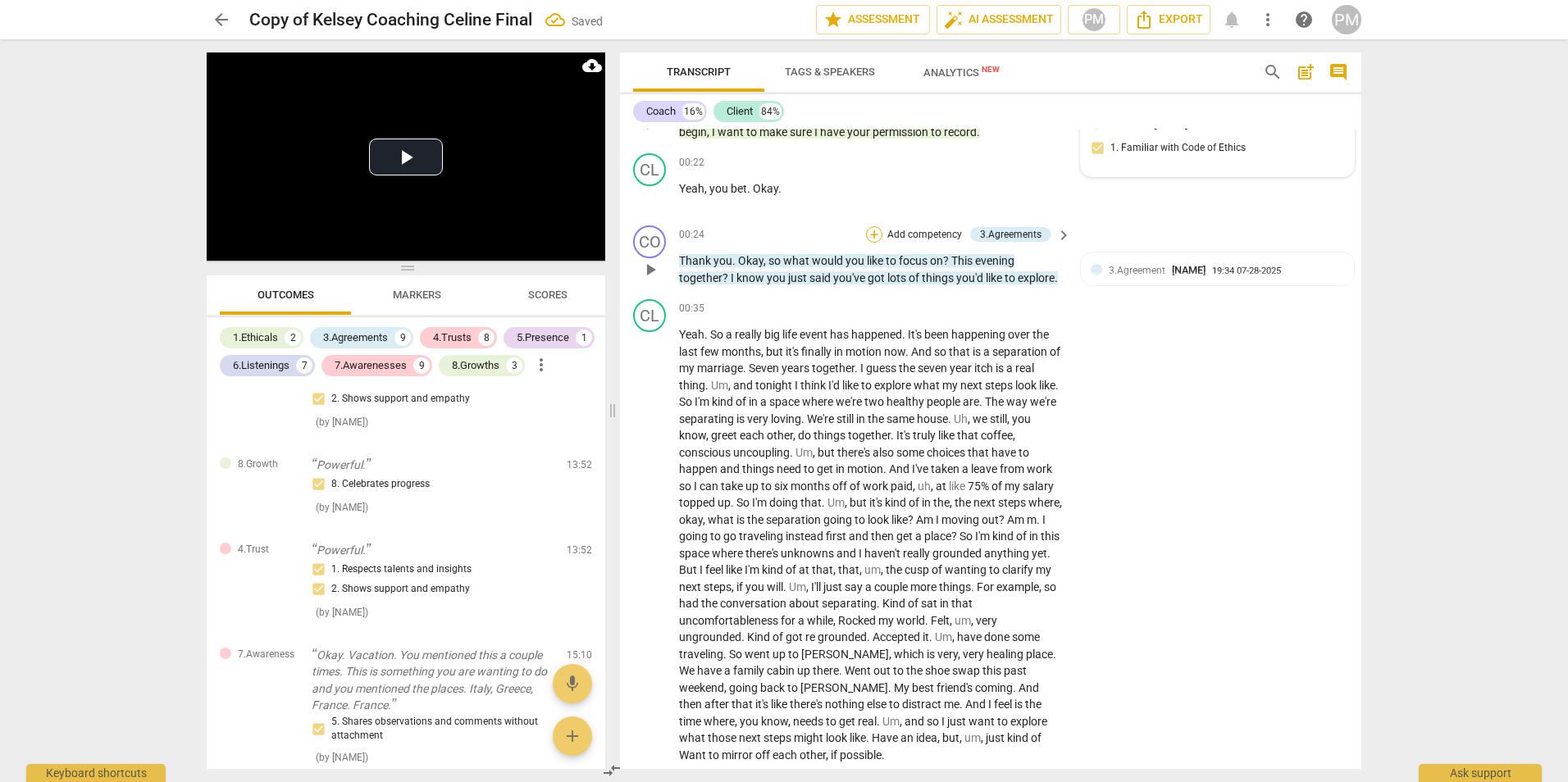 scroll, scrollTop: 7, scrollLeft: 0, axis: vertical 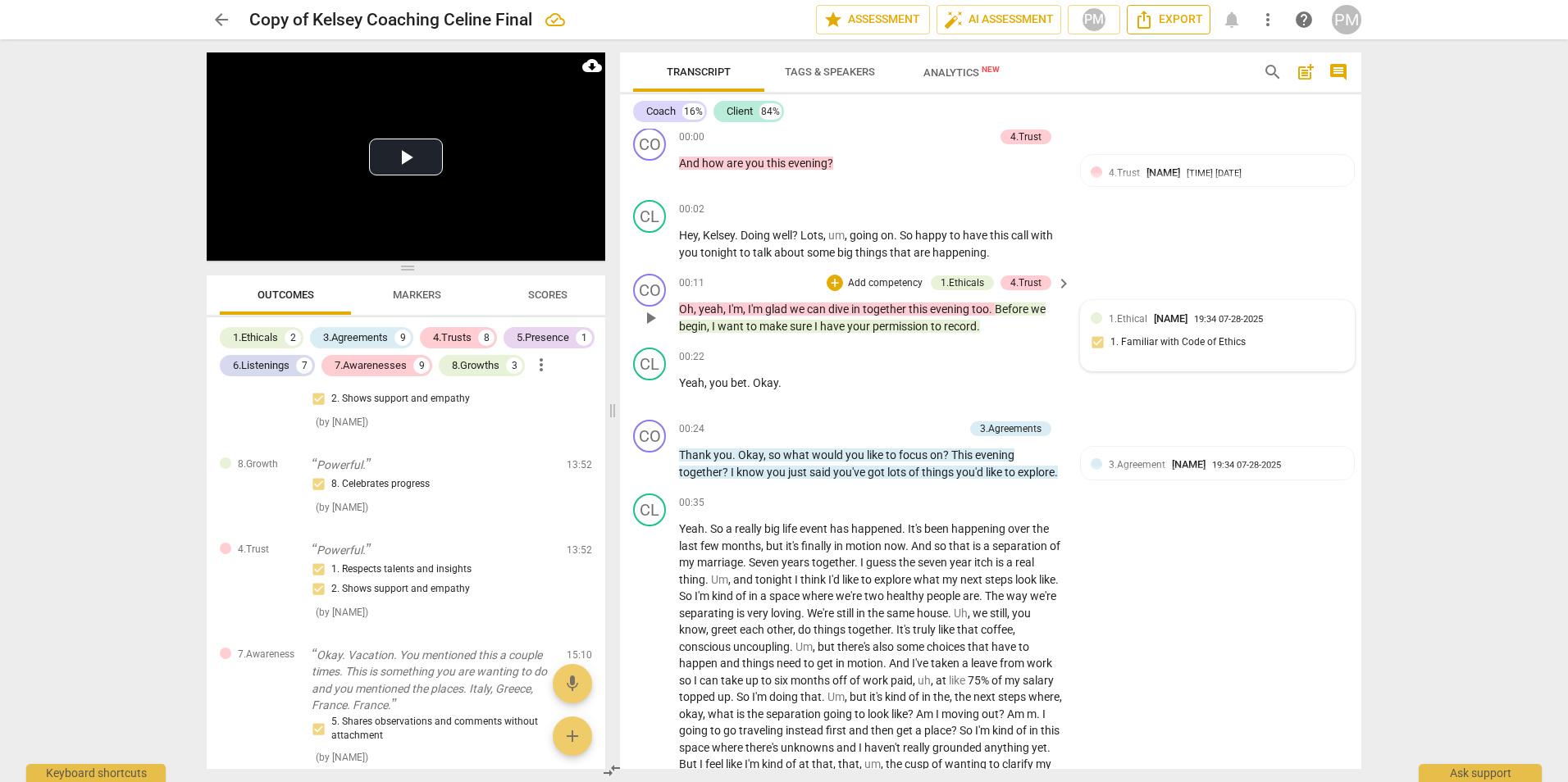 click on "Export" at bounding box center [1169, 20] 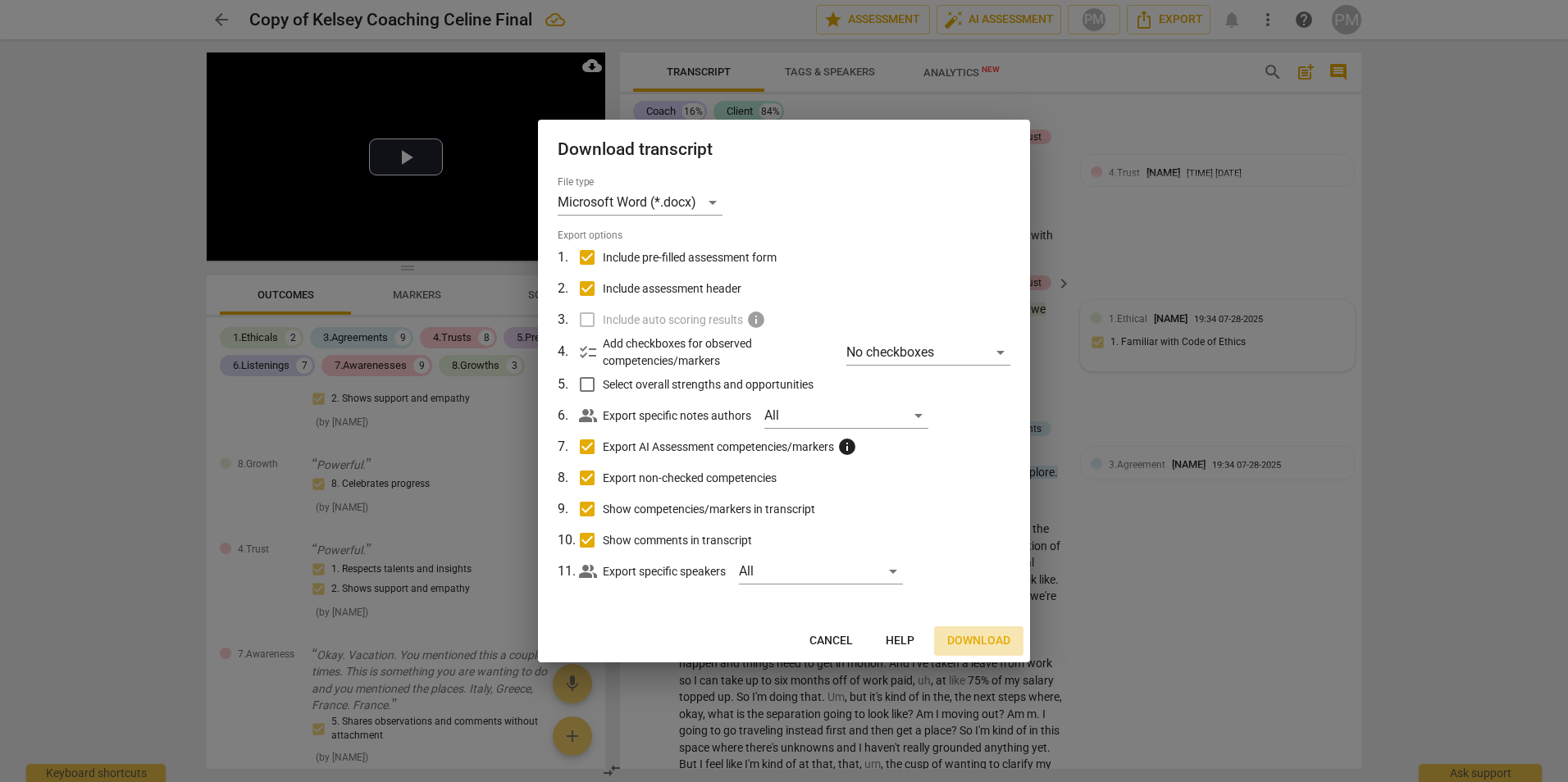 click on "Download" at bounding box center [978, 641] 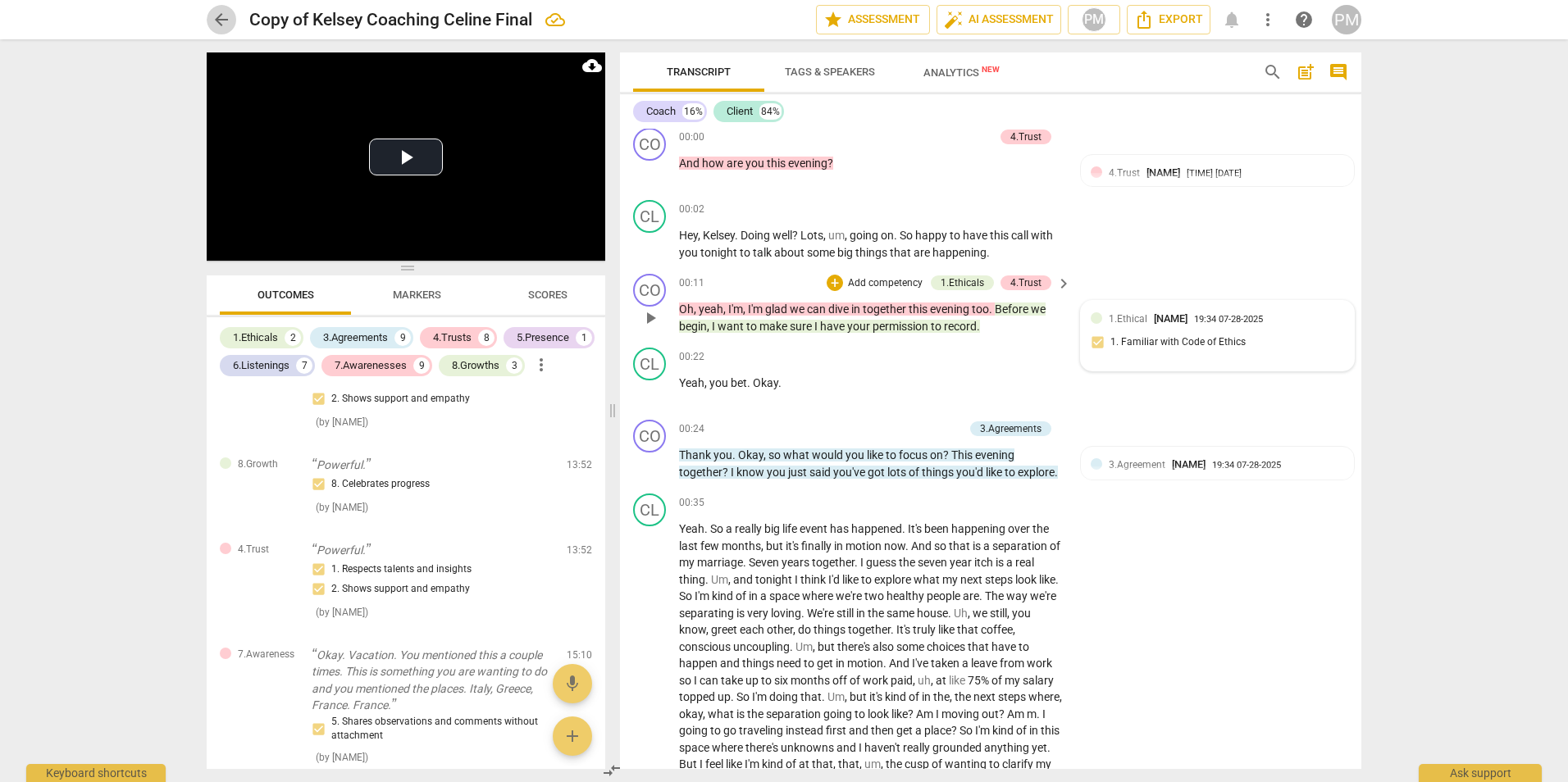 click on "arrow_back" at bounding box center (221, 20) 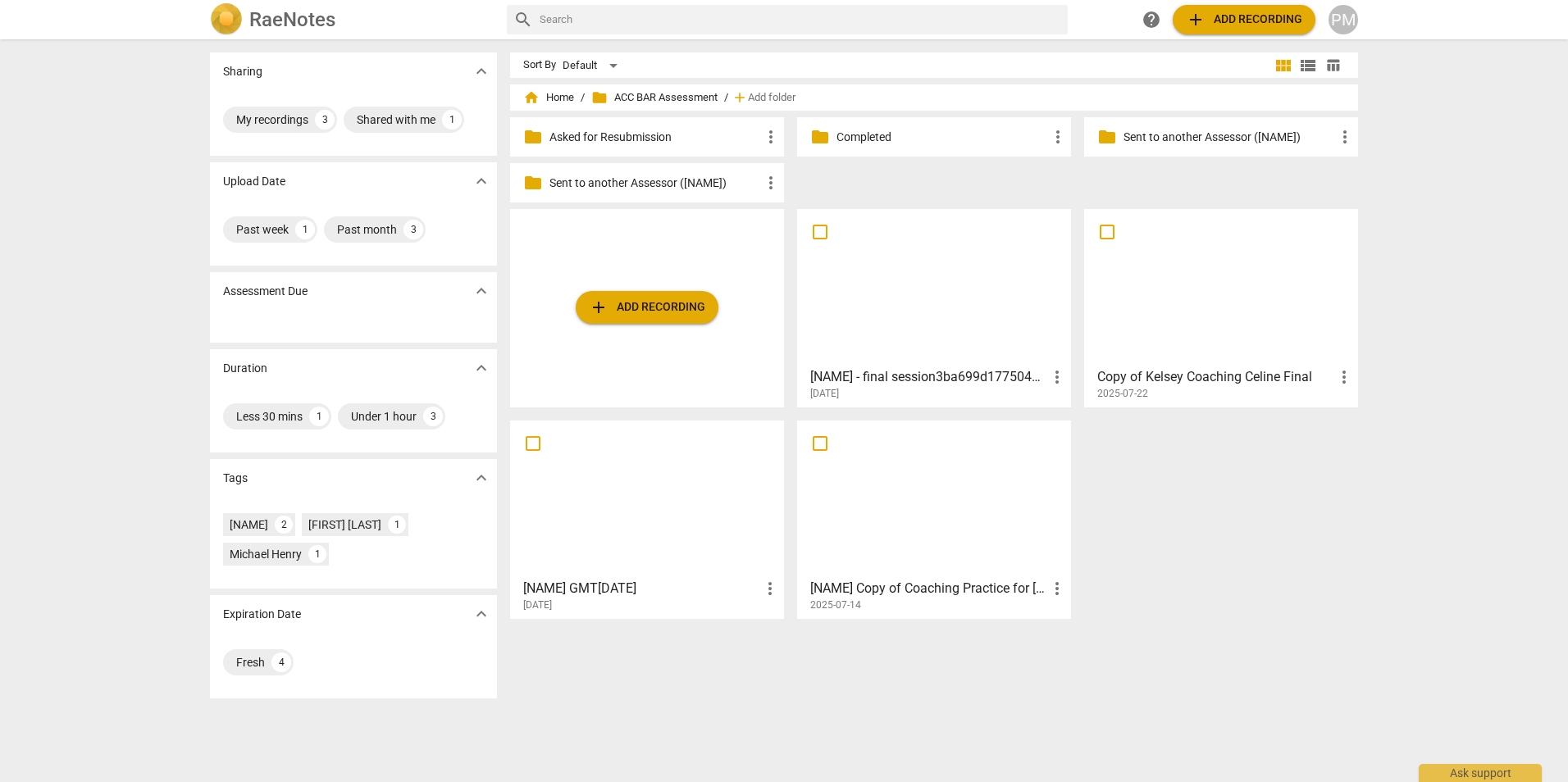click at bounding box center (647, 498) 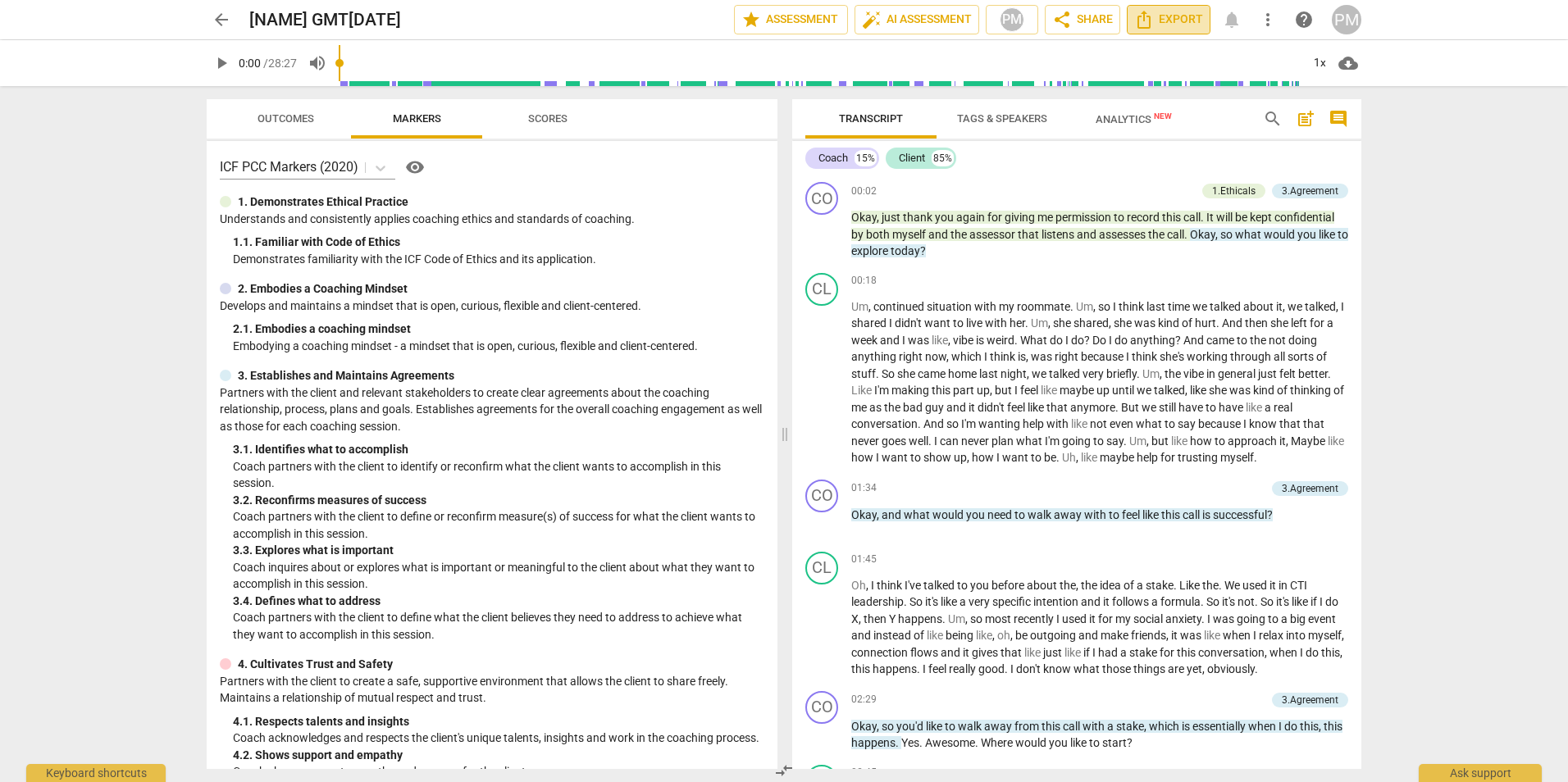 click on "Export" at bounding box center [1169, 20] 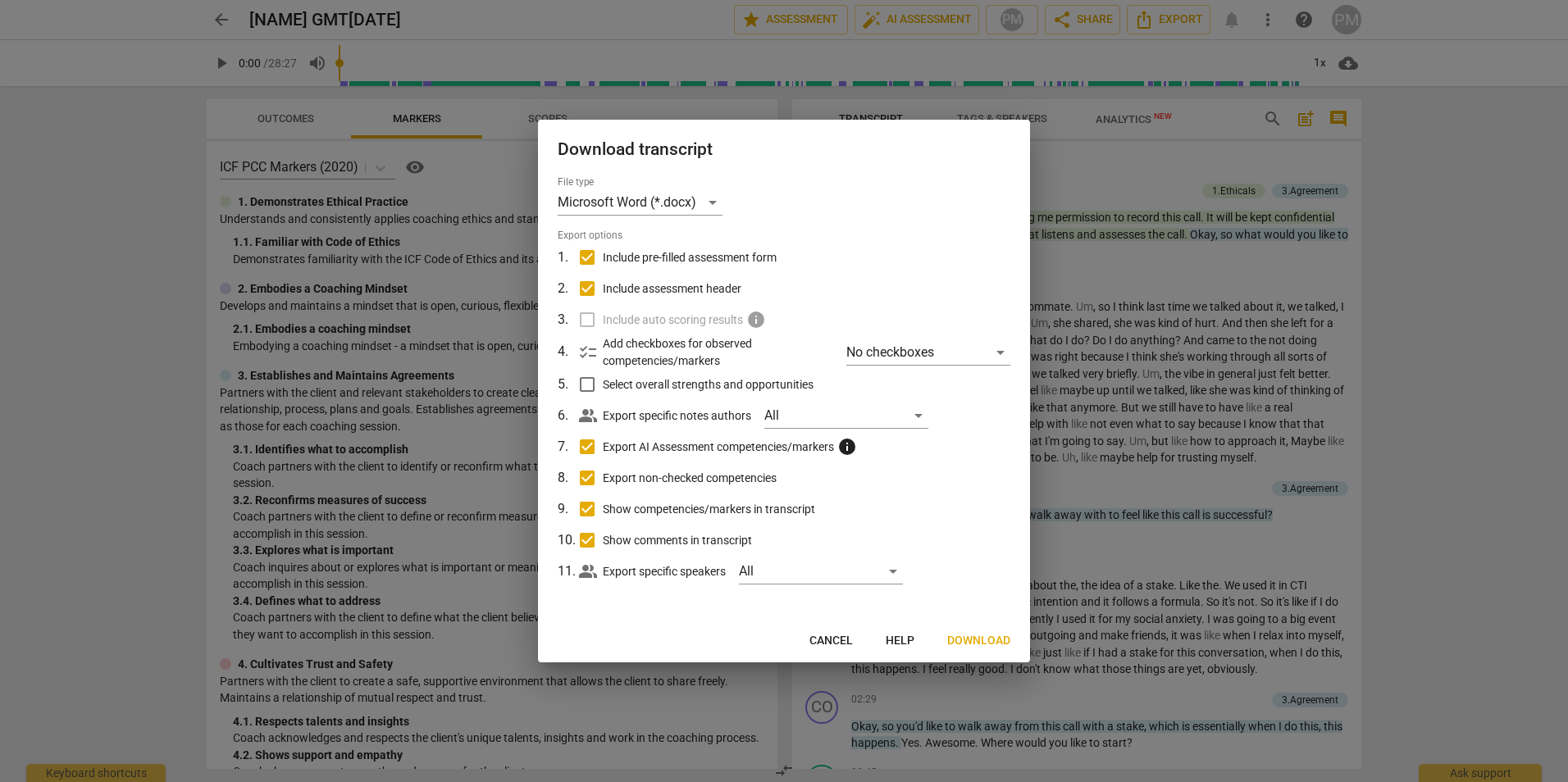 click on "Download" at bounding box center [978, 641] 